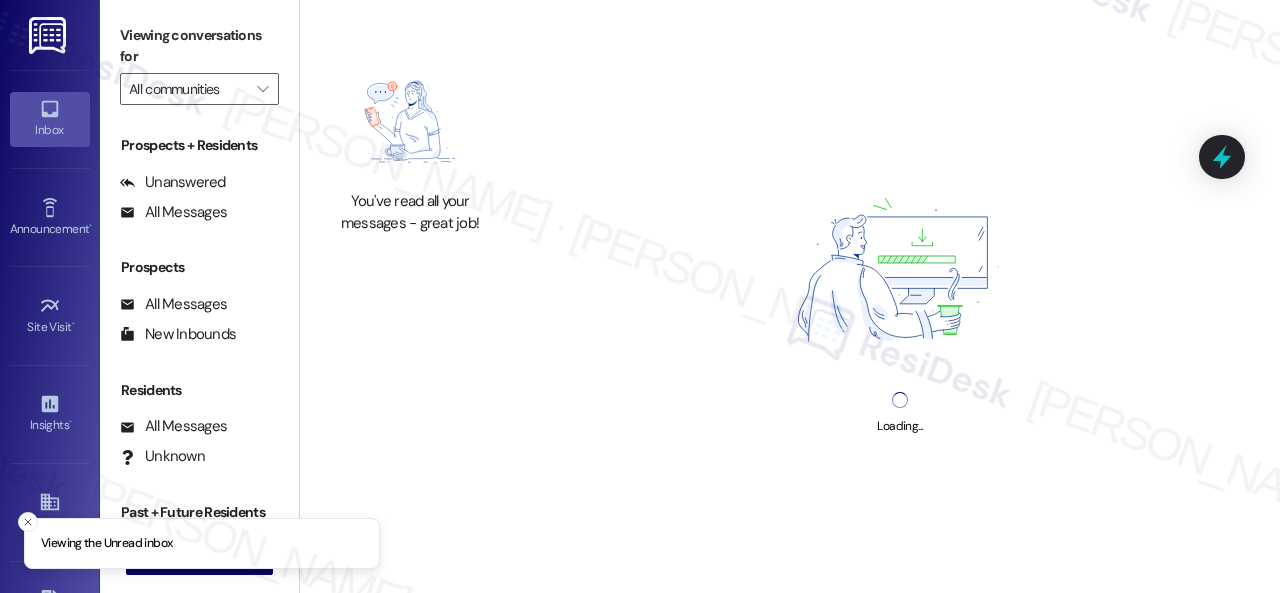 scroll, scrollTop: 0, scrollLeft: 0, axis: both 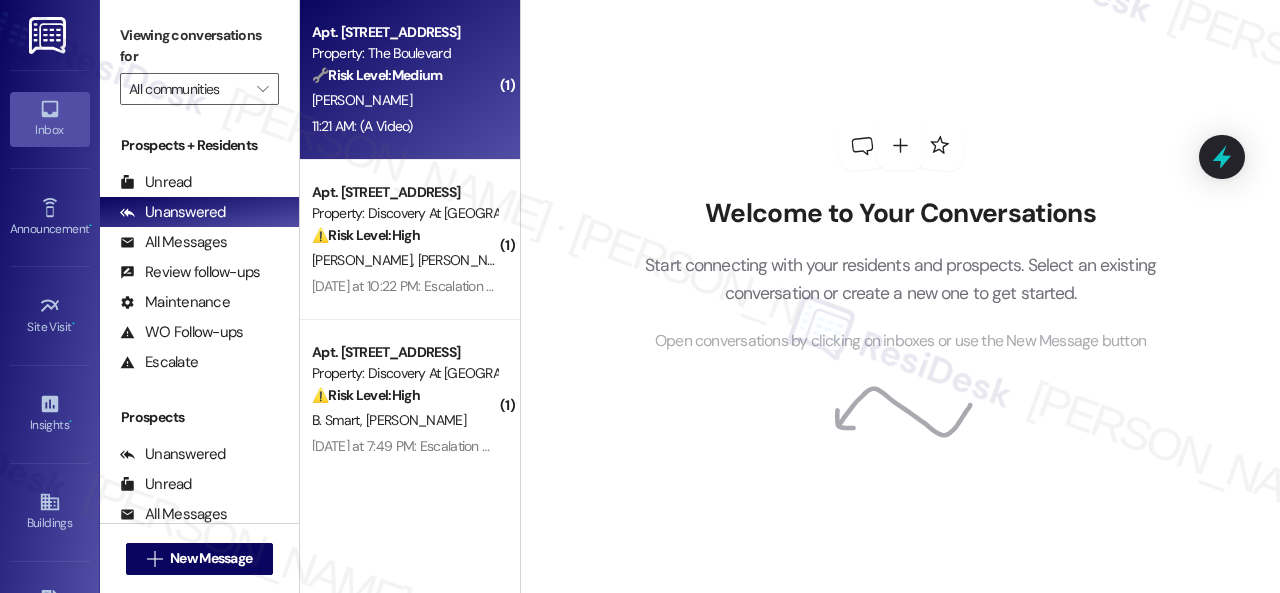 click on "[PERSON_NAME]" at bounding box center (404, 100) 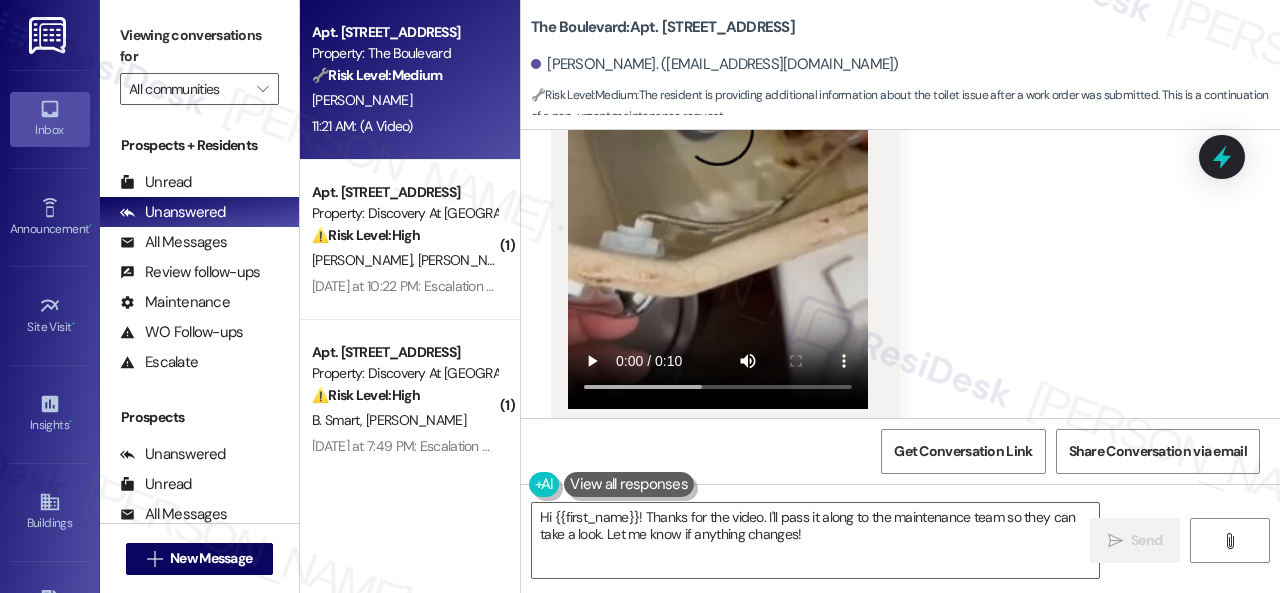 scroll, scrollTop: 23064, scrollLeft: 0, axis: vertical 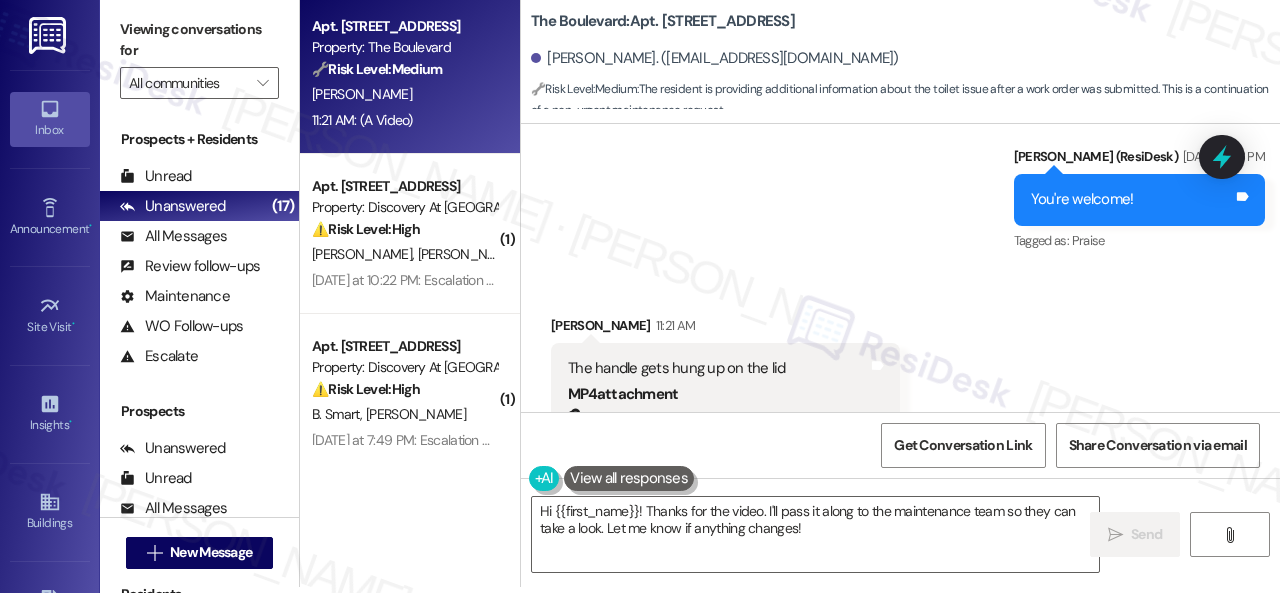 click on "Sent via SMS [PERSON_NAME]   (ResiDesk) [DATE] 4:08 PM You're welcome! Tags and notes Tagged as:   Praise Click to highlight conversations about Praise" at bounding box center (900, 185) 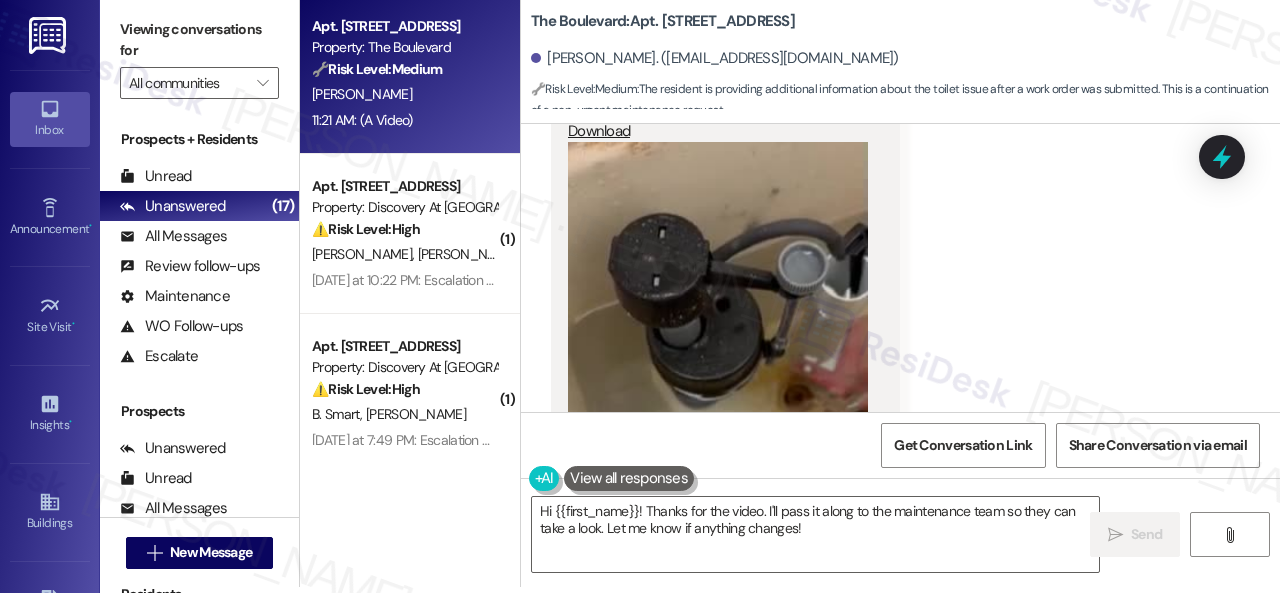 scroll, scrollTop: 23064, scrollLeft: 0, axis: vertical 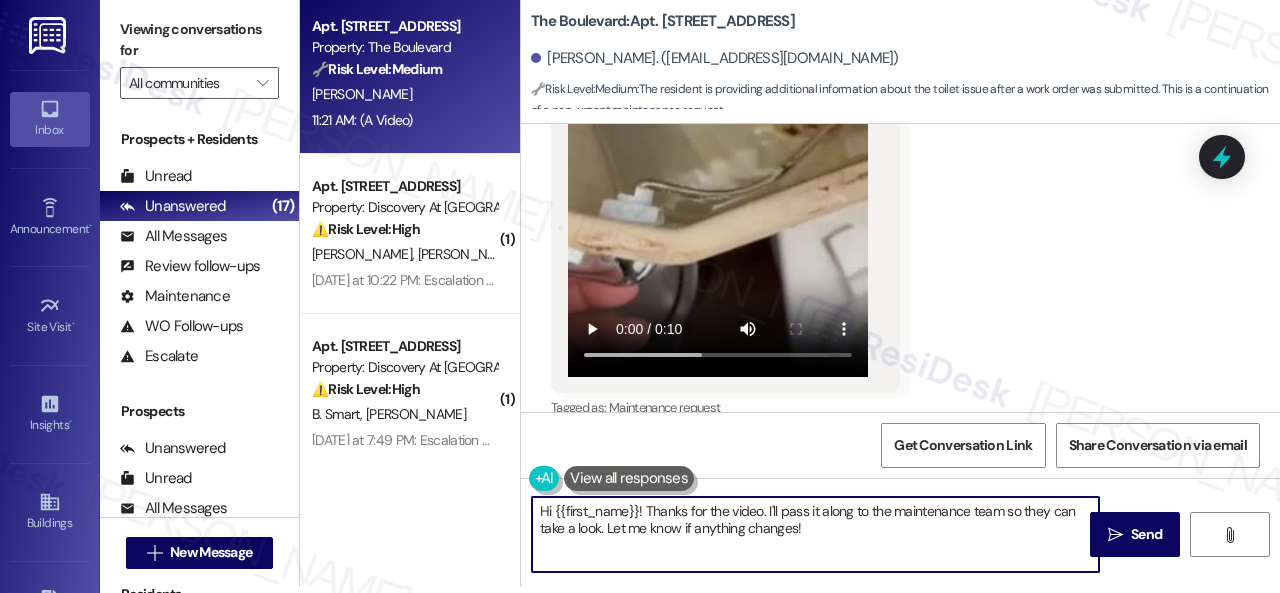 drag, startPoint x: 810, startPoint y: 531, endPoint x: 498, endPoint y: 485, distance: 315.3728 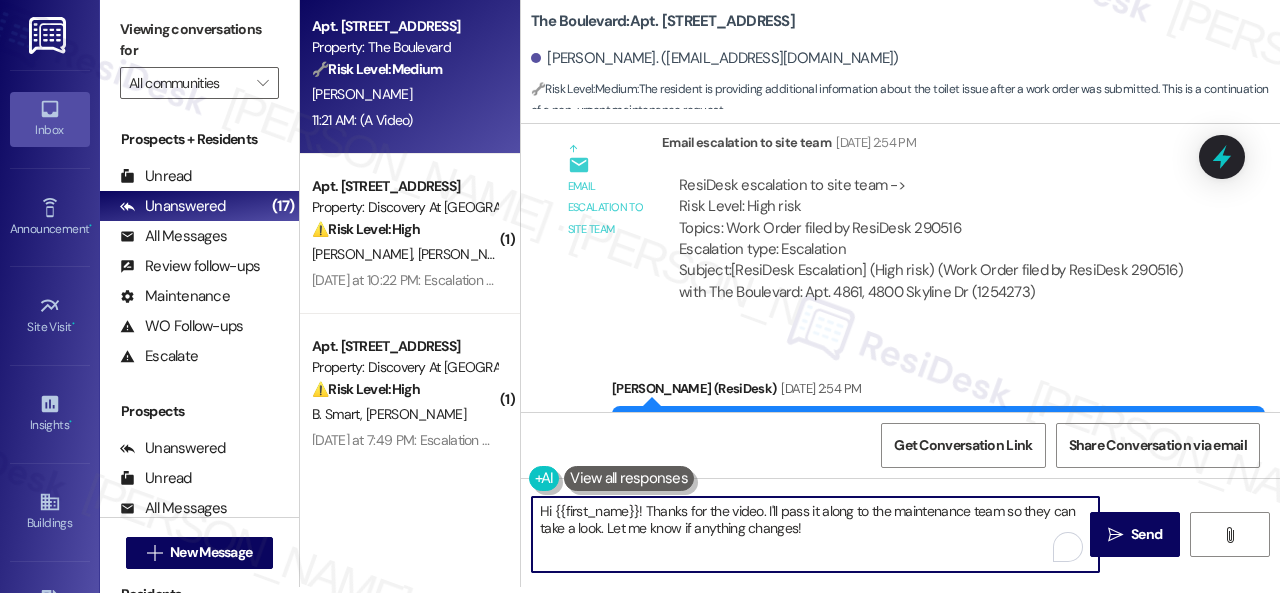 scroll, scrollTop: 21864, scrollLeft: 0, axis: vertical 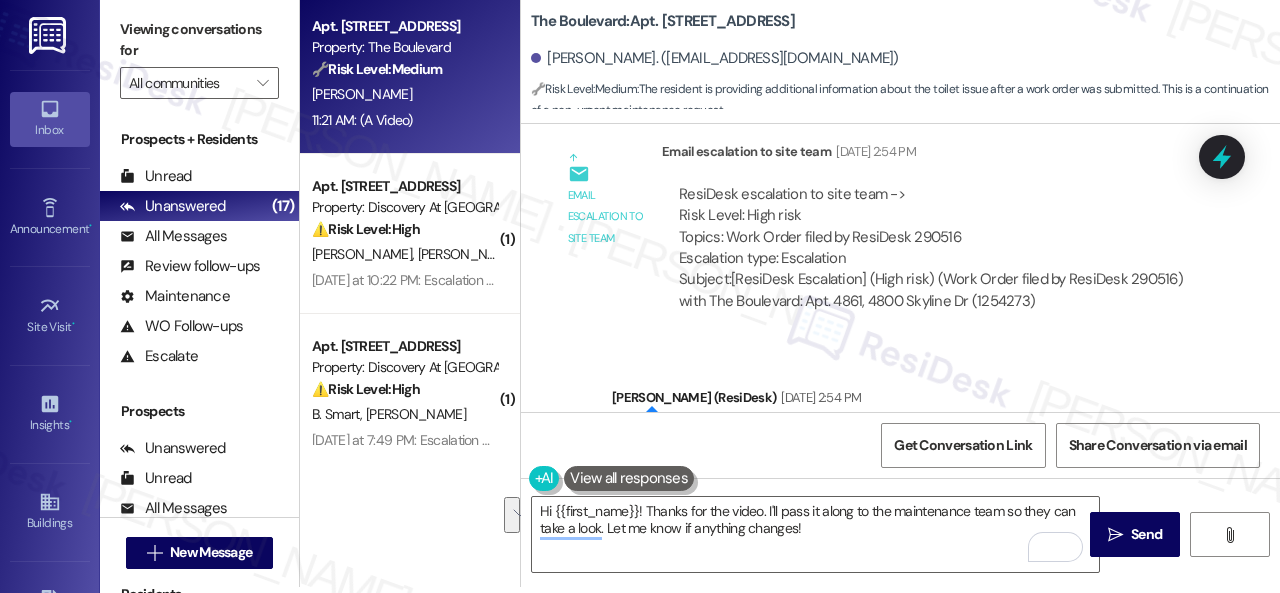 click on "ResiDesk escalation to site team ->
Risk Level: High risk
Topics: Work Order filed by ResiDesk 290516
Escalation type: Escalation" at bounding box center (933, 227) 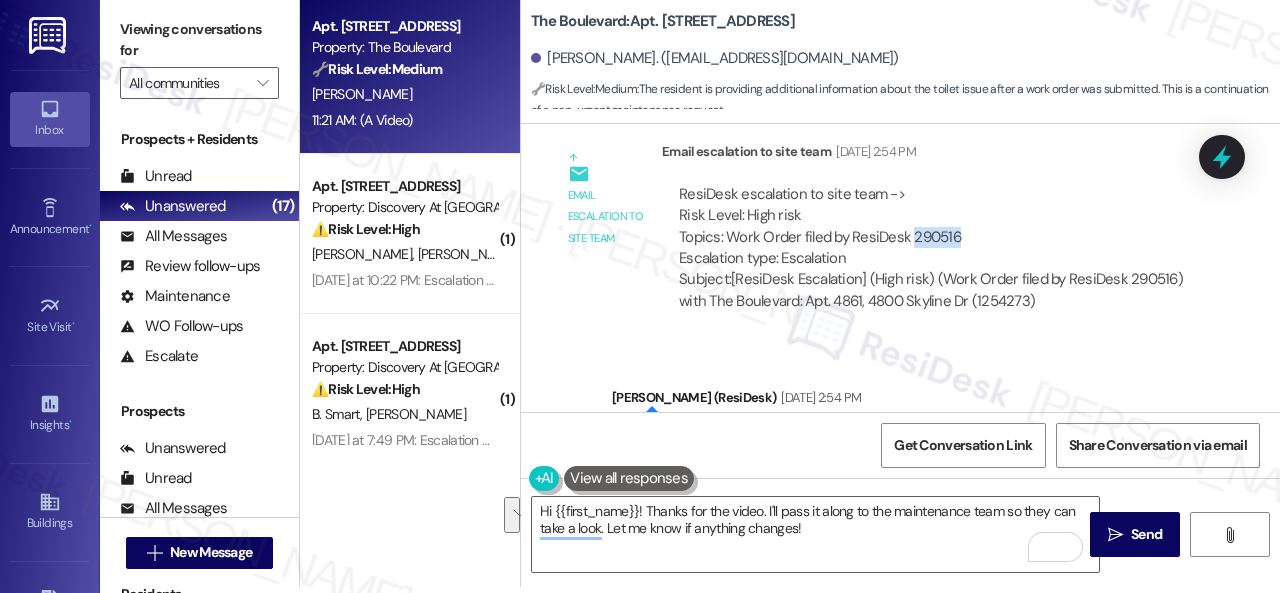 click on "ResiDesk escalation to site team ->
Risk Level: High risk
Topics: Work Order filed by ResiDesk 290516
Escalation type: Escalation" at bounding box center (933, 227) 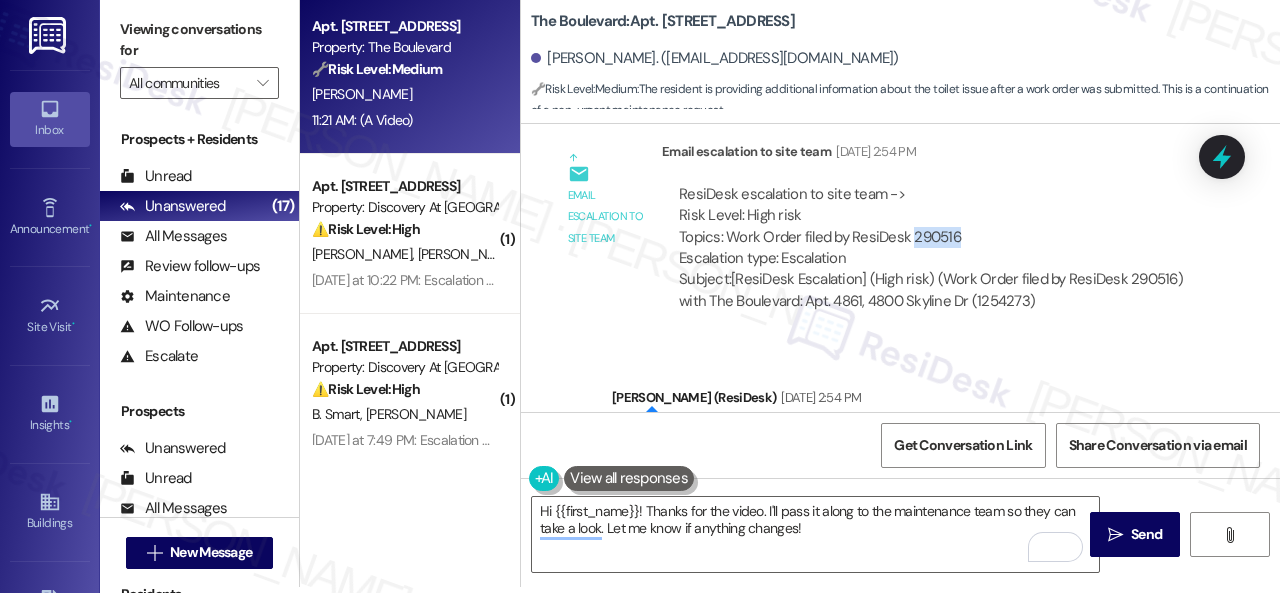 copy on "290516" 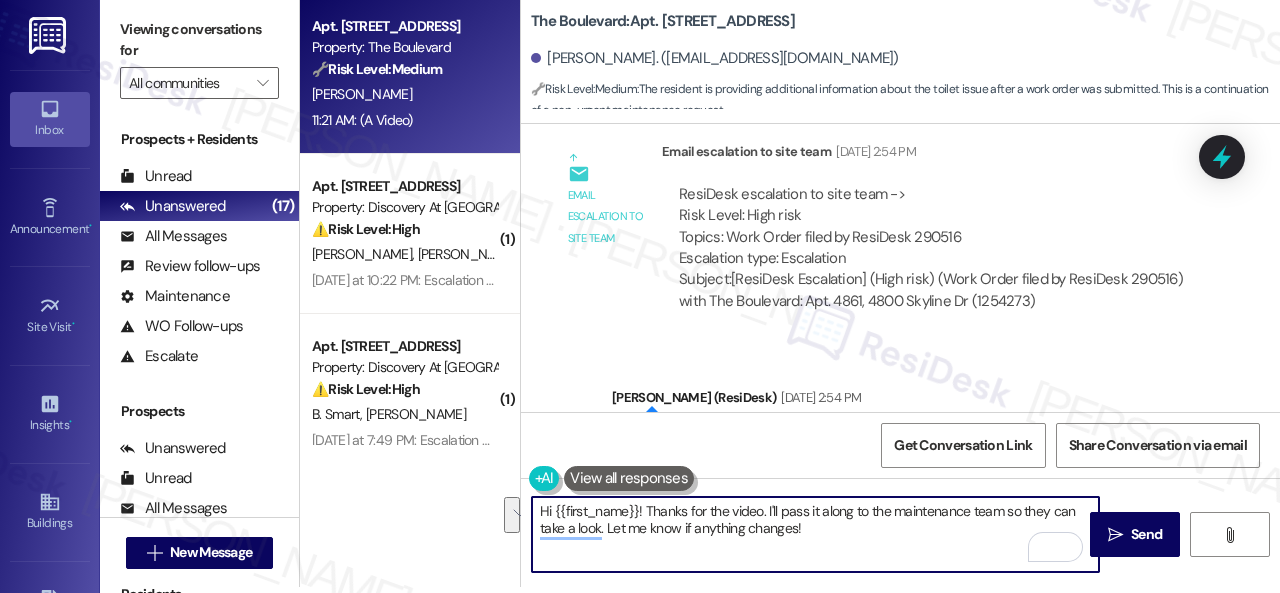 drag, startPoint x: 806, startPoint y: 528, endPoint x: 767, endPoint y: 501, distance: 47.434166 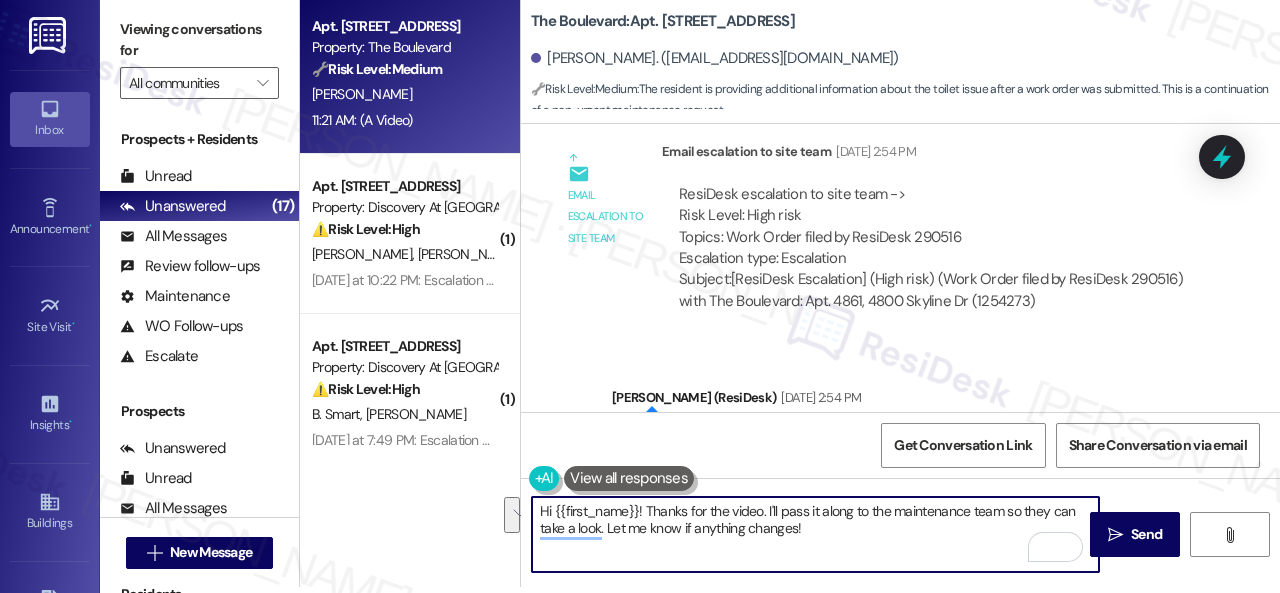 click on "Hi {{first_name}}! Thanks for the video. I'll pass it along to the maintenance team so they can take a look. Let me know if anything changes!" at bounding box center (815, 534) 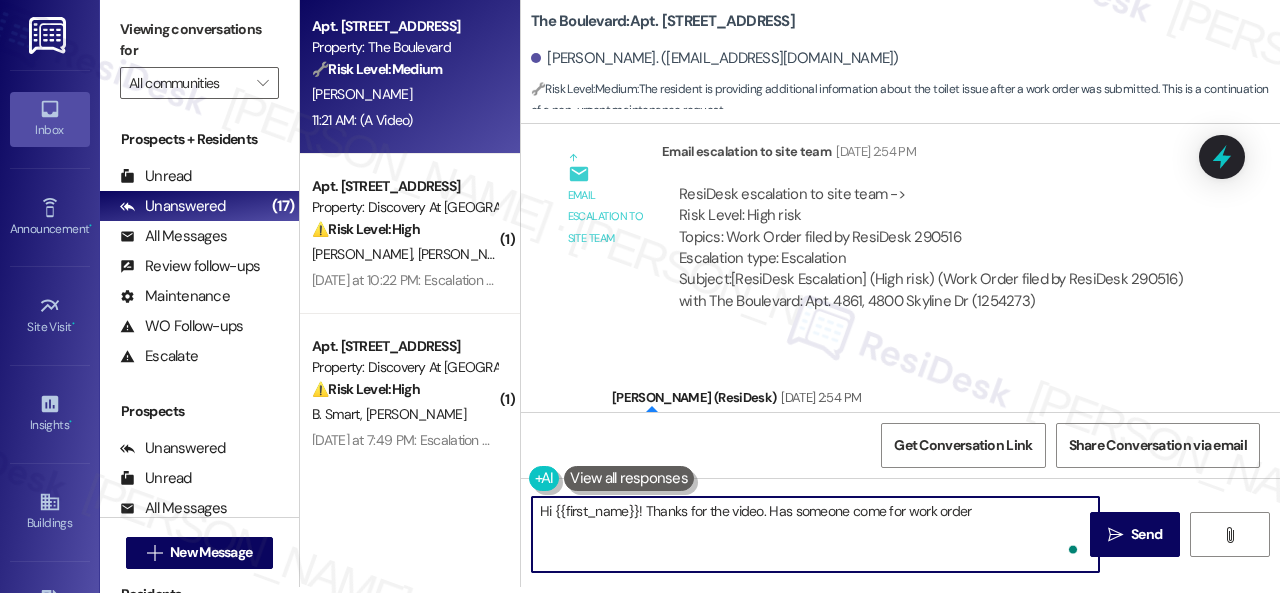 paste on "290516" 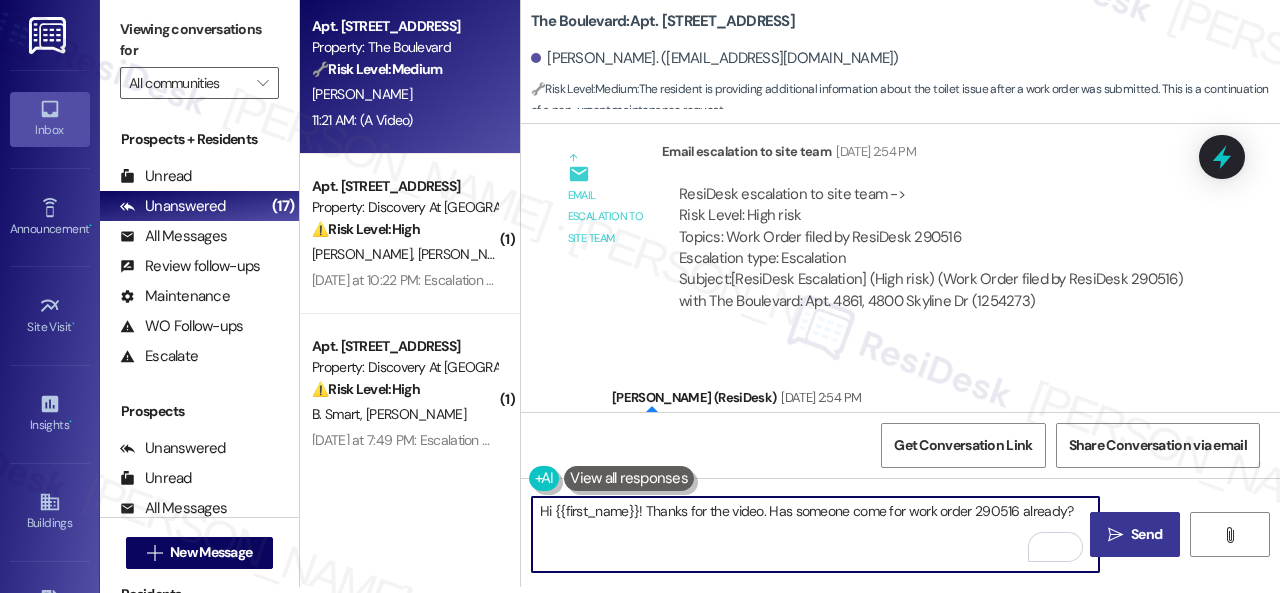 type on "Hi {{first_name}}! Thanks for the video. Has someone come for work order 290516 already?" 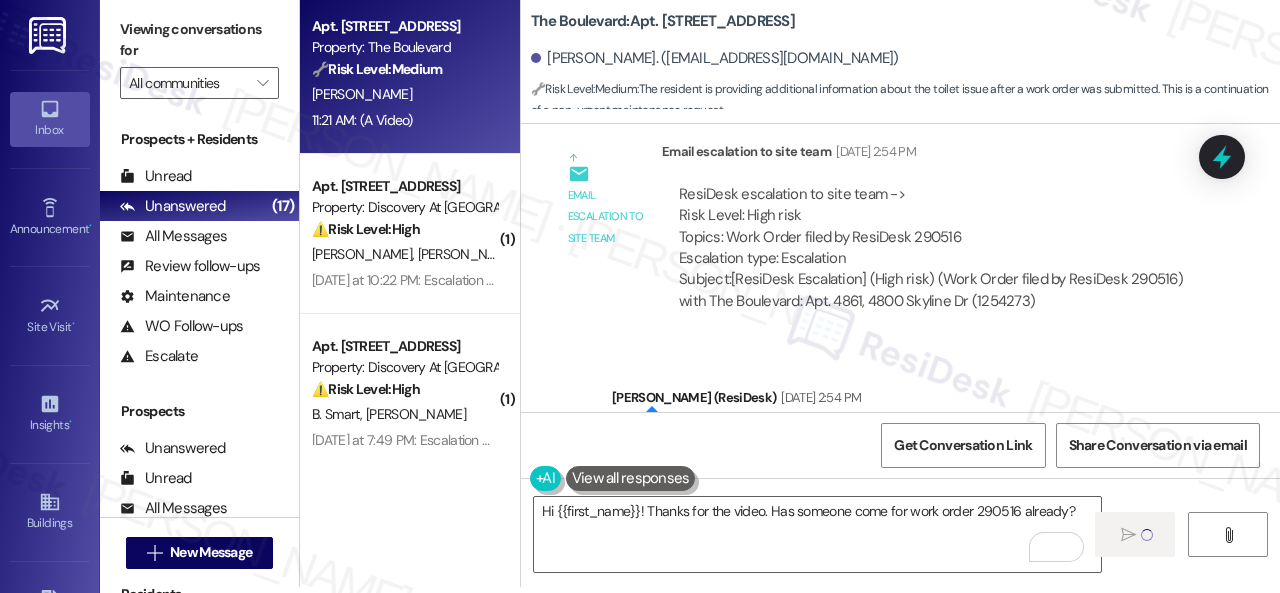 type 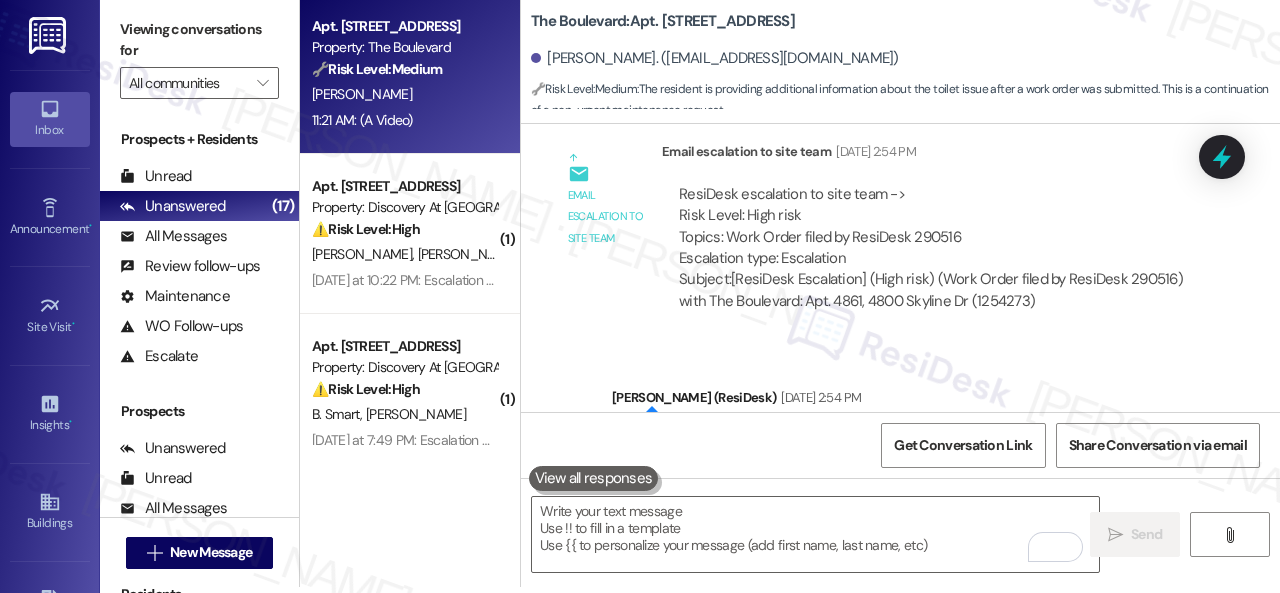 scroll, scrollTop: 0, scrollLeft: 0, axis: both 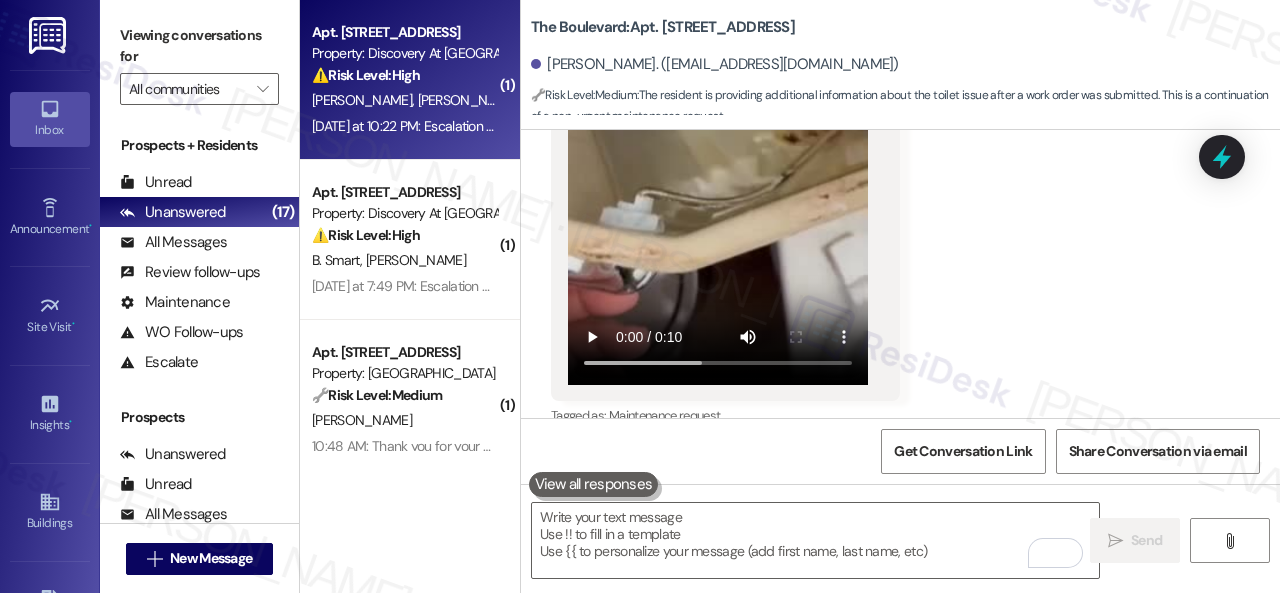 click on "[PERSON_NAME] [PERSON_NAME]" at bounding box center (404, 100) 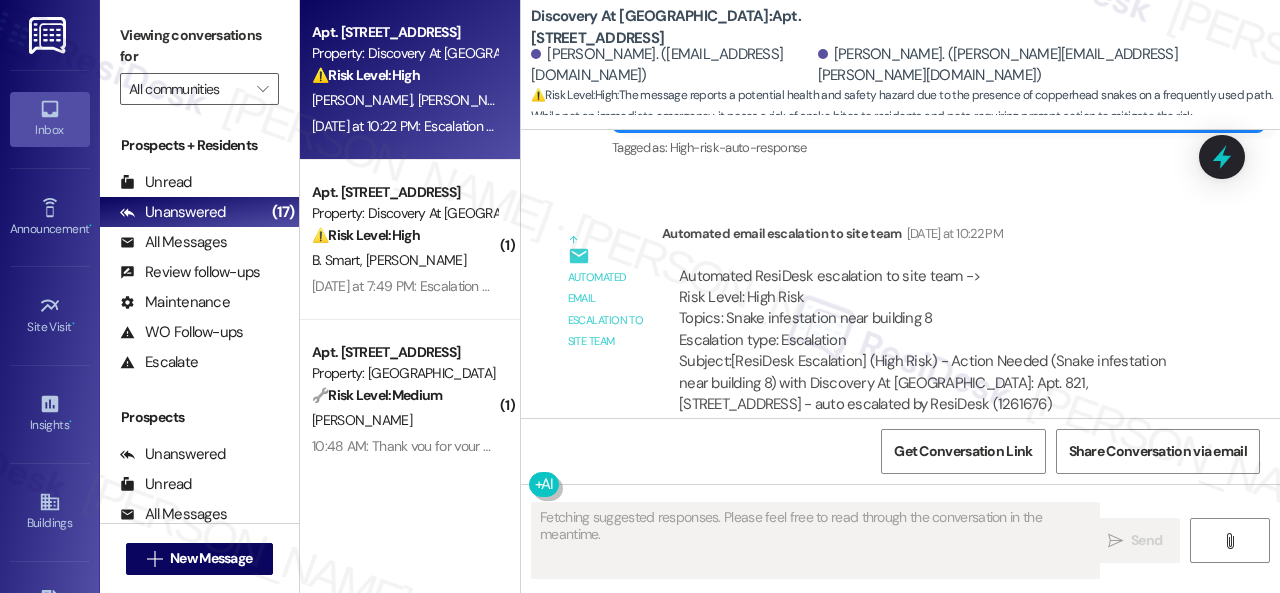 scroll, scrollTop: 4266, scrollLeft: 0, axis: vertical 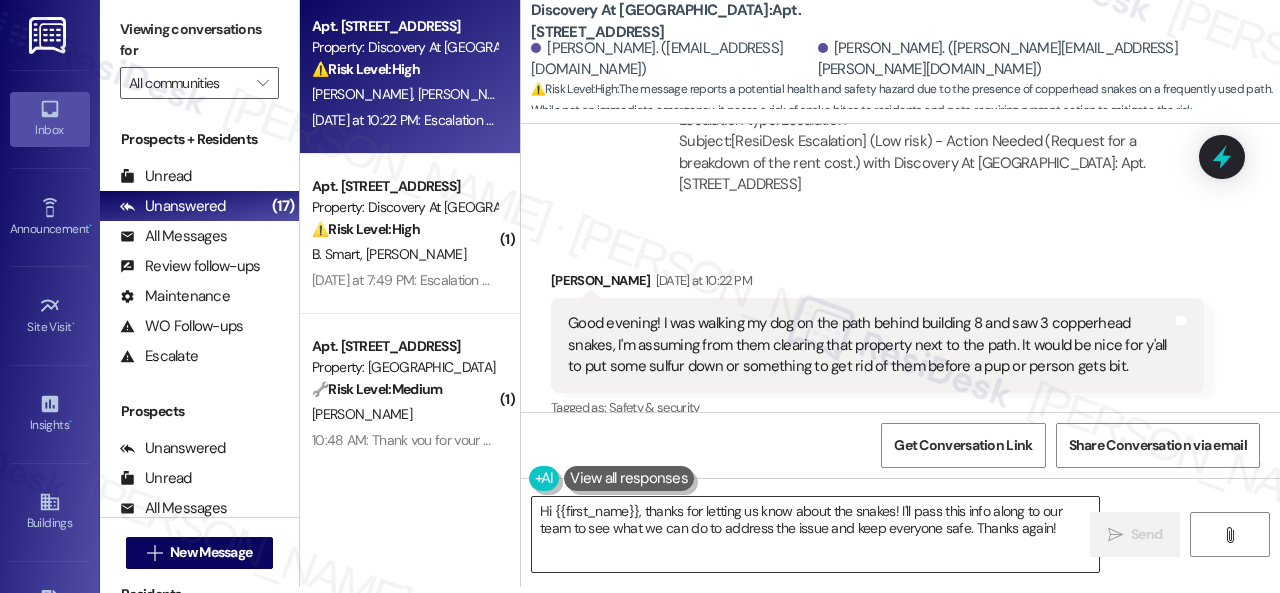 click on "Hi {{first_name}}, thanks for letting us know about the snakes! I'll pass this info along to our team to see what we can do to address the issue and keep everyone safe. Thanks again!" at bounding box center (815, 534) 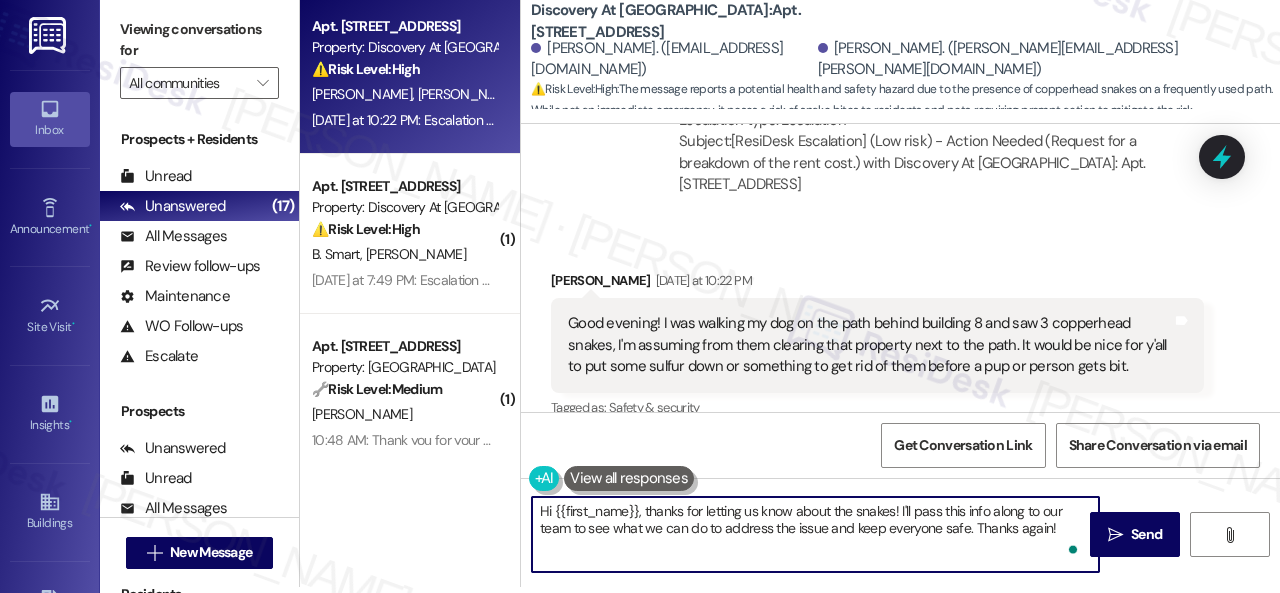 drag, startPoint x: 556, startPoint y: 513, endPoint x: 637, endPoint y: 505, distance: 81.394104 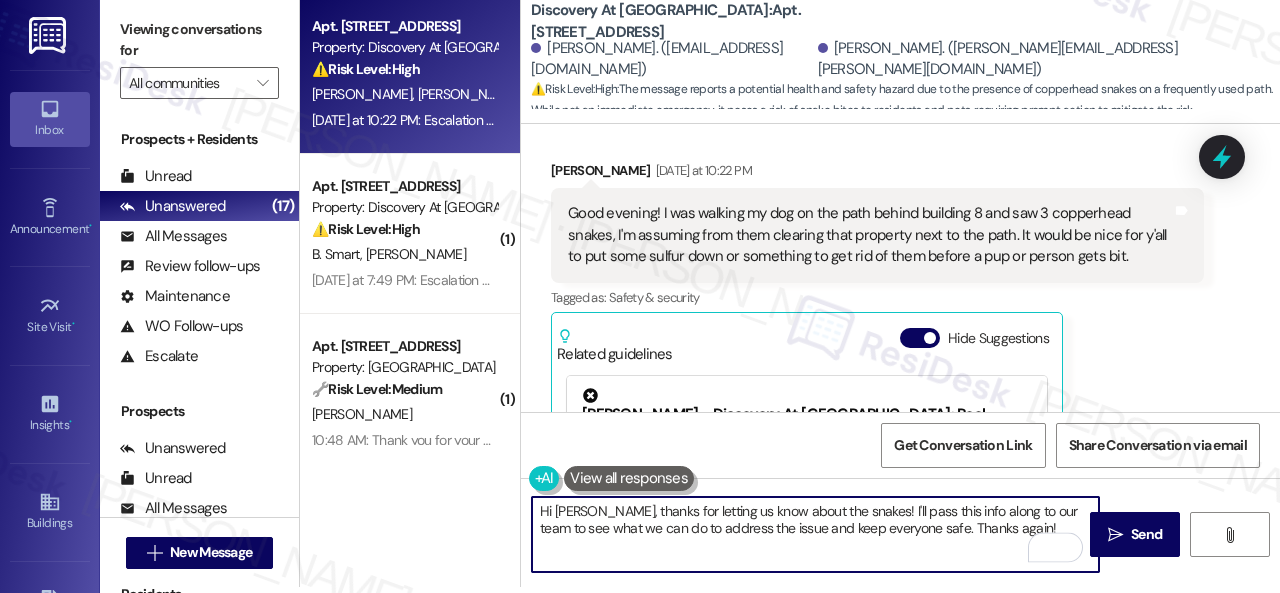 scroll, scrollTop: 3766, scrollLeft: 0, axis: vertical 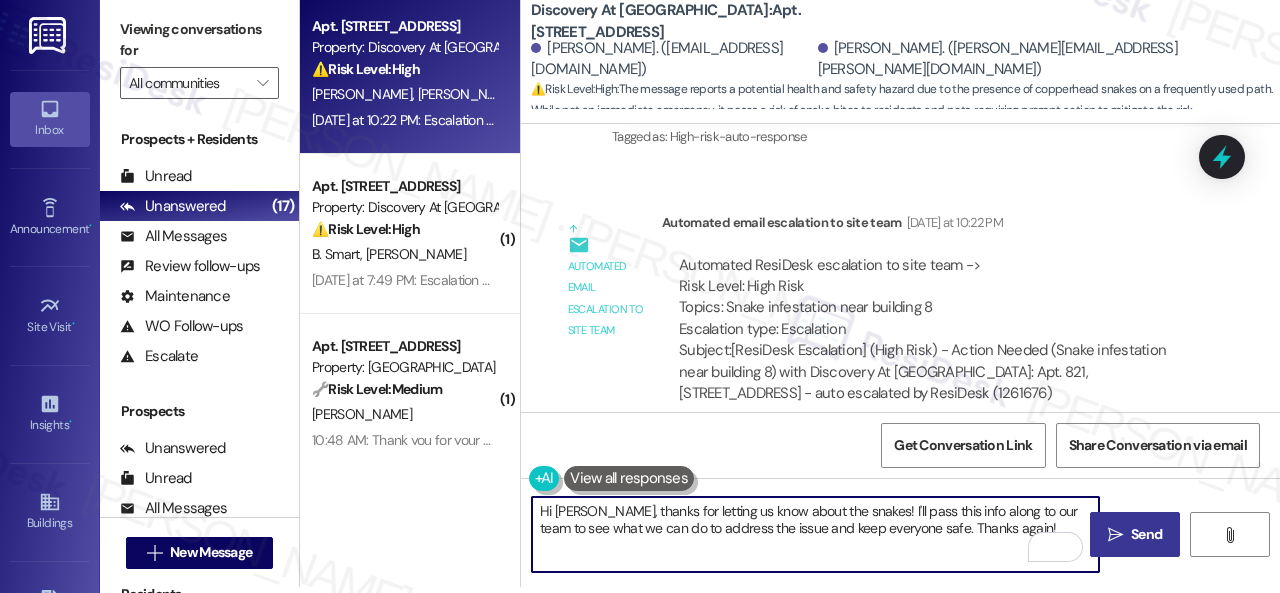 type on "Hi [PERSON_NAME], thanks for letting us know about the snakes! I'll pass this info along to our team to see what we can do to address the issue and keep everyone safe. Thanks again!" 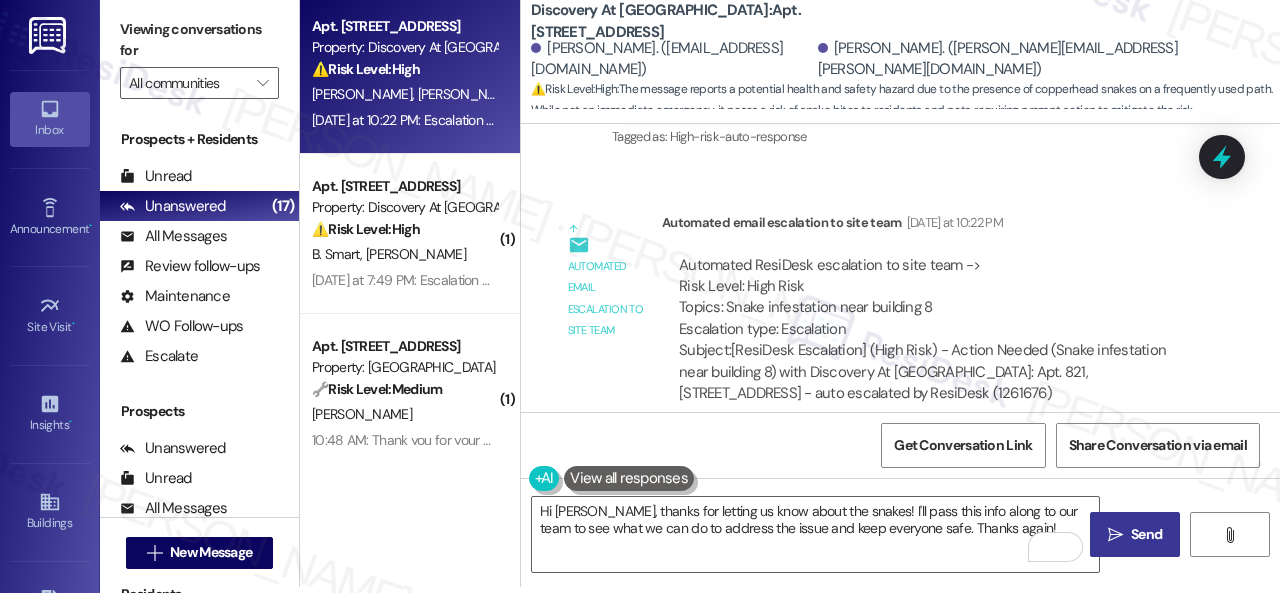 click on "Send" at bounding box center (1146, 534) 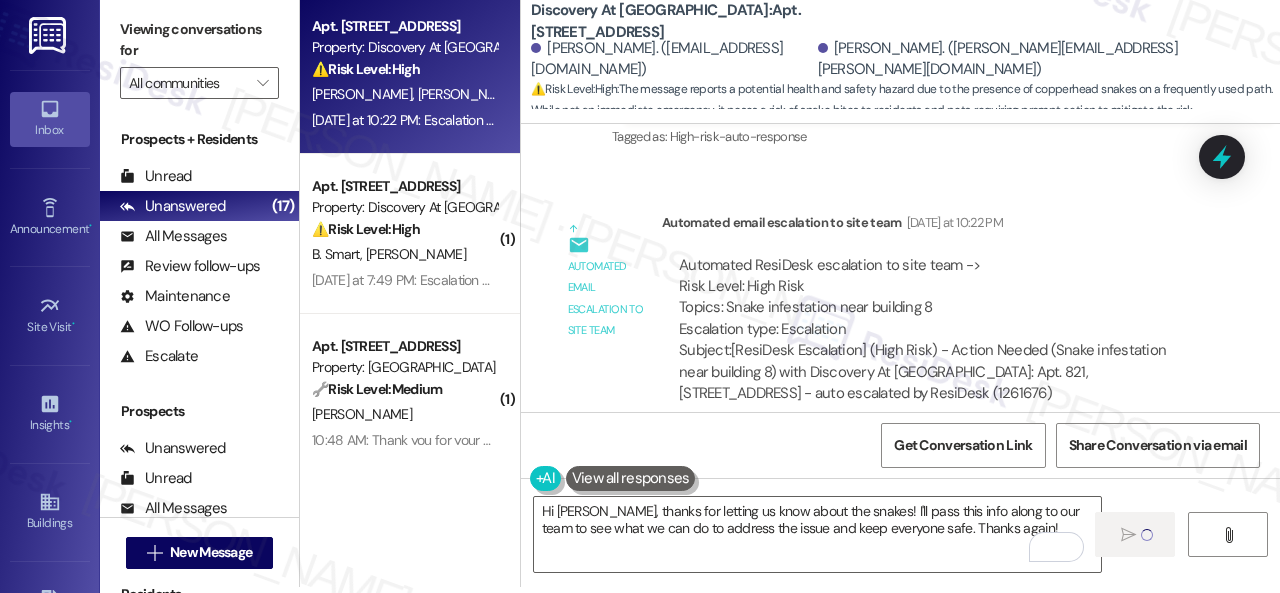 type 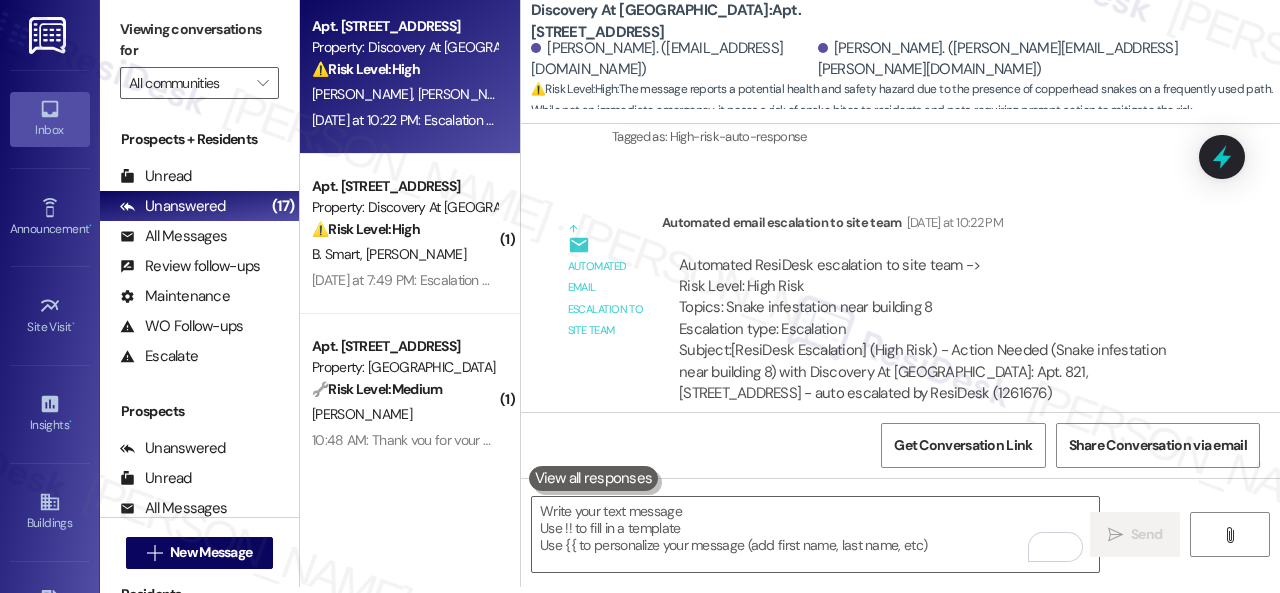 scroll, scrollTop: 0, scrollLeft: 0, axis: both 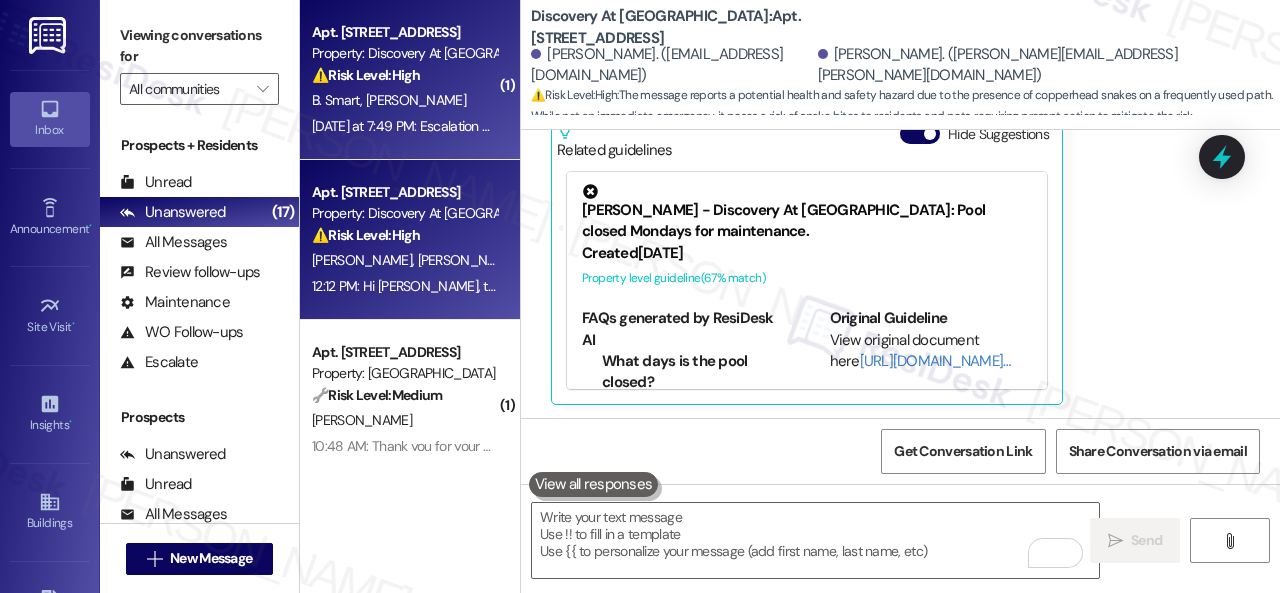 click on "B. Smart [PERSON_NAME]" at bounding box center (404, 100) 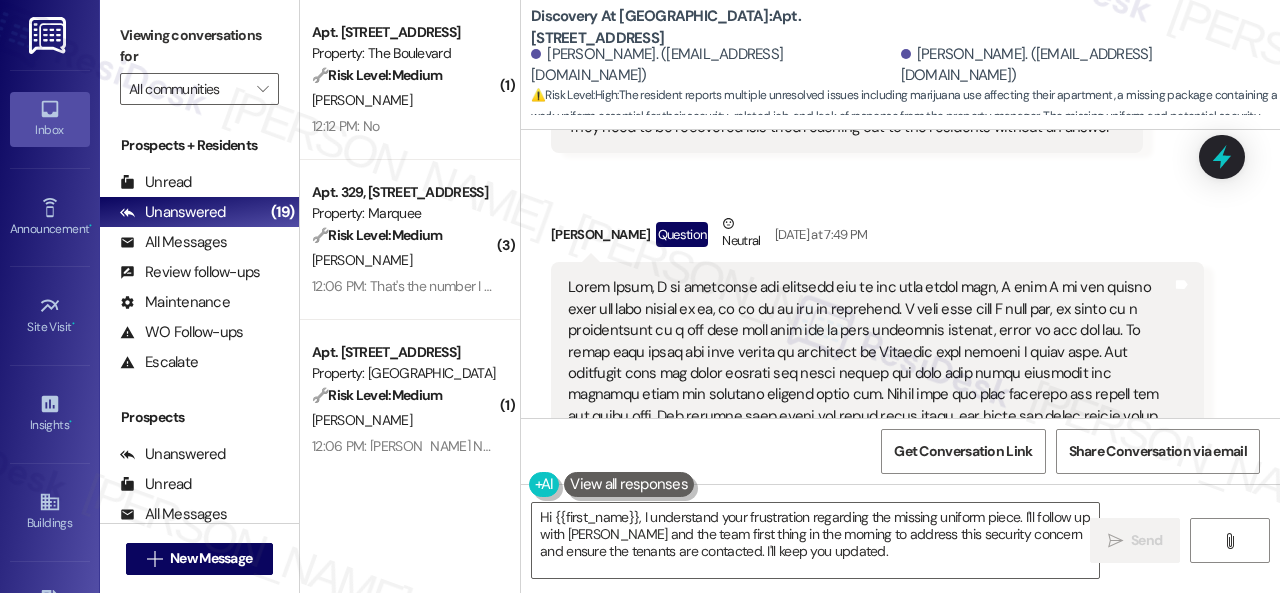 scroll, scrollTop: 9199, scrollLeft: 0, axis: vertical 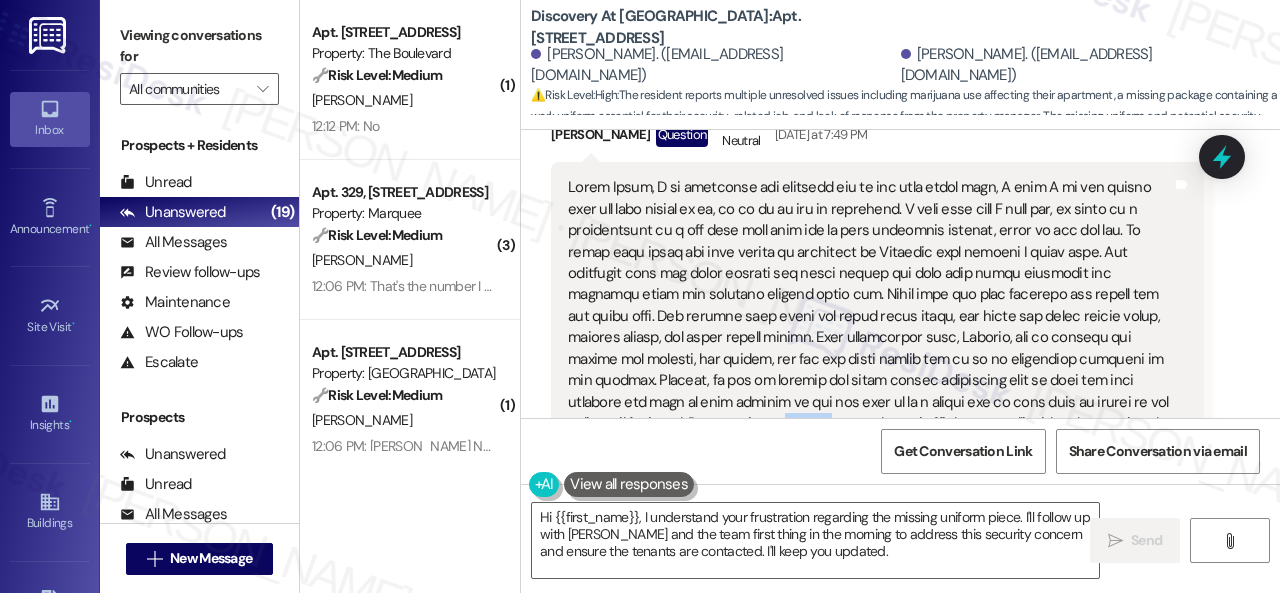 drag, startPoint x: 726, startPoint y: 397, endPoint x: 762, endPoint y: 397, distance: 36 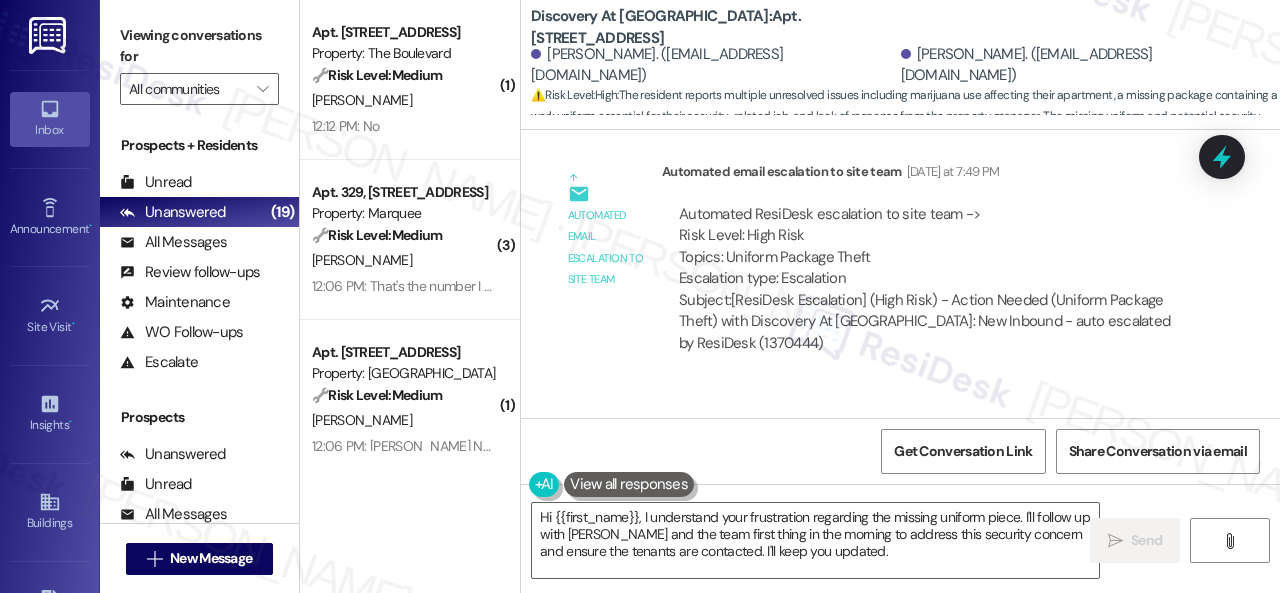 scroll, scrollTop: 10999, scrollLeft: 0, axis: vertical 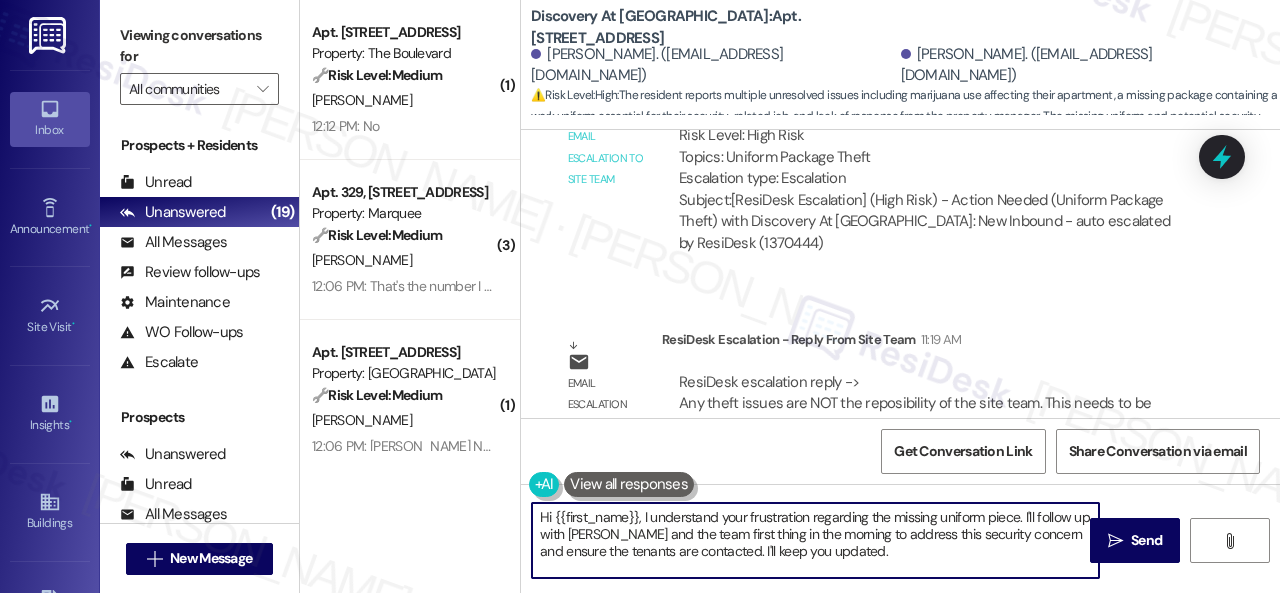 click on "Hi {{first_name}}, I understand your frustration regarding the missing uniform piece. I'll follow up with [PERSON_NAME] and the team first thing in the morning to address this security concern and ensure the tenants are contacted. I'll keep you updated." at bounding box center [815, 540] 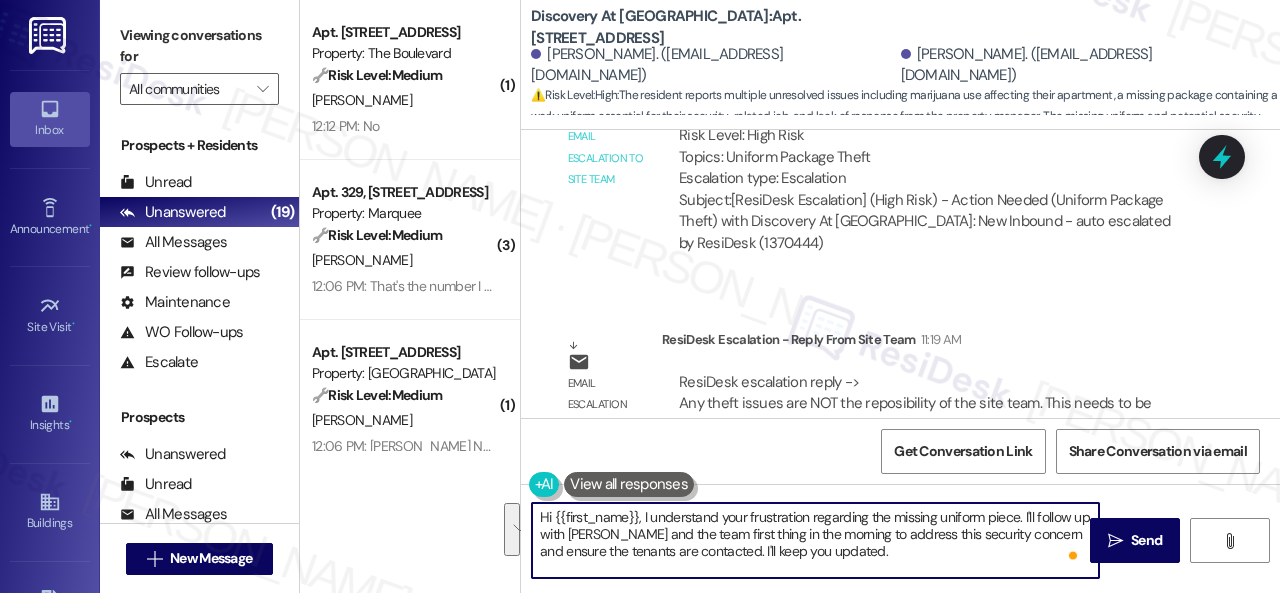 drag, startPoint x: 1020, startPoint y: 517, endPoint x: 1022, endPoint y: 558, distance: 41.04875 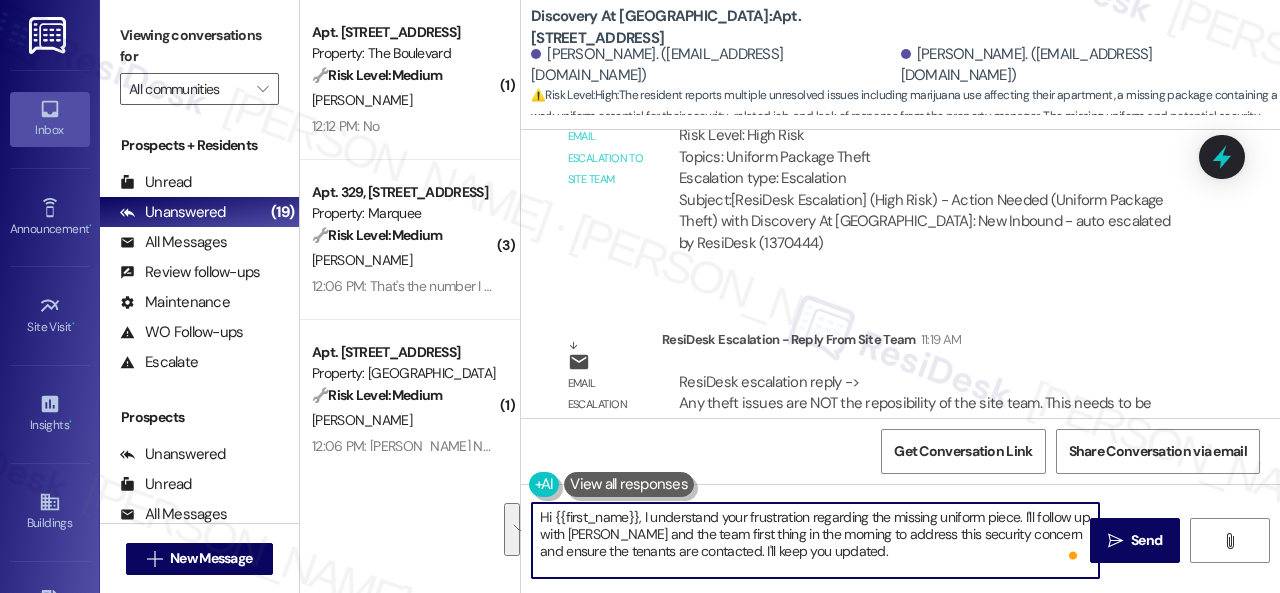 click on "Hi {{first_name}}, I understand your frustration regarding the missing uniform piece. I'll follow up with Jennifer and the team first thing in the morning to address this security concern and ensure the tenants are contacted. I'll keep you updated." at bounding box center (815, 540) 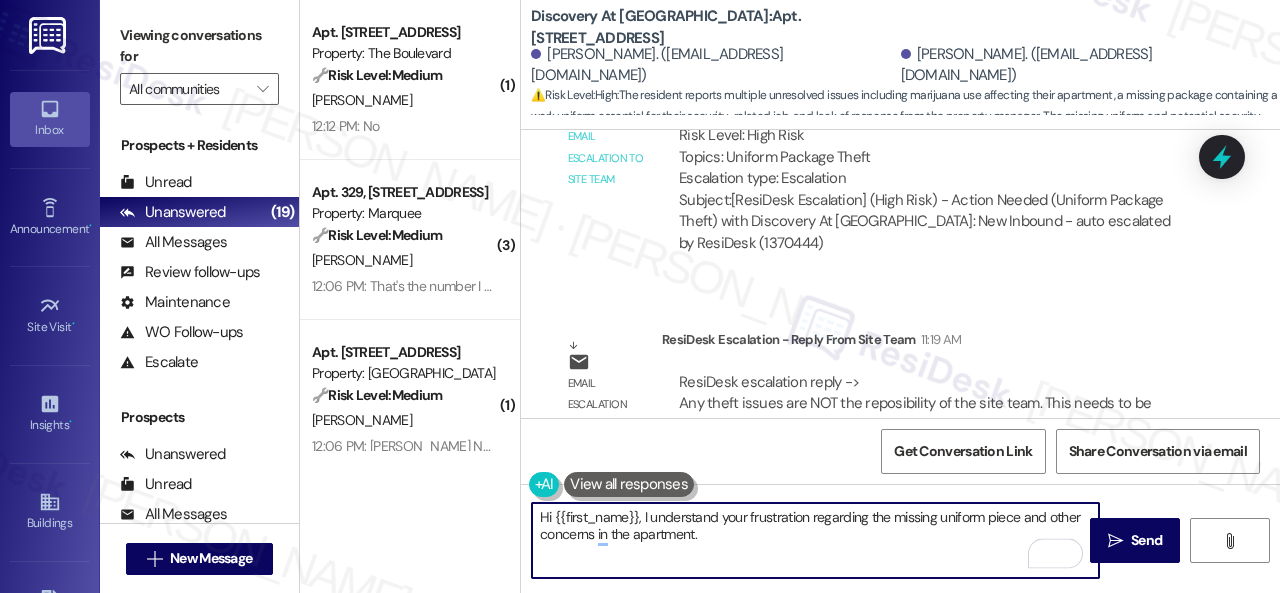 drag, startPoint x: 644, startPoint y: 521, endPoint x: 524, endPoint y: 511, distance: 120.41595 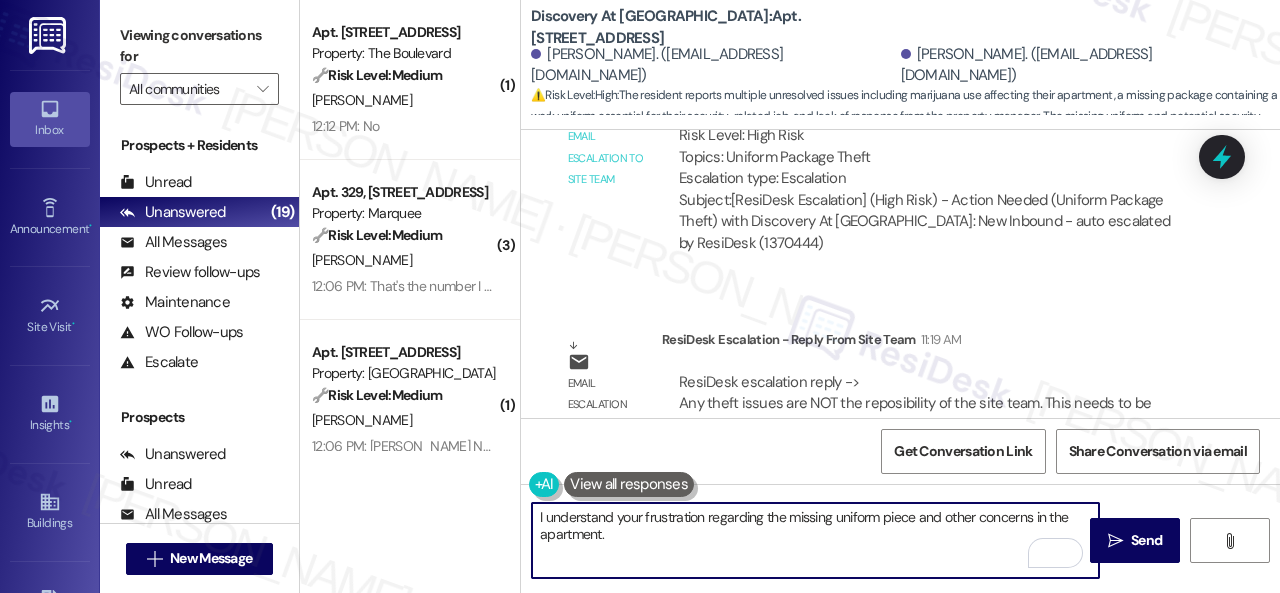 click on "I understand your frustration regarding the missing uniform piece and other concerns in the apartment." at bounding box center [815, 540] 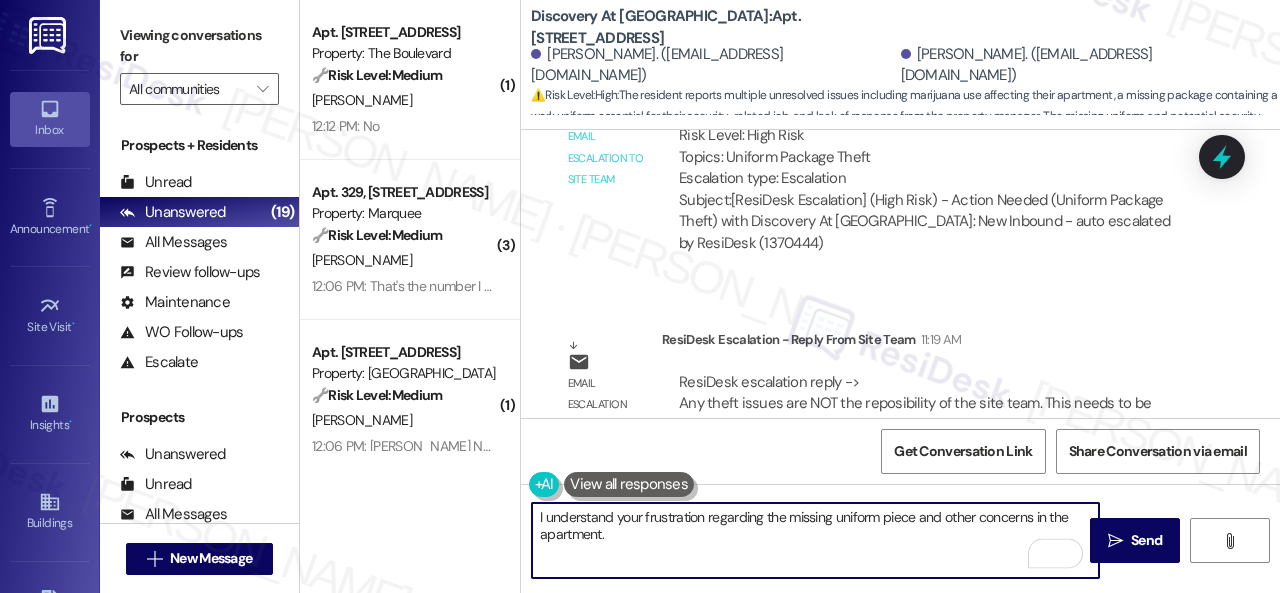 paste on "ny theft issues are NOT the reposibility of the site team.  This needs to be directed to the local authorities as we will under no circumstances out our team members in a position to retrieve stolen packages. Please contact authorities." 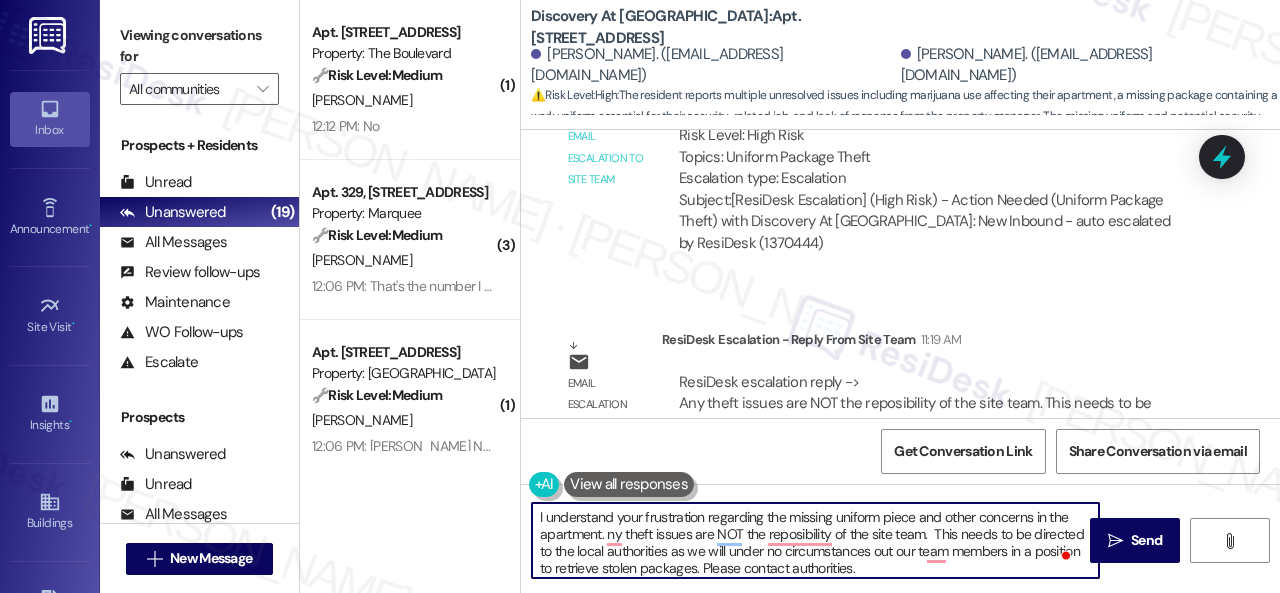click on "I understand your frustration regarding the missing uniform piece and other concerns in the apartment. ny theft issues are NOT the reposibility of the site team.  This needs to be directed to the local authorities as we will under no circumstances out our team members in a position to retrieve stolen packages. Please contact authorities." at bounding box center [815, 540] 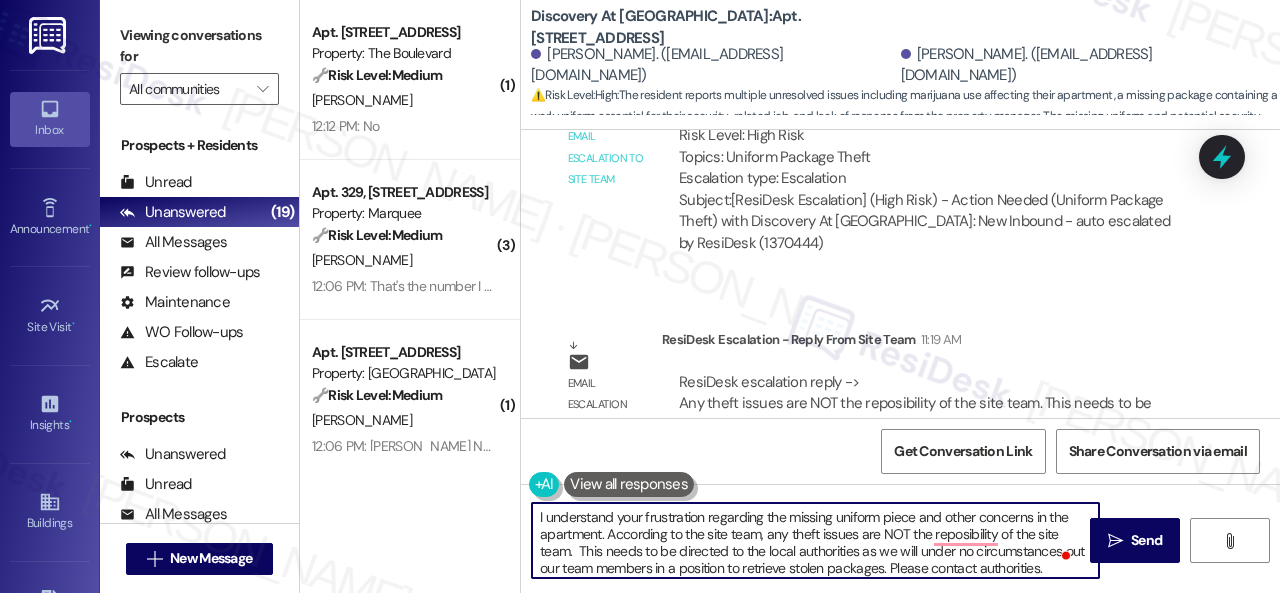 drag, startPoint x: 883, startPoint y: 535, endPoint x: 905, endPoint y: 531, distance: 22.36068 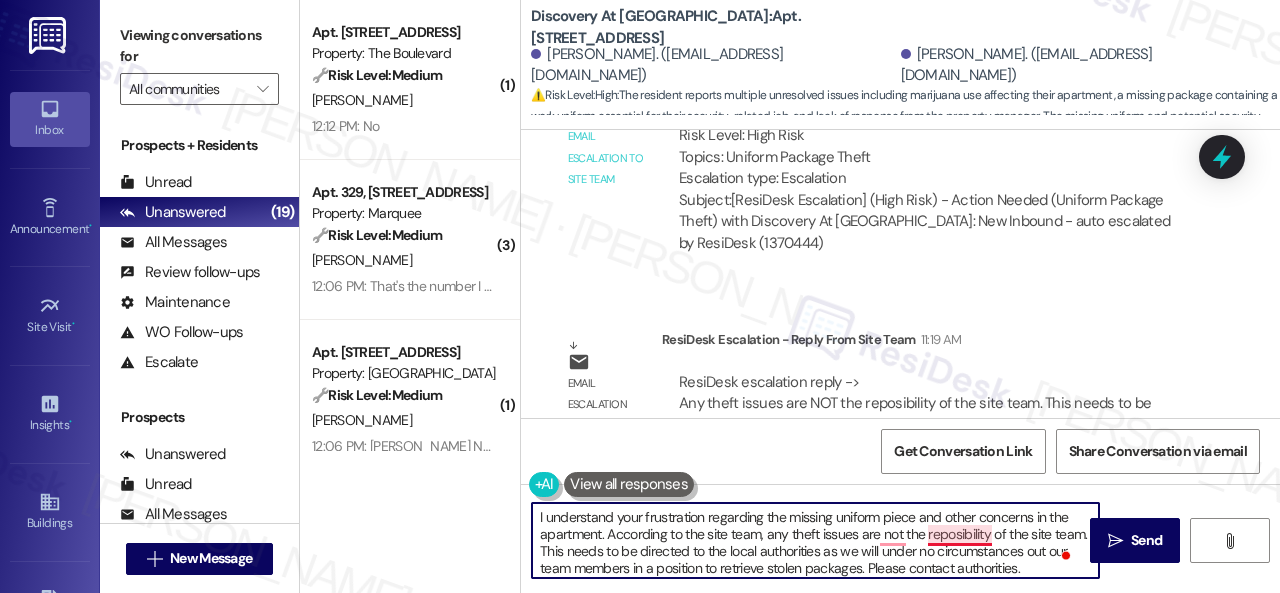 click on "I understand your frustration regarding the missing uniform piece and other concerns in the apartment. According to the site team, any theft issues are not the reposibility of the site team.  This needs to be directed to the local authorities as we will under no circumstances out our team members in a position to retrieve stolen packages. Please contact authorities." at bounding box center (815, 540) 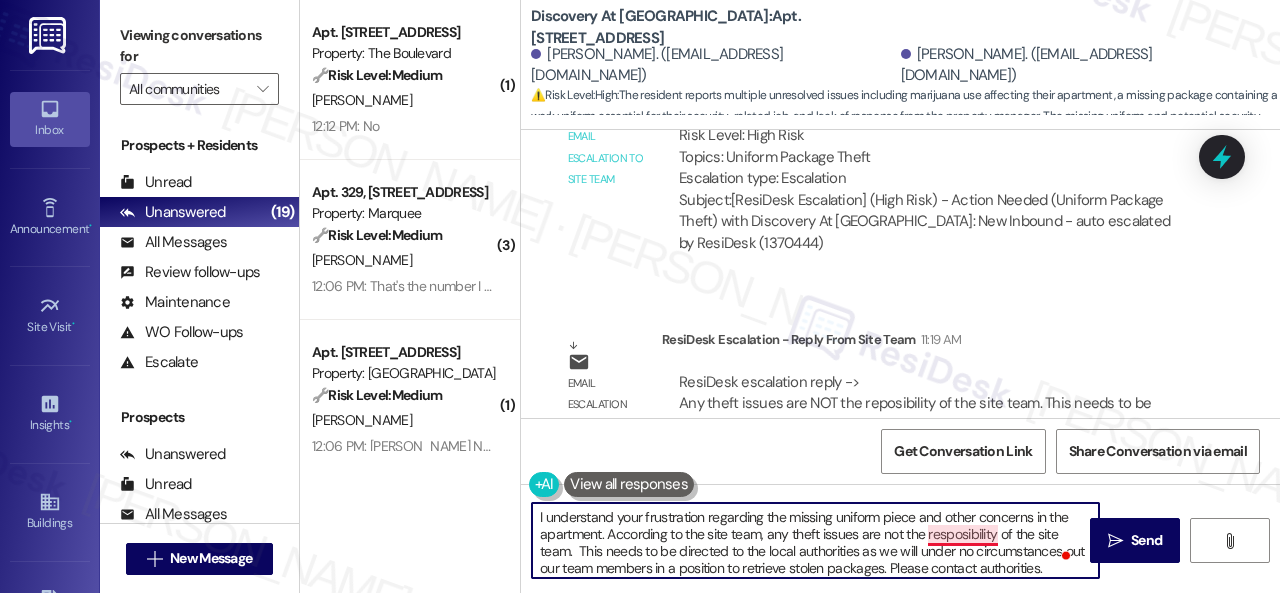 click on "I understand your frustration regarding the missing uniform piece and other concerns in the apartment. According to the site team, any theft issues are not the resposibility of the site team.  This needs to be directed to the local authorities as we will under no circumstances out our team members in a position to retrieve stolen packages. Please contact authorities." at bounding box center [815, 540] 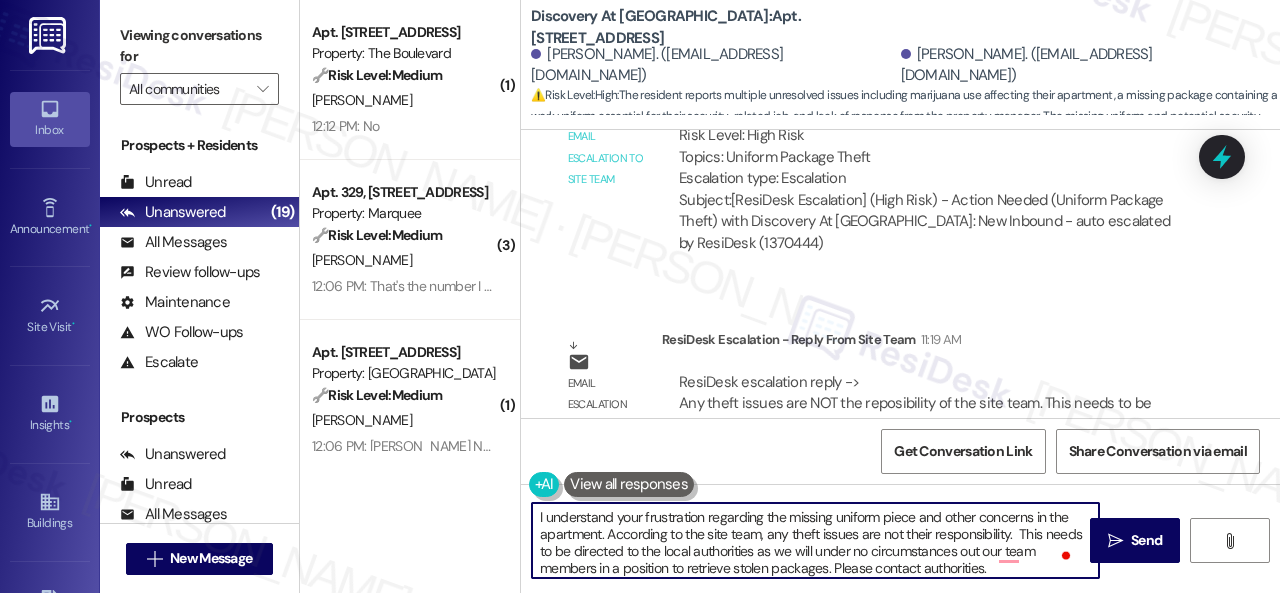 click on "I understand your frustration regarding the missing uniform piece and other concerns in the apartment. According to the site team, any theft issues are not their responsibility.  This needs to be directed to the local authorities as we will under no circumstances out our team members in a position to retrieve stolen packages. Please contact authorities." at bounding box center [815, 540] 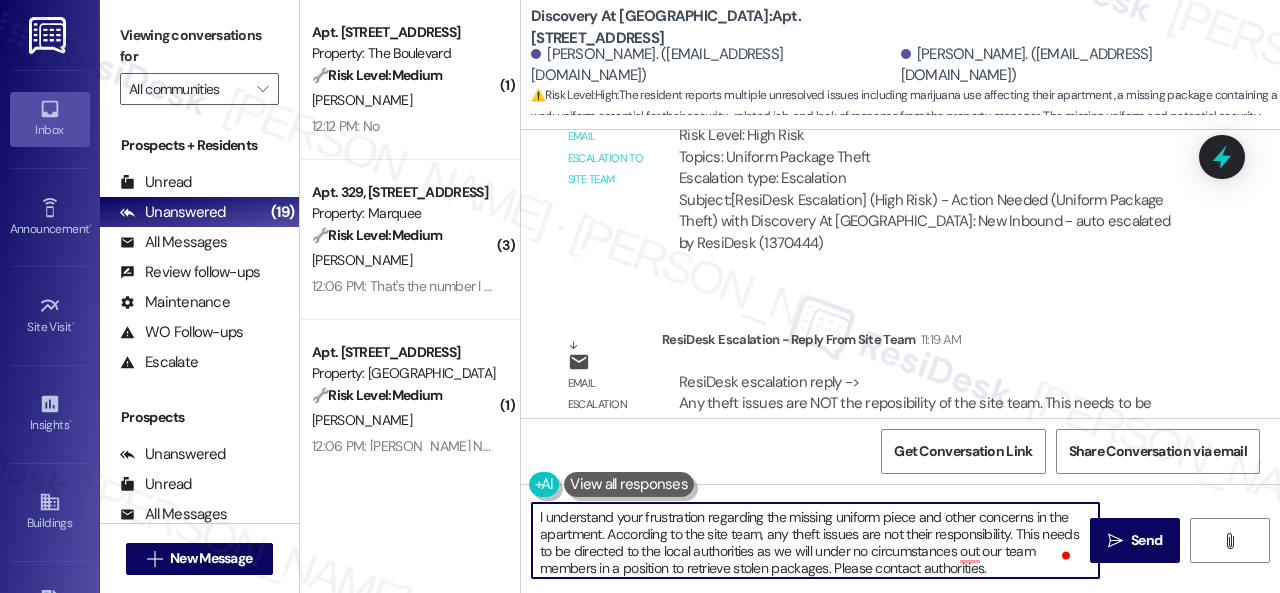 click on "I understand your frustration regarding the missing uniform piece and other concerns in the apartment. According to the site team, any theft issues are not their responsibility. This needs to be directed to the local authorities as we will under no circumstances out our team members in a position to retrieve stolen packages. Please contact authorities." at bounding box center (815, 540) 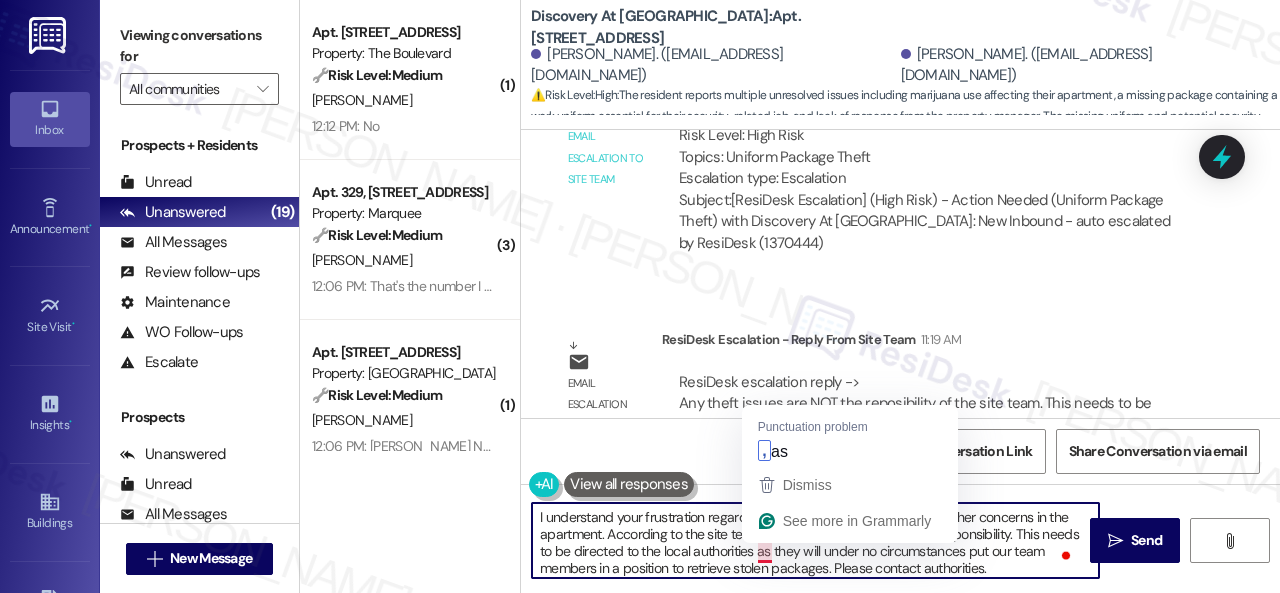 click on "I understand your frustration regarding the missing uniform piece and other concerns in the apartment. According to the site team, any theft issues are not their responsibility. This needs to be directed to the local authorities as they will under no circumstances put our team members in a position to retrieve stolen packages. Please contact authorities." at bounding box center (815, 540) 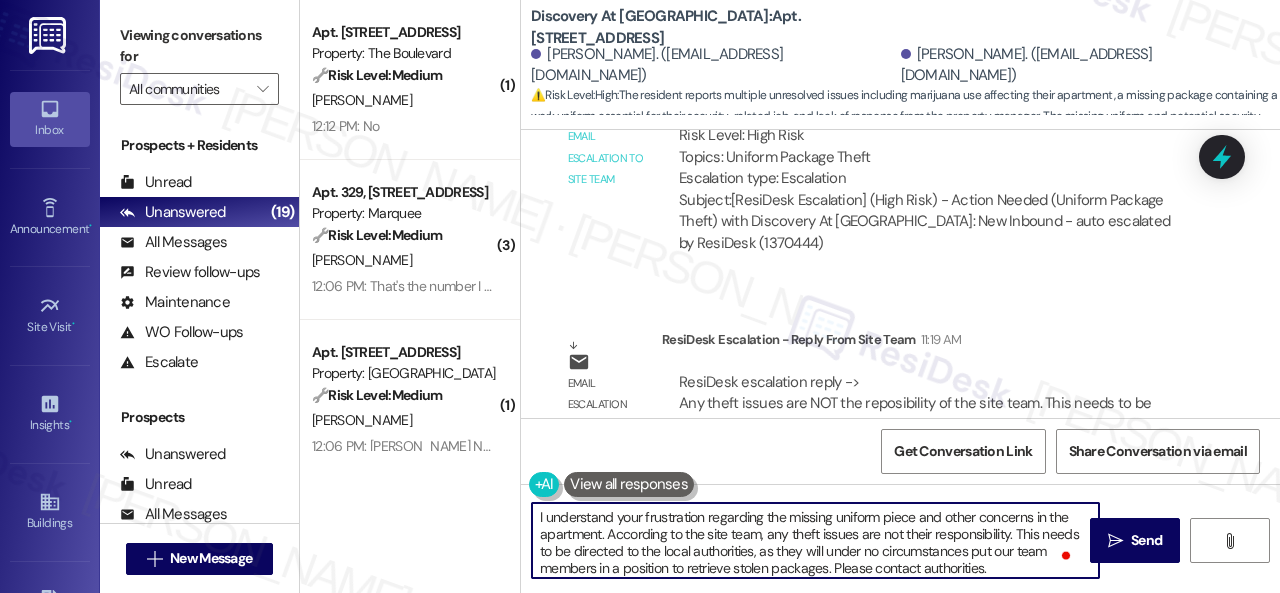 click on "I understand your frustration regarding the missing uniform piece and other concerns in the apartment. According to the site team, any theft issues are not their responsibility. This needs to be directed to the local authorities, as they will under no circumstances put our team members in a position to retrieve stolen packages. Please contact authorities." at bounding box center [815, 540] 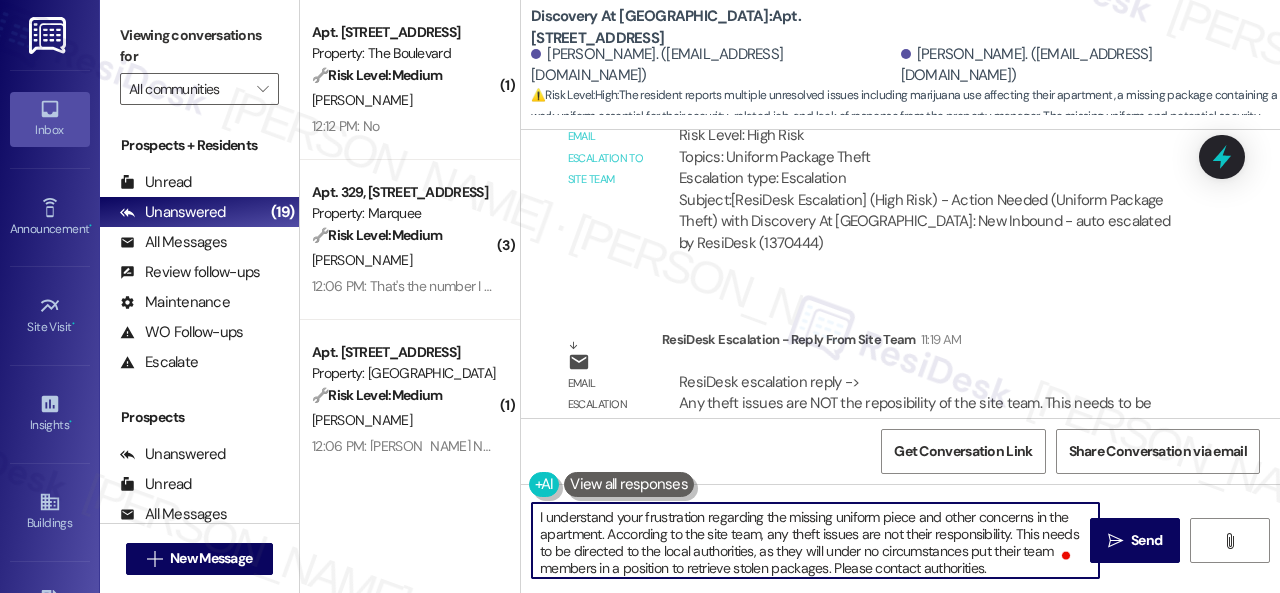 scroll, scrollTop: 4, scrollLeft: 0, axis: vertical 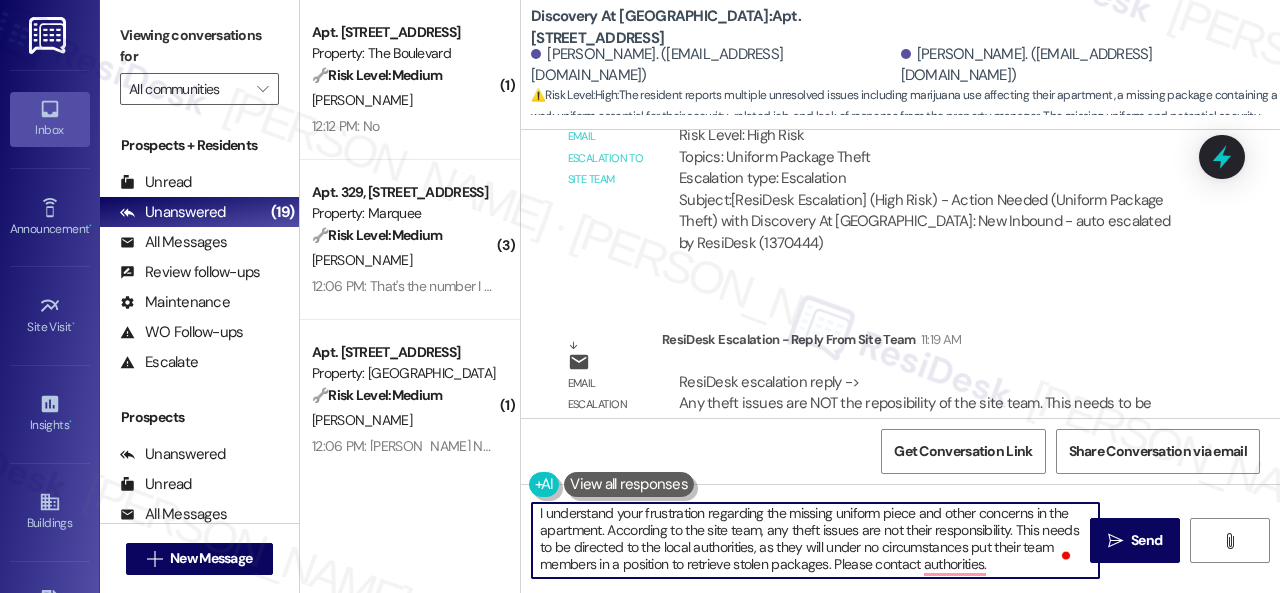 click on "I understand your frustration regarding the missing uniform piece and other concerns in the apartment. According to the site team, any theft issues are not their responsibility. This needs to be directed to the local authorities, as they will under no circumstances put their team members in a position to retrieve stolen packages. Please contact authorities." at bounding box center [815, 540] 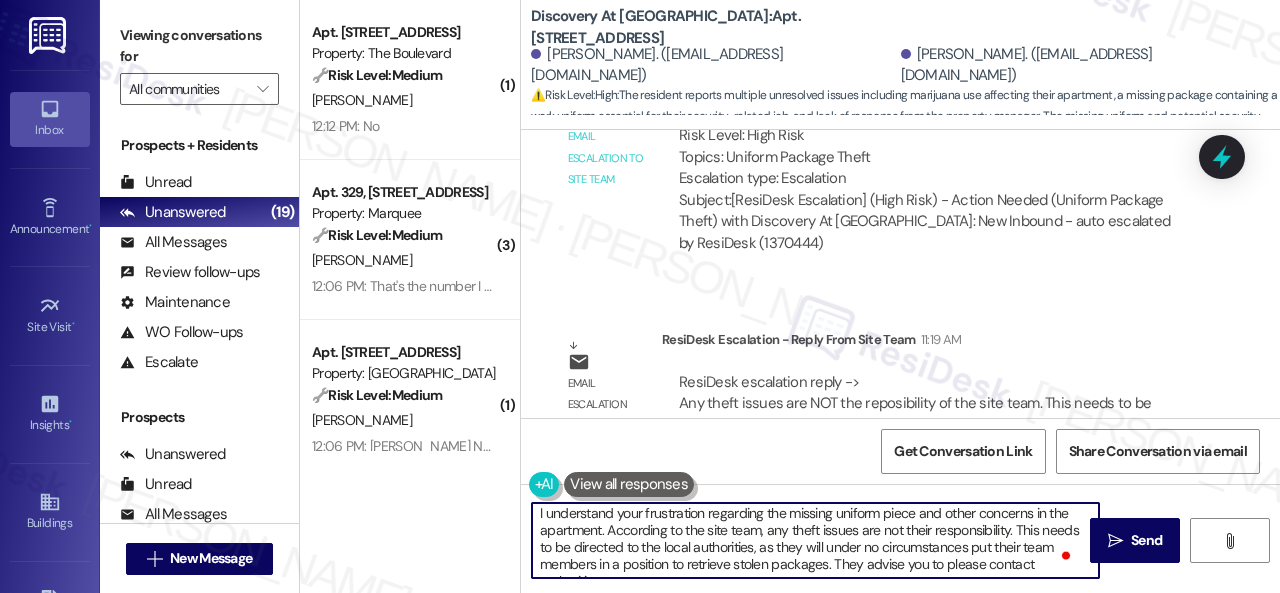 scroll, scrollTop: 22, scrollLeft: 0, axis: vertical 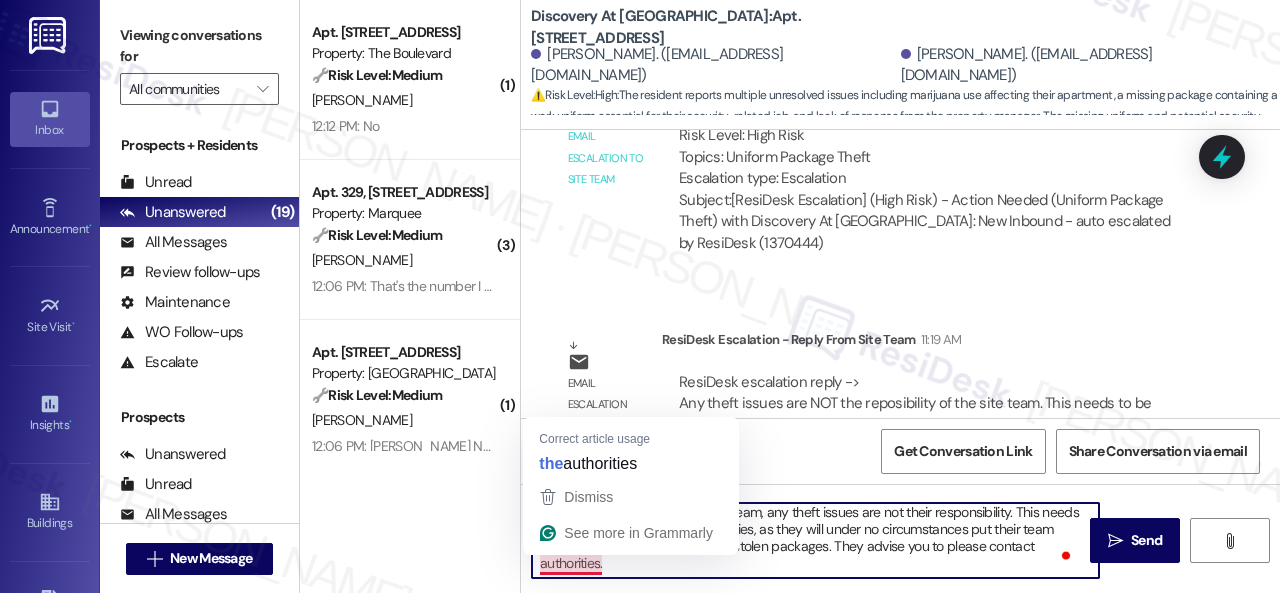 click on "I understand your frustration regarding the missing uniform piece and other concerns in the apartment. According to the site team, any theft issues are not their responsibility. This needs to be directed to the local authorities, as they will under no circumstances put their team members in a position to retrieve stolen packages. They advise you to please contact authorities." at bounding box center [815, 540] 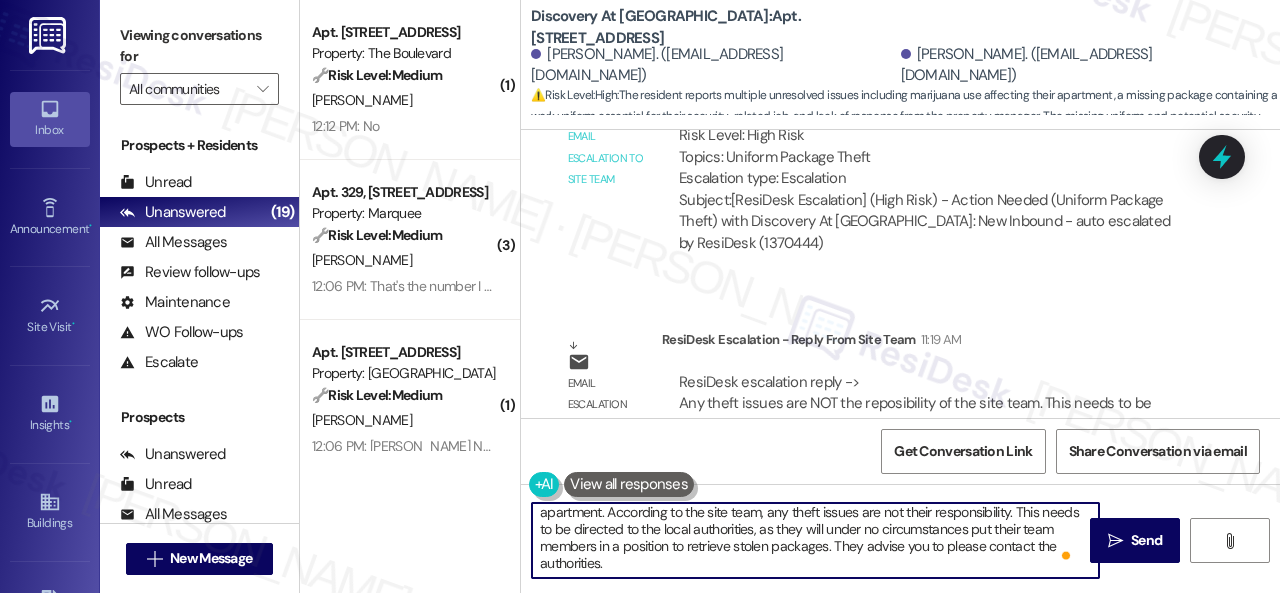 click on "I understand your frustration regarding the missing uniform piece and other concerns in the apartment. According to the site team, any theft issues are not their responsibility. This needs to be directed to the local authorities, as they will under no circumstances put their team members in a position to retrieve stolen packages. They advise you to please contact the authorities." at bounding box center (815, 540) 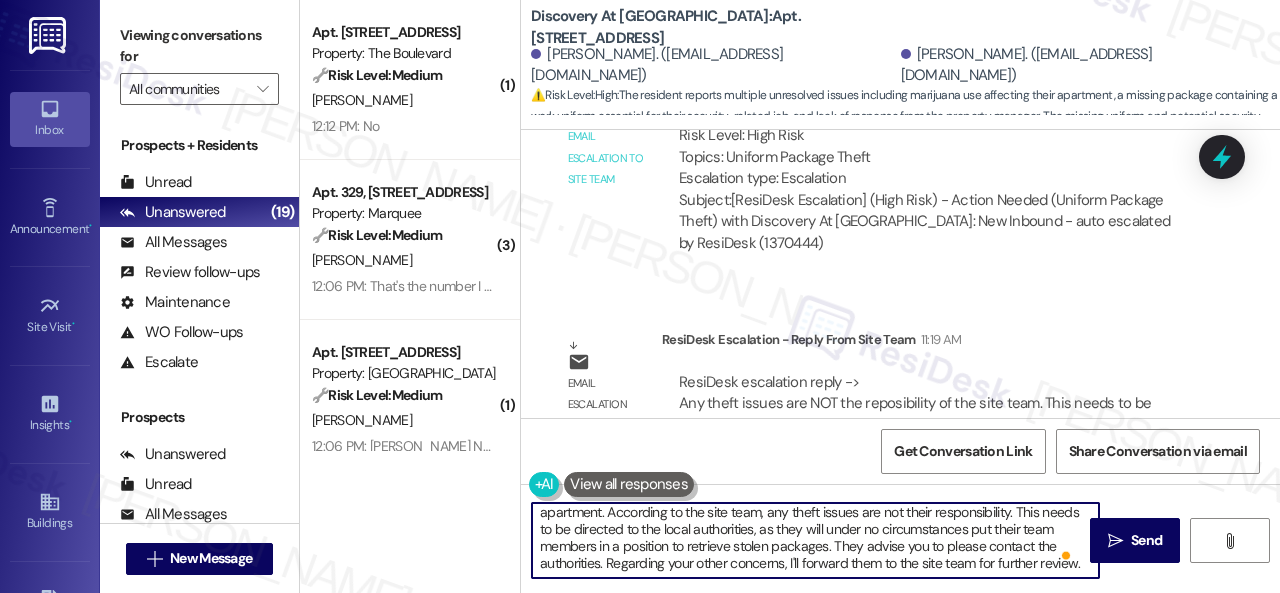 scroll, scrollTop: 34, scrollLeft: 0, axis: vertical 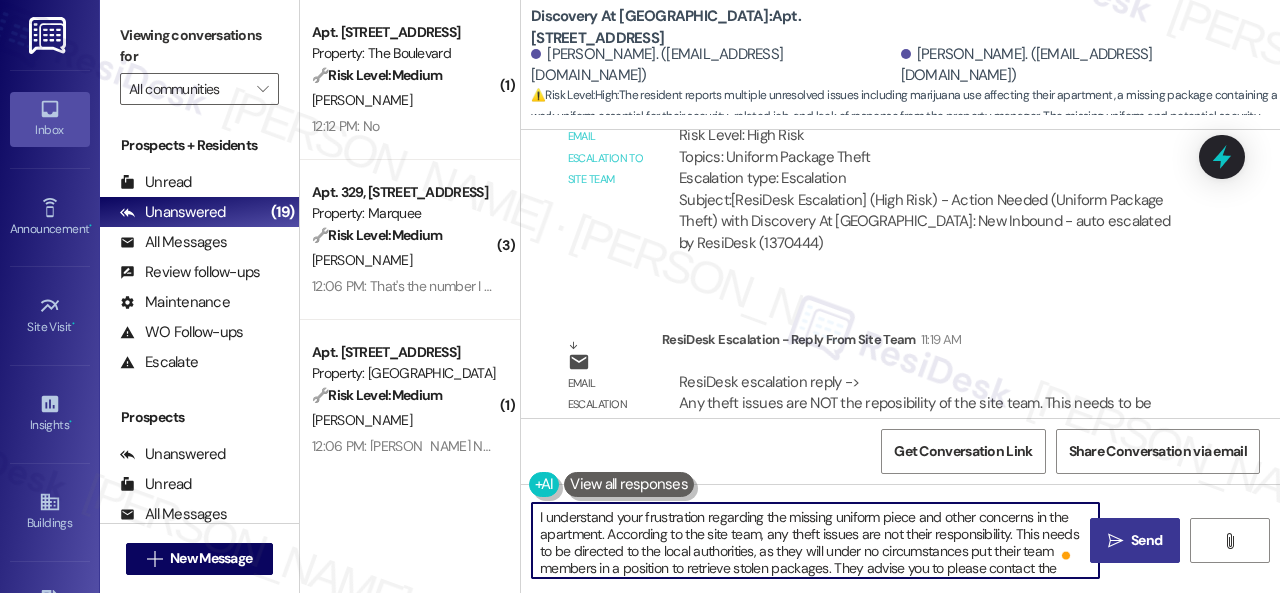 type on "I understand your frustration regarding the missing uniform piece and other concerns in the apartment. According to the site team, any theft issues are not their responsibility. This needs to be directed to the local authorities, as they will under no circumstances put their team members in a position to retrieve stolen packages. They advise you to please contact the authorities. Regarding your other concerns, I'll forward them to the site team for further review. Thank you!" 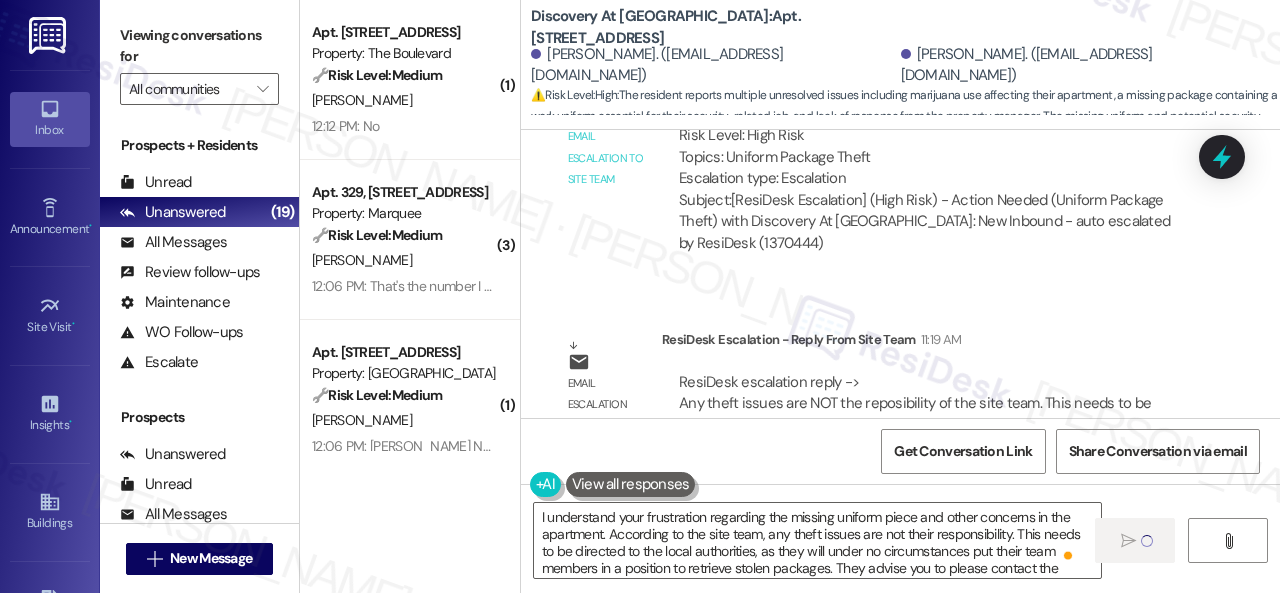 type 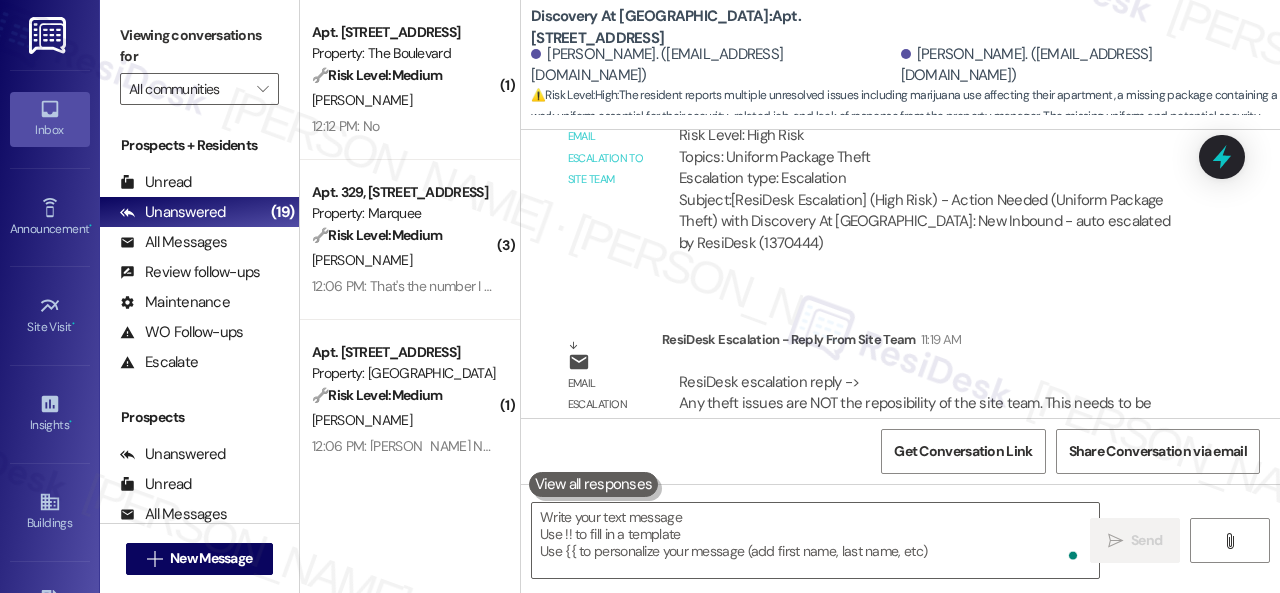 scroll, scrollTop: 10314, scrollLeft: 0, axis: vertical 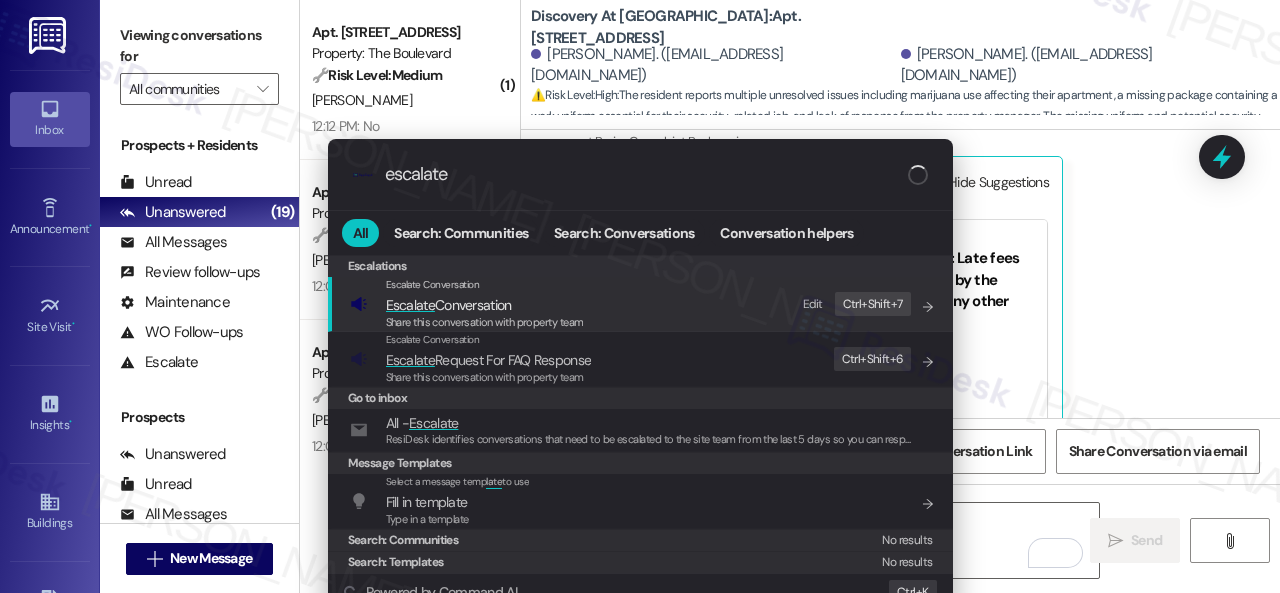 type on "escalate" 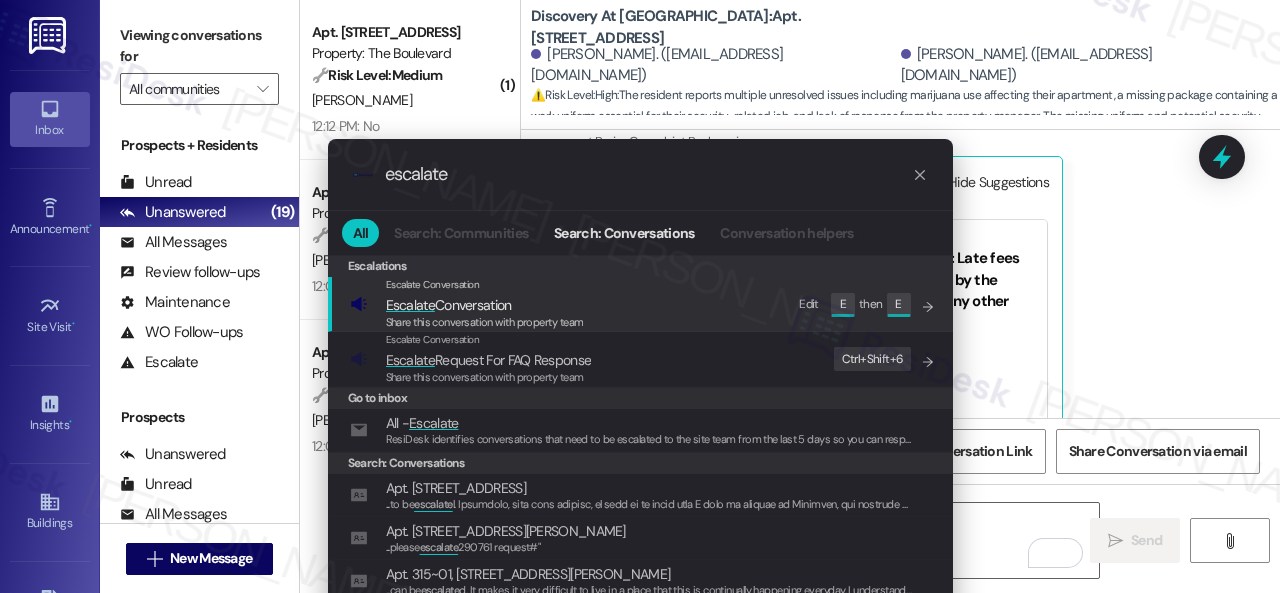 click 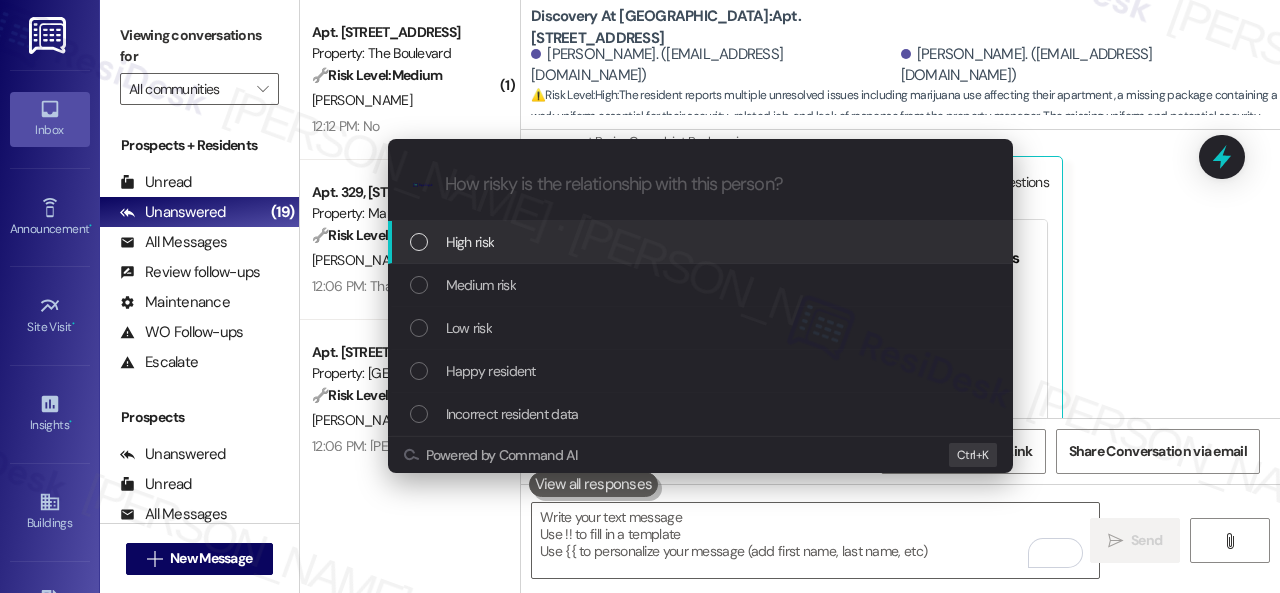click on "High risk" at bounding box center (470, 242) 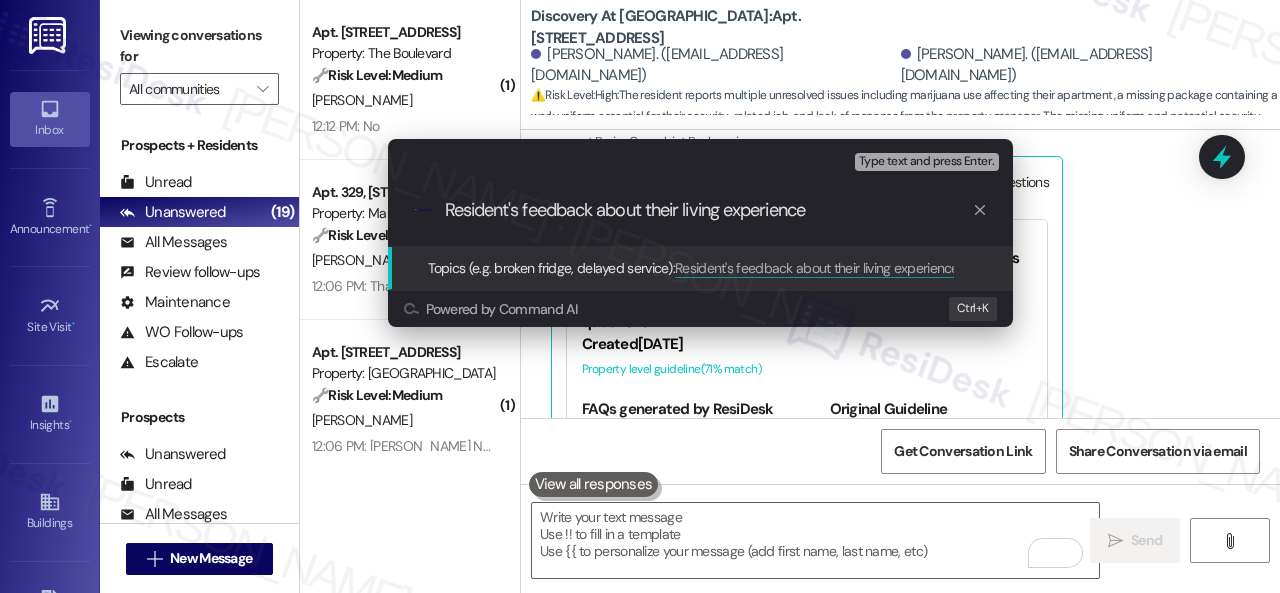 type on "Resident's feedback about their living experience." 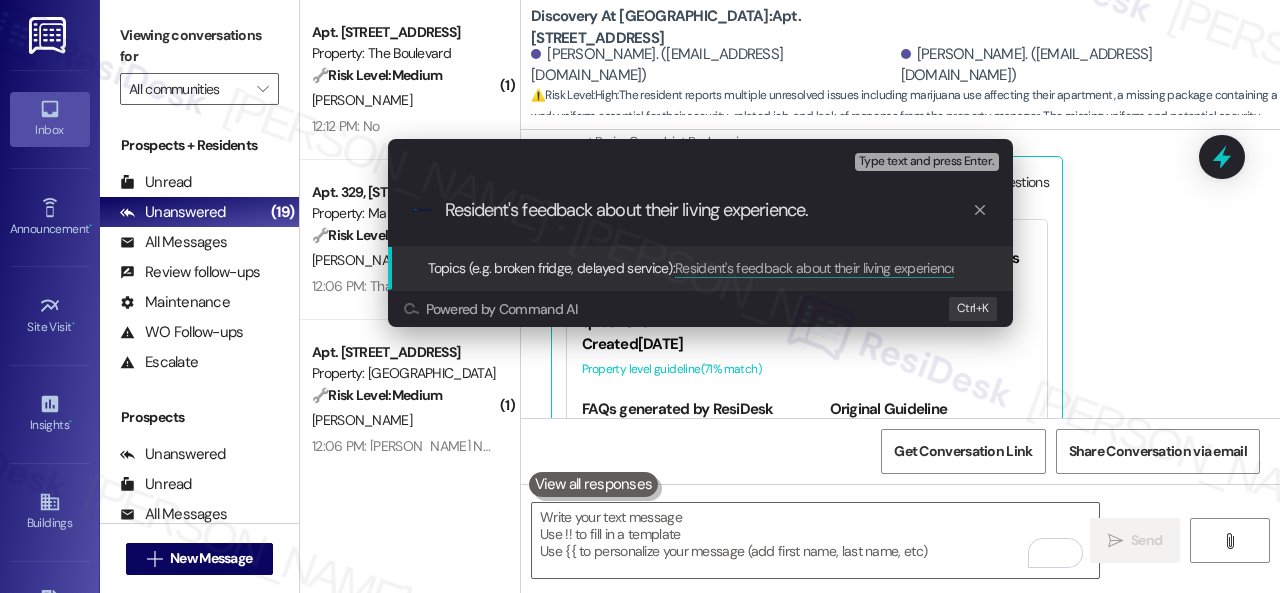 type 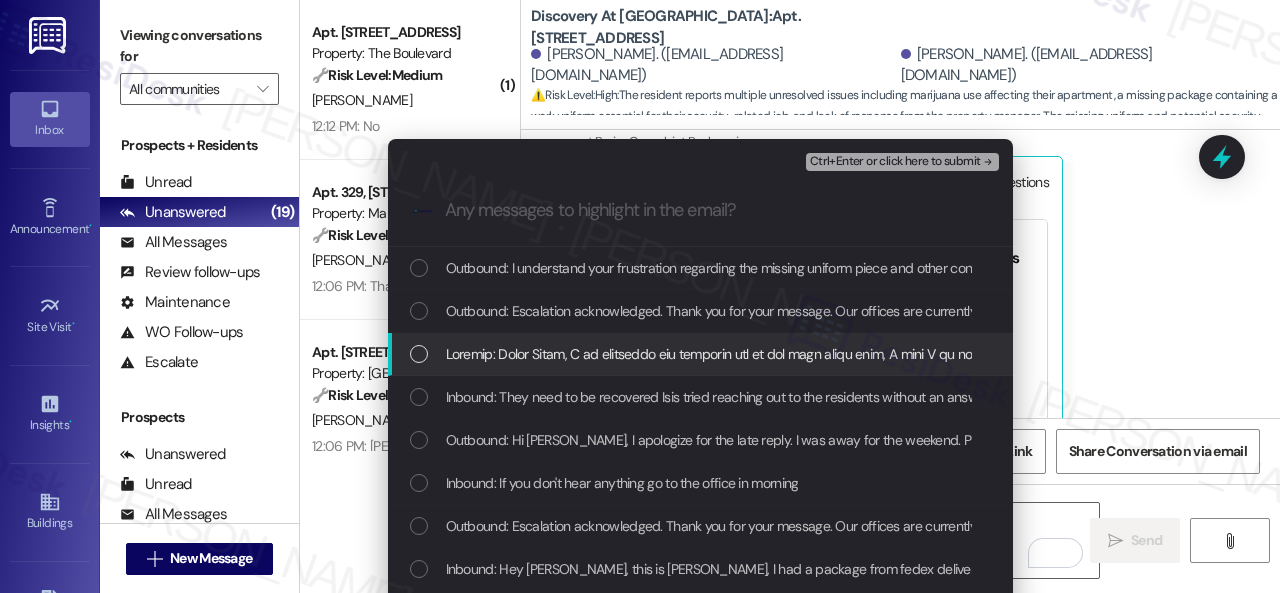 click at bounding box center (13134, 354) 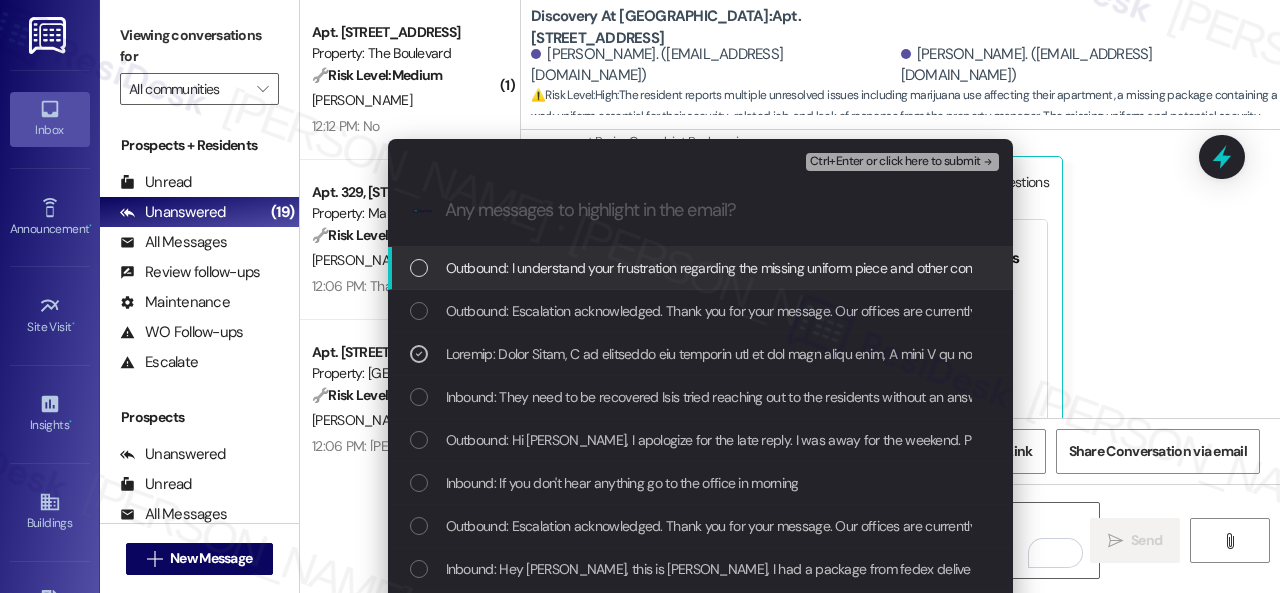 click on "Ctrl+Enter or click here to submit" at bounding box center (895, 162) 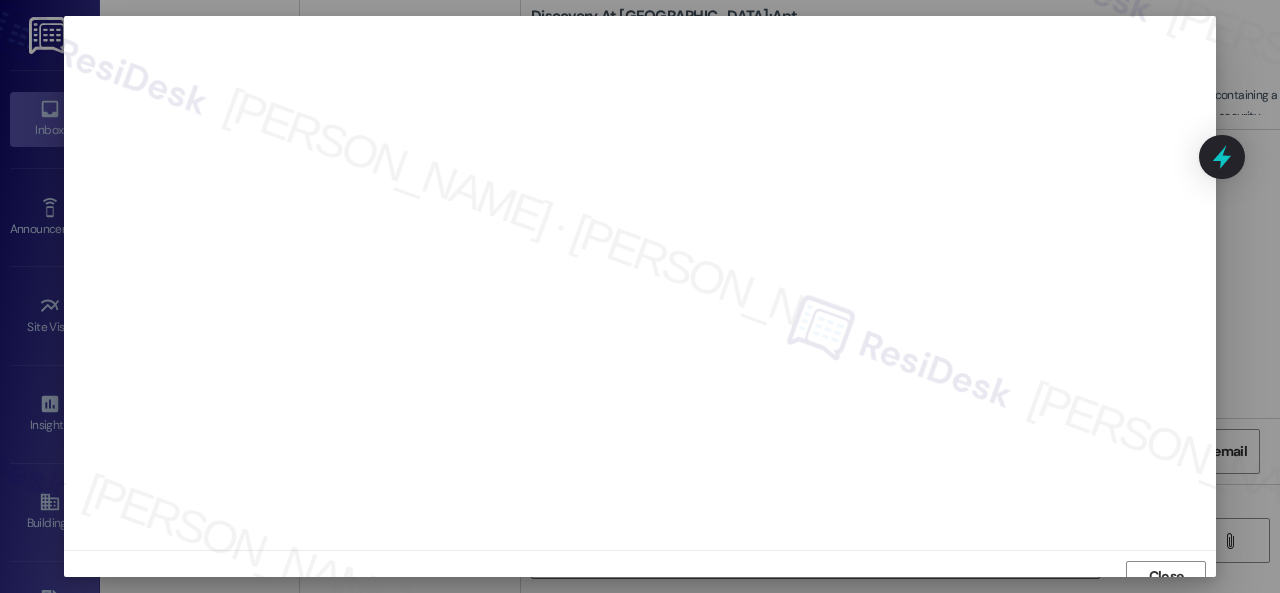 scroll, scrollTop: 15, scrollLeft: 0, axis: vertical 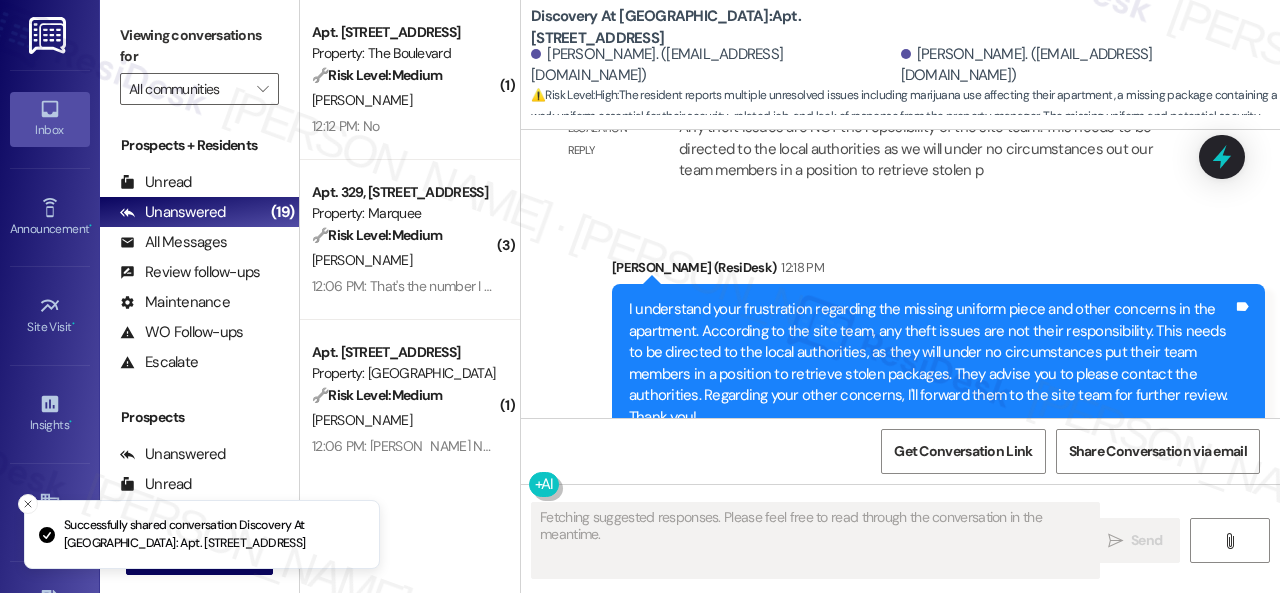 type on "Fetching suggested responses. Please feel free to read through the conversation in the meantime." 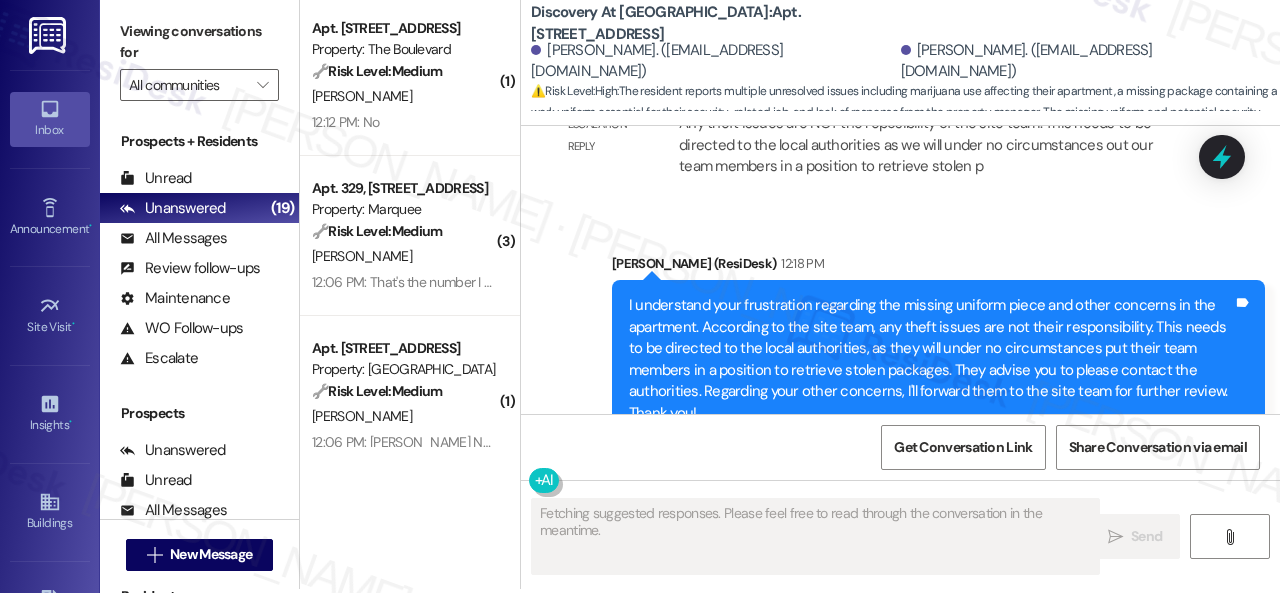 scroll, scrollTop: 6, scrollLeft: 0, axis: vertical 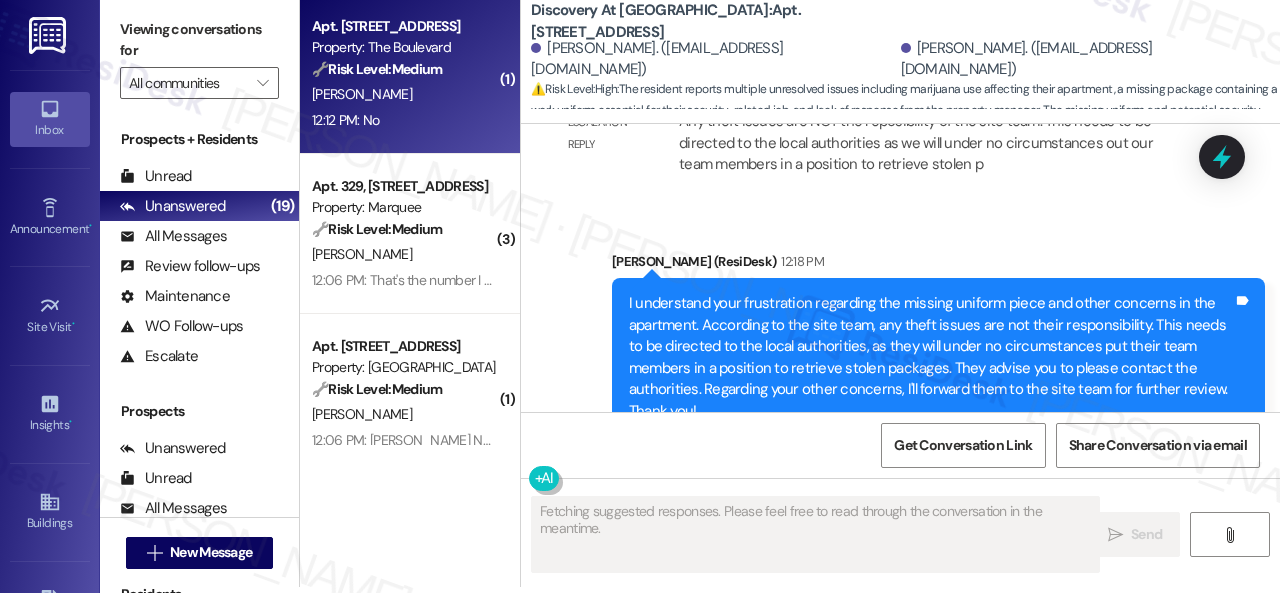 click on "[PERSON_NAME]" at bounding box center (404, 94) 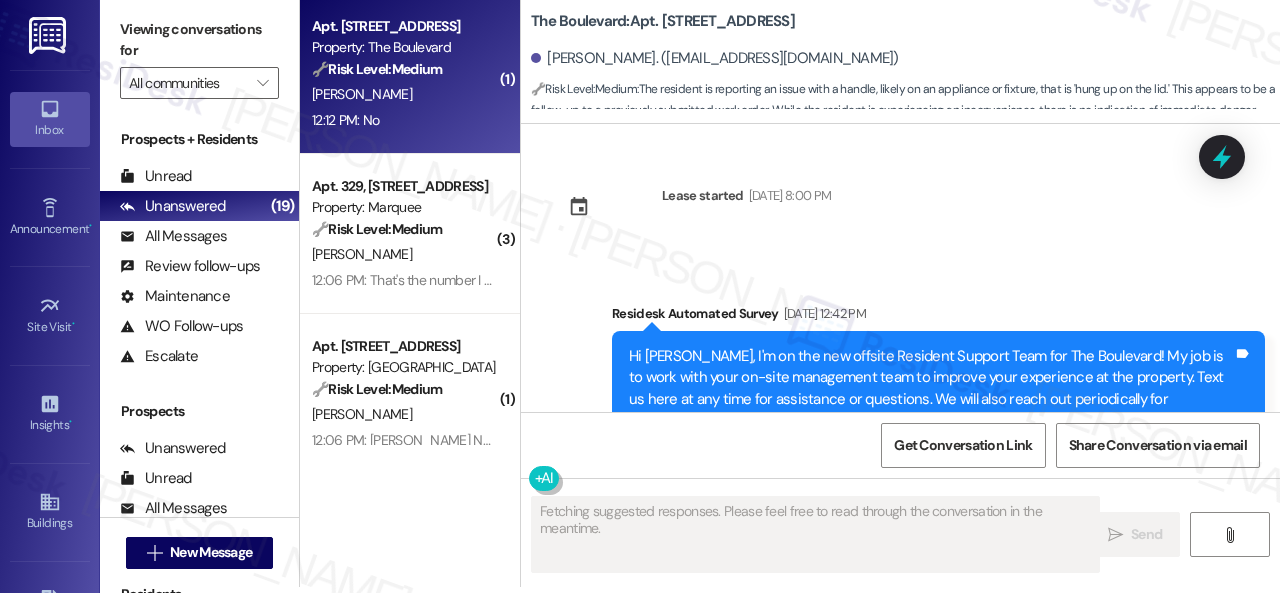 scroll, scrollTop: 23401, scrollLeft: 0, axis: vertical 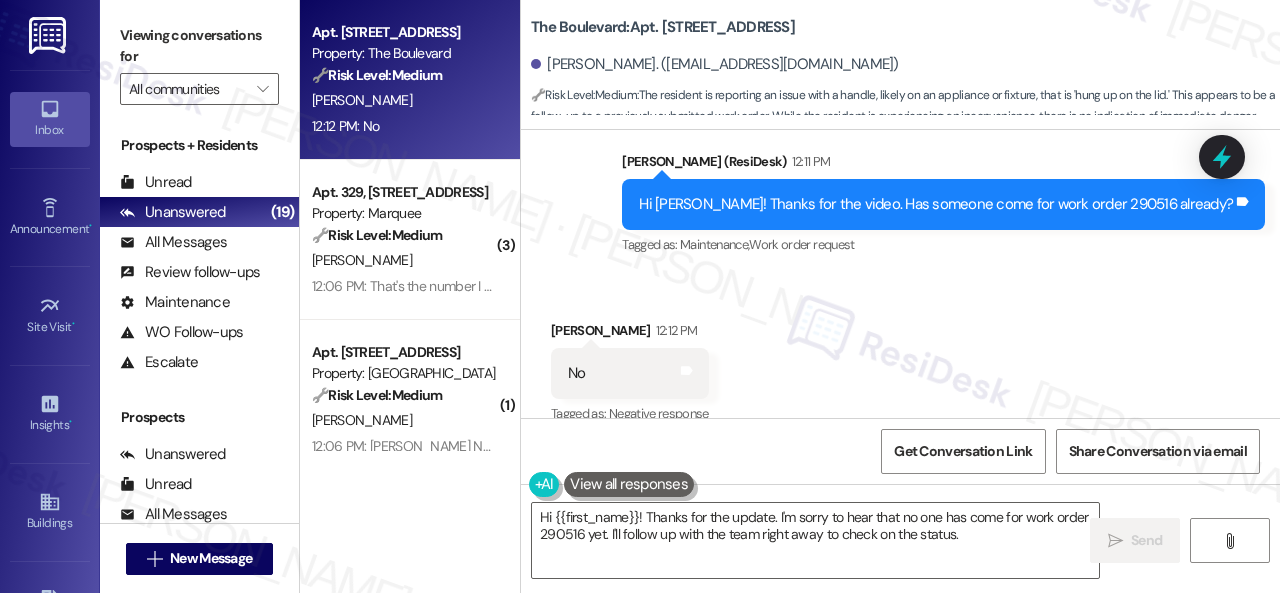 click on "Received via SMS Debra Hensley 12:12 PM No Tags and notes Tagged as:   Negative response Click to highlight conversations about Negative response" at bounding box center [900, 359] 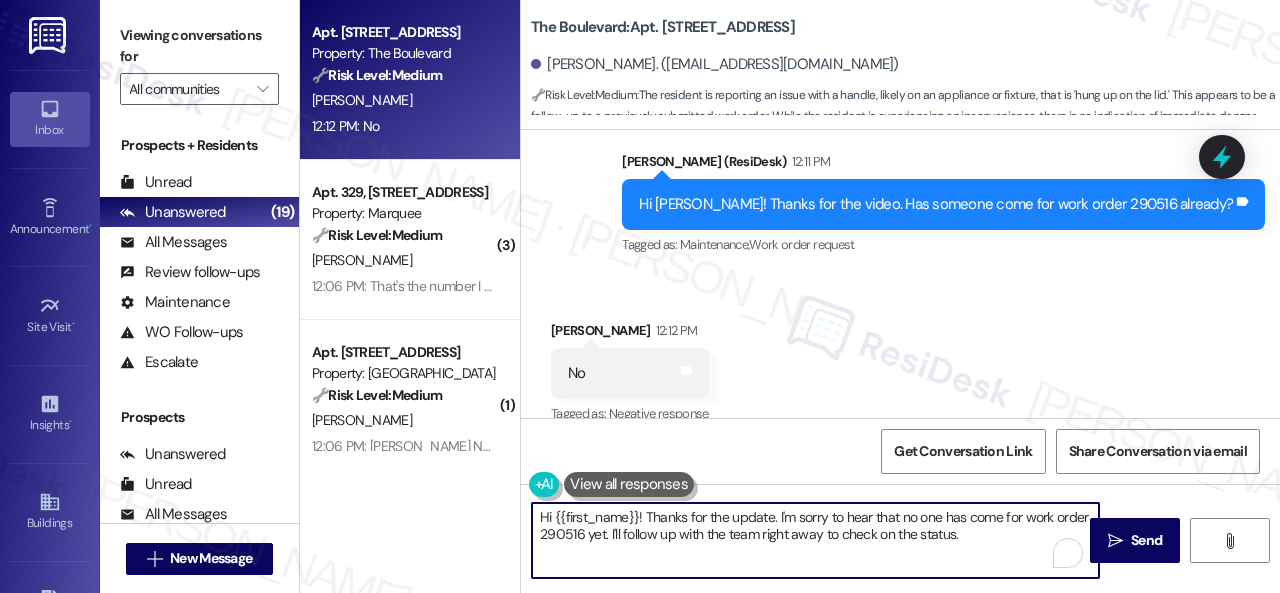 drag, startPoint x: 986, startPoint y: 540, endPoint x: 386, endPoint y: 457, distance: 605.7136 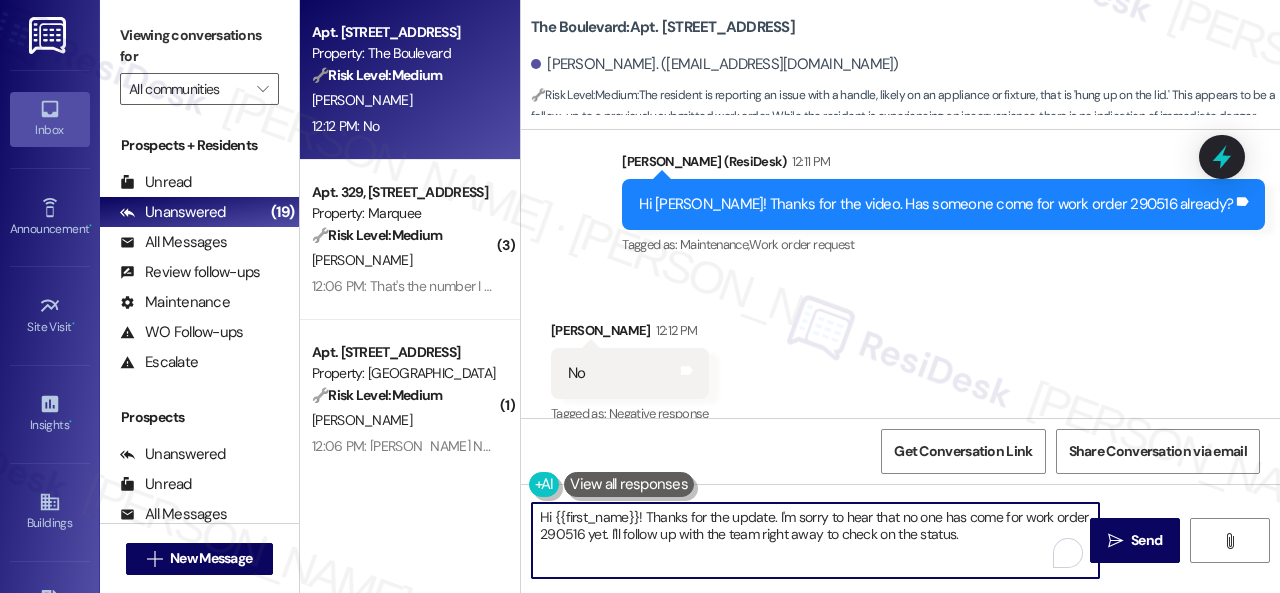 click on "Apt. 4861, 4800 Skyline Dr Property: The Boulevard 🔧  Risk Level:  Medium The resident is reporting an issue with a handle, likely on an appliance or fixture, that is 'hung up on the lid.' This appears to be a follow-up to a previously submitted work order. While the resident is experiencing an inconvenience, there is no indication of immediate danger, property damage, or habitability concern. The issue is being addressed through the existing work order system. D. Hensley 12:12 PM: No 12:12 PM: No ( 3 ) Apt. 329, 1400 Nicollet Ave Property: Marquee 🔧  Risk Level:  Medium The resident is asking about the security number for noise complaints. While noise complaints can be disruptive, they don't represent an immediate threat or emergency. Providing the number is a standard customer service task. L. Barrett 12:06 PM: That's the number I would call if I have a noise complaint at night? 12:06 PM: That's the number I would call if I have a noise complaint at night? ( 1 ) Property: Butternut Ridge 🔧 Medium (" at bounding box center (790, 296) 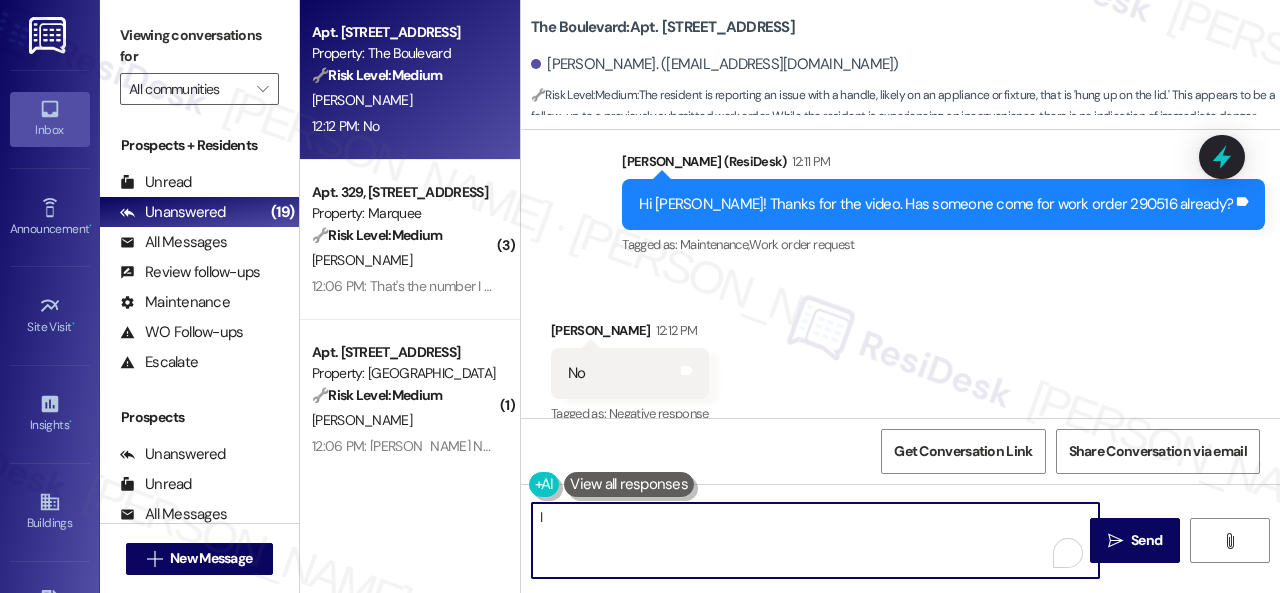 paste on "s the work order still open/active?" 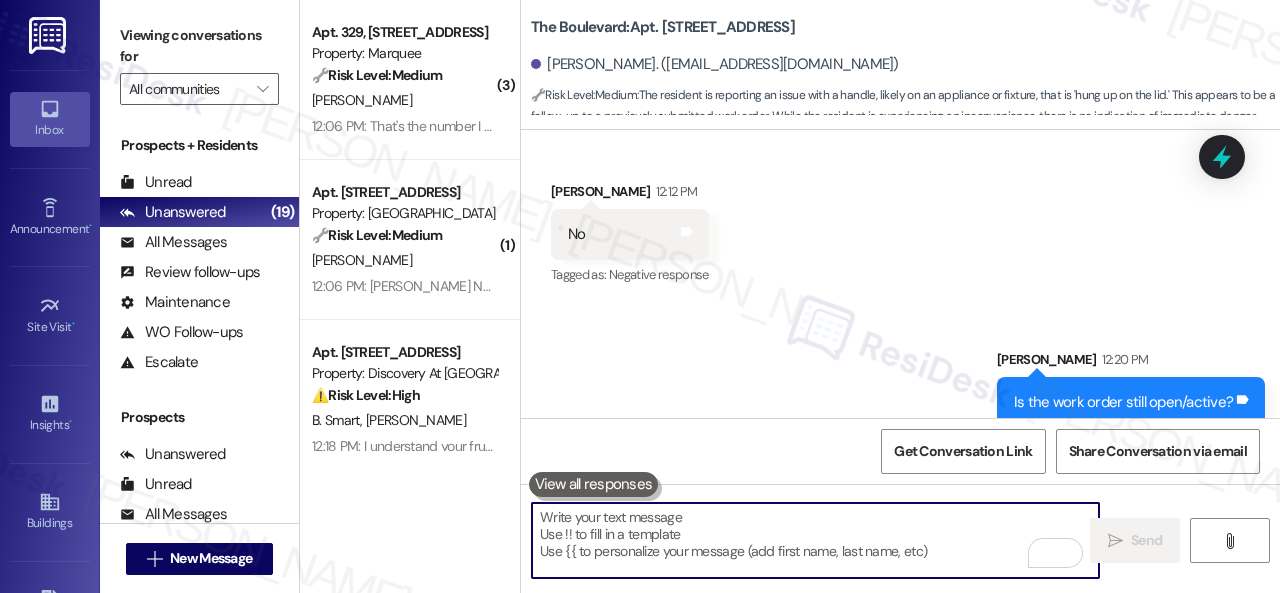 scroll, scrollTop: 23540, scrollLeft: 0, axis: vertical 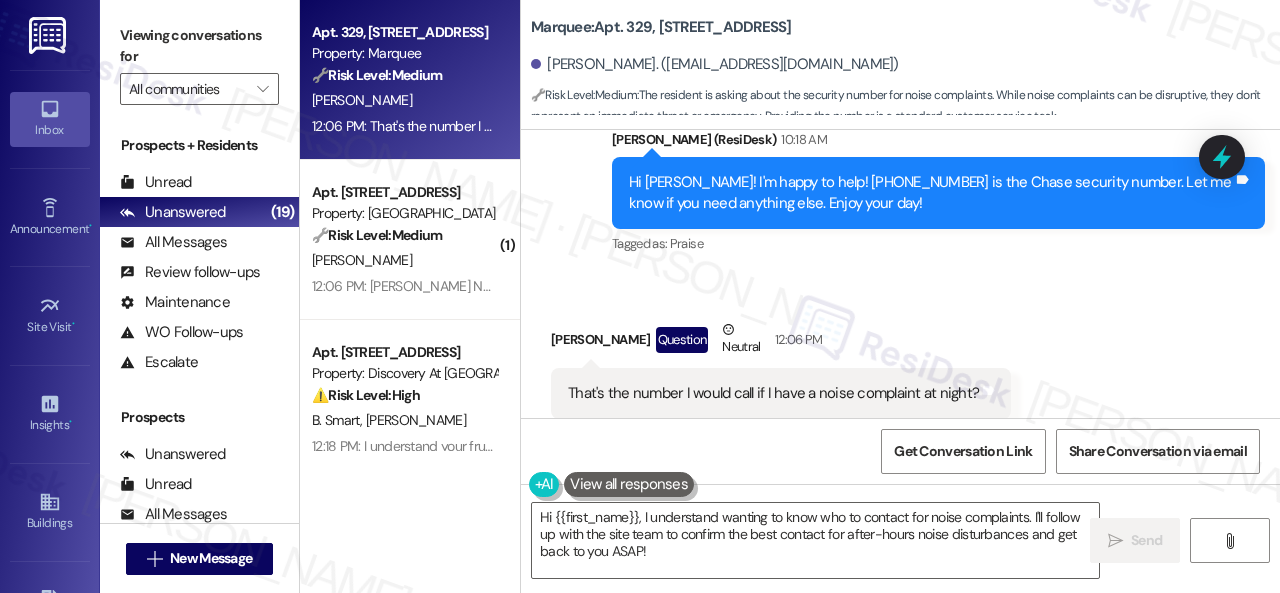 click on "Marquee:  Apt. 329, 1400 Nicollet Ave" at bounding box center (661, 27) 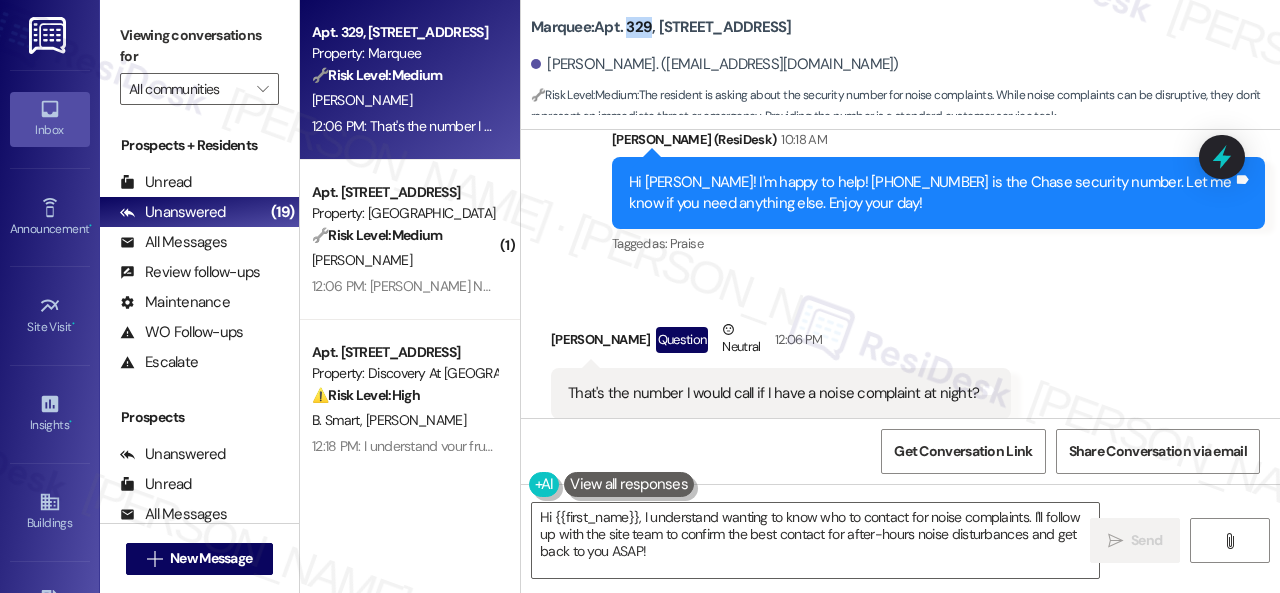 click on "Marquee:  Apt. 329, 1400 Nicollet Ave" at bounding box center (661, 27) 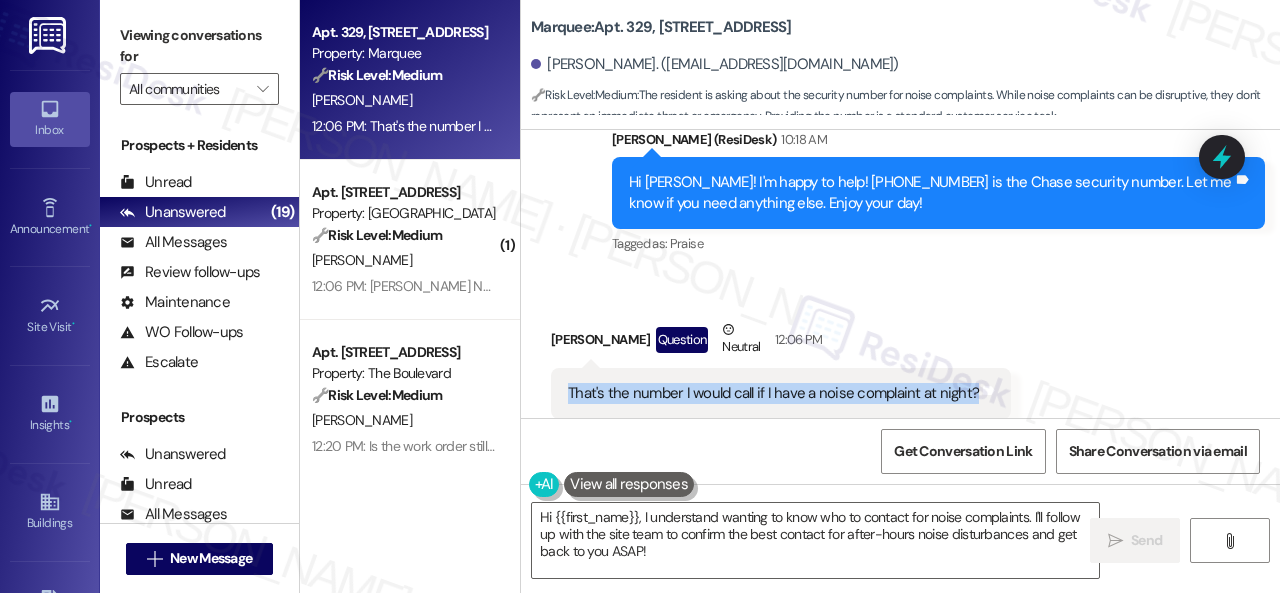 drag, startPoint x: 564, startPoint y: 343, endPoint x: 969, endPoint y: 349, distance: 405.04443 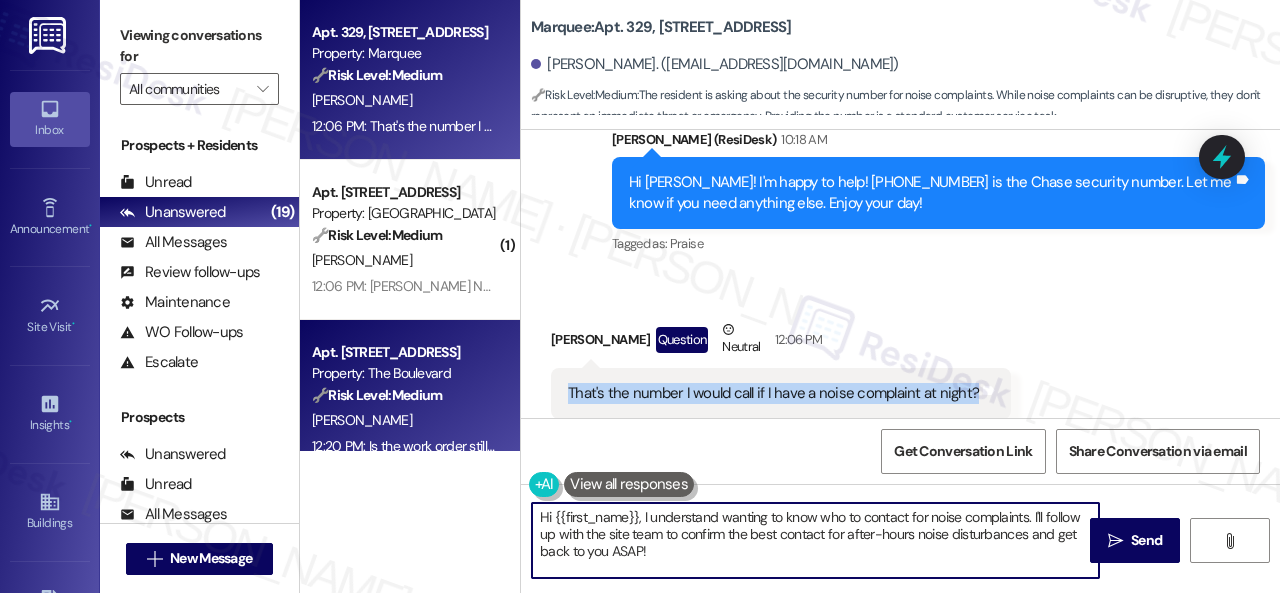 drag, startPoint x: 666, startPoint y: 553, endPoint x: 454, endPoint y: 447, distance: 237.02321 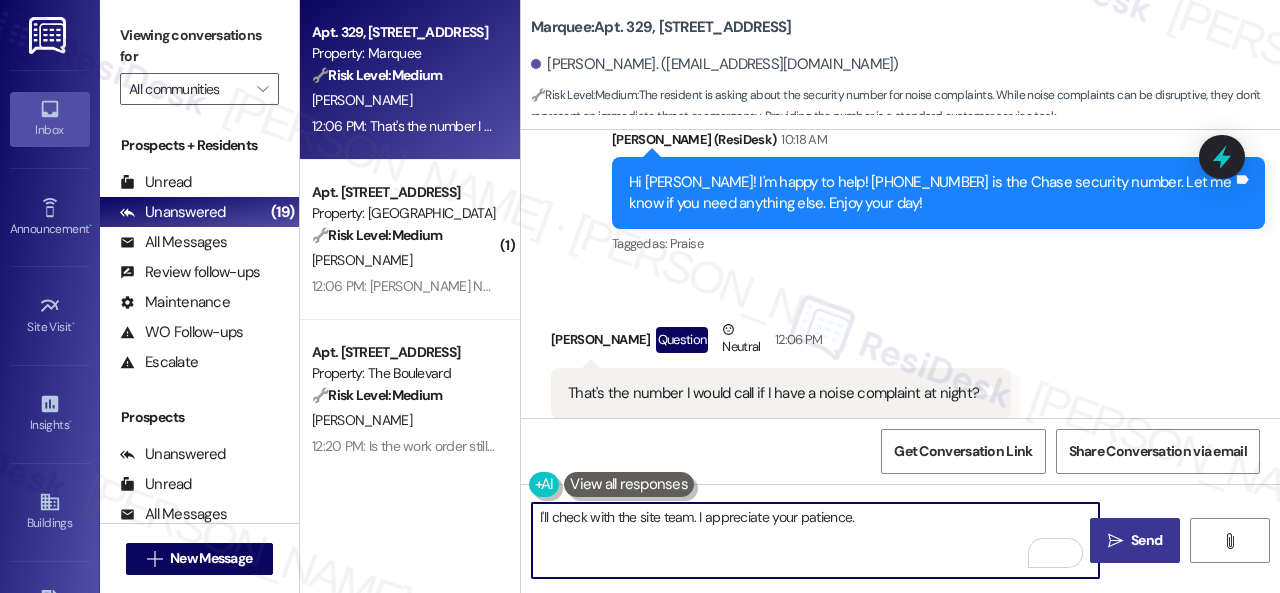 type on "I'll check with the site team. I appreciate your patience." 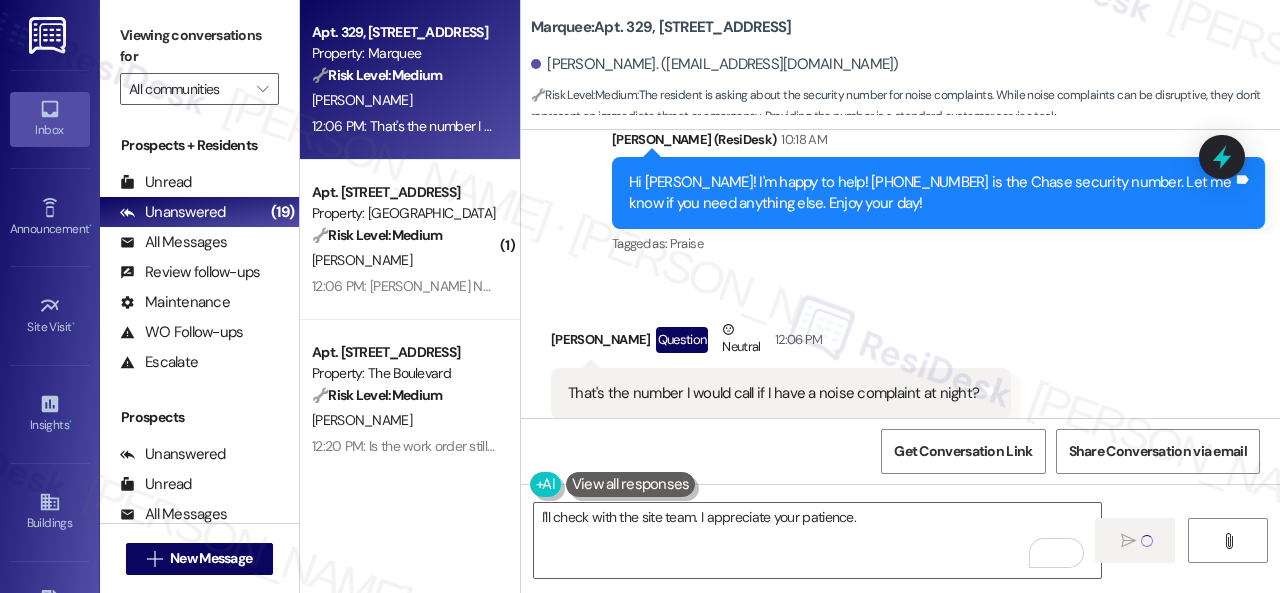type 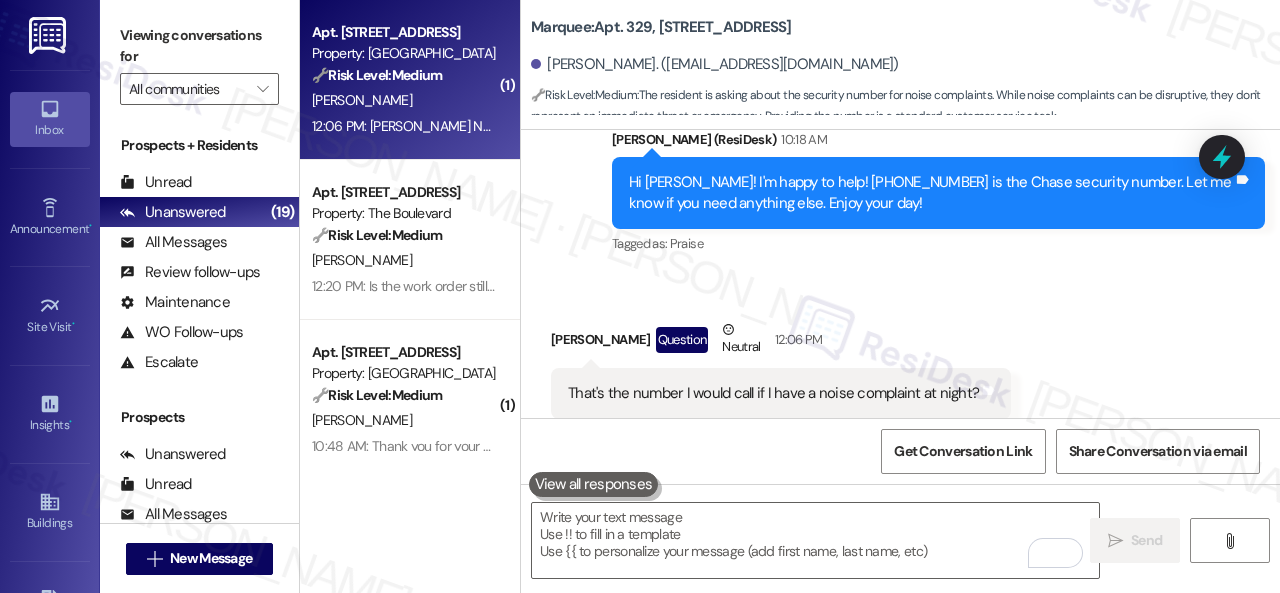 click on "T. Johnson" at bounding box center (404, 100) 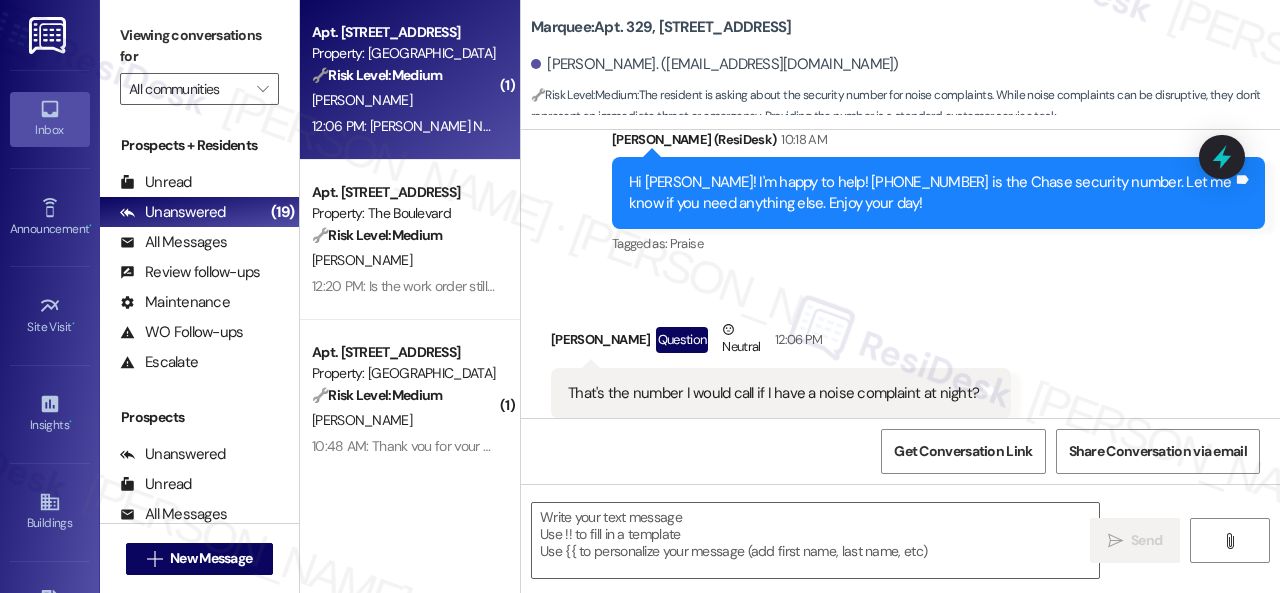 type on "Fetching suggested responses. Please feel free to read through the conversation in the meantime." 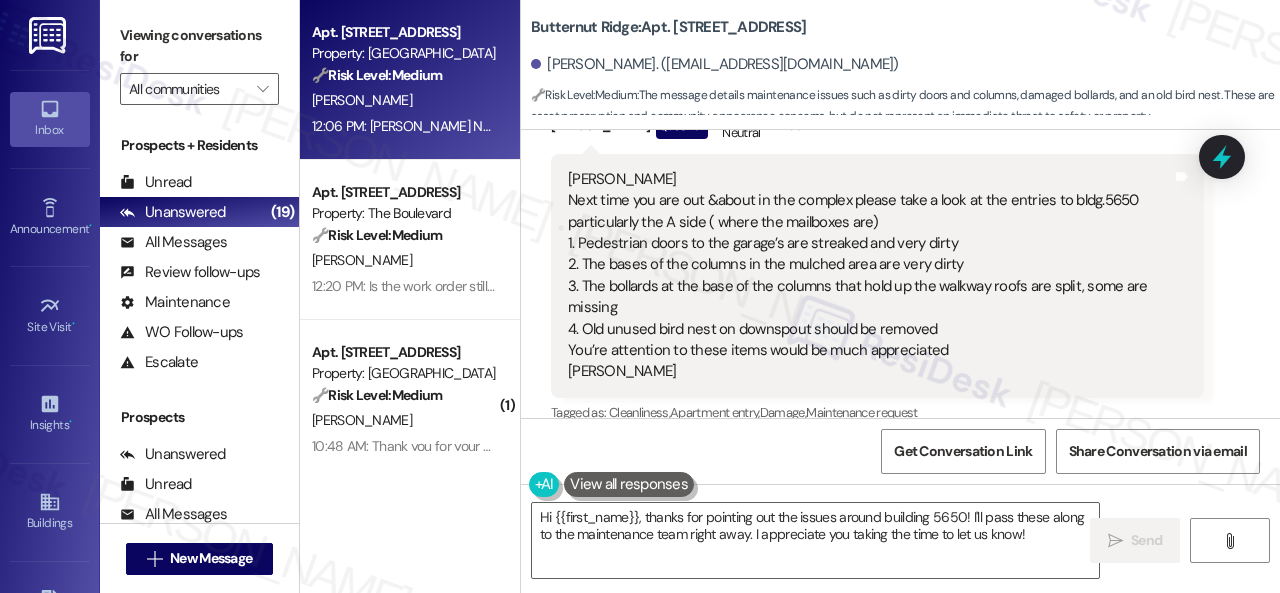 scroll, scrollTop: 10123, scrollLeft: 0, axis: vertical 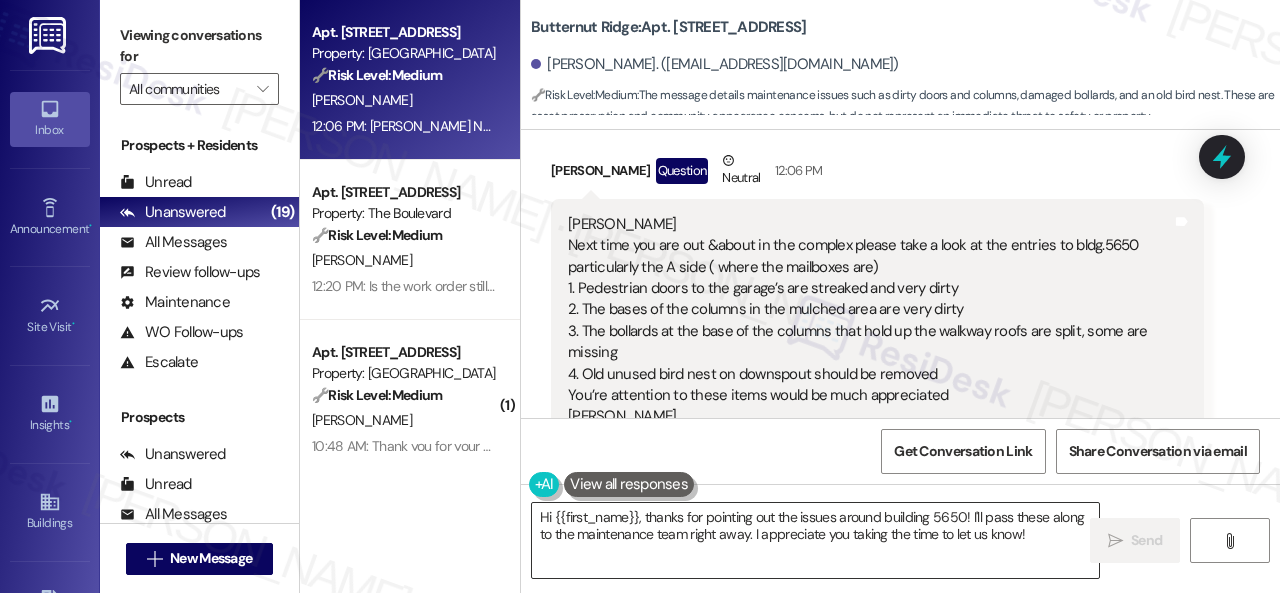 click on "Hi {{first_name}}, thanks for pointing out the issues around building 5650! I'll pass these along to the maintenance team right away. I appreciate you taking the time to let us know!" at bounding box center [815, 540] 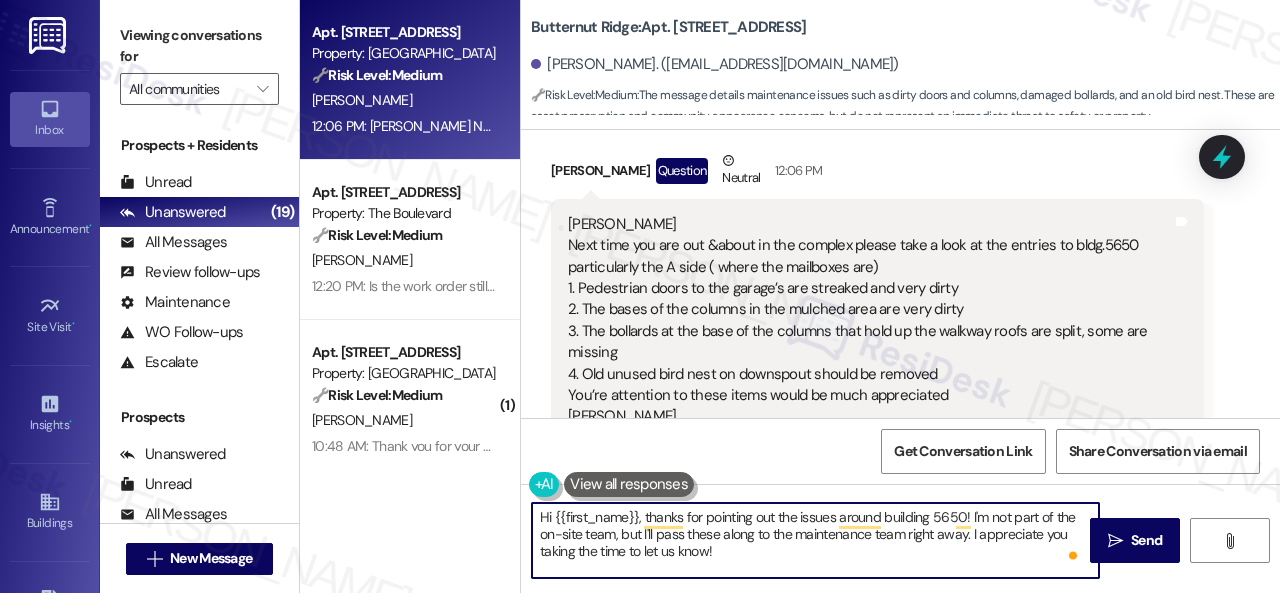 drag, startPoint x: 716, startPoint y: 535, endPoint x: 702, endPoint y: 536, distance: 14.035668 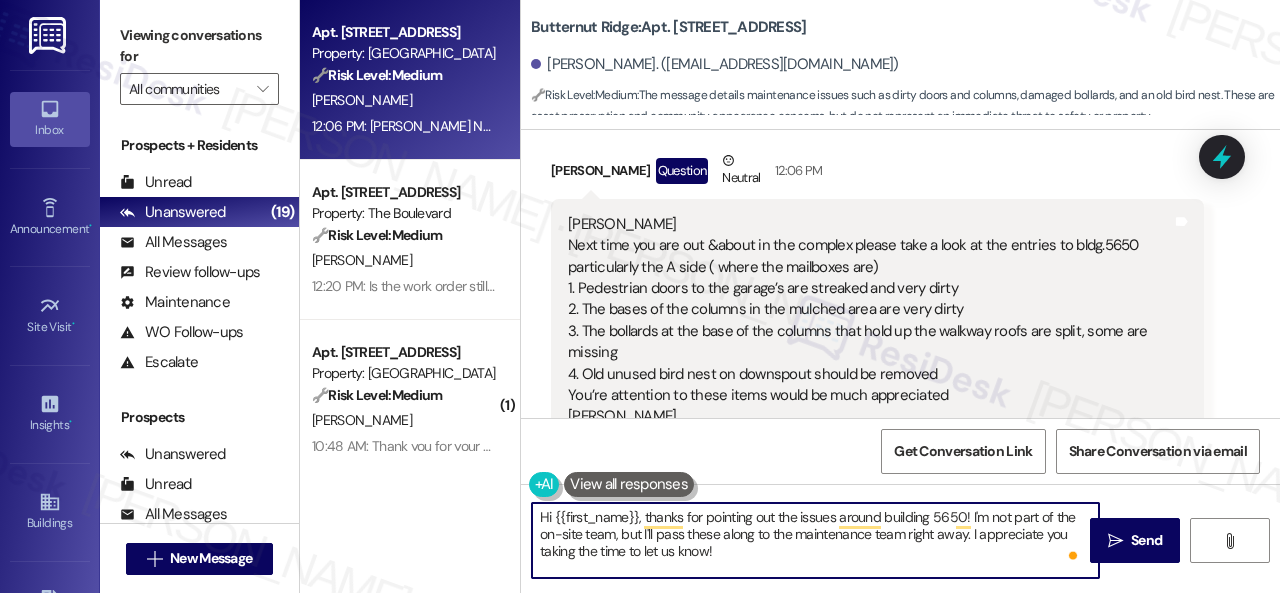 click on "Hi {{first_name}}, thanks for pointing out the issues around building 5650! I'm not part of the on-site team, but I'll pass these along to the maintenance team right away. I appreciate you taking the time to let us know!" at bounding box center (815, 540) 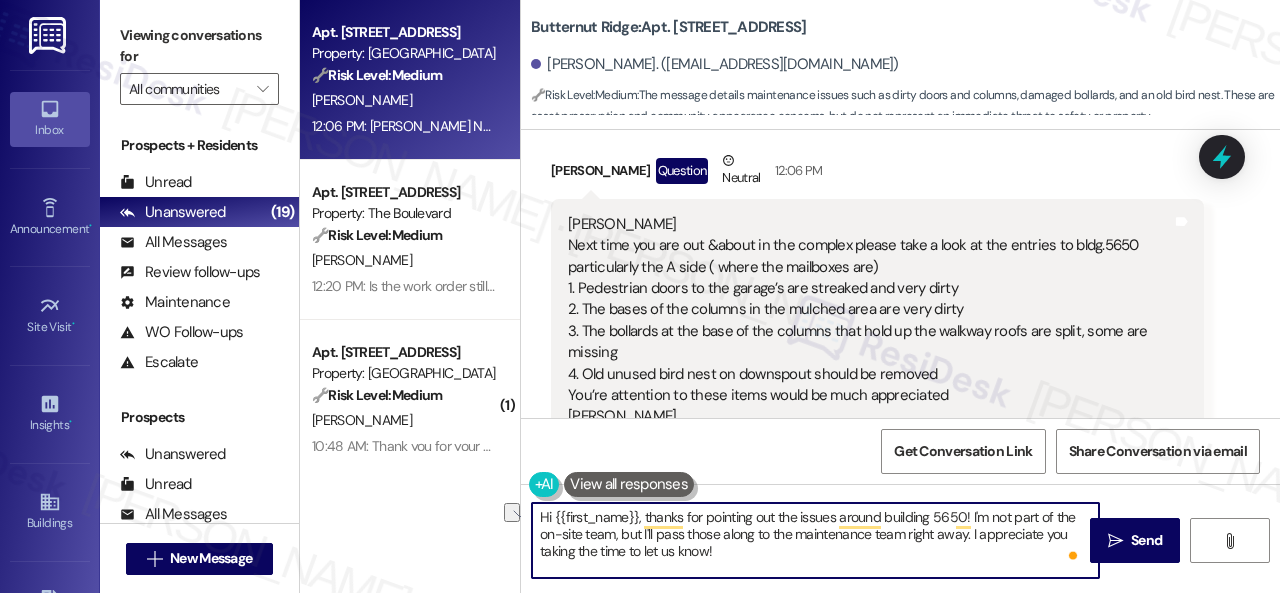 drag, startPoint x: 794, startPoint y: 534, endPoint x: 964, endPoint y: 540, distance: 170.10585 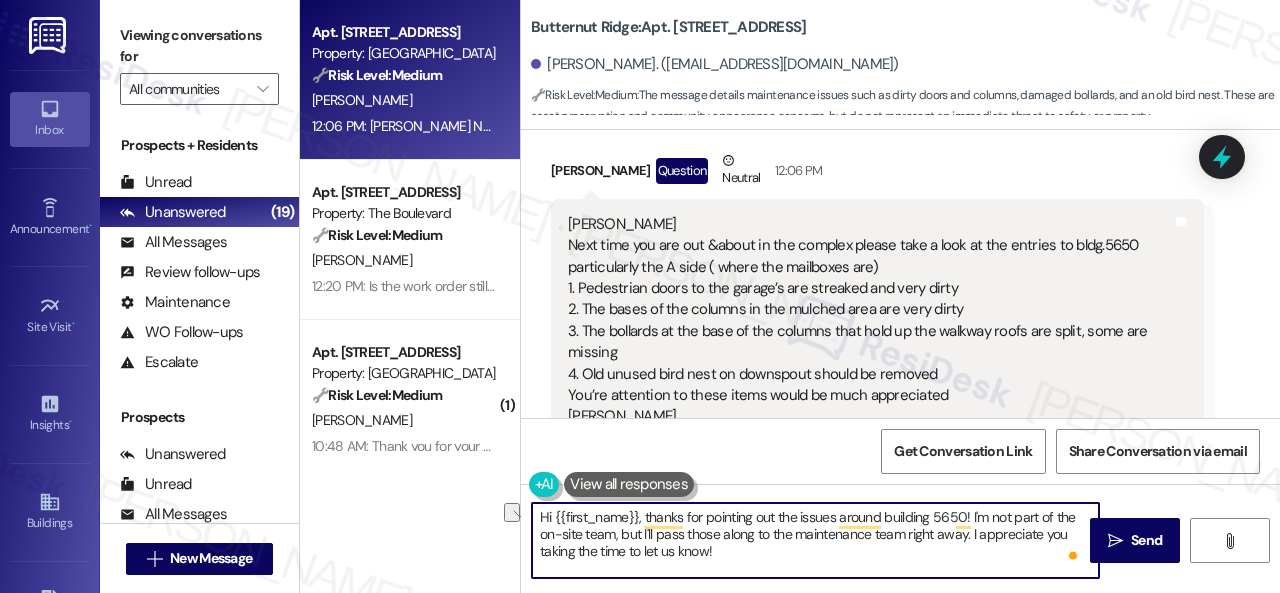 click on "Hi {{first_name}}, thanks for pointing out the issues around building 5650! I'm not part of the on-site team, but I'll pass those along to the maintenance team right away. I appreciate you taking the time to let us know!" at bounding box center [815, 540] 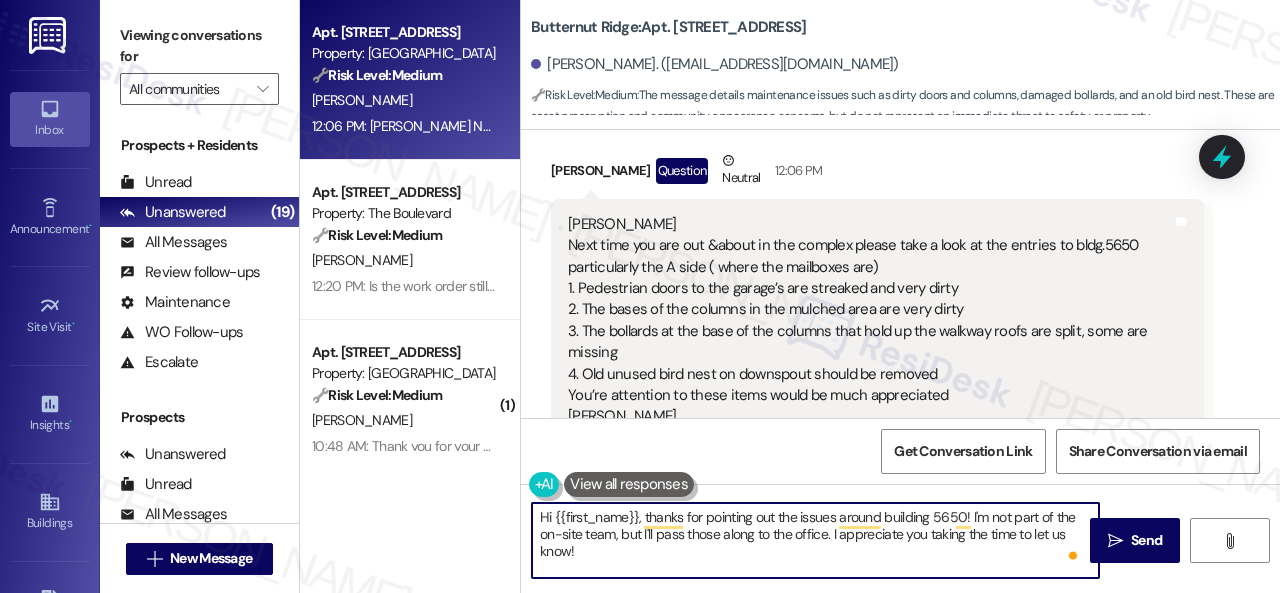 click on "Hi {{first_name}}, thanks for pointing out the issues around building 5650! I'm not part of the on-site team, but I'll pass those along to the office. I appreciate you taking the time to let us know!" at bounding box center [815, 540] 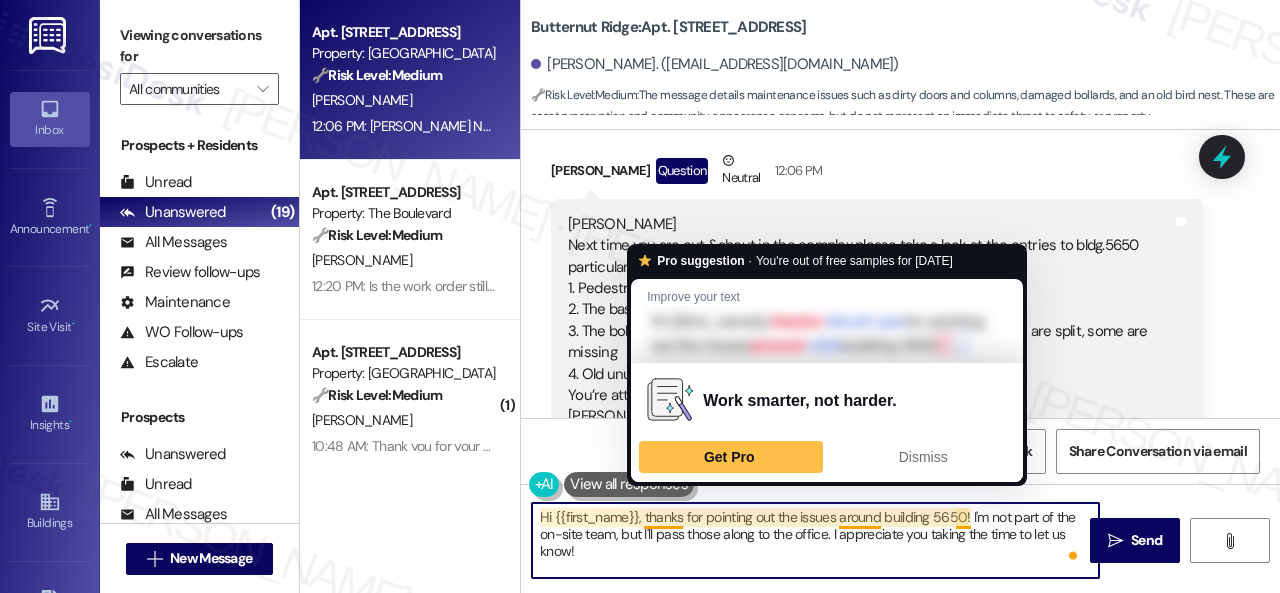 click on "Hi {{first_name}}, thanks for pointing out the issues around building 5650! I'm not part of the on-site team, but I'll pass those along to the office. I appreciate you taking the time to let us know!" at bounding box center [815, 540] 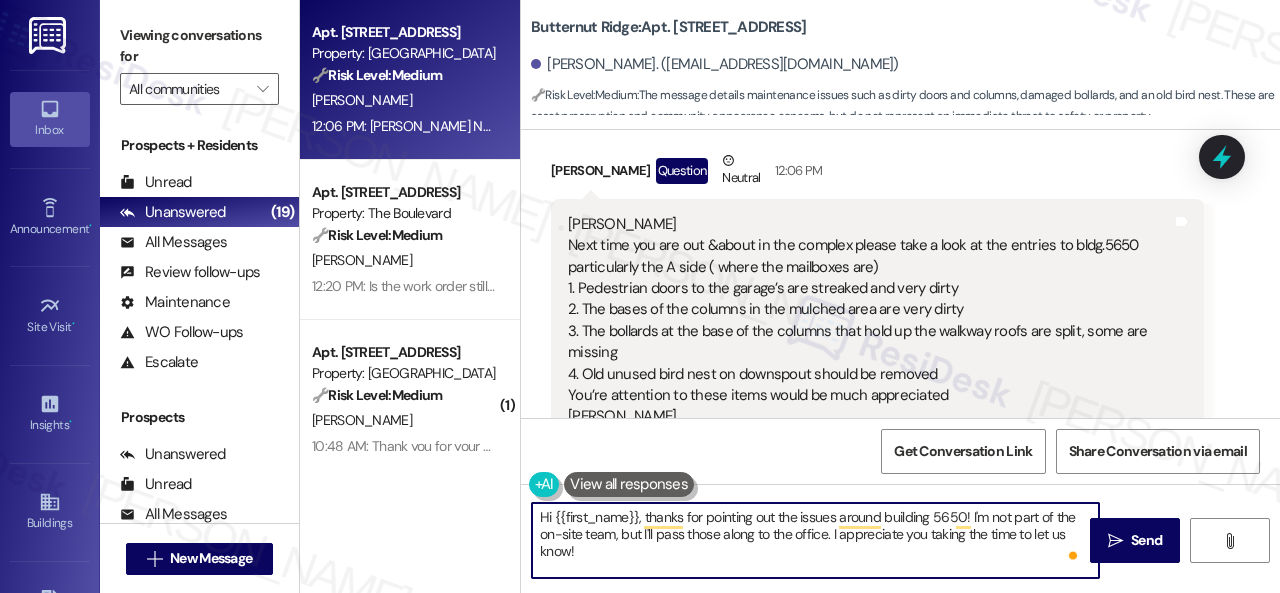 paste on "you for pointing out the issues with building 5650." 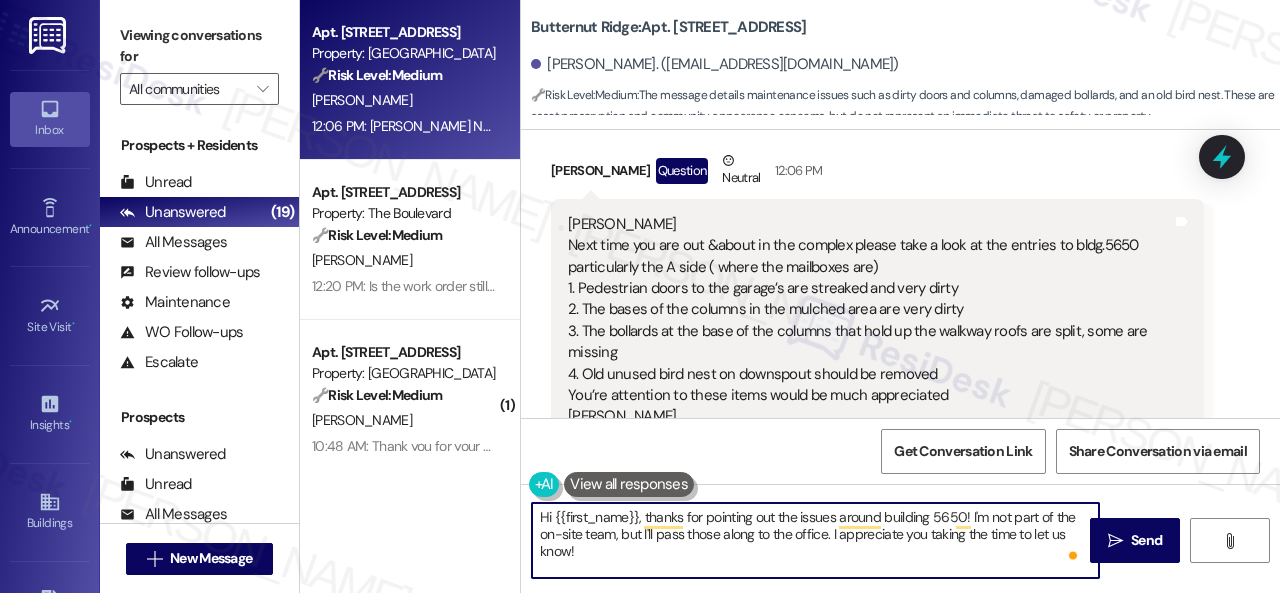 type on "Hi {{first_name}}, thank you for pointing out the issues with building 5650. I'm not part of the on-site team, but I'll pass those along to the office. I appreciate you taking the time to let us know!" 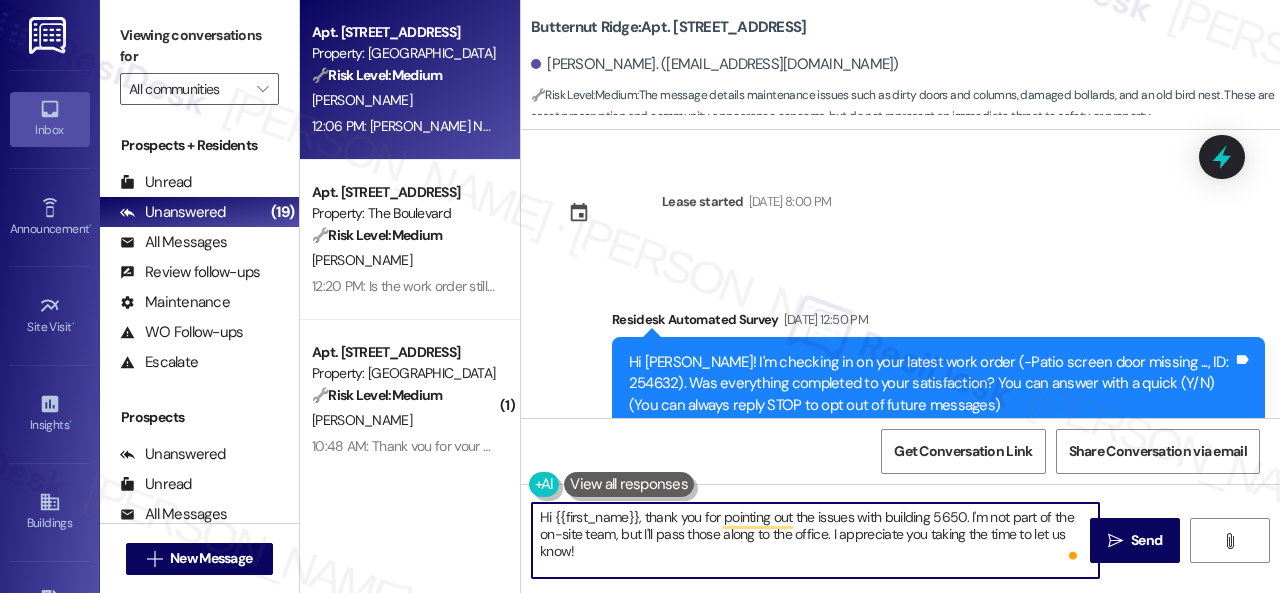 scroll, scrollTop: 0, scrollLeft: 0, axis: both 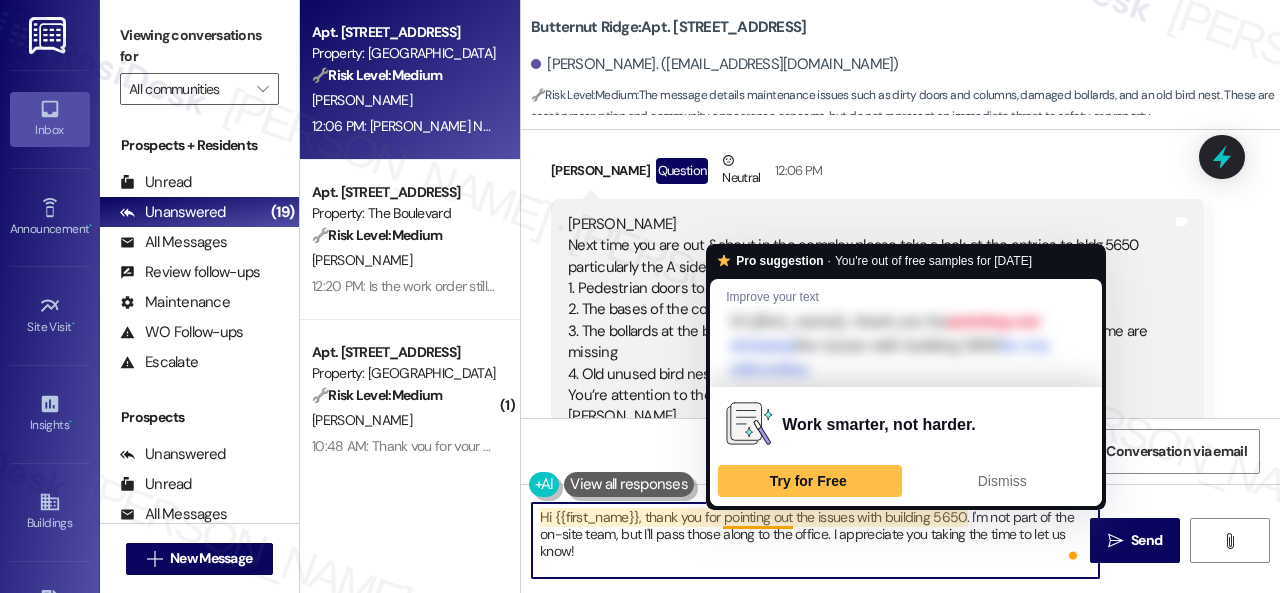 click on "Hi {{first_name}}, thank you for pointing out the issues with building 5650. I'm not part of the on-site team, but I'll pass those along to the office. I appreciate you taking the time to let us know!" at bounding box center [815, 540] 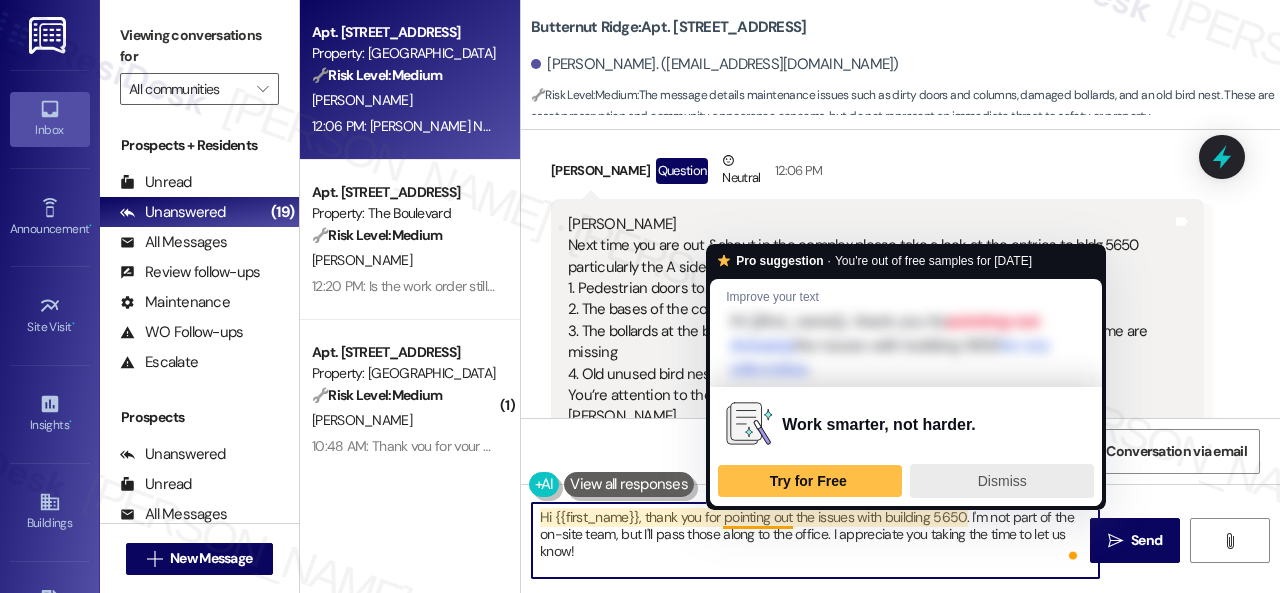 click on "Dismiss" at bounding box center [1002, 481] 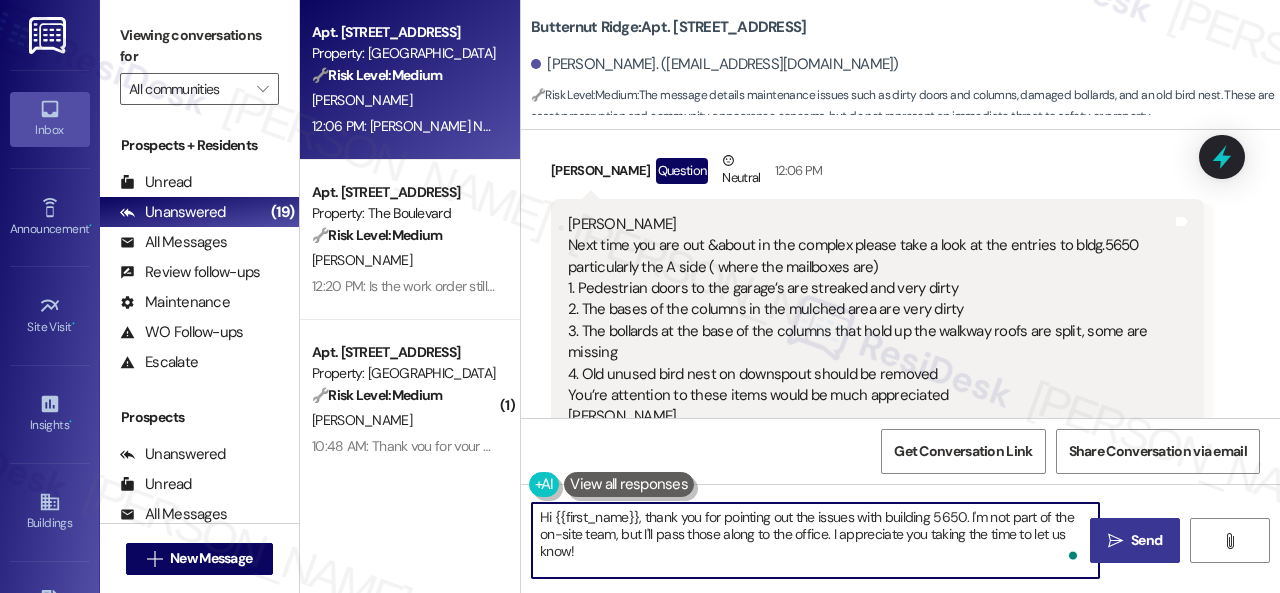 type on "Hi {{first_name}}, thank you for pointing out the issues with building 5650. I'm not part of the on-site team, but I'll pass those along to the office. I appreciate you taking the time to let us know!" 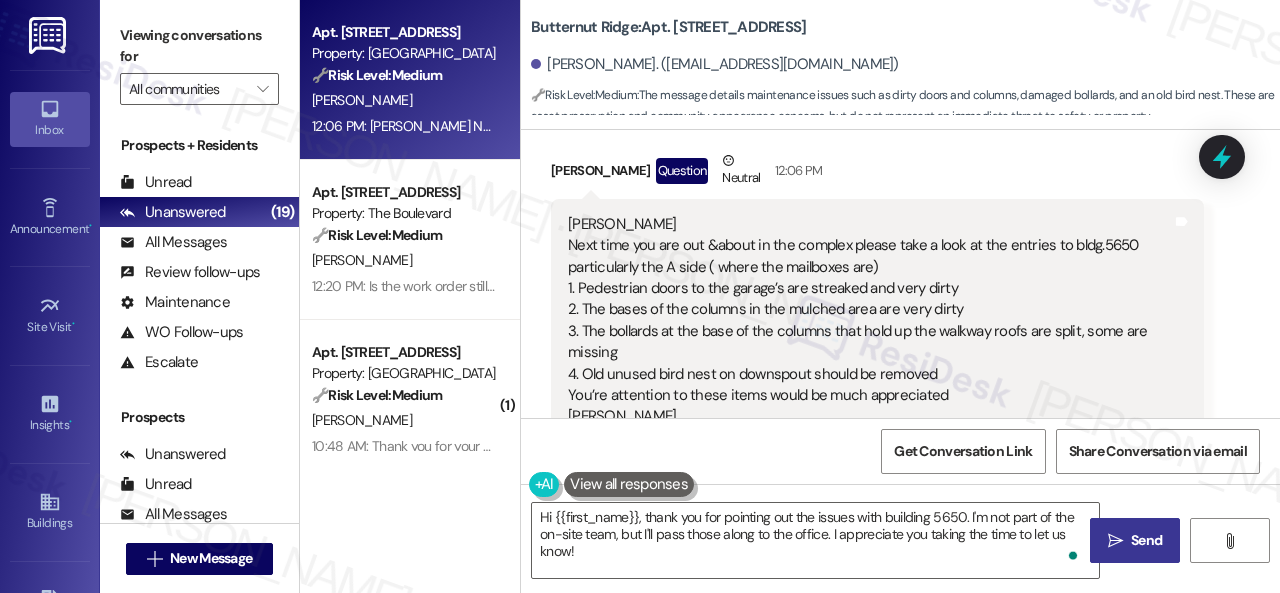 click on "Send" at bounding box center [1146, 540] 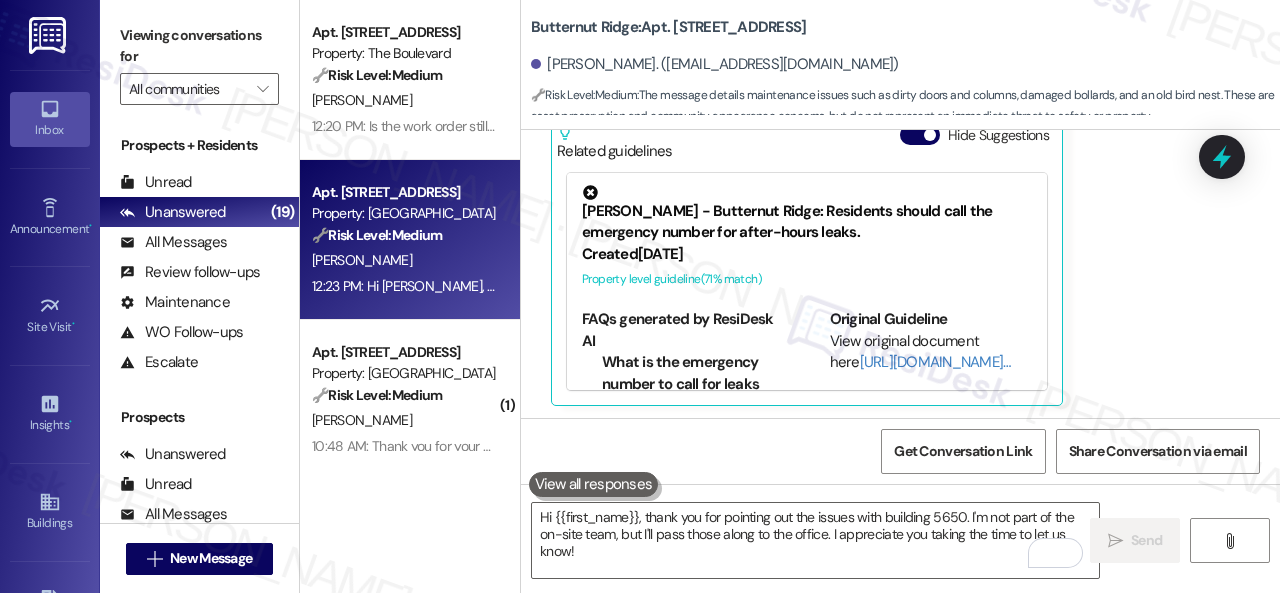 scroll, scrollTop: 10685, scrollLeft: 0, axis: vertical 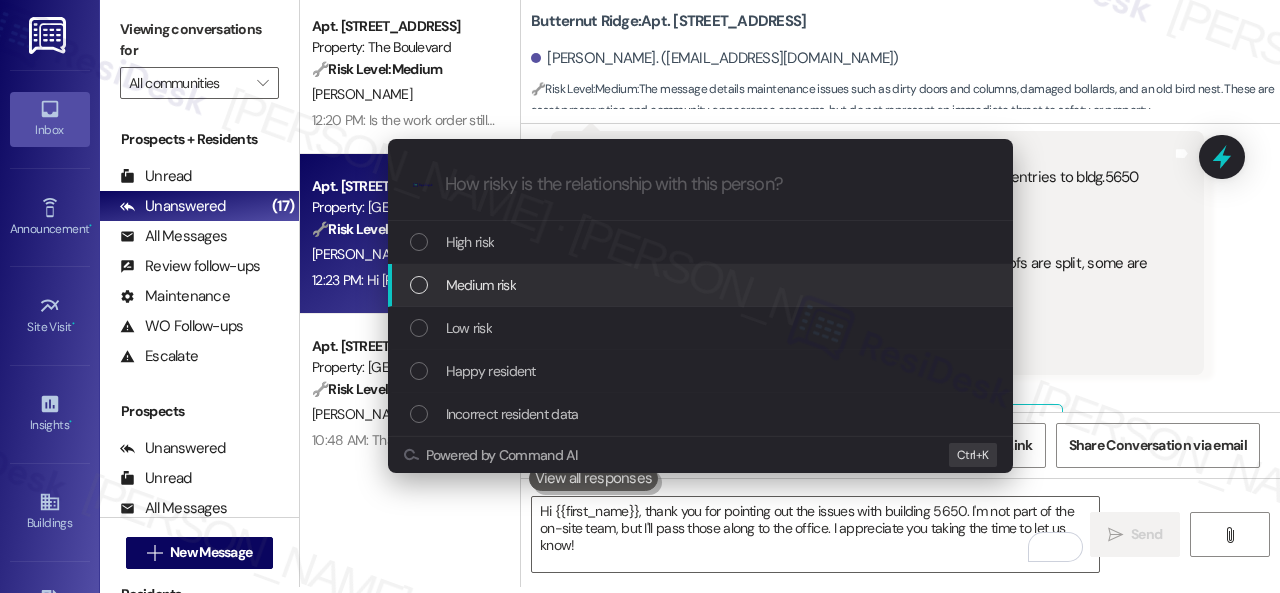 click on "Medium risk" at bounding box center (481, 285) 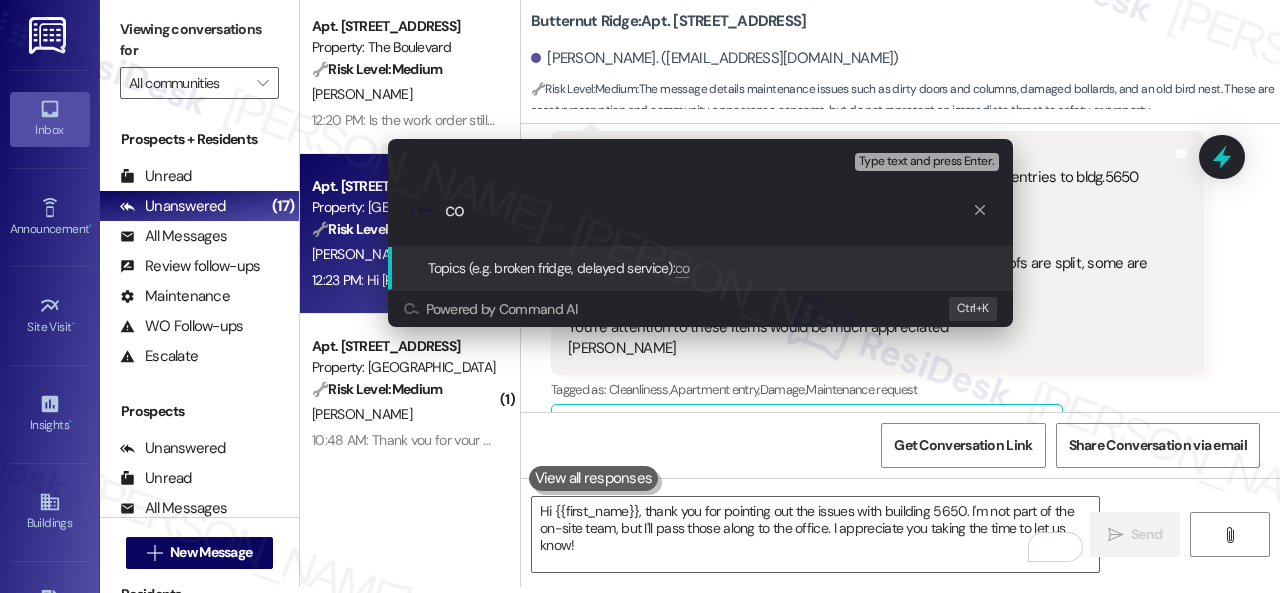type on "c" 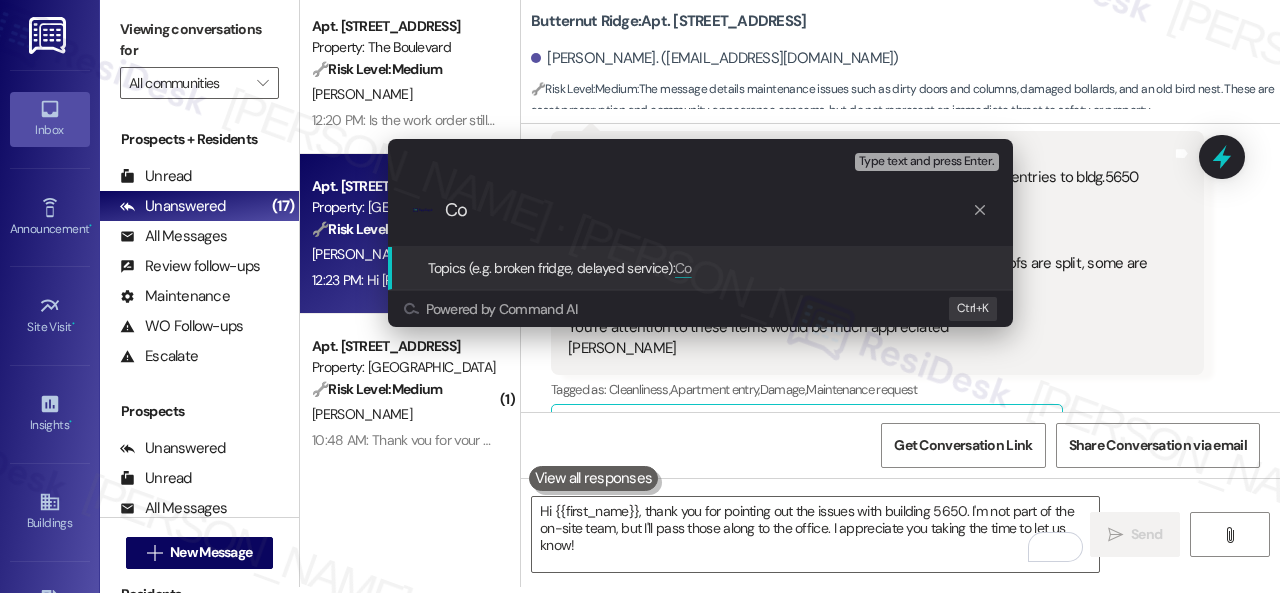 type on "C" 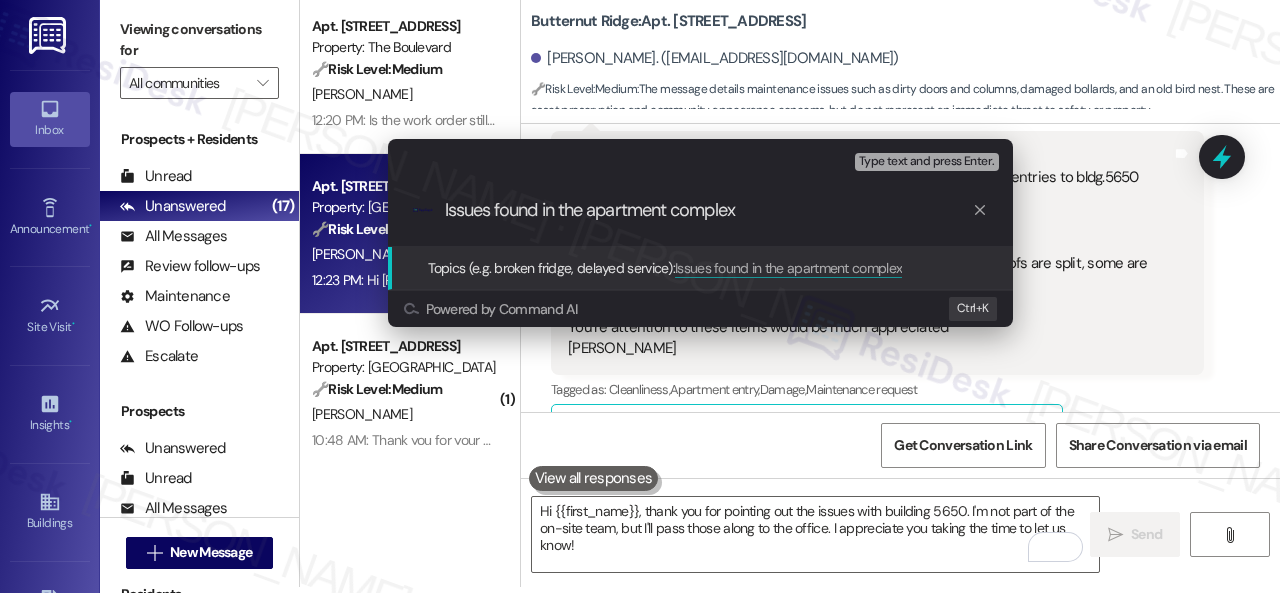 type on "Issues found in the apartment complex." 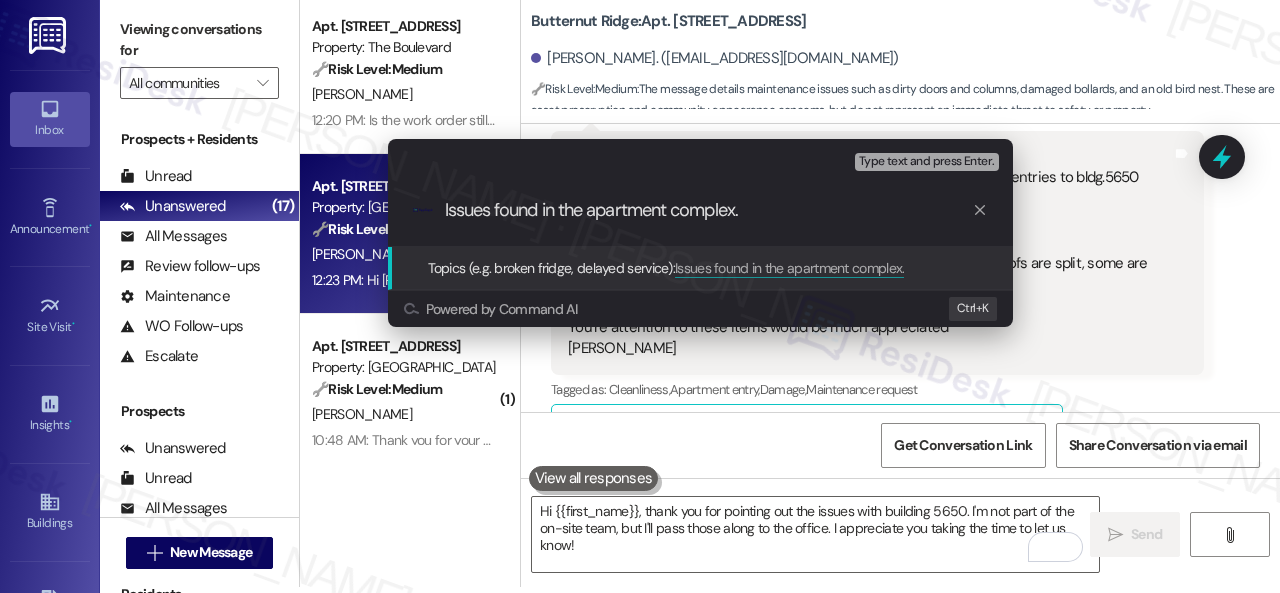 scroll, scrollTop: 0, scrollLeft: 0, axis: both 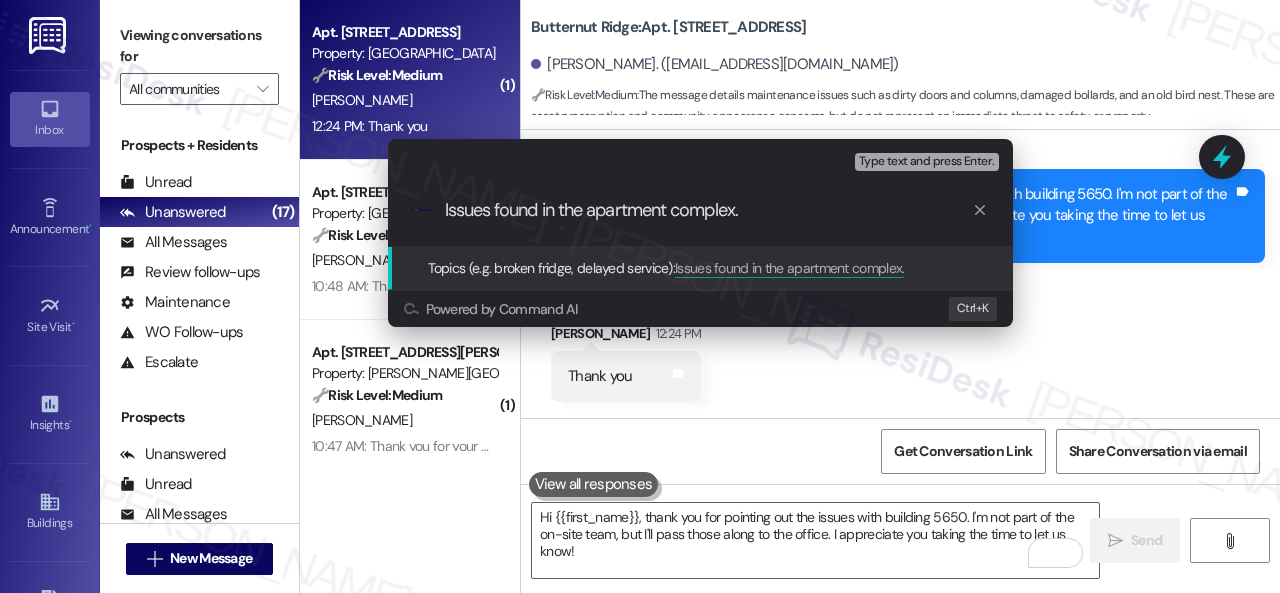 type 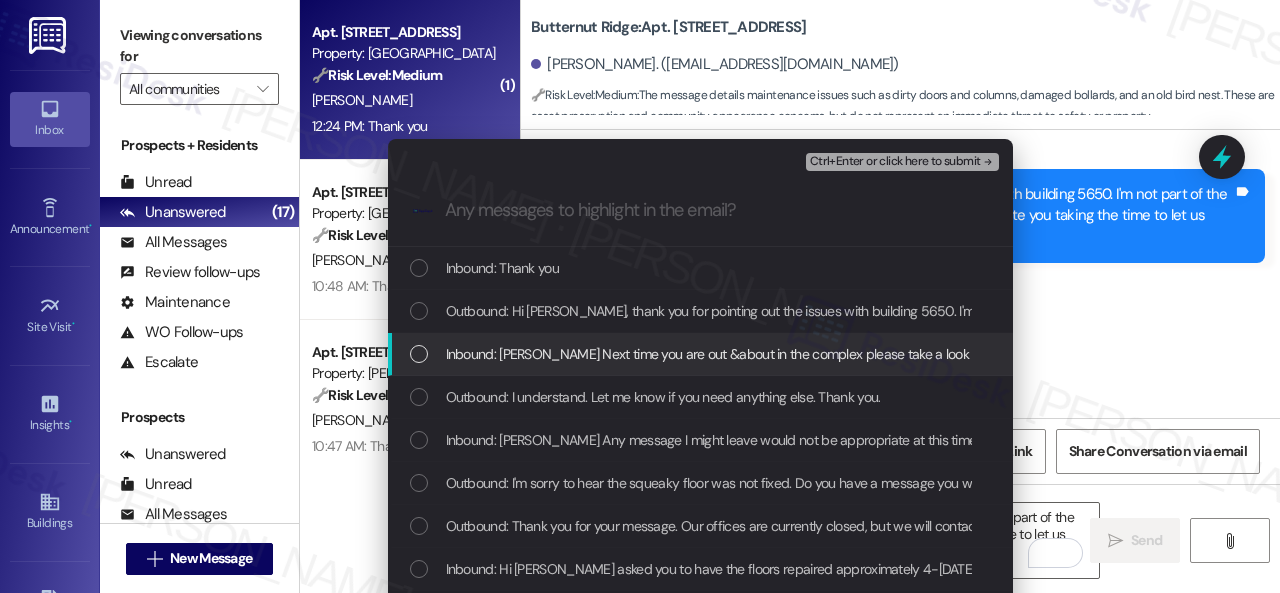 click on "Inbound: Sarah
Next time you are out &about in the complex please take a look at the entries to bldg.5650 particularly the A side ( where the mailboxes are)
1. Pedestrian doors to the garage’s are streaked and very dirty
2. The bases of the columns in the mulched area are very dirty
3. The bollards at the base of the columns that hold up the walkway roofs are split, some are missing
4. Old unused bird nest on downspout should be removed
You’re attention to these items would be much appreciated
Terrence Johnson" at bounding box center [1986, 354] 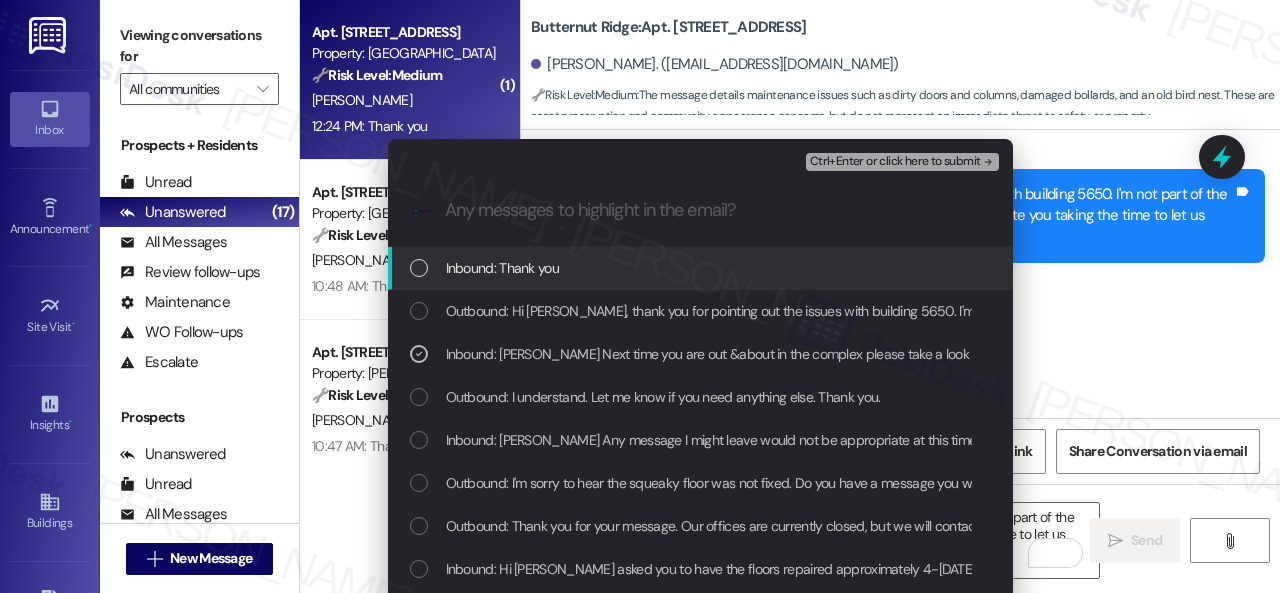 click on "Ctrl+Enter or click here to submit" at bounding box center [895, 162] 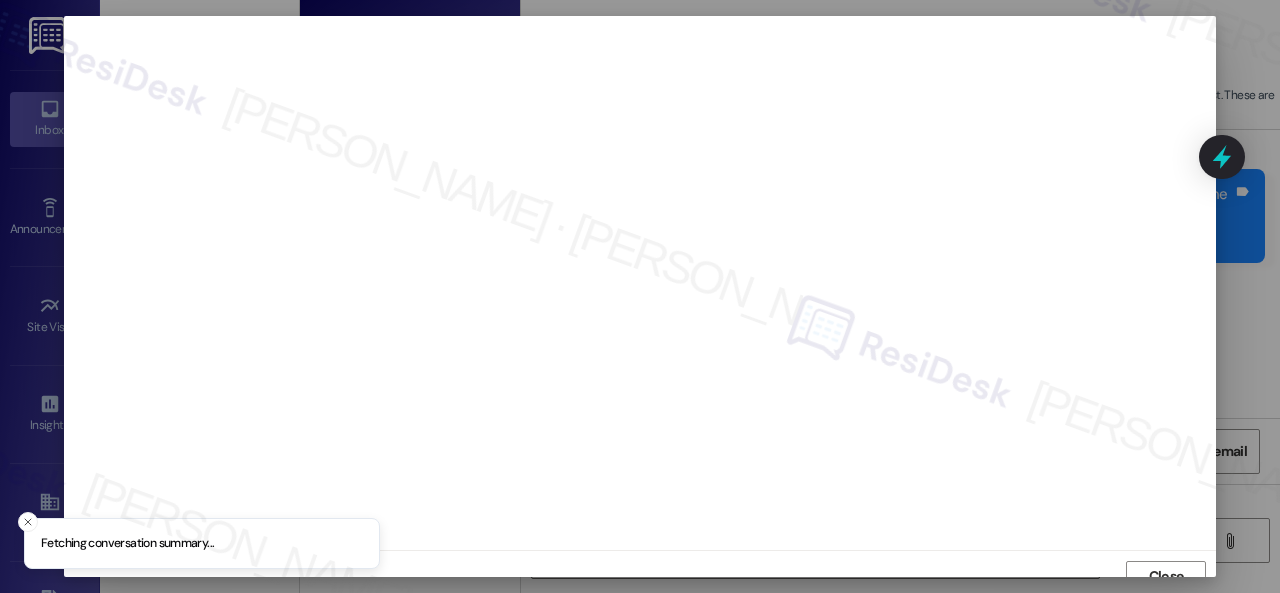 scroll, scrollTop: 15, scrollLeft: 0, axis: vertical 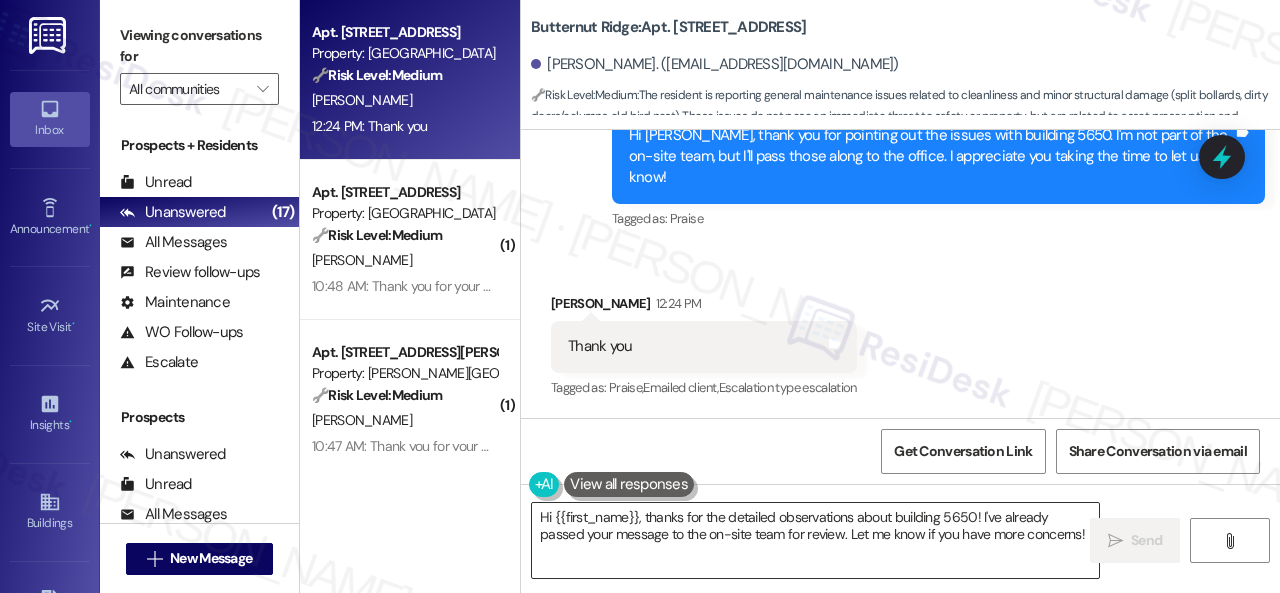 click on "Hi {{first_name}}, thanks for the detailed observations about building 5650! I've already passed your message to the on-site team for review. Let me know if you have more concerns!" at bounding box center (815, 540) 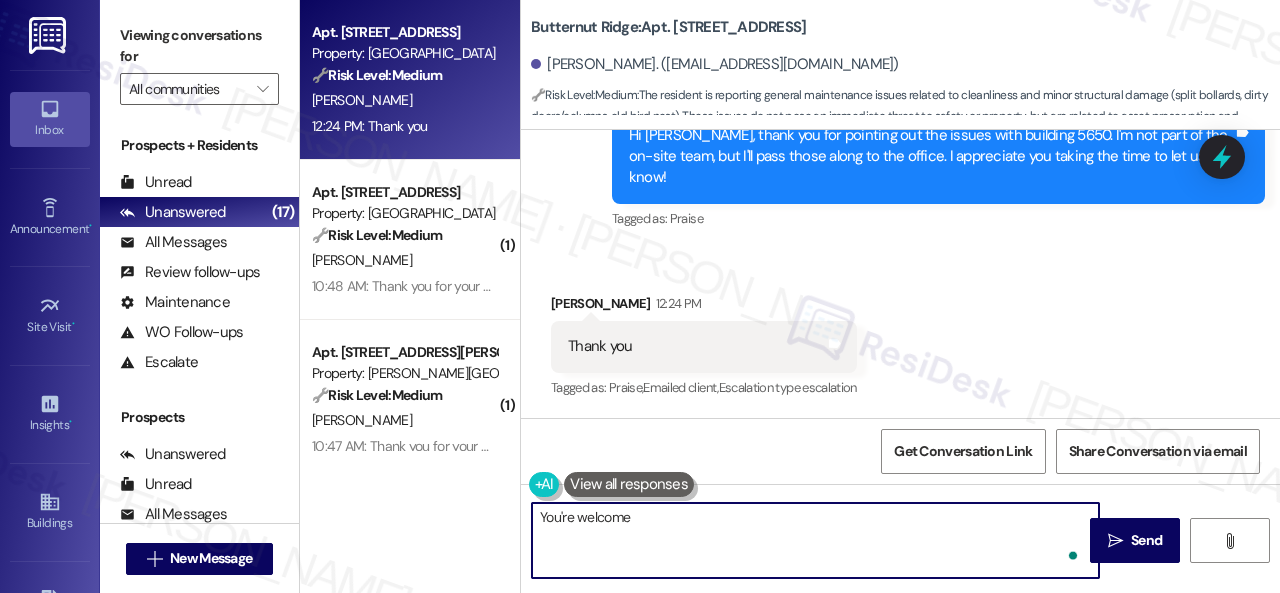 type on "You're welcome!" 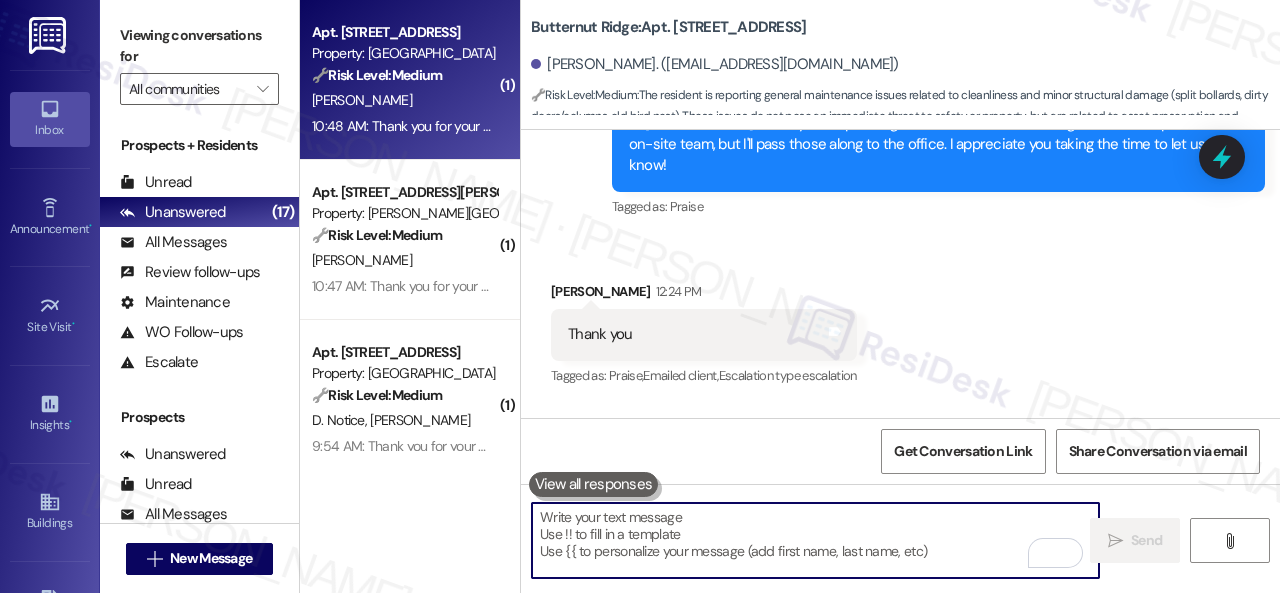 type 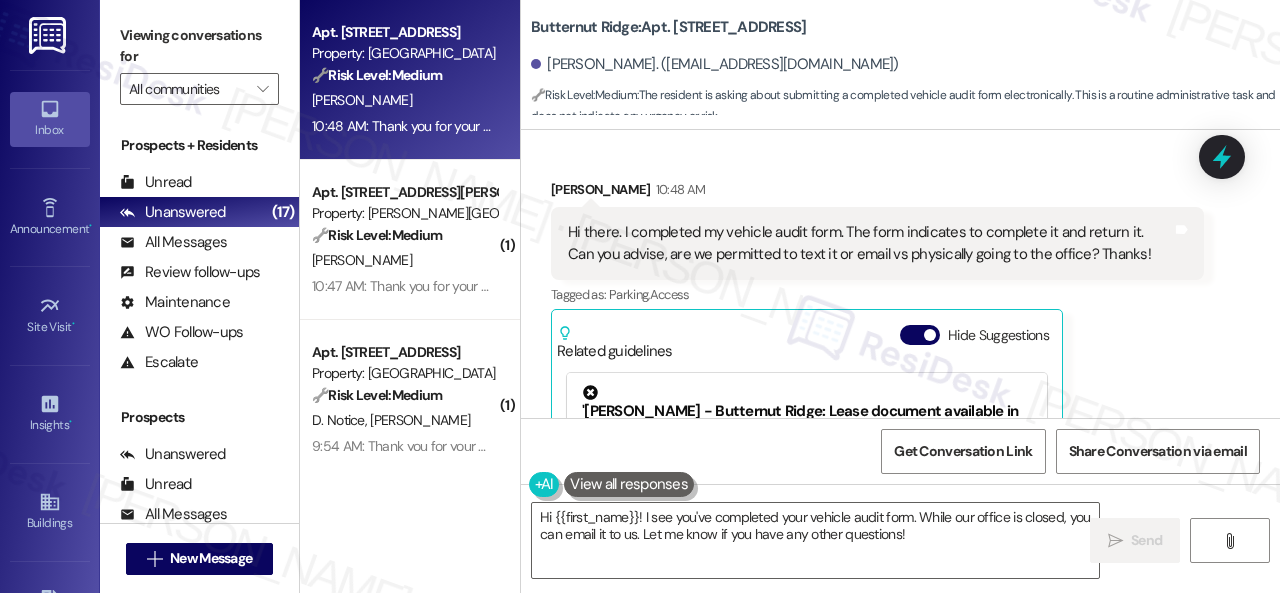 scroll, scrollTop: 1322, scrollLeft: 0, axis: vertical 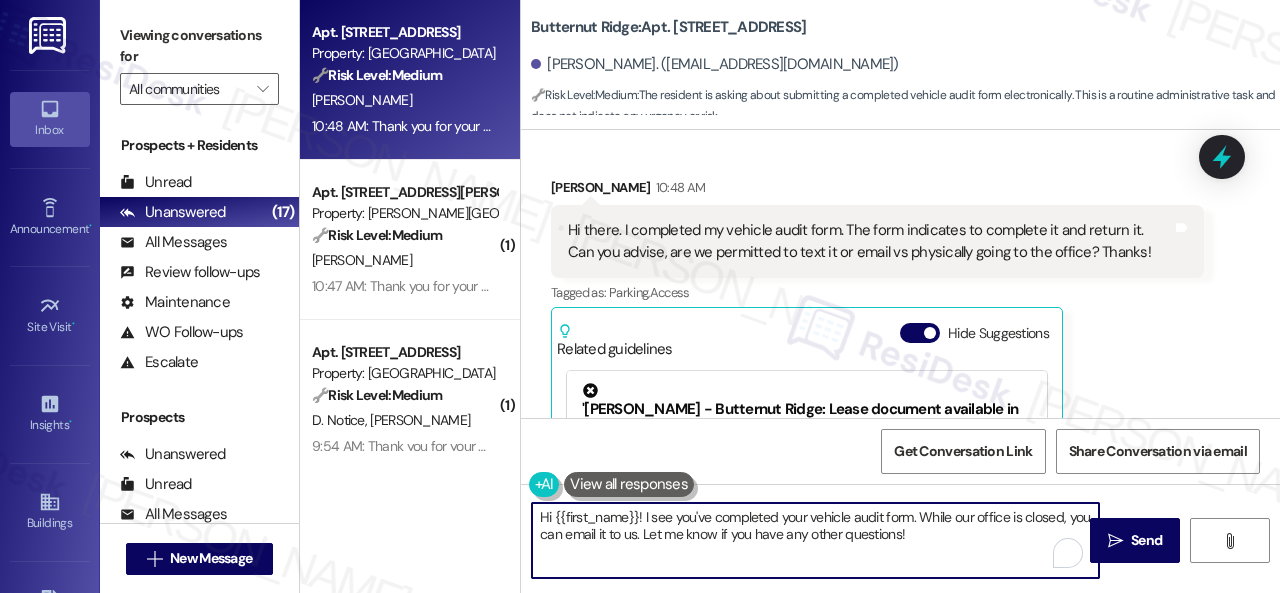 drag, startPoint x: 671, startPoint y: 517, endPoint x: 496, endPoint y: 509, distance: 175.18275 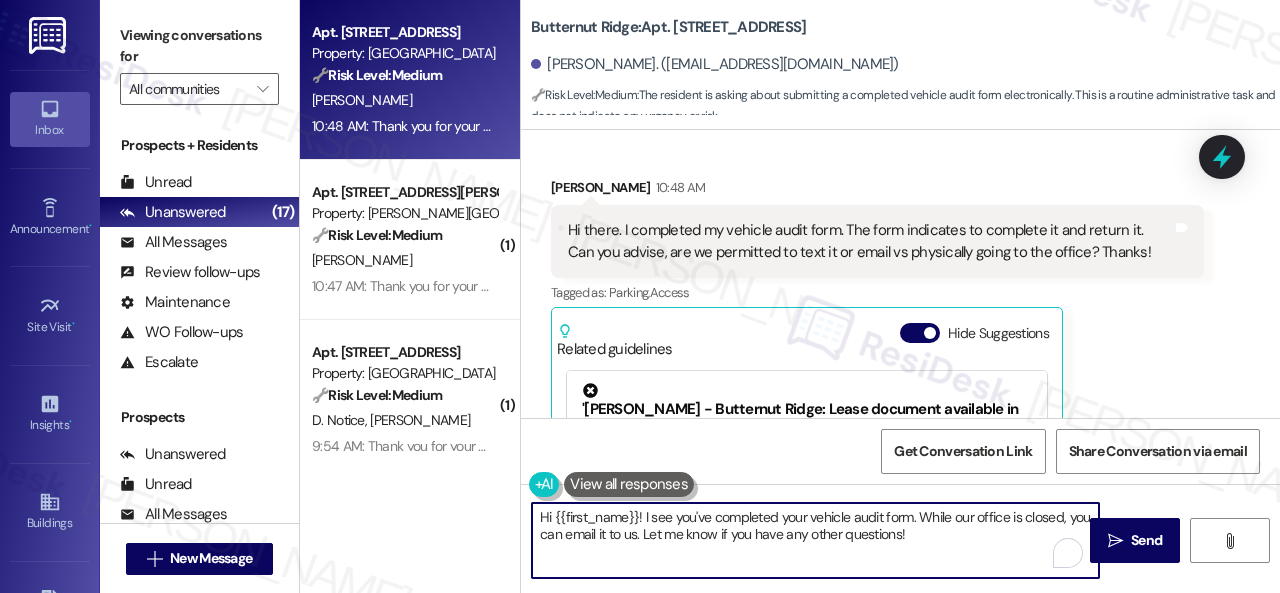 click on "Apt. 5620A1, 5800 Great Northern Boulevard Property: Butternut Ridge 🔧  Risk Level:  Medium The resident is asking about submitting a completed vehicle audit form electronically. This is a routine administrative task and does not indicate any urgency or risk. K. Nagle 10:48 AM: Thank you for your message. Our offices are currently closed, but we will contact you when we resume operations. For emergencies, please contact your emergency number. 10:48 AM: Thank you for your message. Our offices are currently closed, but we will contact you when we resume operations. For emergencies, please contact your emergency number. ( 1 ) Apt. 616, 4101 S Custer Rd Property: Craig Ranch 🔧  Risk Level:  Medium A. Littlefield 10:47 AM: Thank you for your message. Our offices are currently closed, but we will contact you when we resume operations. For emergencies, please contact your emergency number 469-712-2052. ( 1 ) Apt. 3601, 1550 Katy Gap Rd Property: Grand Villas 🔧  Risk Level:  Medium D. Notice F. Moreno ( 1 )" at bounding box center [790, 296] 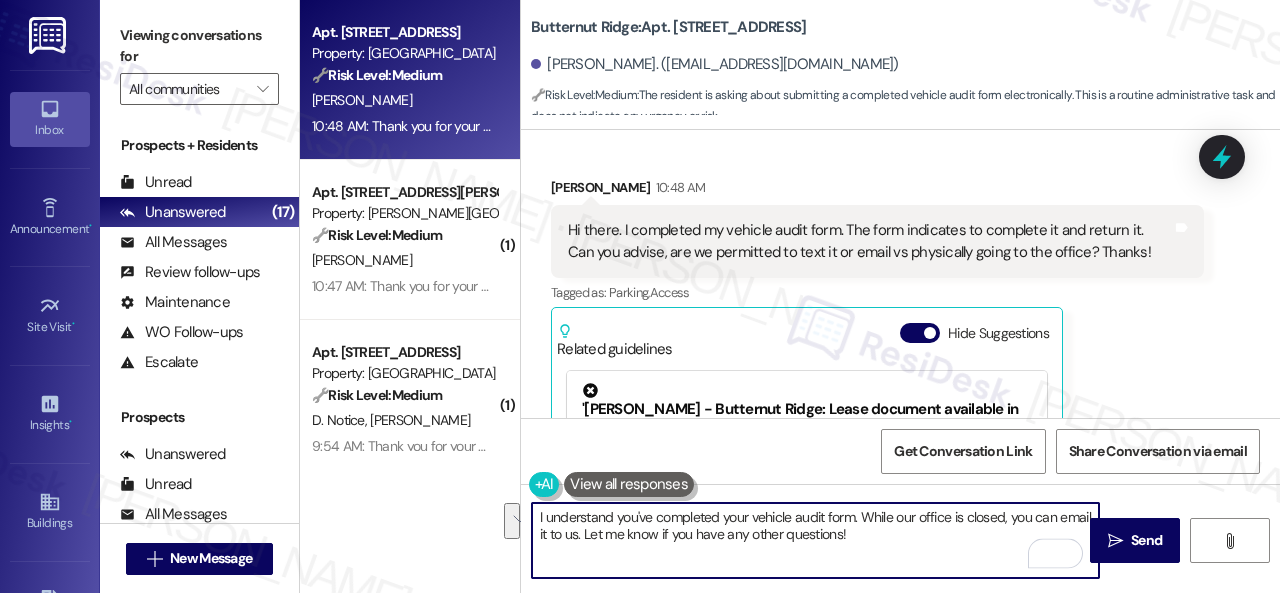 drag, startPoint x: 854, startPoint y: 519, endPoint x: 954, endPoint y: 543, distance: 102.83968 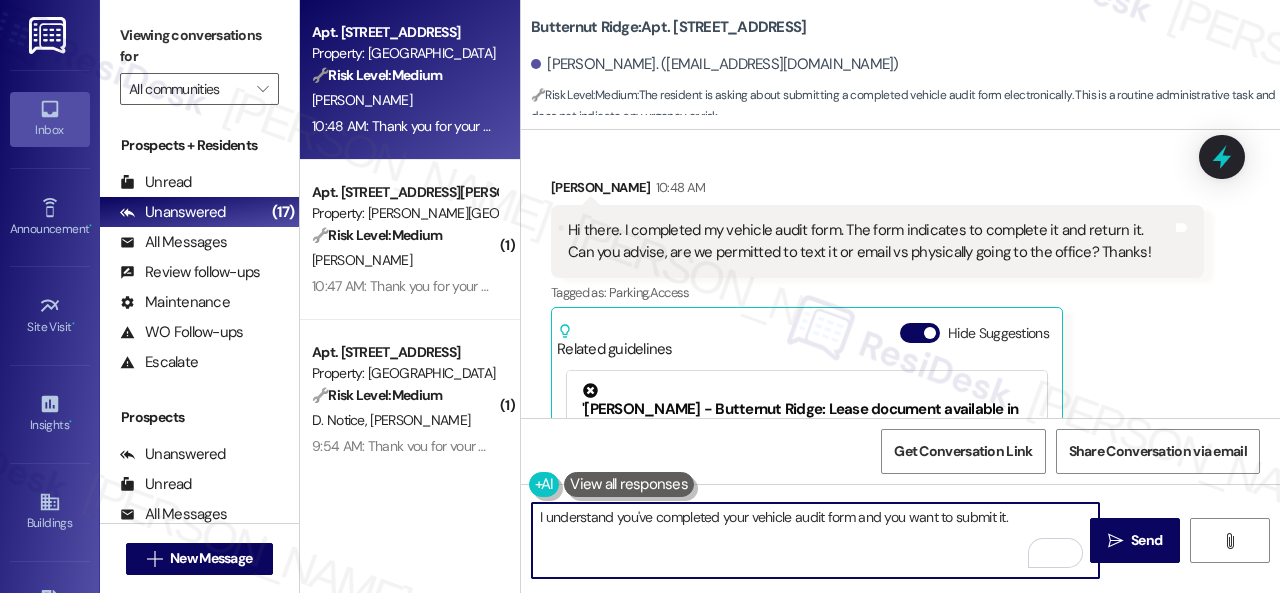 click on "I understand you've completed your vehicle audit form and you want to submit it." at bounding box center (815, 540) 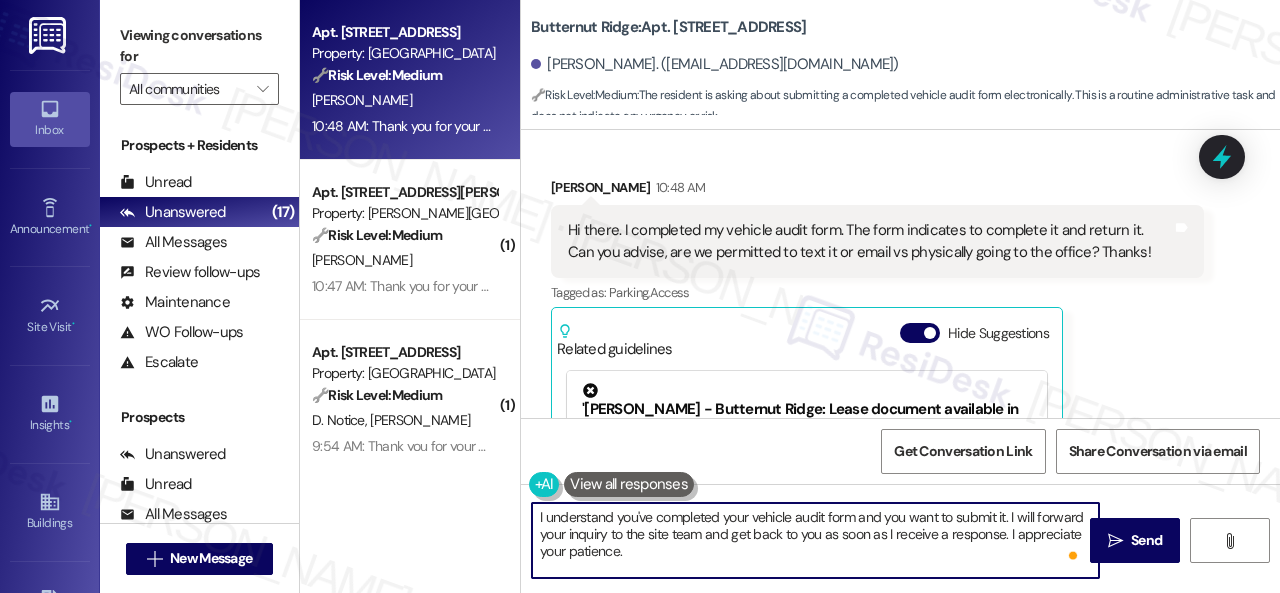 paste on "that you've completed your vehicle audit form and would like" 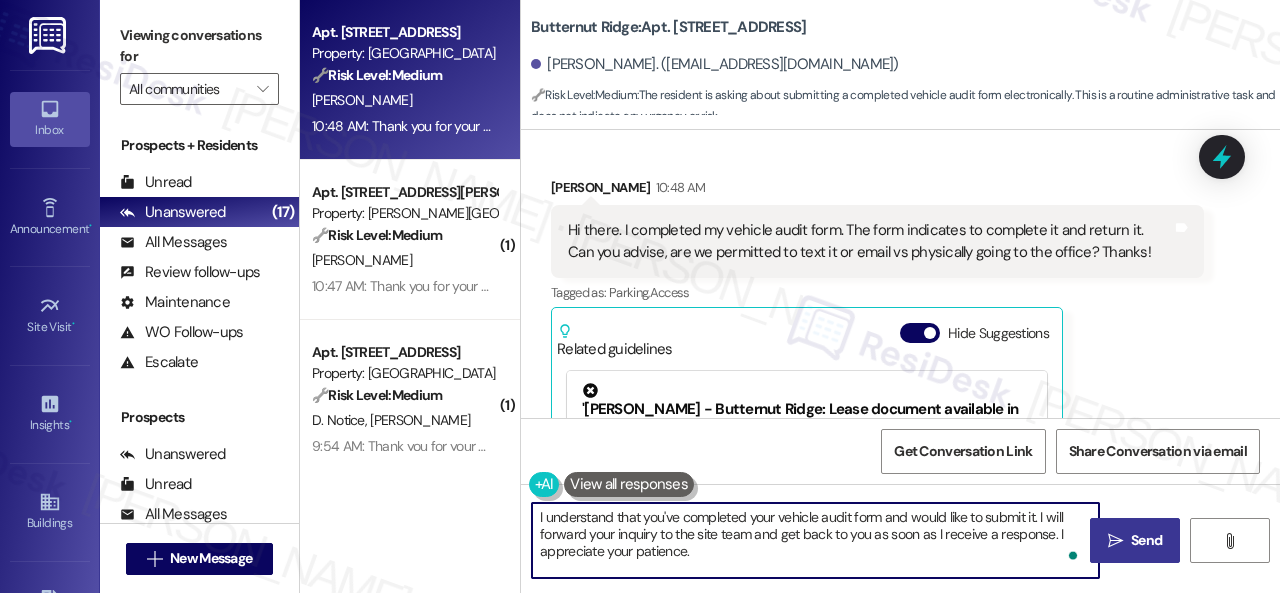 type on "I understand that you've completed your vehicle audit form and would like to submit it. I will forward your inquiry to the site team and get back to you as soon as I receive a response. I appreciate your patience." 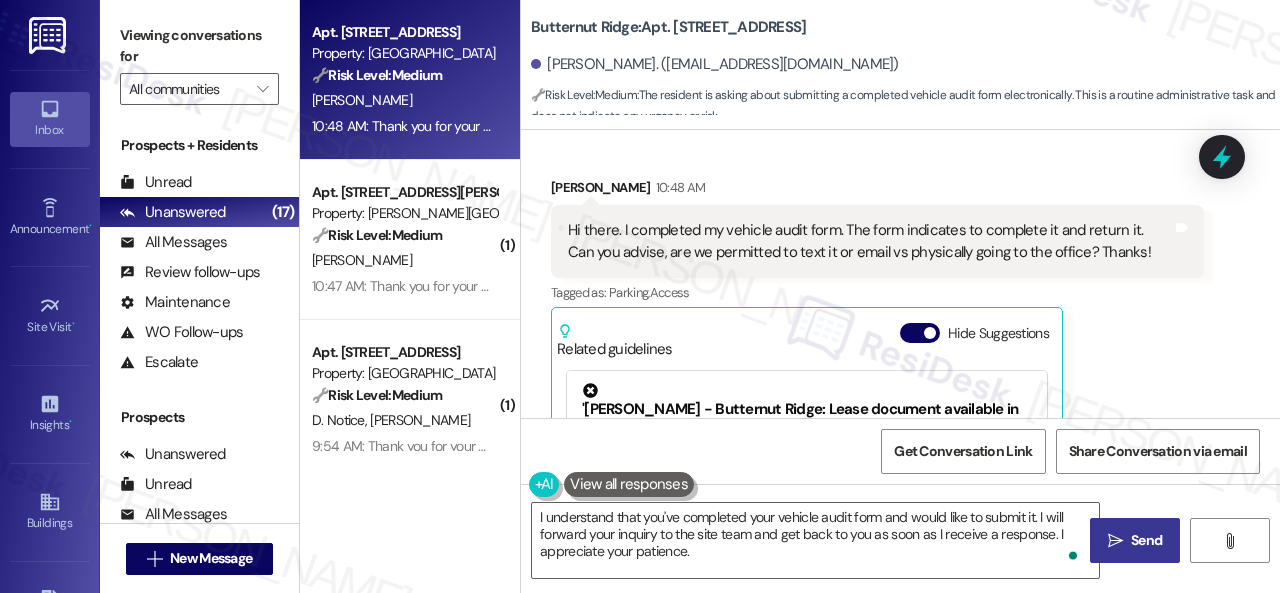 click on "Send" at bounding box center (1146, 540) 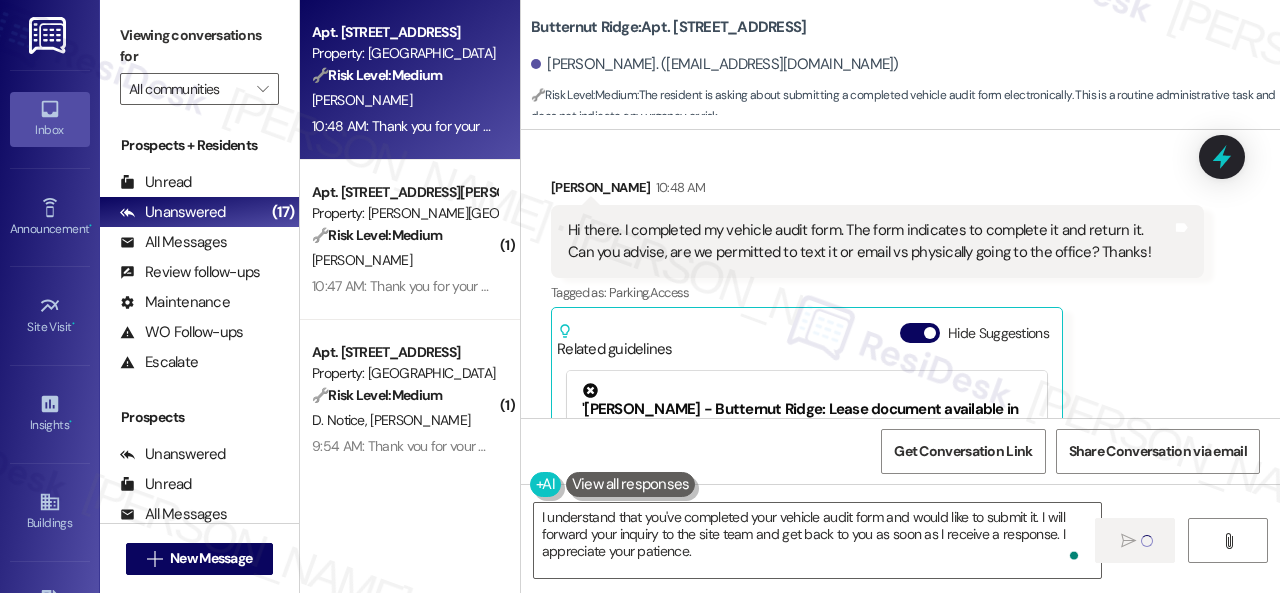 type 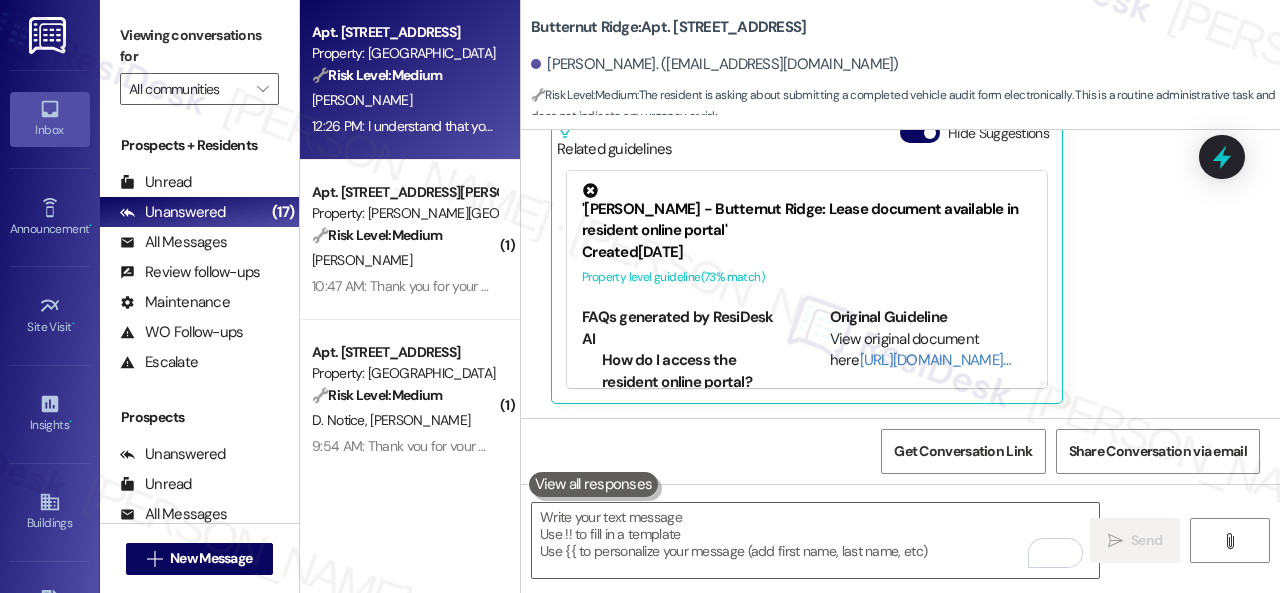 scroll, scrollTop: 1322, scrollLeft: 0, axis: vertical 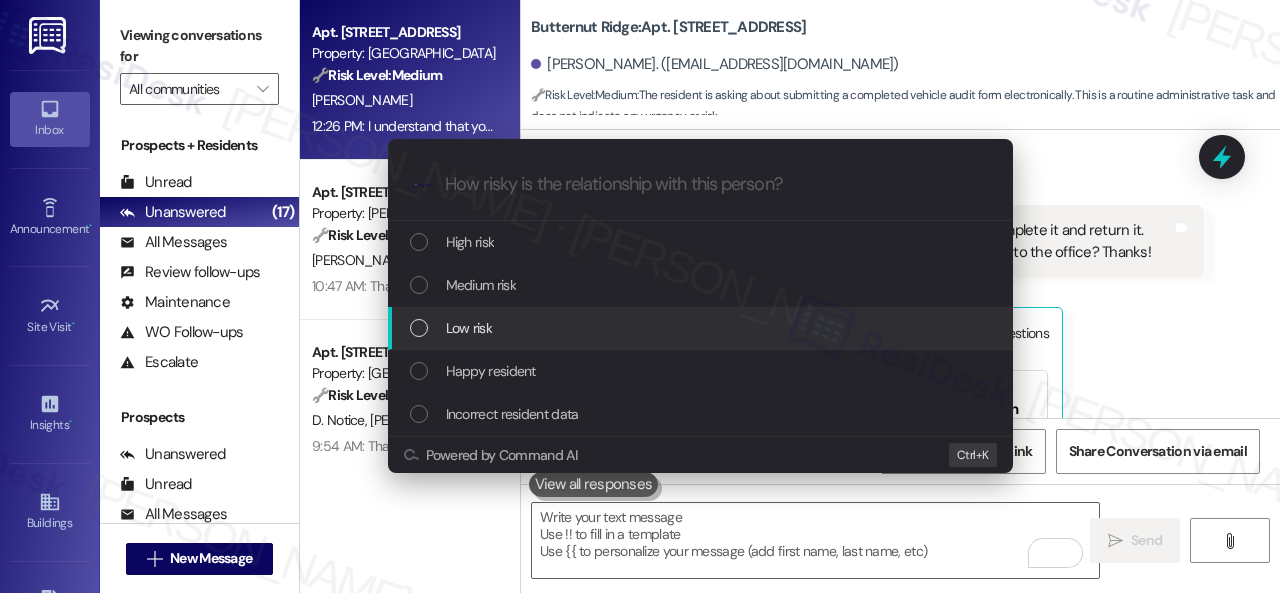 click on "Low risk" at bounding box center [469, 328] 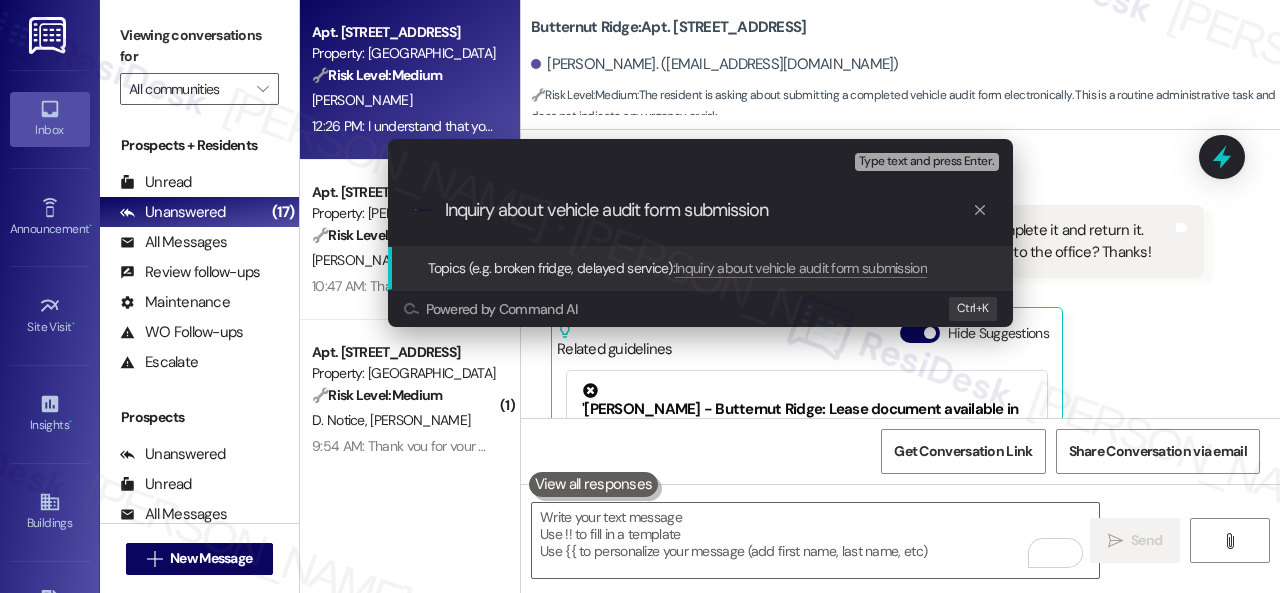 type on "Inquiry about vehicle audit form submission." 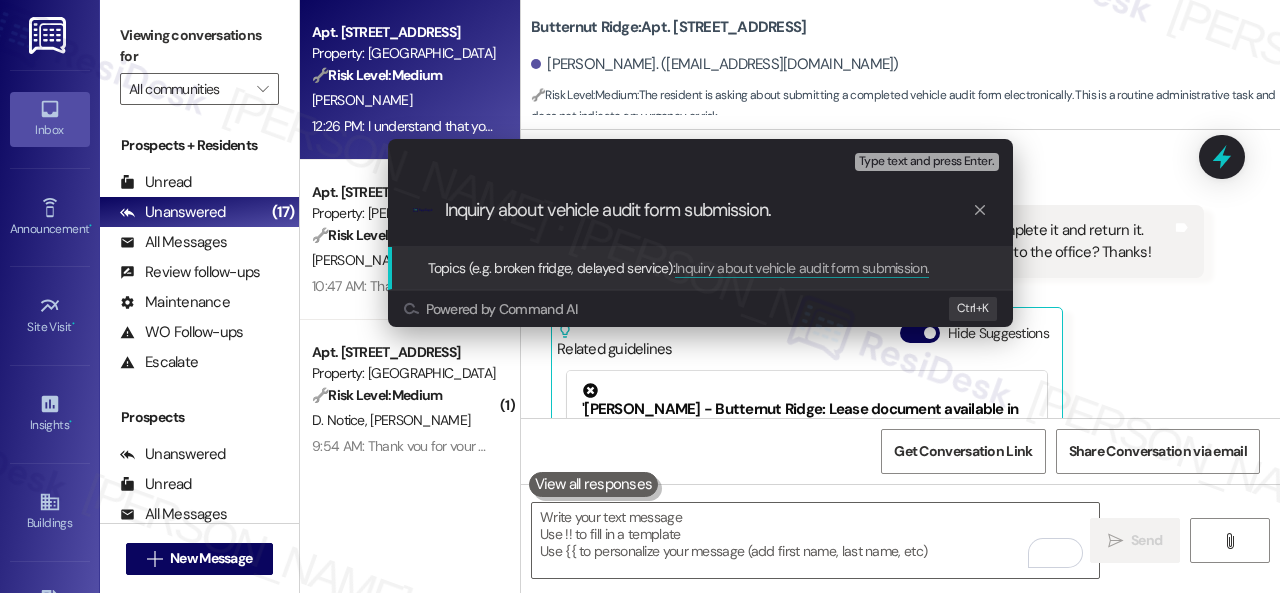 type 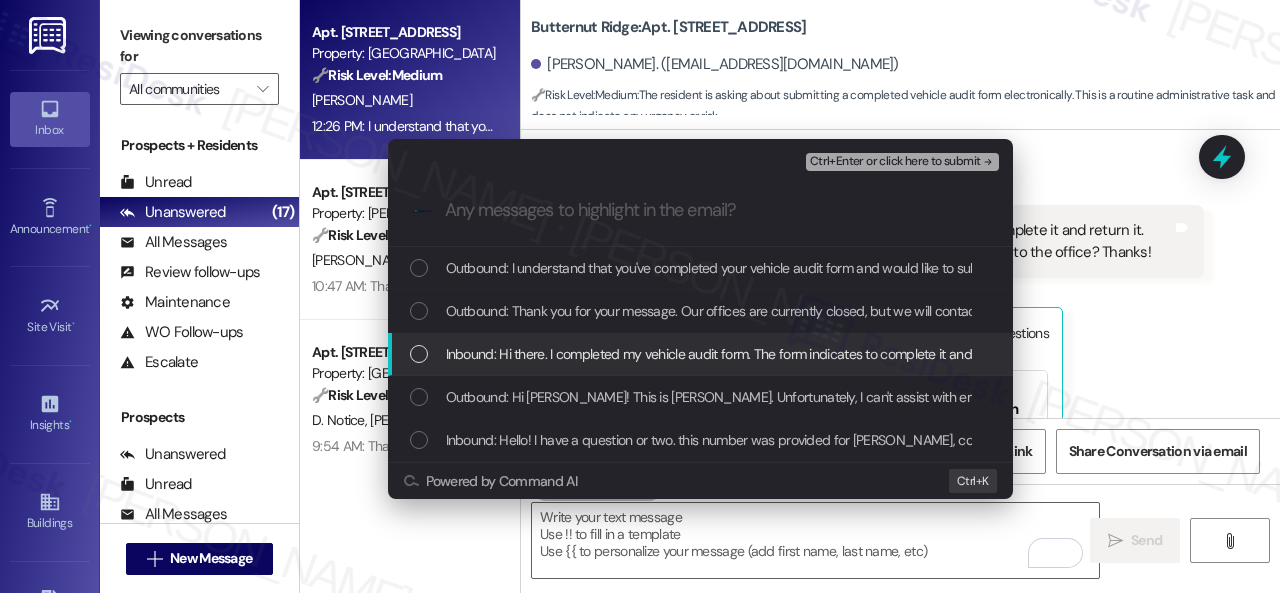 click on "Inbound: Hi there. I completed my vehicle audit form. The form indicates to complete it and return it. Can you advise, are we permitted to text it or email vs physically going to the office? Thanks!" at bounding box center [1003, 354] 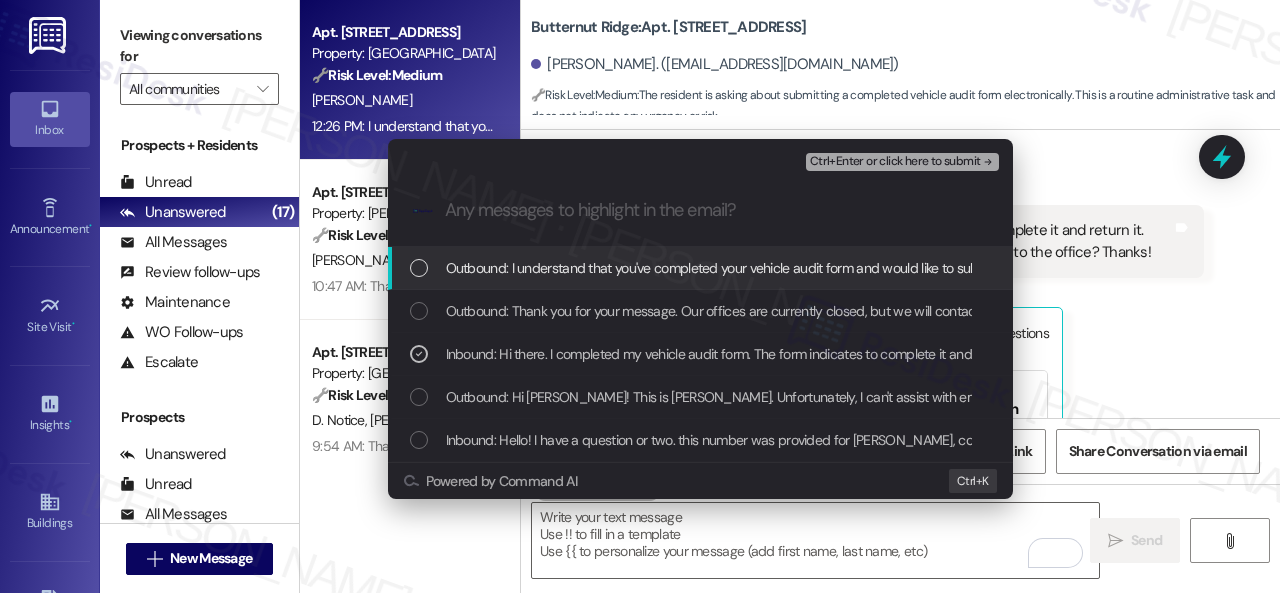 click on "Ctrl+Enter or click here to submit" at bounding box center (895, 162) 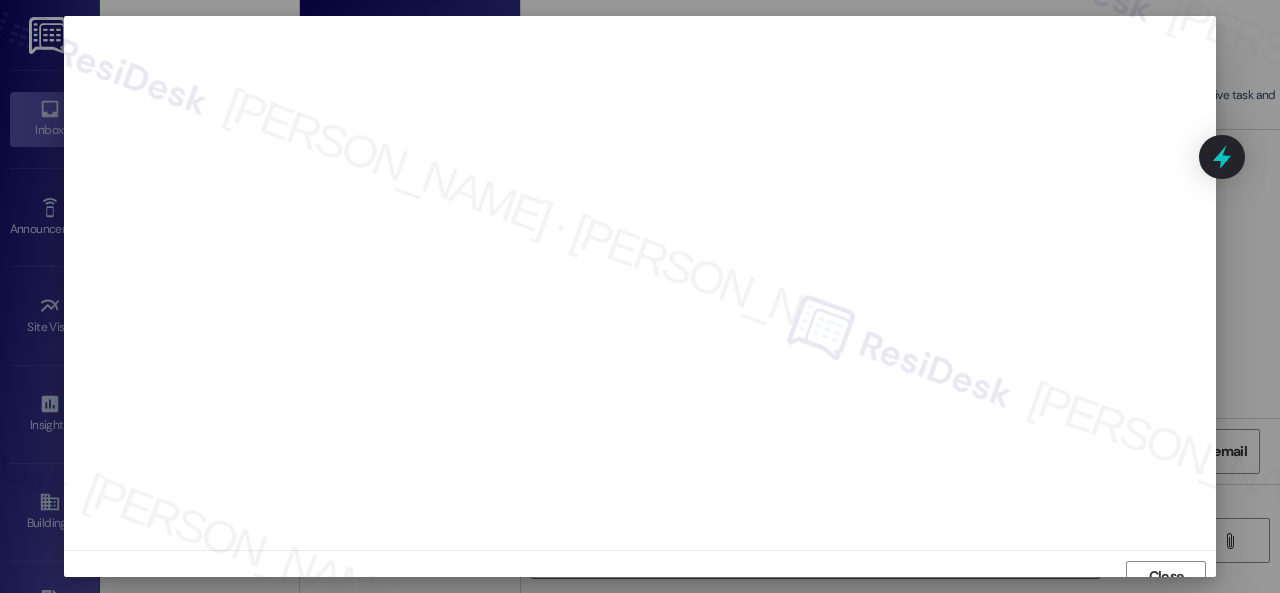 scroll, scrollTop: 15, scrollLeft: 0, axis: vertical 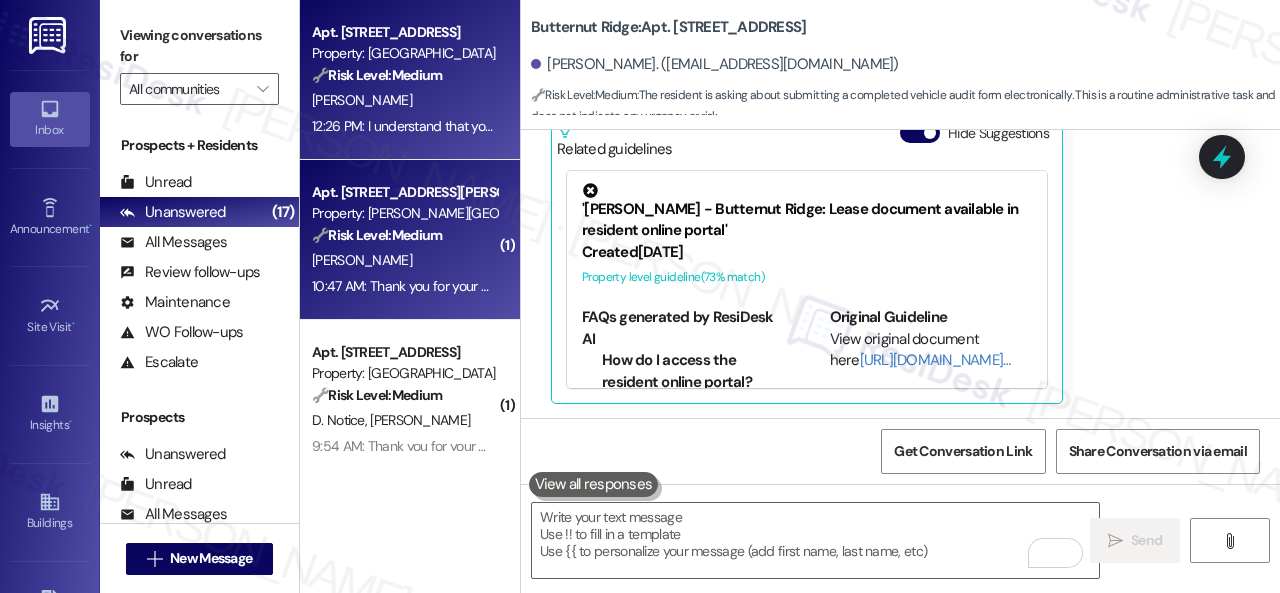 click on "[PERSON_NAME]" at bounding box center (404, 260) 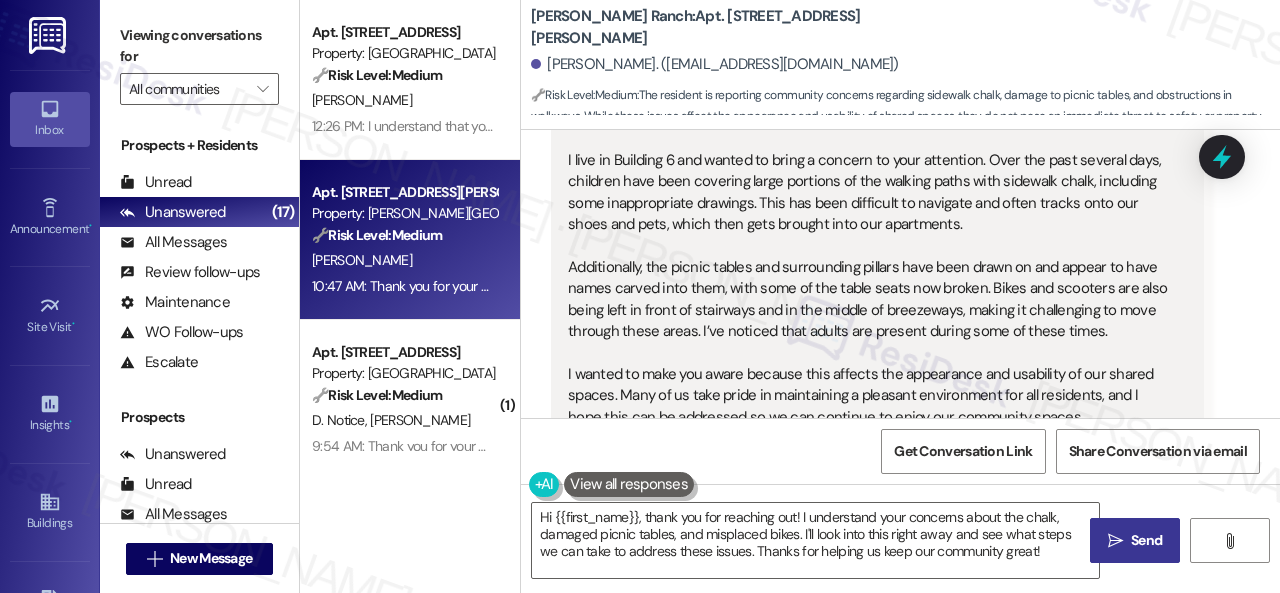 scroll, scrollTop: 2848, scrollLeft: 0, axis: vertical 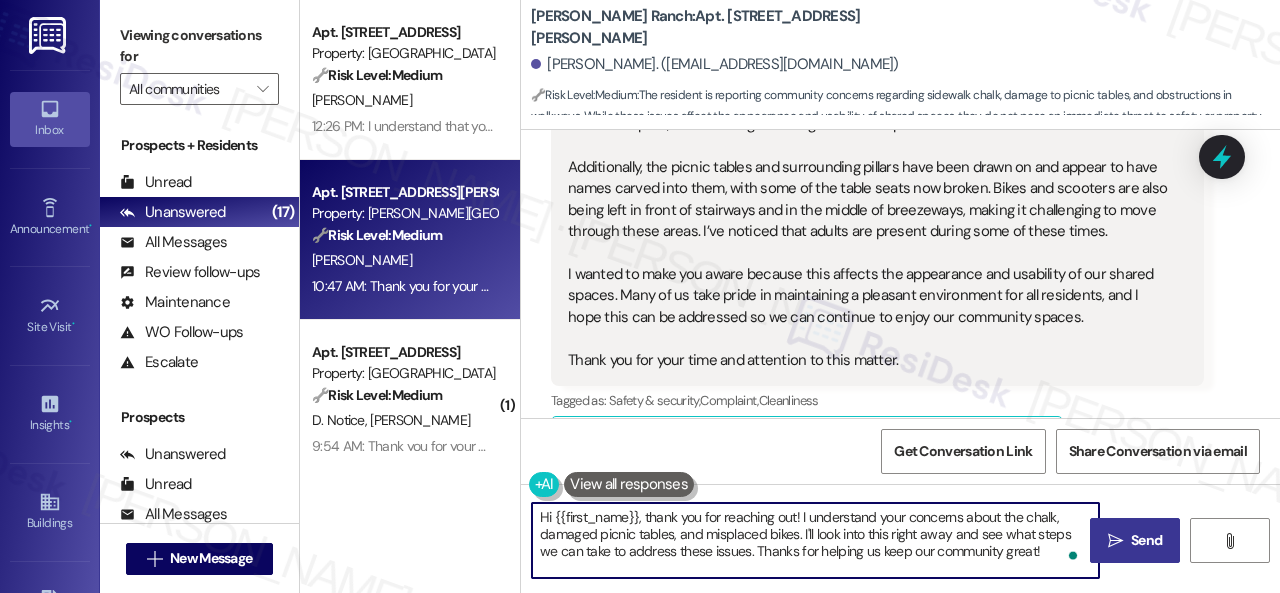 drag, startPoint x: 802, startPoint y: 533, endPoint x: 1050, endPoint y: 564, distance: 249.93 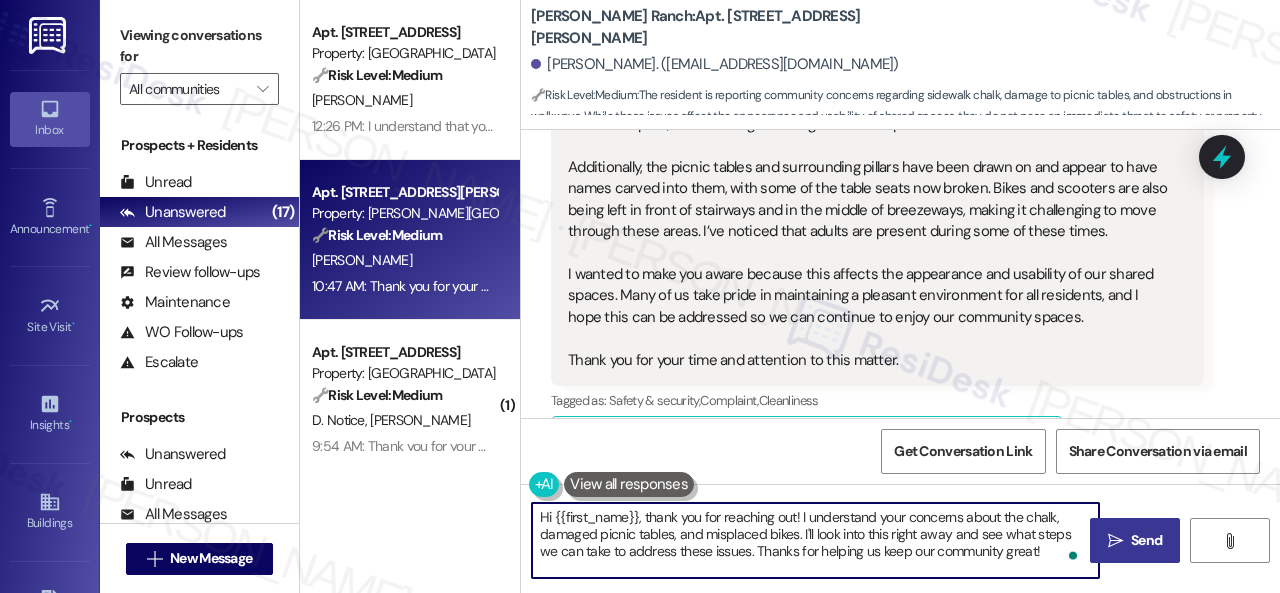 click on "Hi {{first_name}}, thank you for reaching out! I understand your concerns about the chalk, damaged picnic tables, and misplaced bikes. I'll look into this right away and see what steps we can take to address these issues. Thanks for helping us keep our community great!" at bounding box center (815, 540) 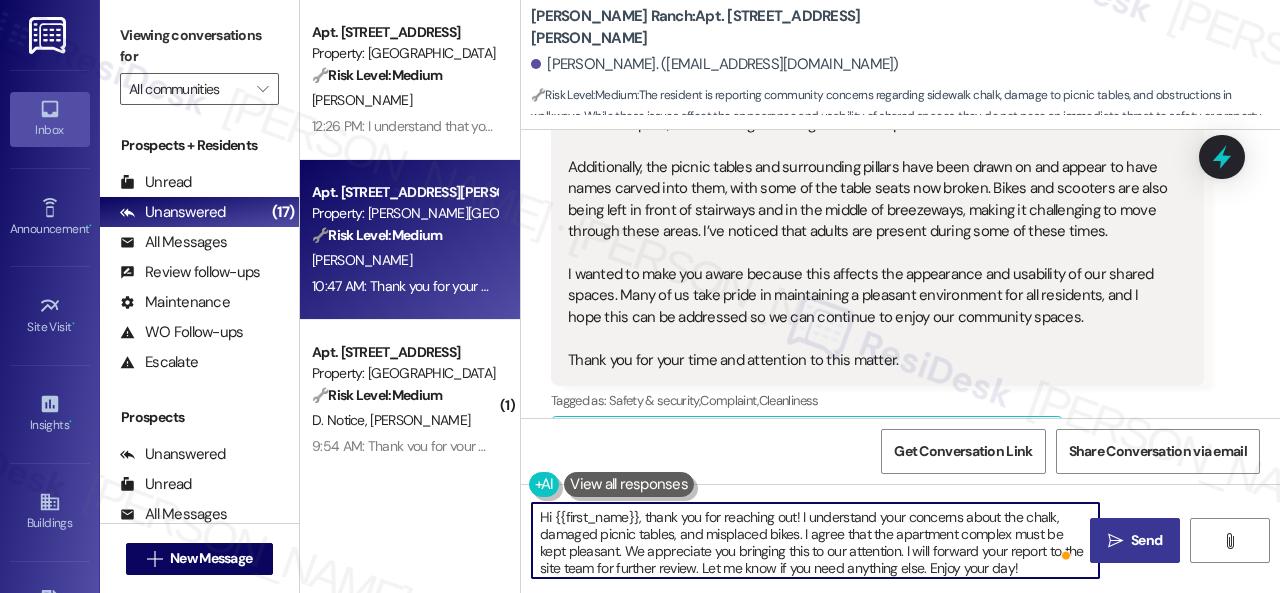type on "Hi {{first_name}}, thank you for reaching out! I understand your concerns about the chalk, damaged picnic tables, and misplaced bikes. I agree that the apartment complex must be kept pleasant. We appreciate you bringing this to our attention. I will forward your report to the site team for further review. Let me know if you need anything else. Enjoy your day!" 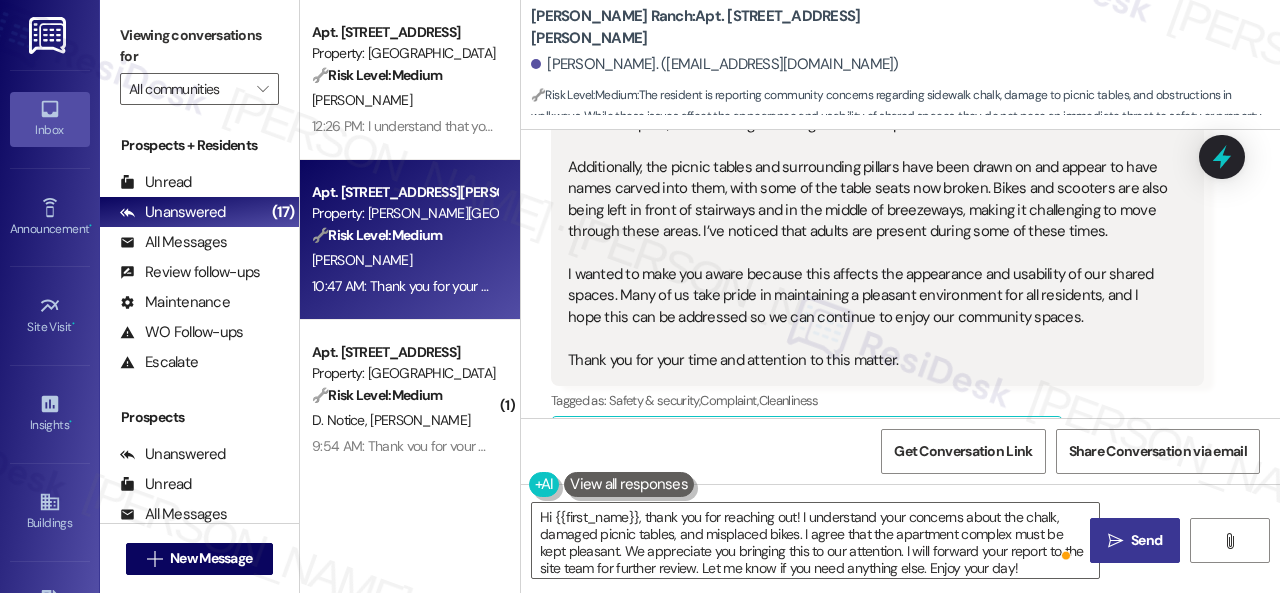 click on " Send" at bounding box center (1135, 540) 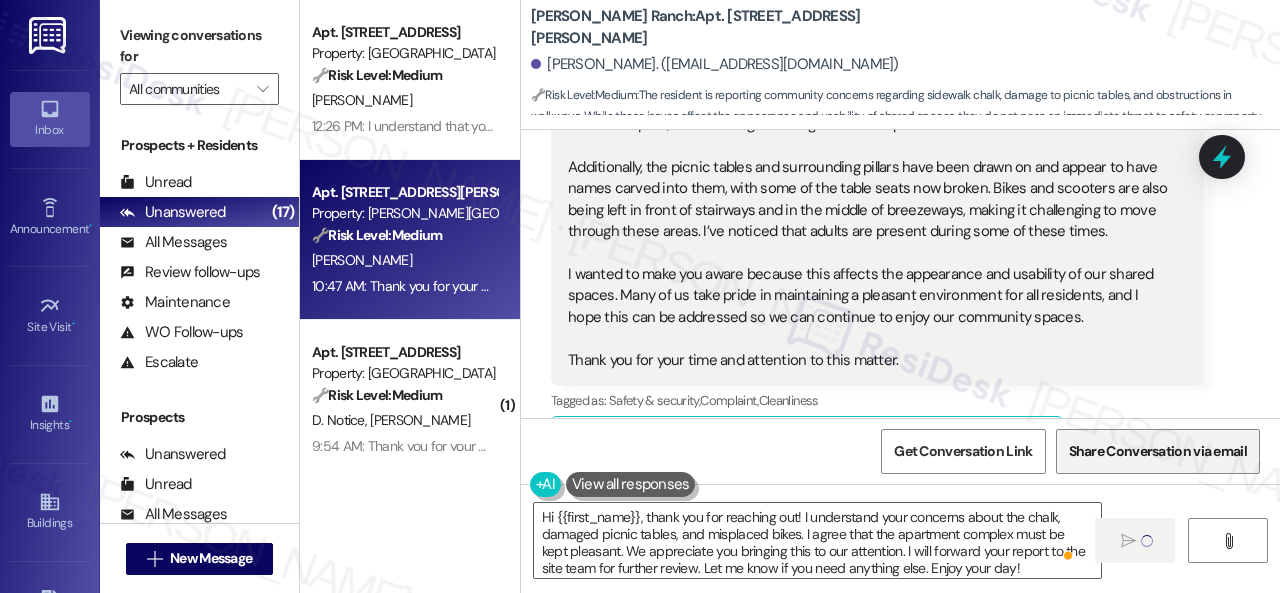 type 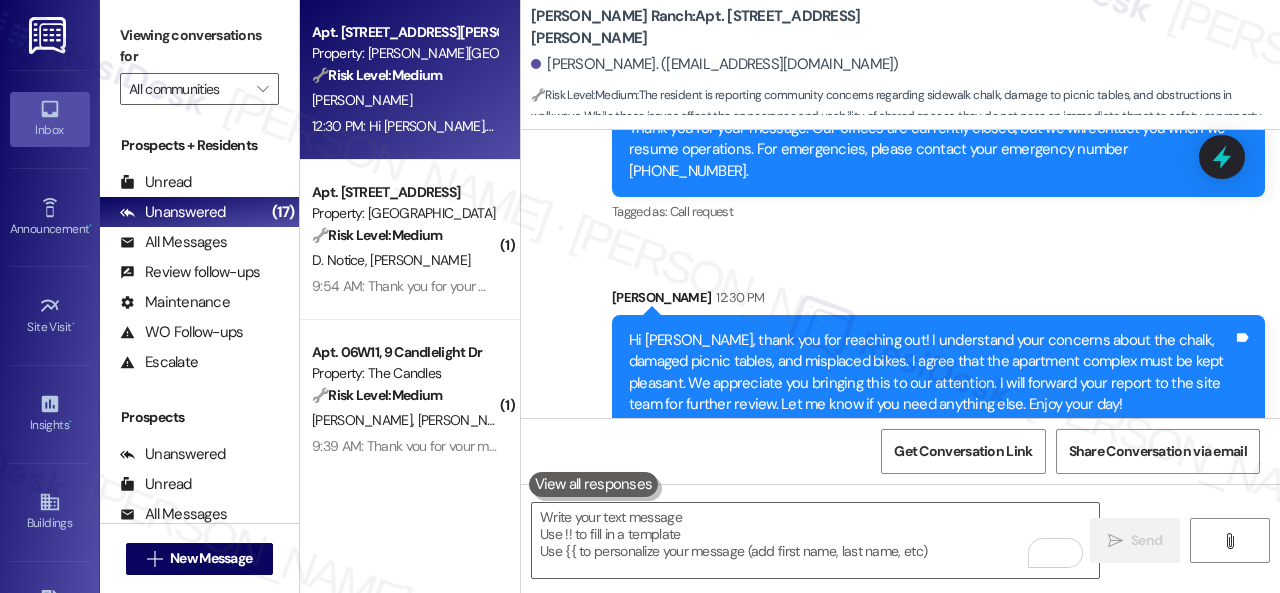 scroll, scrollTop: 3552, scrollLeft: 0, axis: vertical 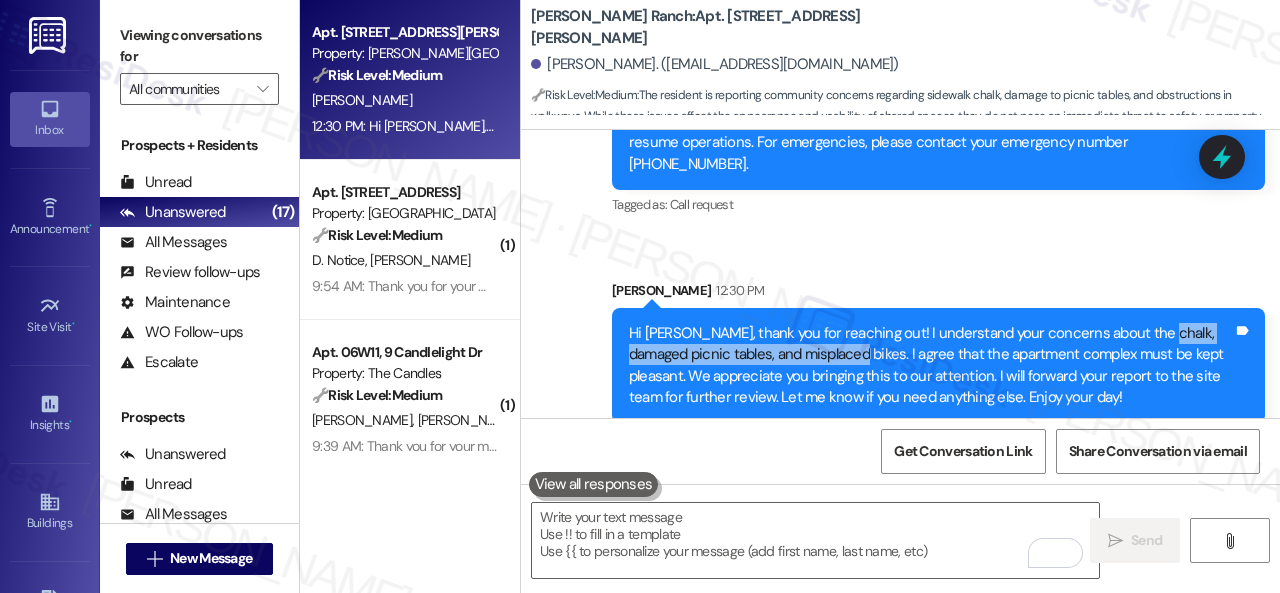 drag, startPoint x: 1135, startPoint y: 311, endPoint x: 841, endPoint y: 339, distance: 295.33032 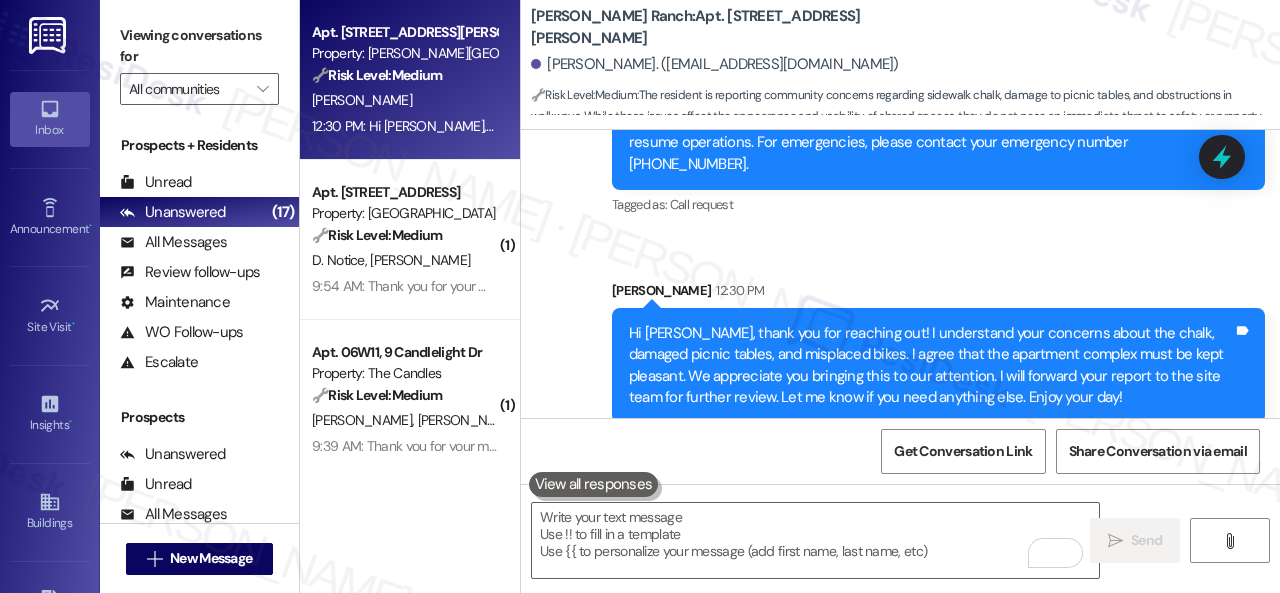 click on "Sent via SMS ResiDesk After Hours Assistant 10:47 AM Thank you for your message. Our offices are currently closed, but we will contact you when we resume operations. For emergencies, please contact your emergency number 469-712-2052. Tags and notes Tagged as:   Call request Click to highlight conversations about Call request Sent via SMS Sarah 12:30 PM Hi Angela, thank you for reaching out! I understand your concerns about the chalk, damaged picnic tables, and misplaced bikes. I agree that the apartment complex must be kept pleasant. We appreciate you bringing this to our attention. I will forward your report to the site team for further review. Let me know if you need anything else. Enjoy your day! Tags and notes" at bounding box center (900, 230) 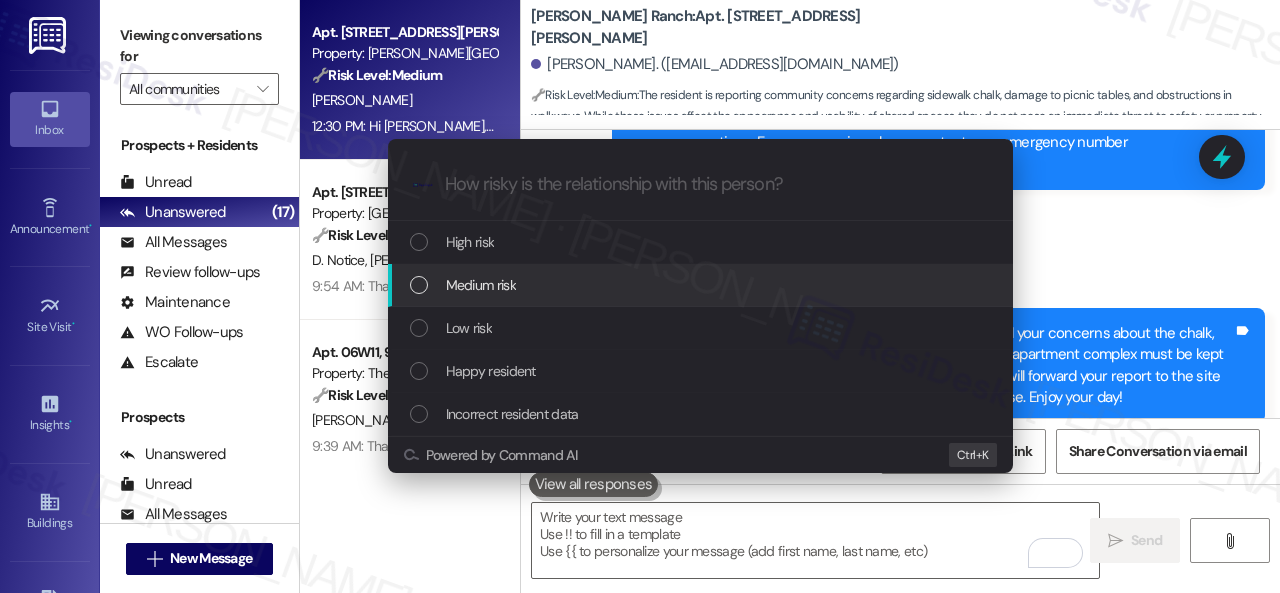 click on "Medium risk" at bounding box center (481, 285) 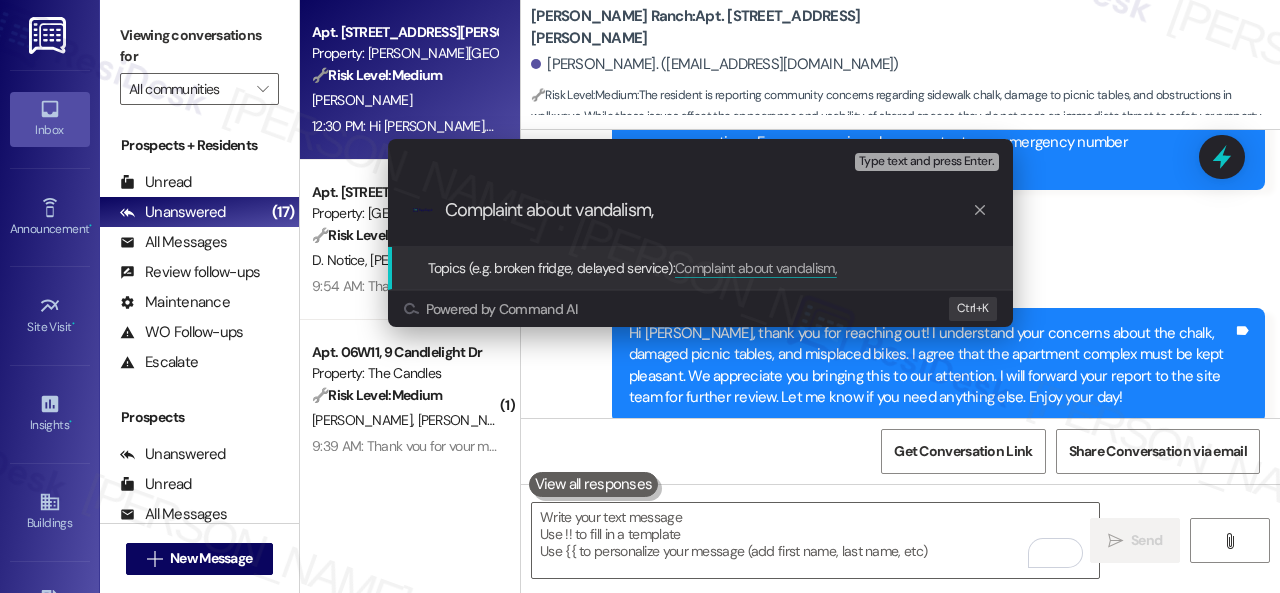 paste on "damaged picnic tables, and misplaced bikes." 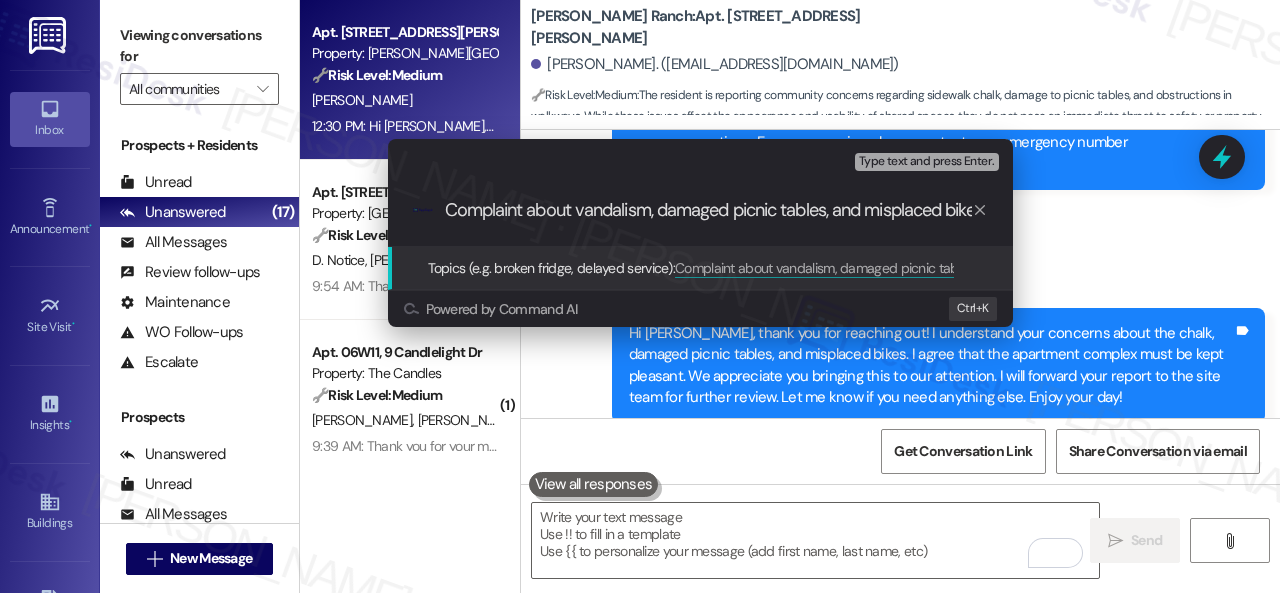 scroll, scrollTop: 0, scrollLeft: 24, axis: horizontal 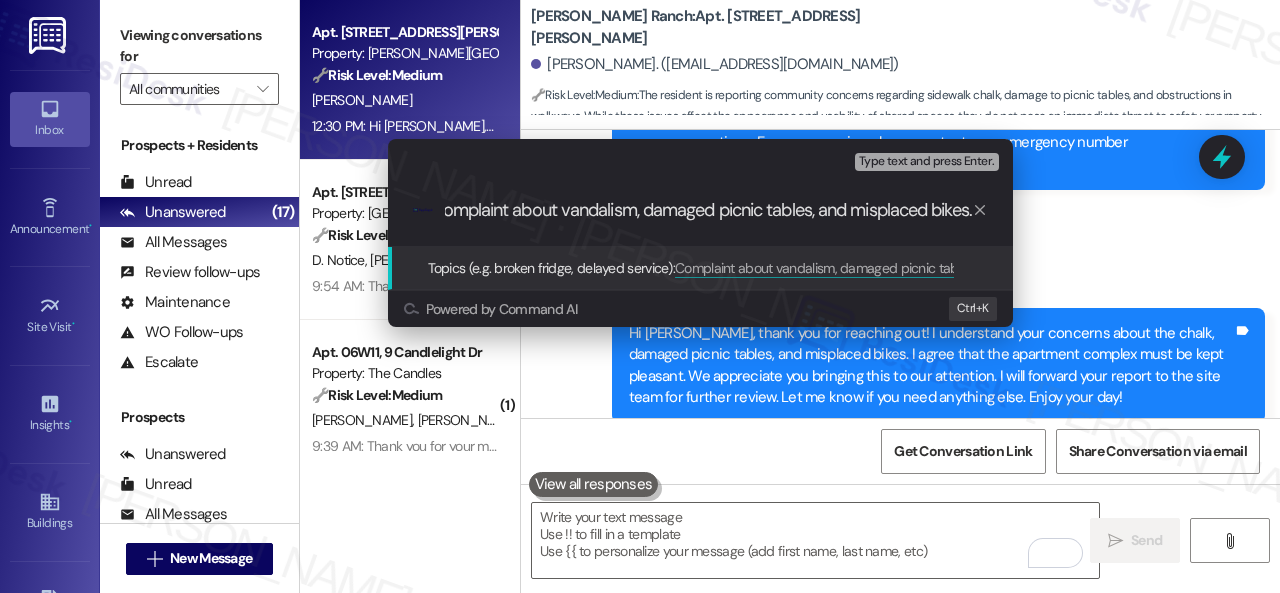 type 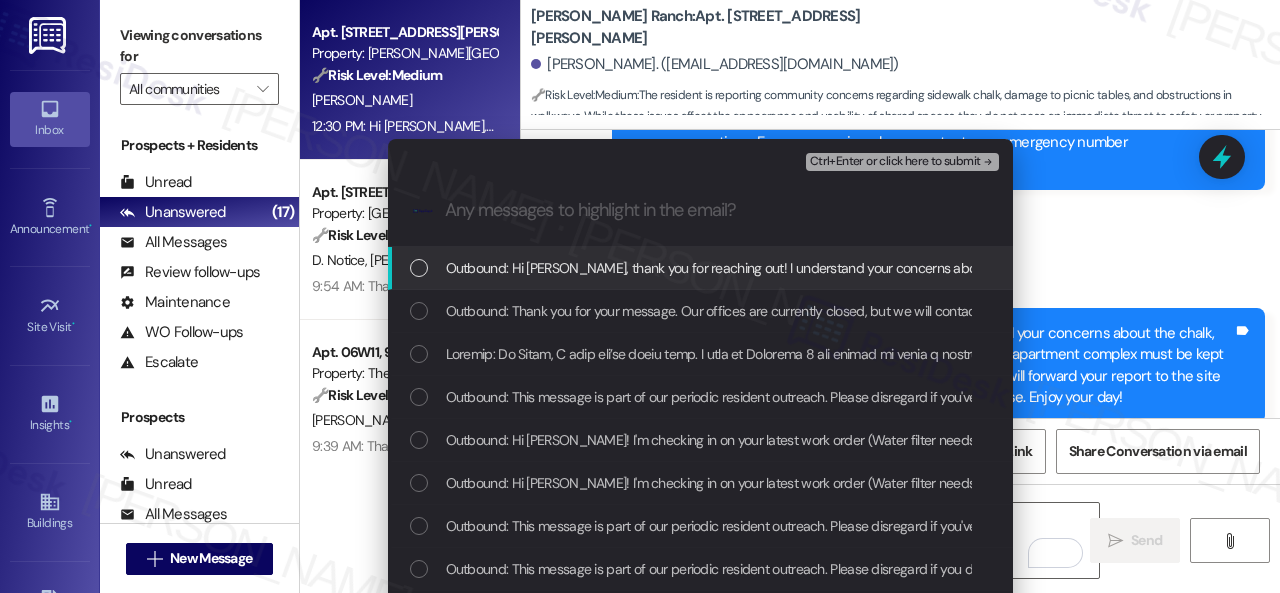scroll, scrollTop: 0, scrollLeft: 0, axis: both 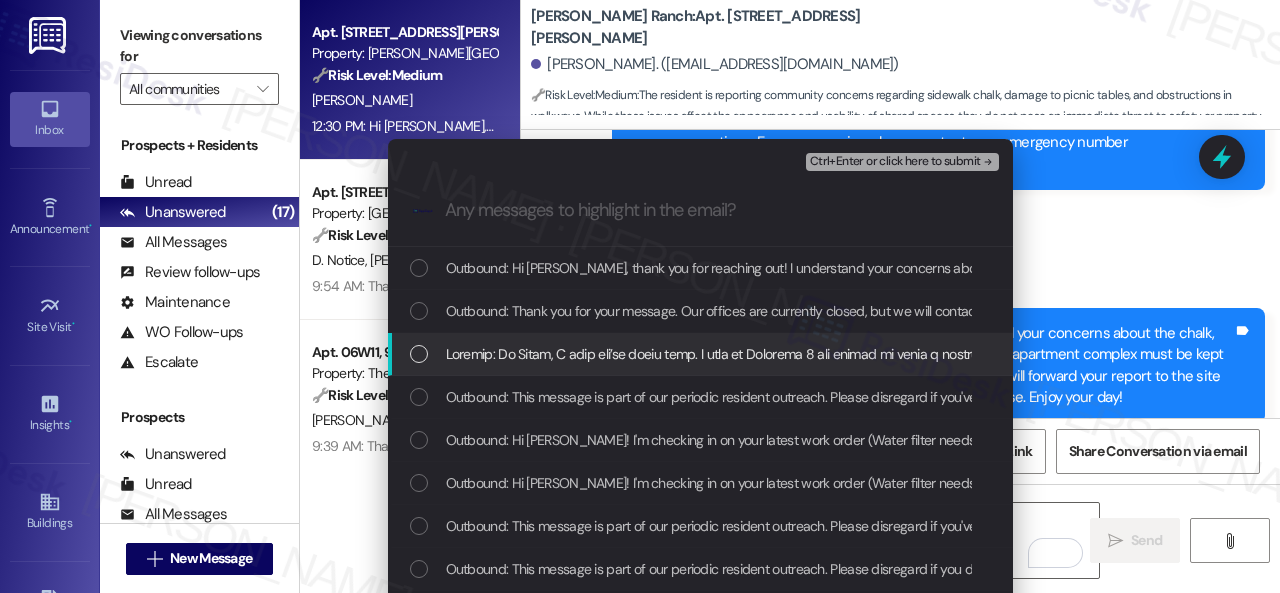 click at bounding box center (3563, 354) 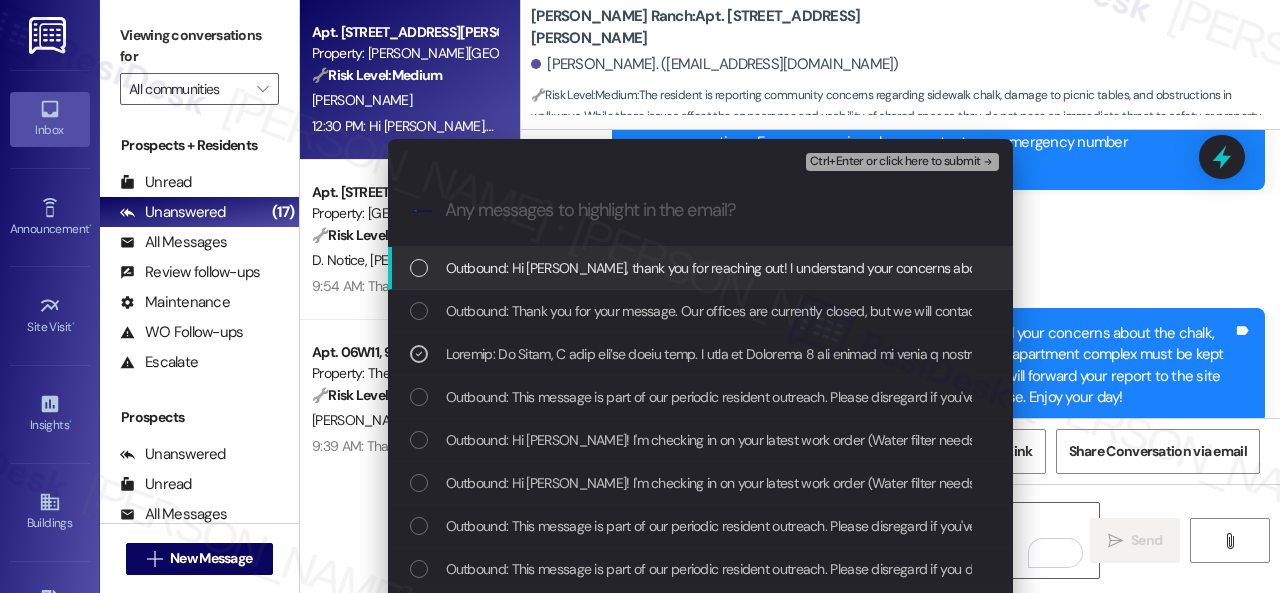 click on "Ctrl+Enter or click here to submit" at bounding box center (895, 162) 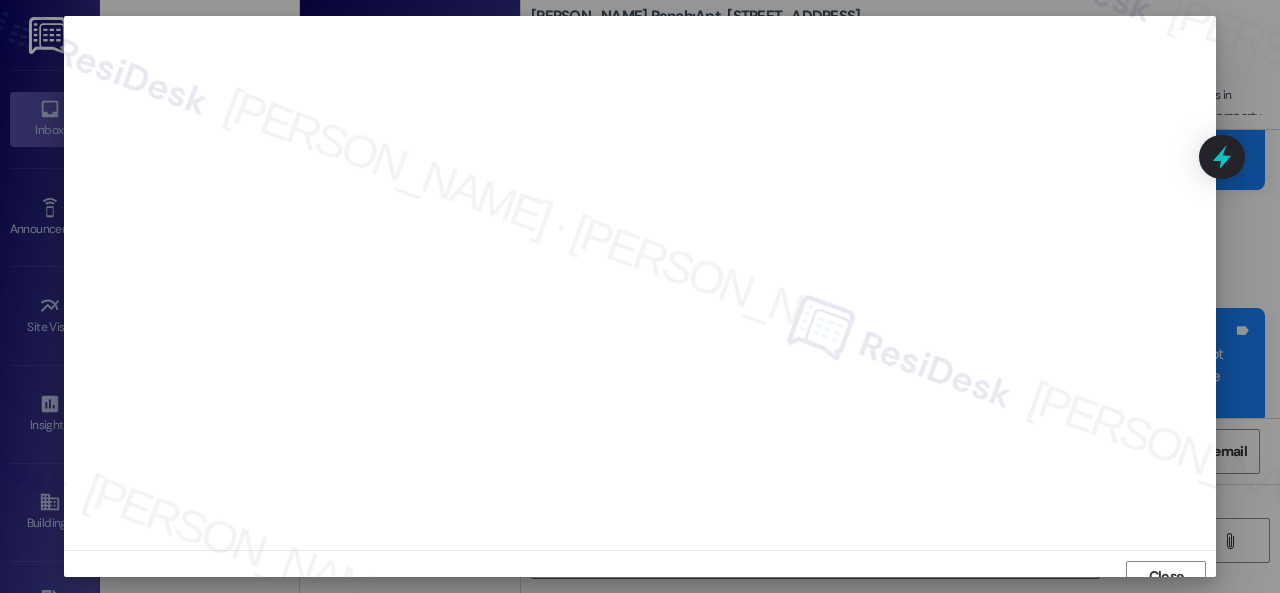 scroll, scrollTop: 15, scrollLeft: 0, axis: vertical 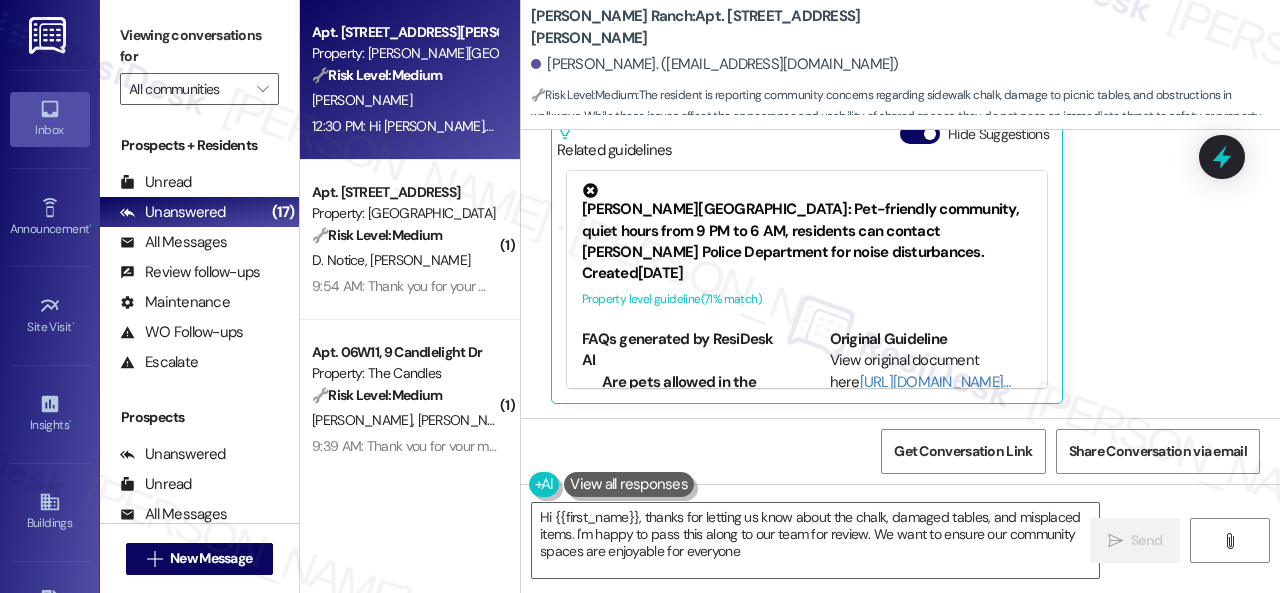 type on "Hi {{first_name}}, thanks for letting us know about the chalk, damaged tables, and misplaced items. I'm happy to pass this along to our team for review. We want to ensure our community spaces are enjoyable for everyone!" 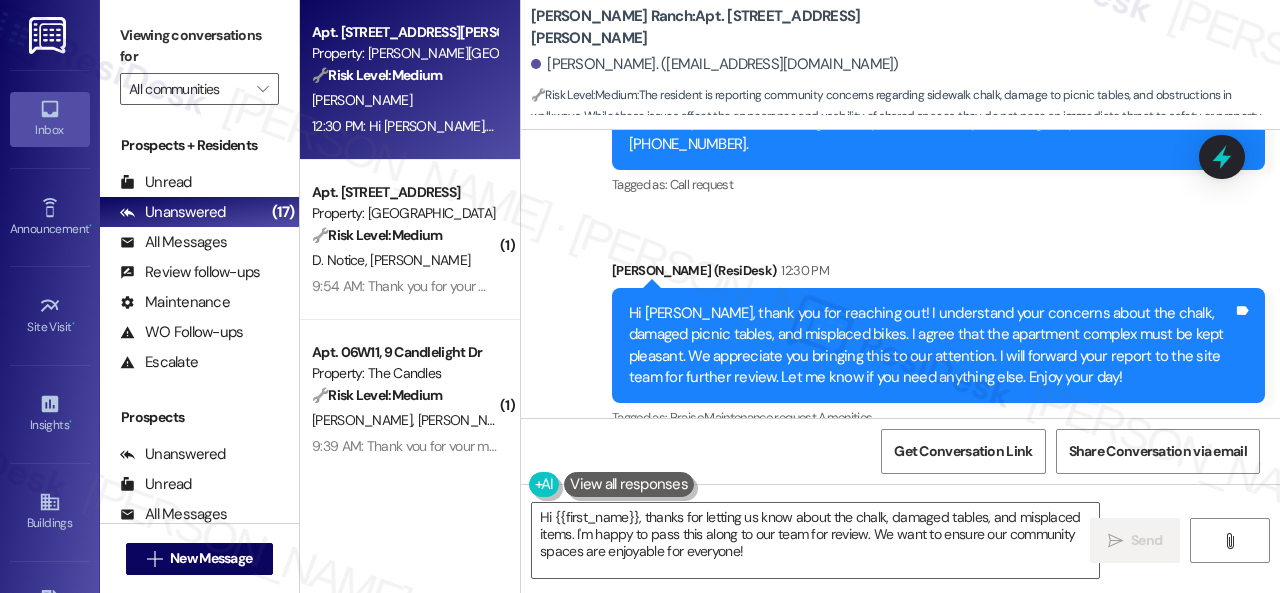 scroll, scrollTop: 3581, scrollLeft: 0, axis: vertical 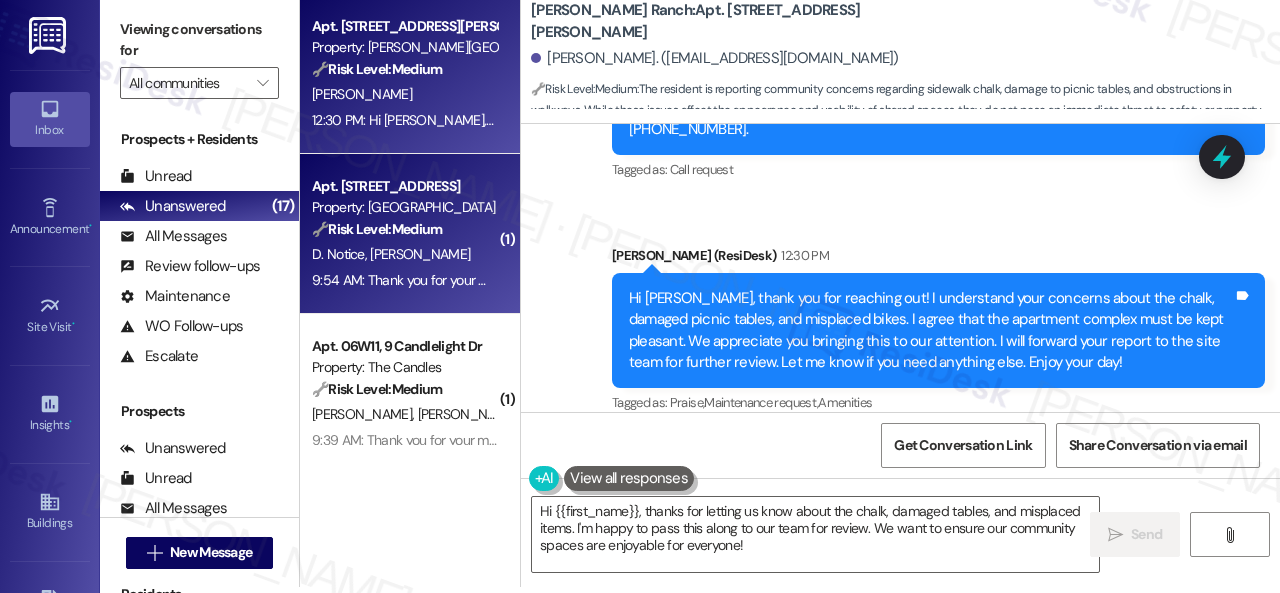 click on "D. Notice F. Moreno" at bounding box center [404, 254] 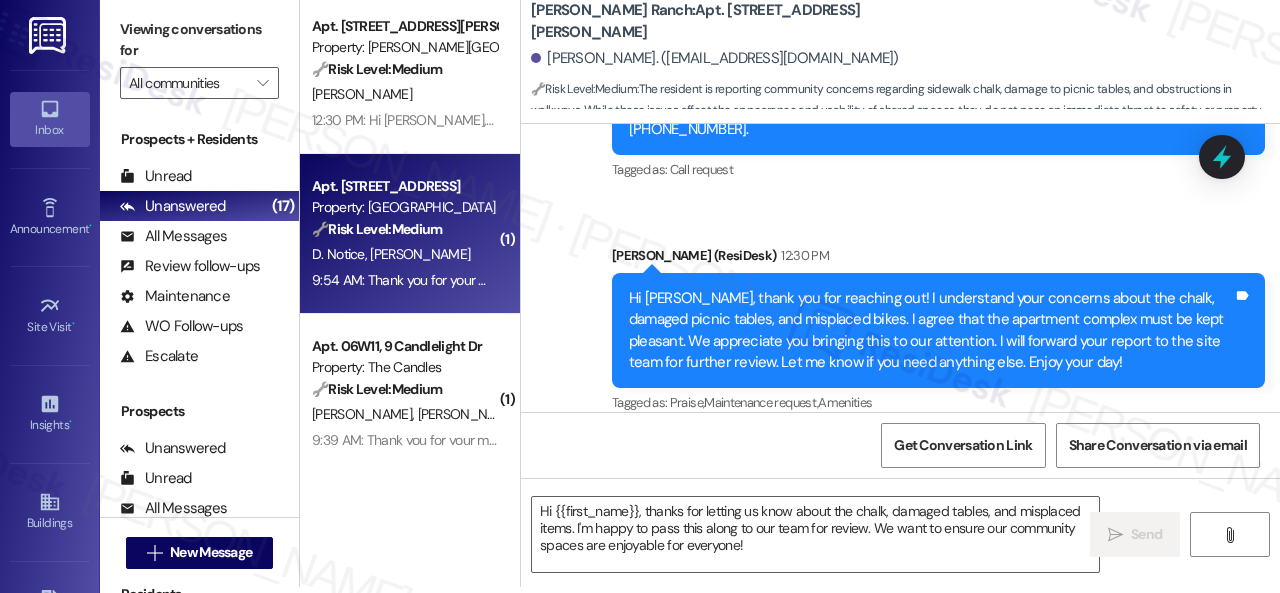 type on "Fetching suggested responses. Please feel free to read through the conversation in the meantime." 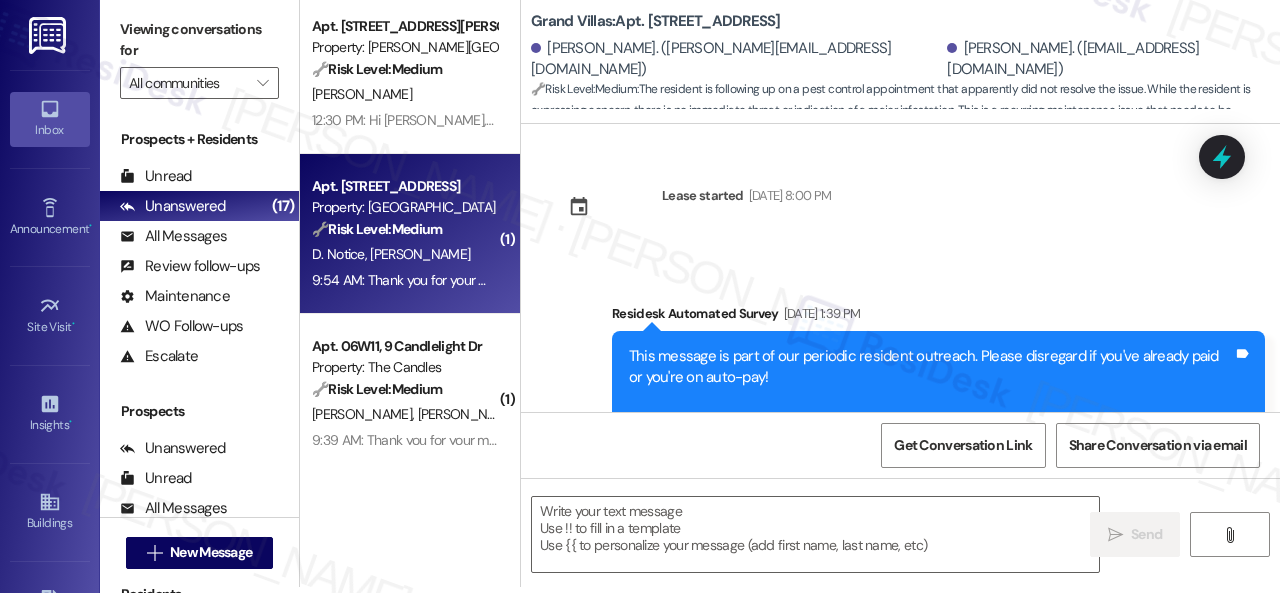 scroll, scrollTop: 0, scrollLeft: 0, axis: both 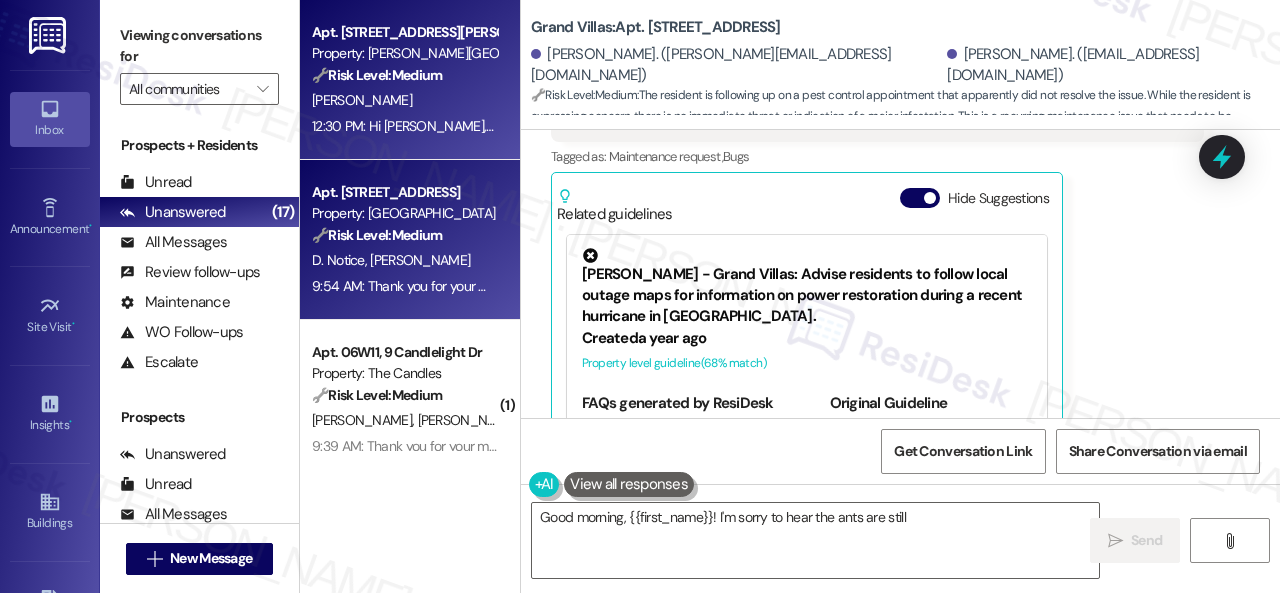 type on "Good morning, {{first_name}}! I'm sorry to hear the ants are still" 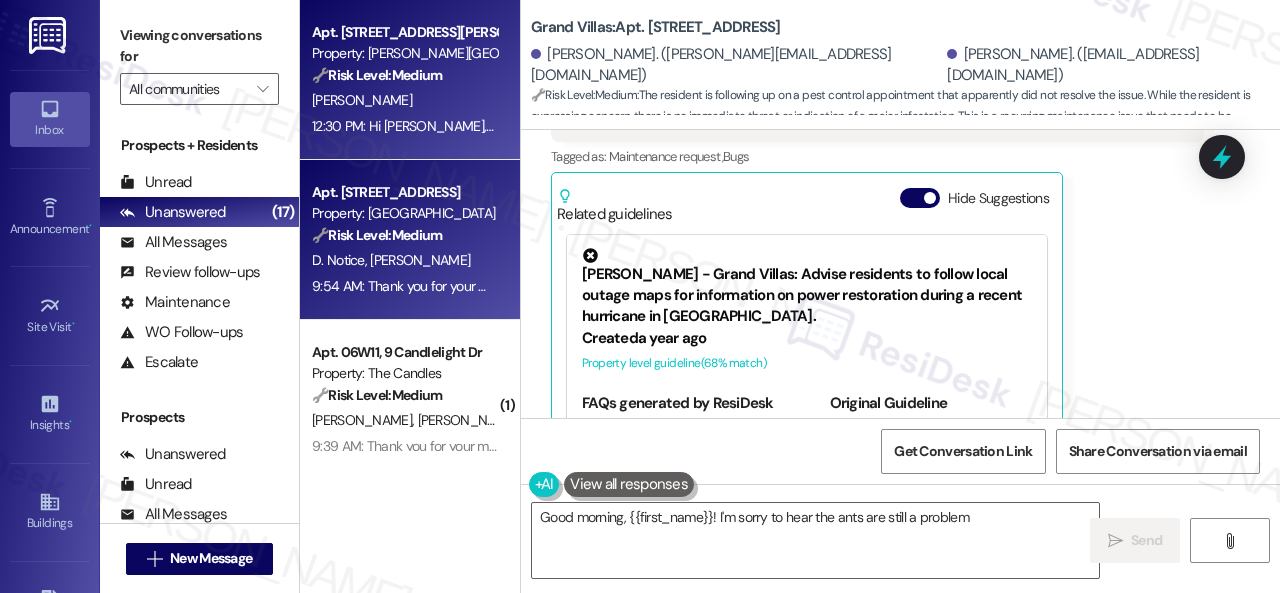 click on "[PERSON_NAME]" at bounding box center [404, 100] 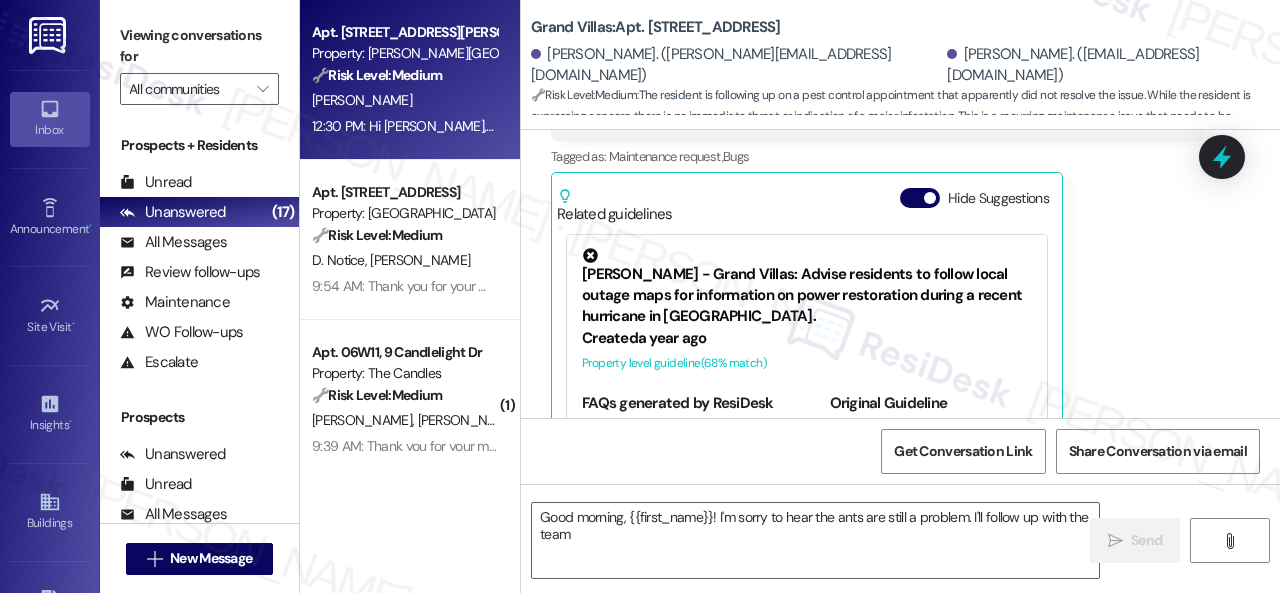 type on "Good morning, {{first_name}}! I'm sorry to hear the ants are still a problem. I'll follow up with the team" 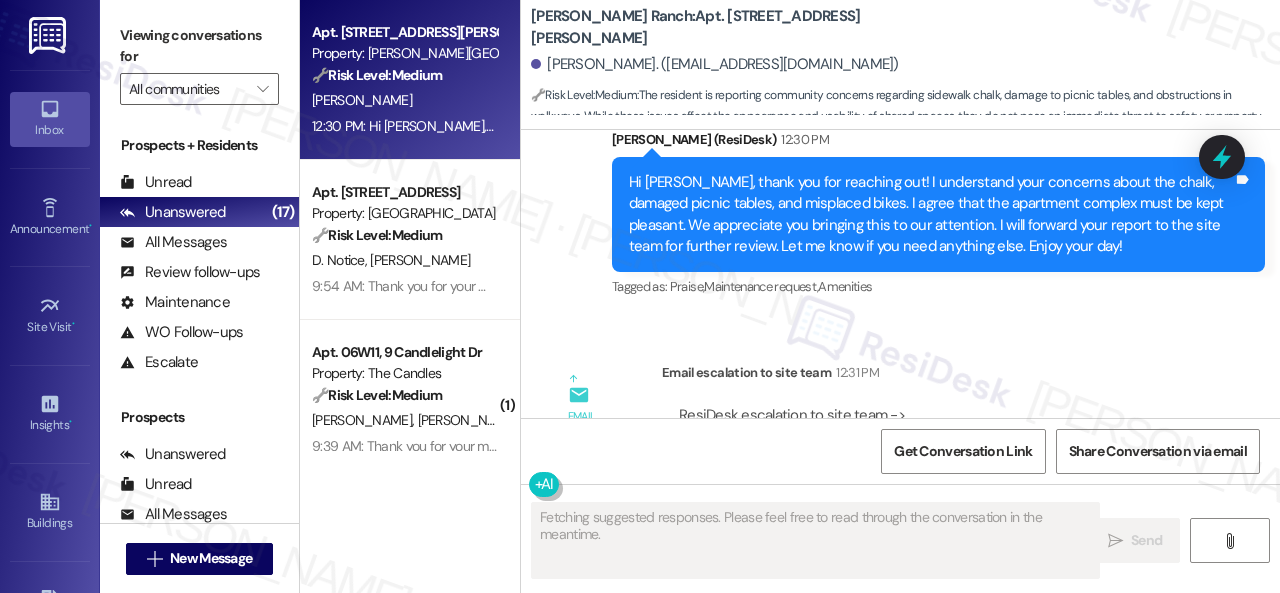 scroll, scrollTop: 3756, scrollLeft: 0, axis: vertical 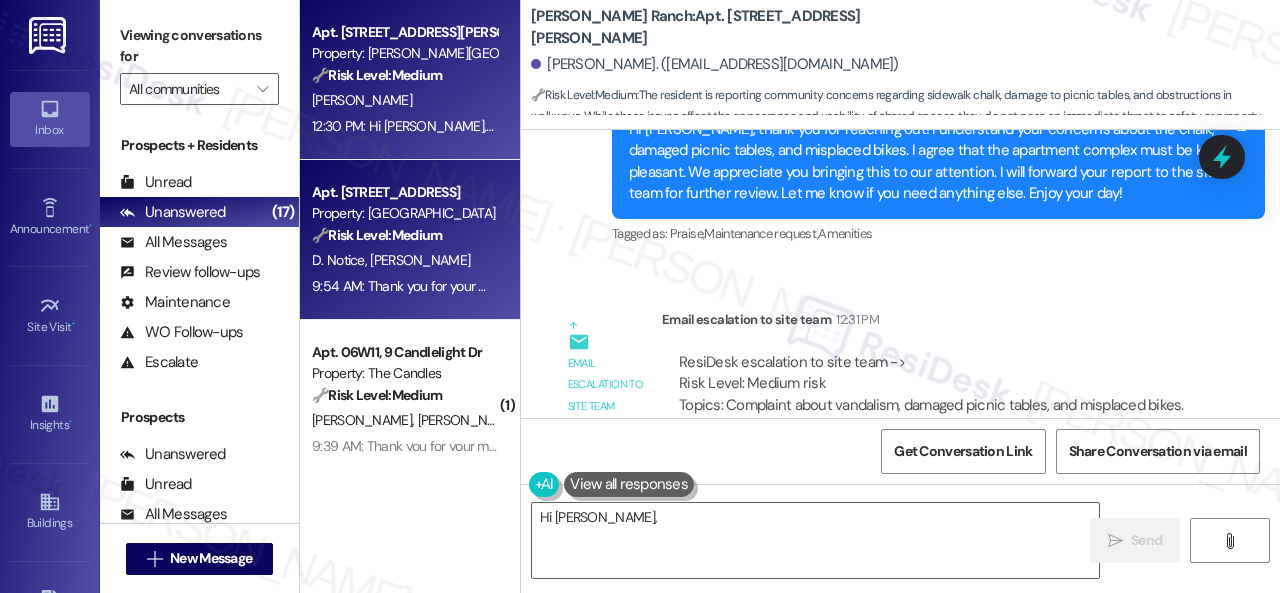 type on "Hi Angela, I" 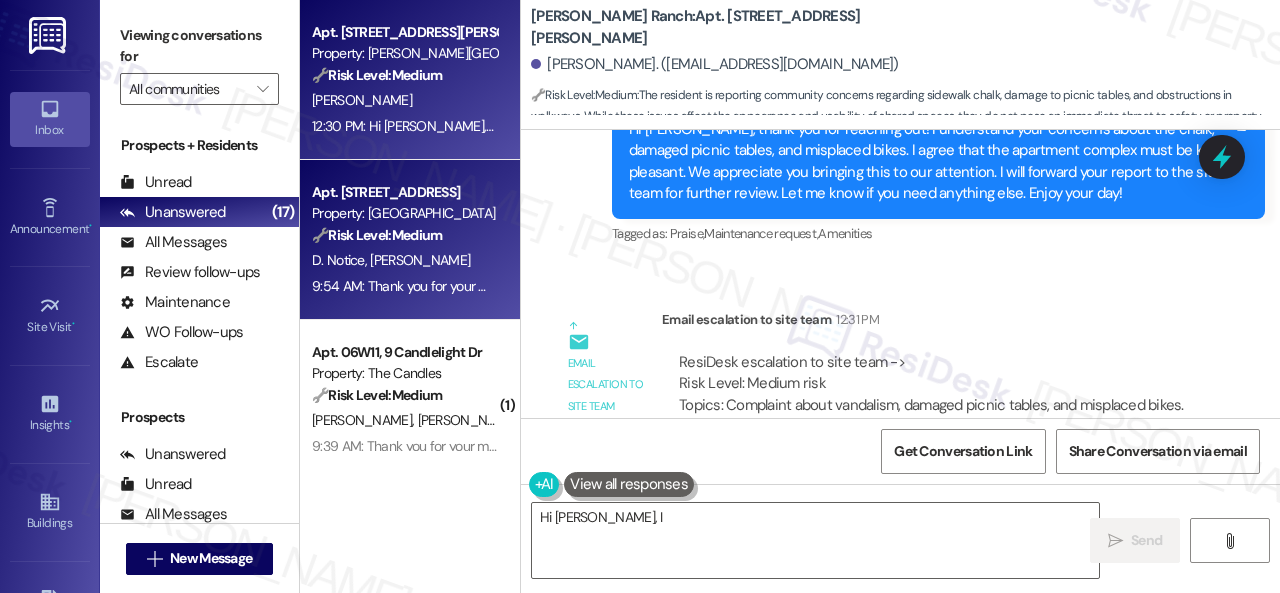 click on "9:54 AM: Thank you for your message. Our offices are currently closed, but we will contact you when we resume operations. For emergencies, please contact your emergency number 1-833-411-9703 Option #03. 9:54 AM: Thank you for your message. Our offices are currently closed, but we will contact you when we resume operations. For emergencies, please contact your emergency number 1-833-411-9703 Option #03." at bounding box center (936, 286) 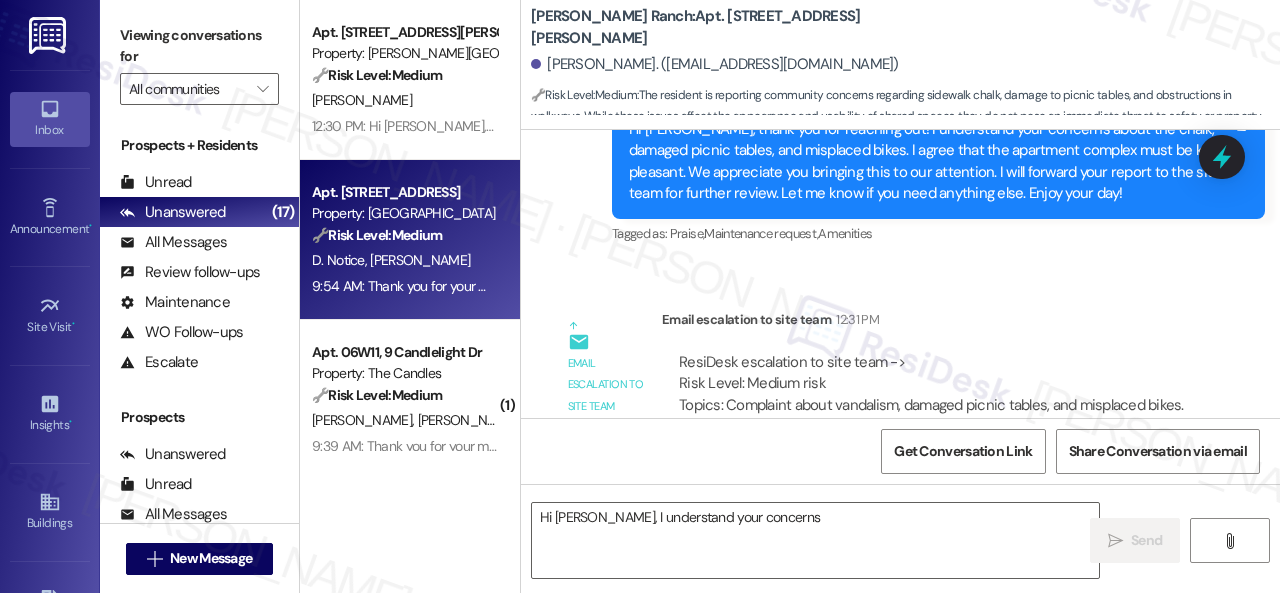 type on "Hi Angela, I understand your concerns about" 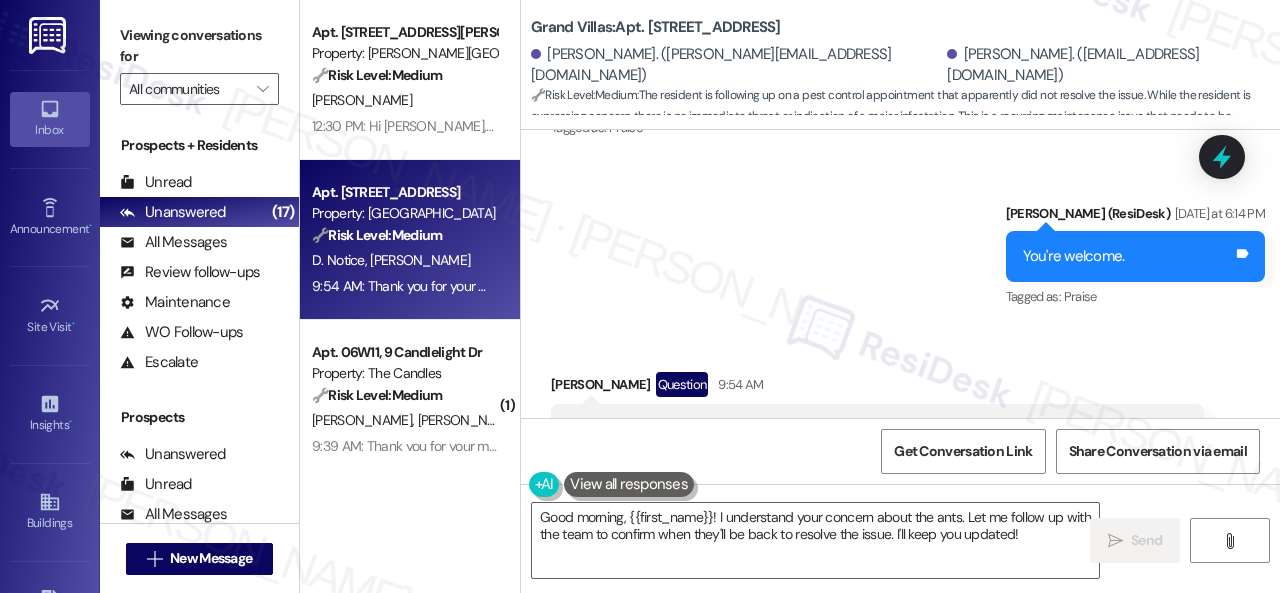 scroll, scrollTop: 3258, scrollLeft: 0, axis: vertical 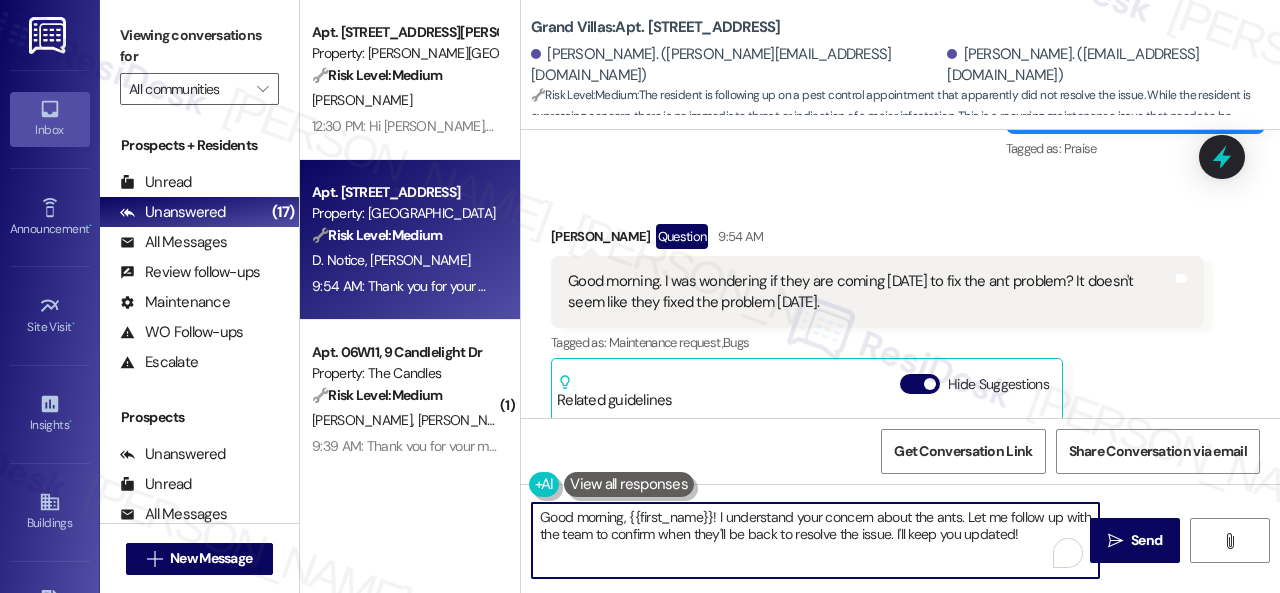 drag, startPoint x: 628, startPoint y: 516, endPoint x: 438, endPoint y: 503, distance: 190.44421 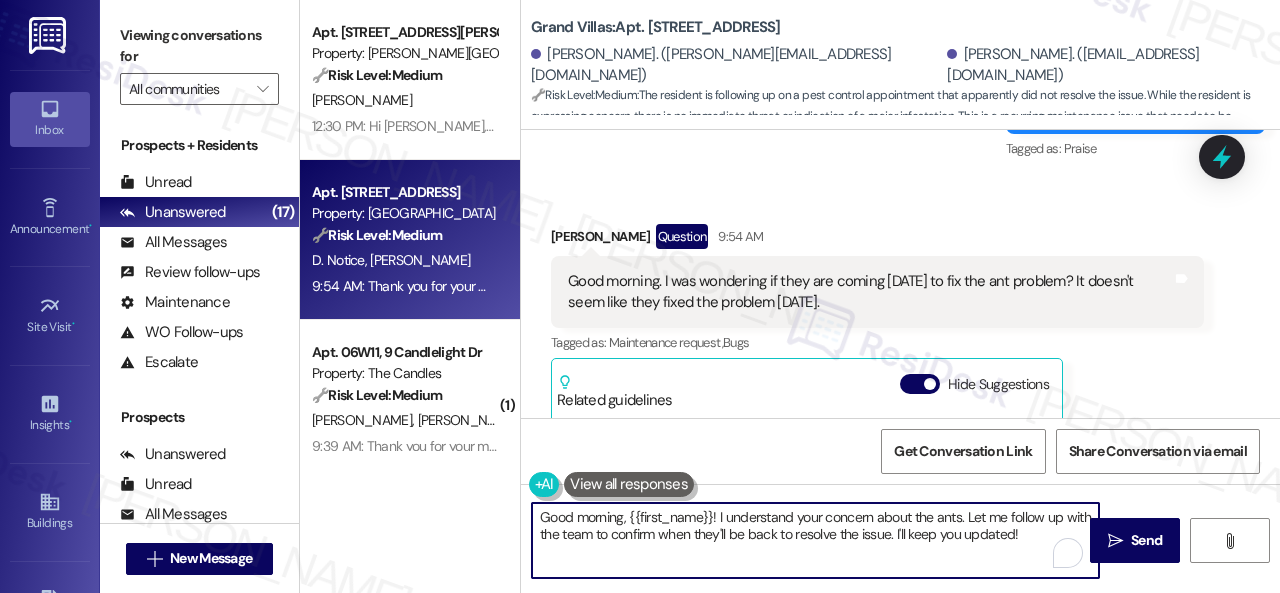 click on "Apt. 616, 4101 S Custer Rd Property: Craig Ranch 🔧  Risk Level:  Medium The resident is reporting community concerns regarding sidewalk chalk, damage to picnic tables, and obstructions in walkways. While these issues affect the appearance and usability of shared spaces, they do not pose an immediate threat to safety or property. This falls under non-urgent community concerns and asset preservation. A. Littlefield 12:30 PM: Hi Angela, thank you for reaching out! I understand your concerns about the chalk, damaged picnic tables, and misplaced bikes. I agree that the apartment complex must be kept pleasant. We appreciate you bringing this to our attention. I will forward your report to the site team for further review. Let me know if you need anything else. Enjoy your day! Apt. 3601, 1550 Katy Gap Rd Property: Grand Villas 🔧  Risk Level:  Medium D. Notice F. Moreno ( 1 ) Apt. 06W11, 9 Candlelight Dr Property: The Candles 🔧  Risk Level:  Medium C. Hoover N. Hoover ( 1 ) Property: Butternut Ridge 🔧 ( 1" at bounding box center [790, 296] 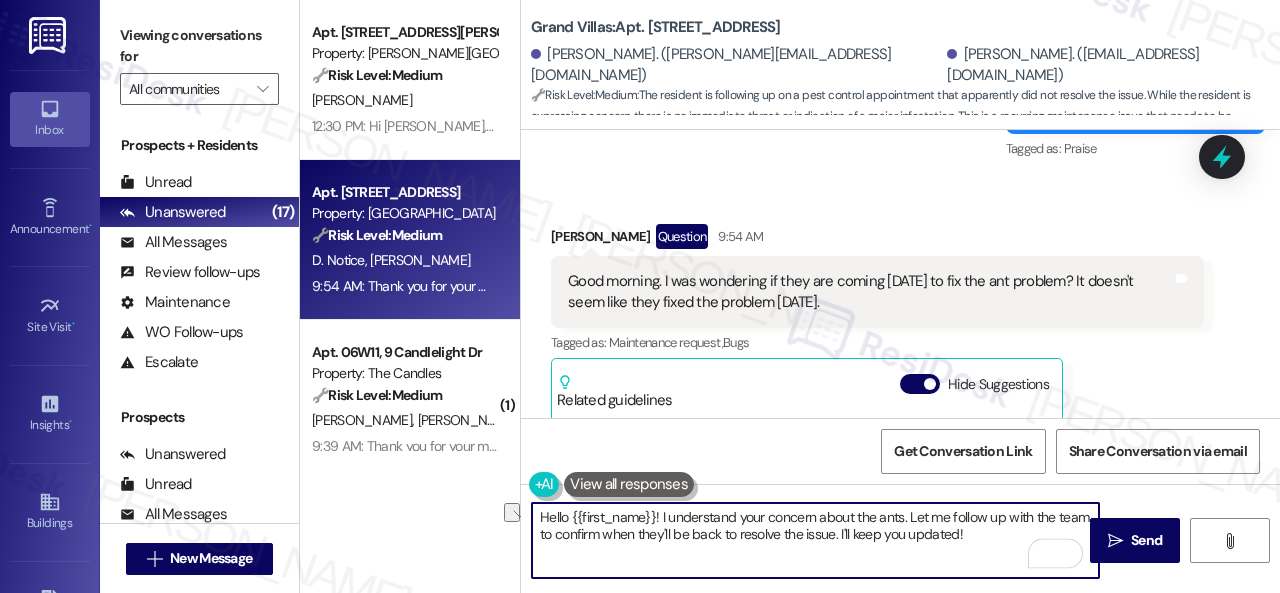 drag, startPoint x: 908, startPoint y: 514, endPoint x: 658, endPoint y: 517, distance: 250.018 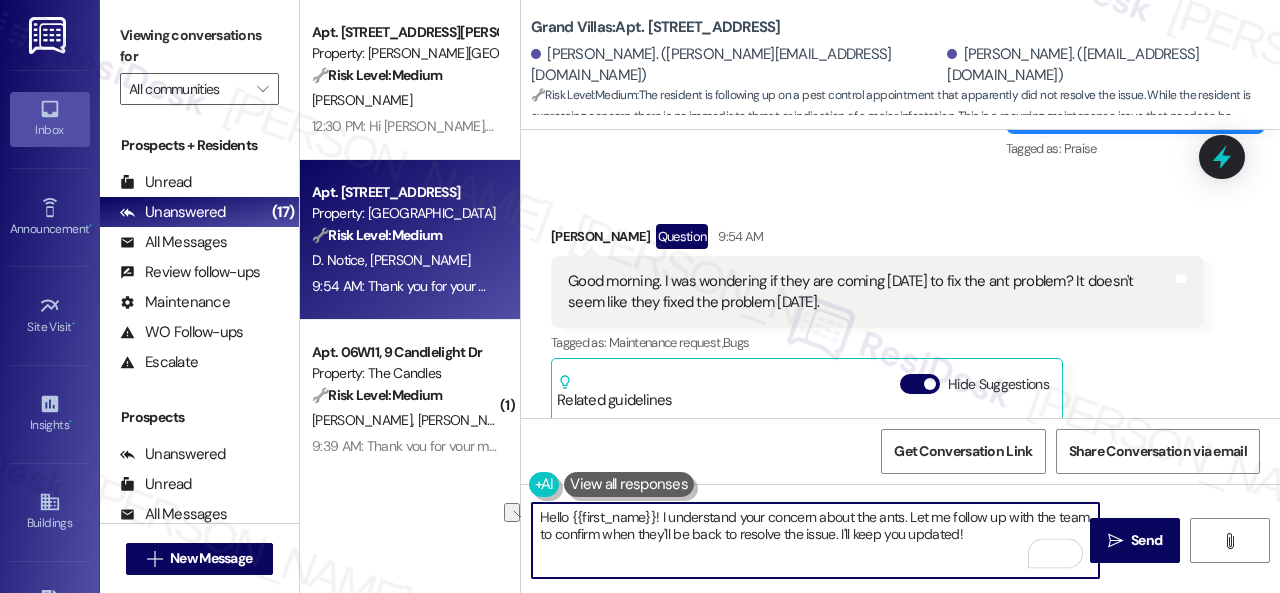 click on "Hello {{first_name}}! I understand your concern about the ants. Let me follow up with the team to confirm when they'll be back to resolve the issue. I'll keep you updated!" at bounding box center (815, 540) 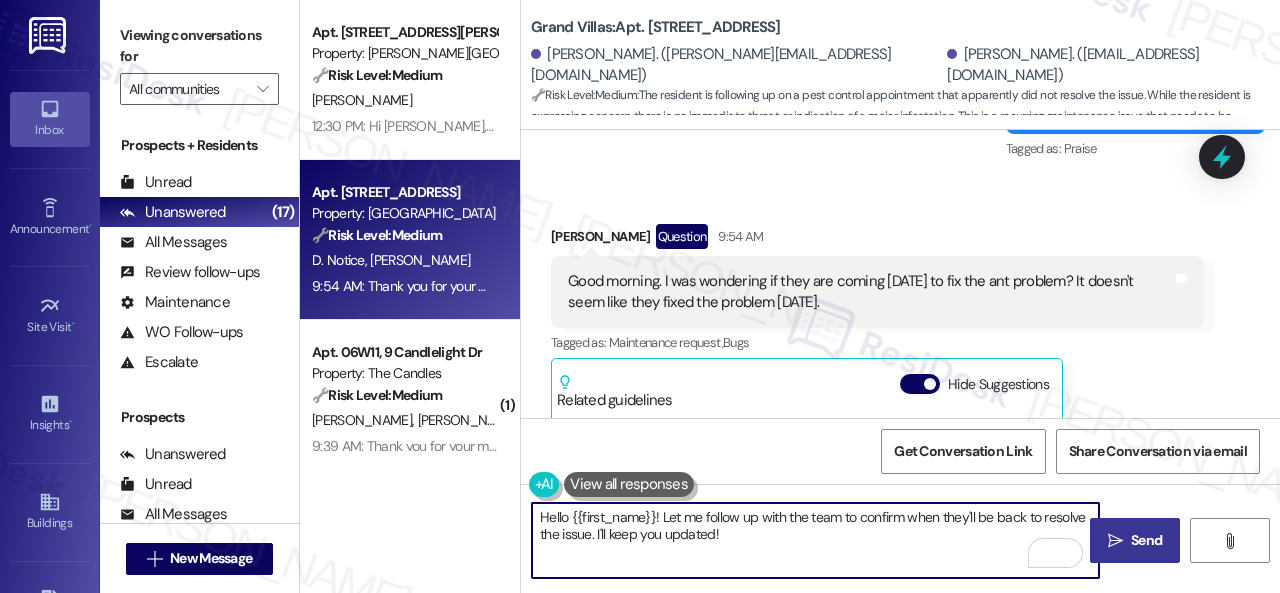 type on "Hello {{first_name}}! Let me follow up with the team to confirm when they'll be back to resolve the issue. I'll keep you updated!" 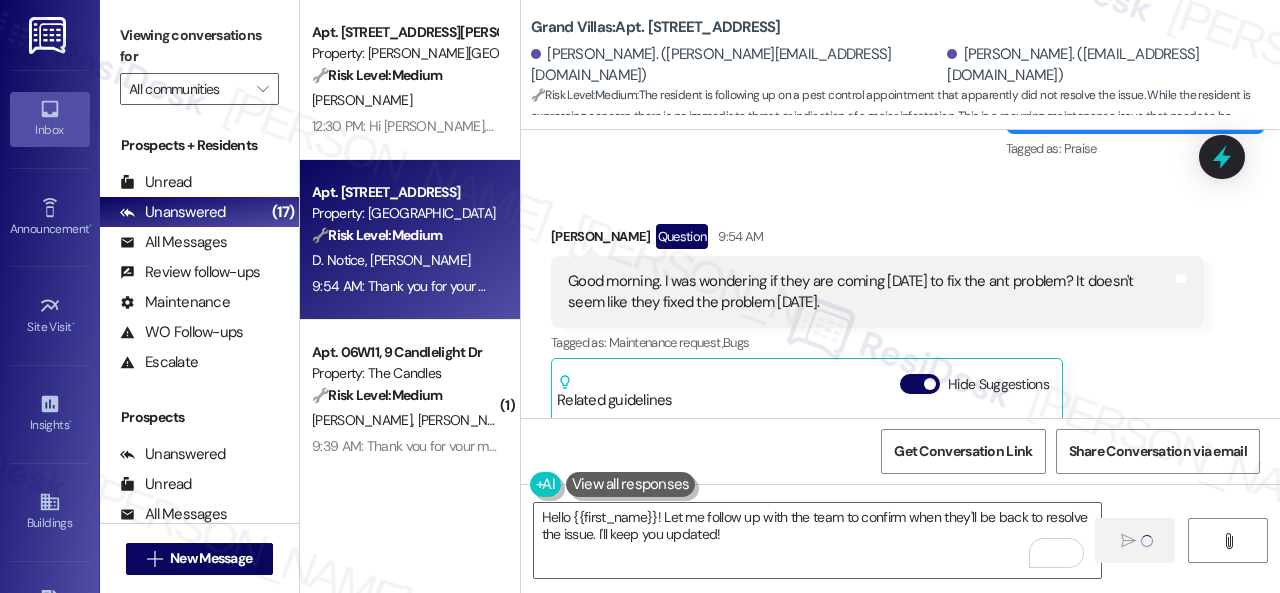 type 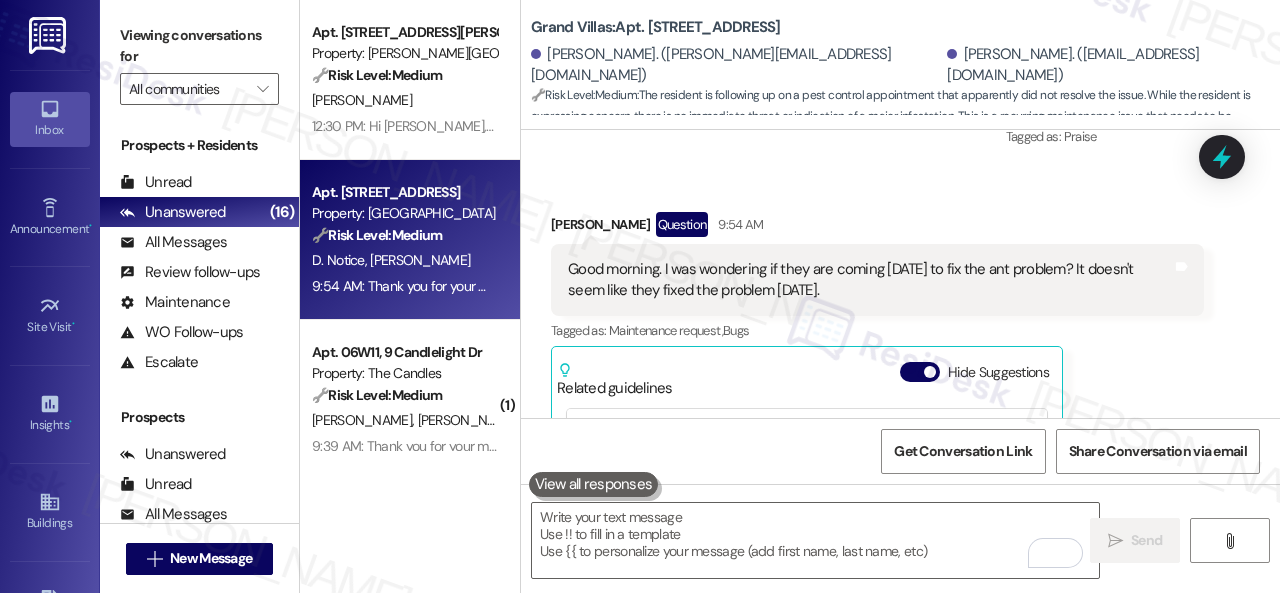 scroll, scrollTop: 3144, scrollLeft: 0, axis: vertical 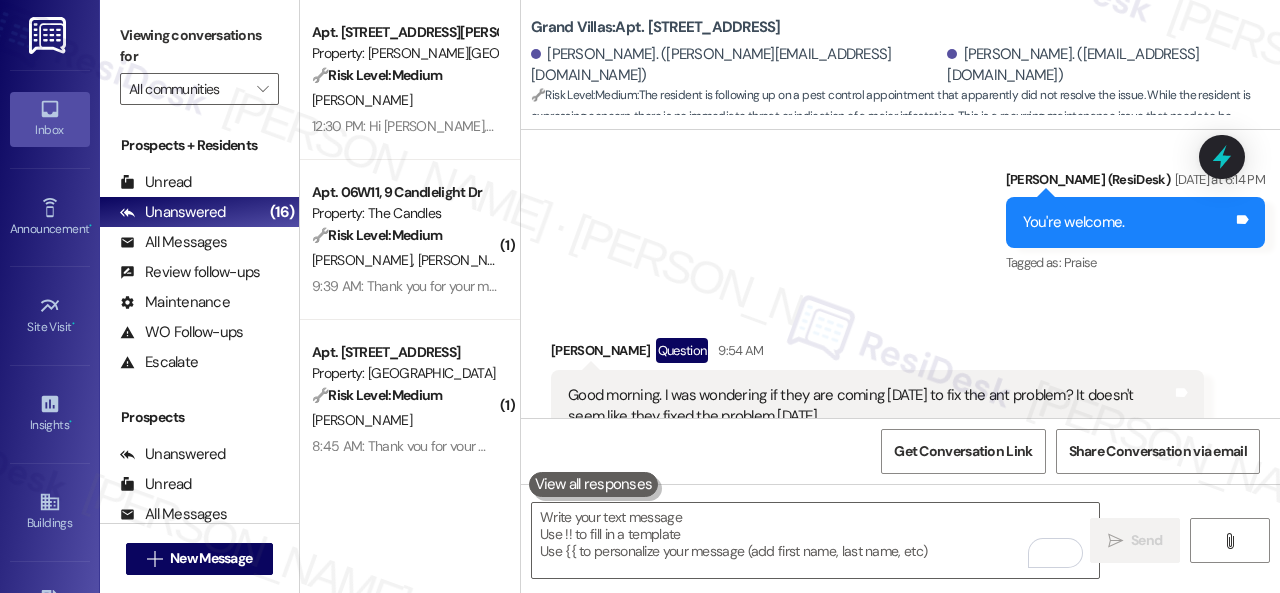 drag, startPoint x: 664, startPoint y: 332, endPoint x: 851, endPoint y: 351, distance: 187.96277 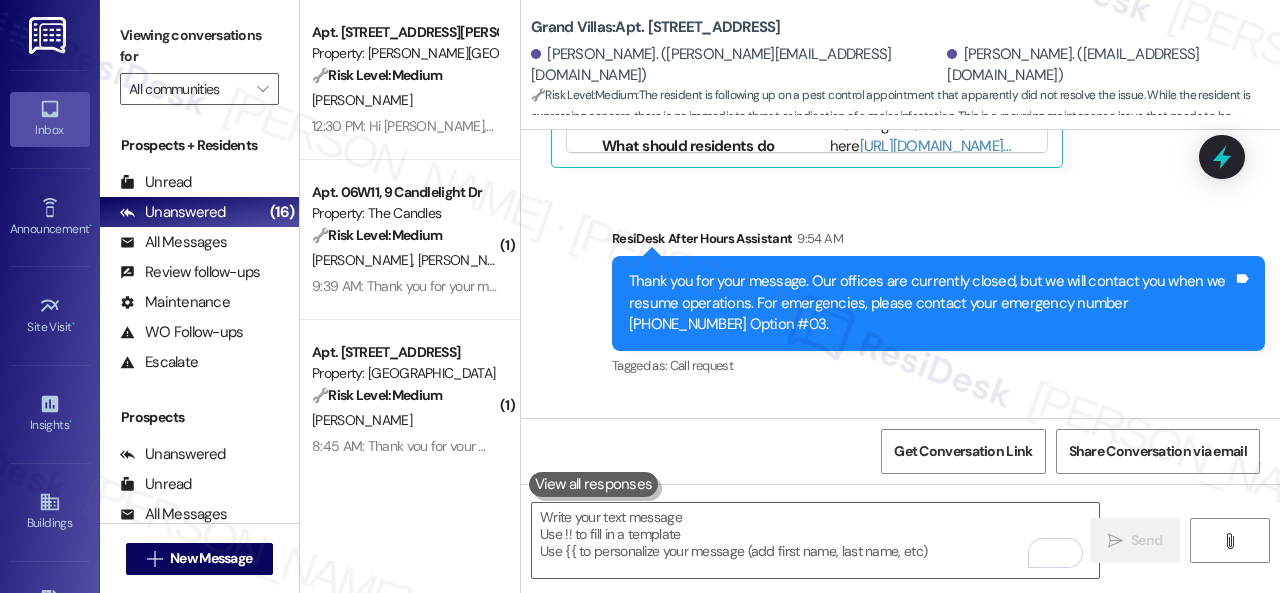 scroll, scrollTop: 3818, scrollLeft: 0, axis: vertical 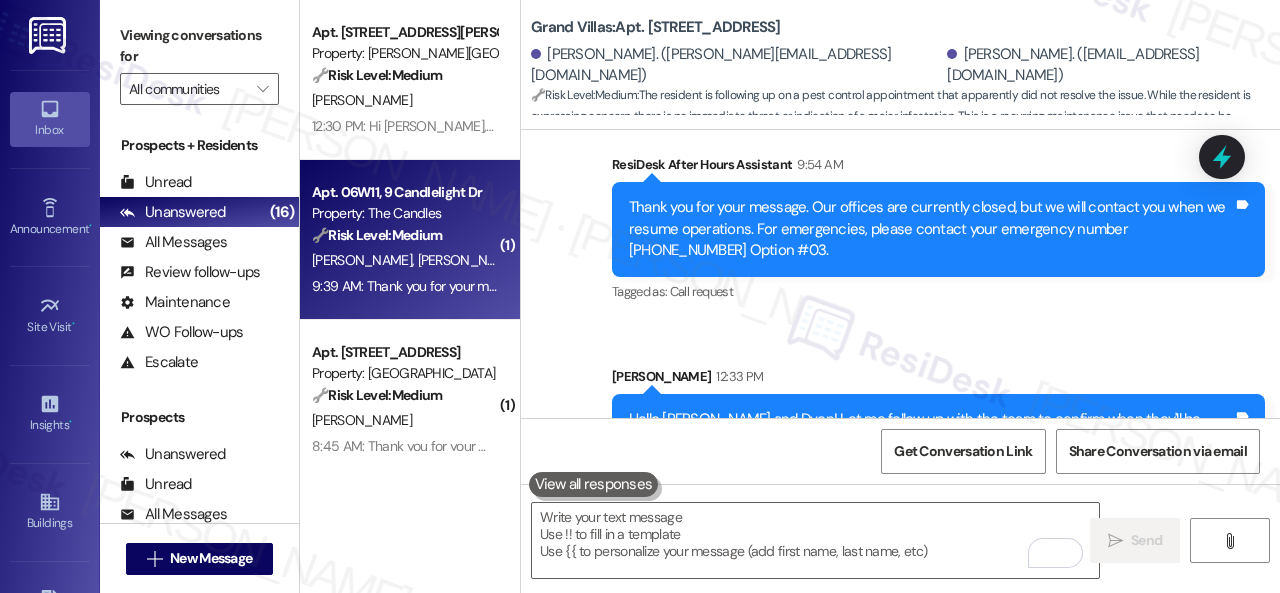 click on "🔧  Risk Level:  Medium The resident is reporting dog waste on the staircase. This is a community concern and a potential health hazard, but does not present an immediate threat or major liability. It requires cleaning and potentially addressing the responsible pet owner." at bounding box center [404, 235] 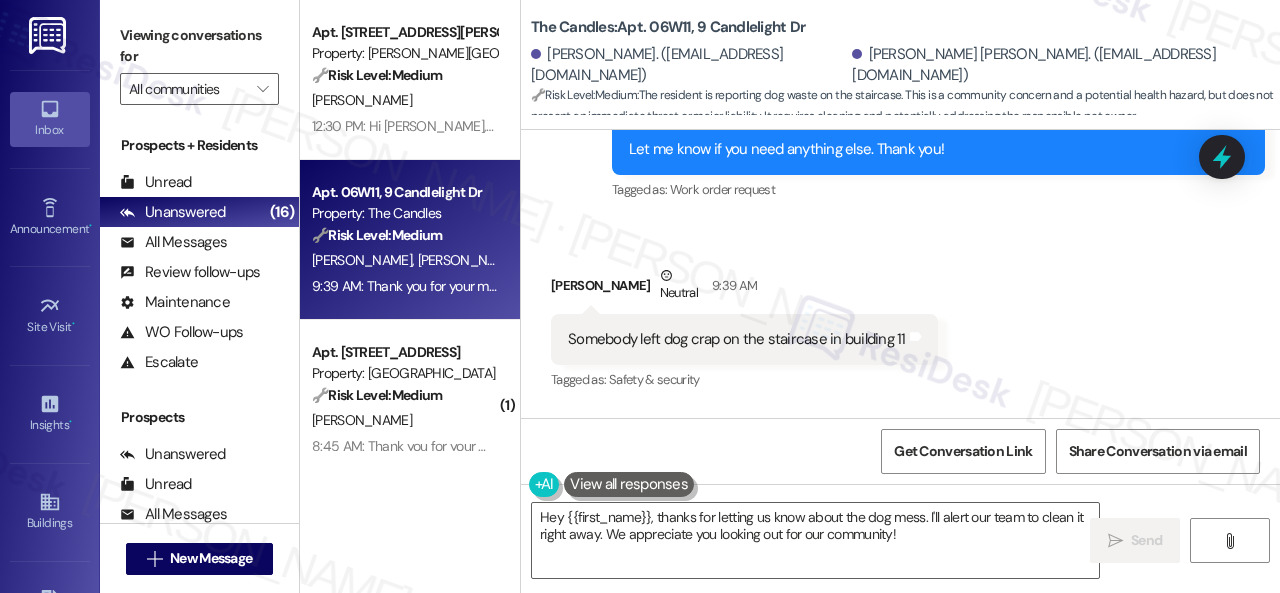 scroll, scrollTop: 6482, scrollLeft: 0, axis: vertical 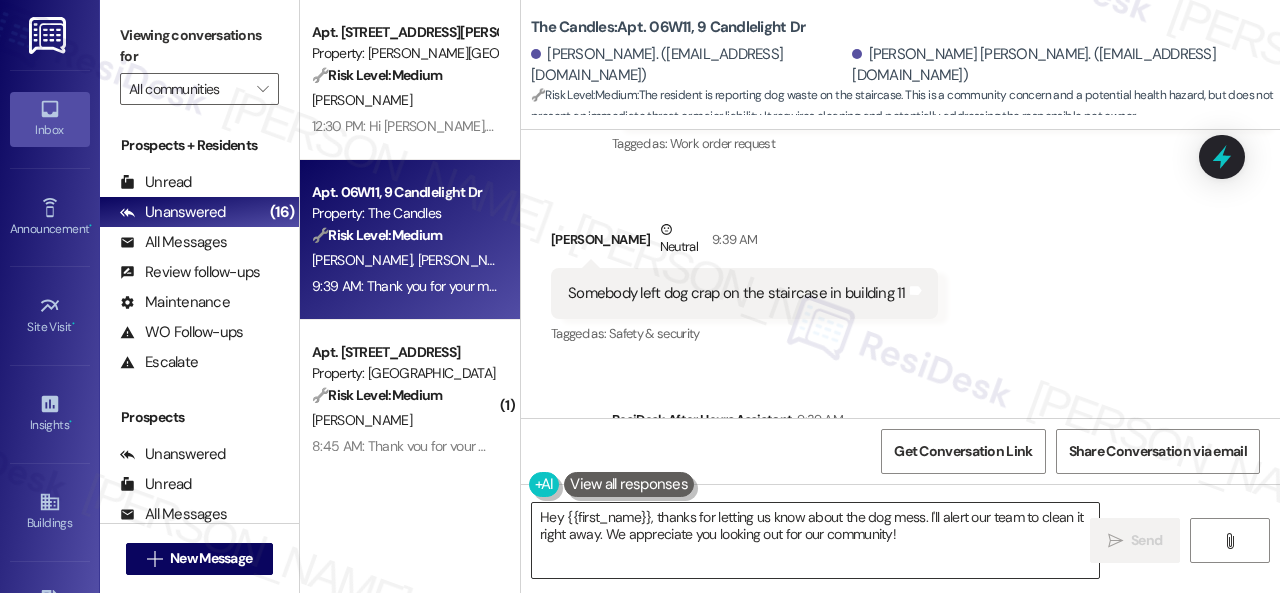 click on "Hey {{first_name}}, thanks for letting us know about the dog mess. I'll alert our team to clean it right away. We appreciate you looking out for our community!" at bounding box center (815, 540) 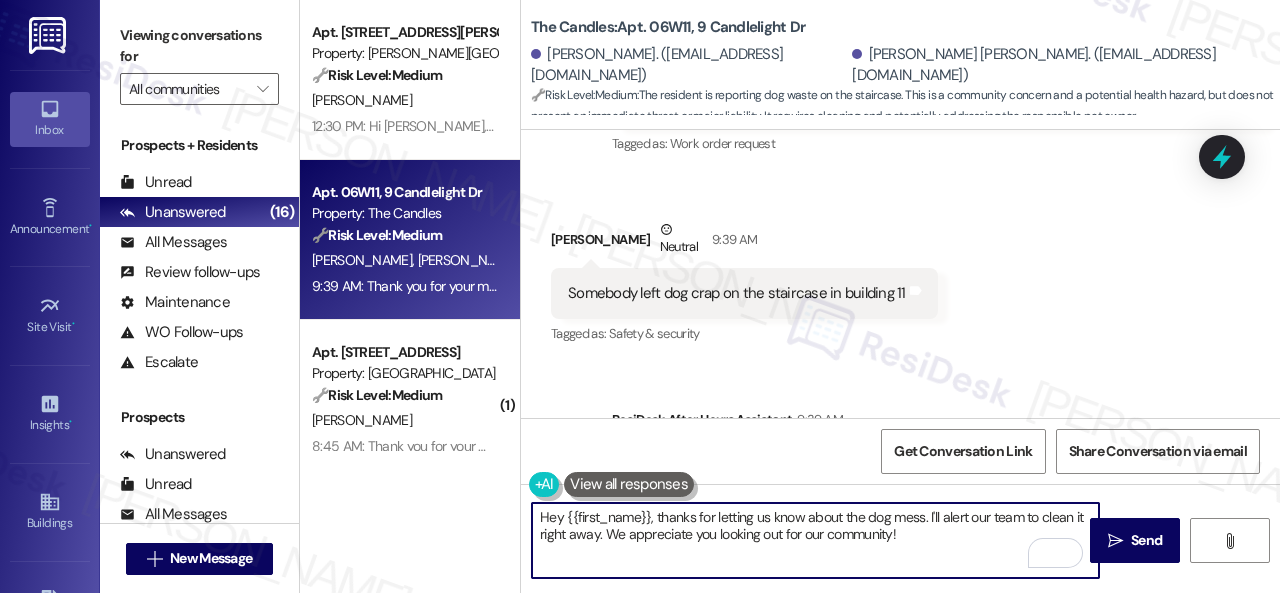 drag, startPoint x: 564, startPoint y: 518, endPoint x: 648, endPoint y: 514, distance: 84.095184 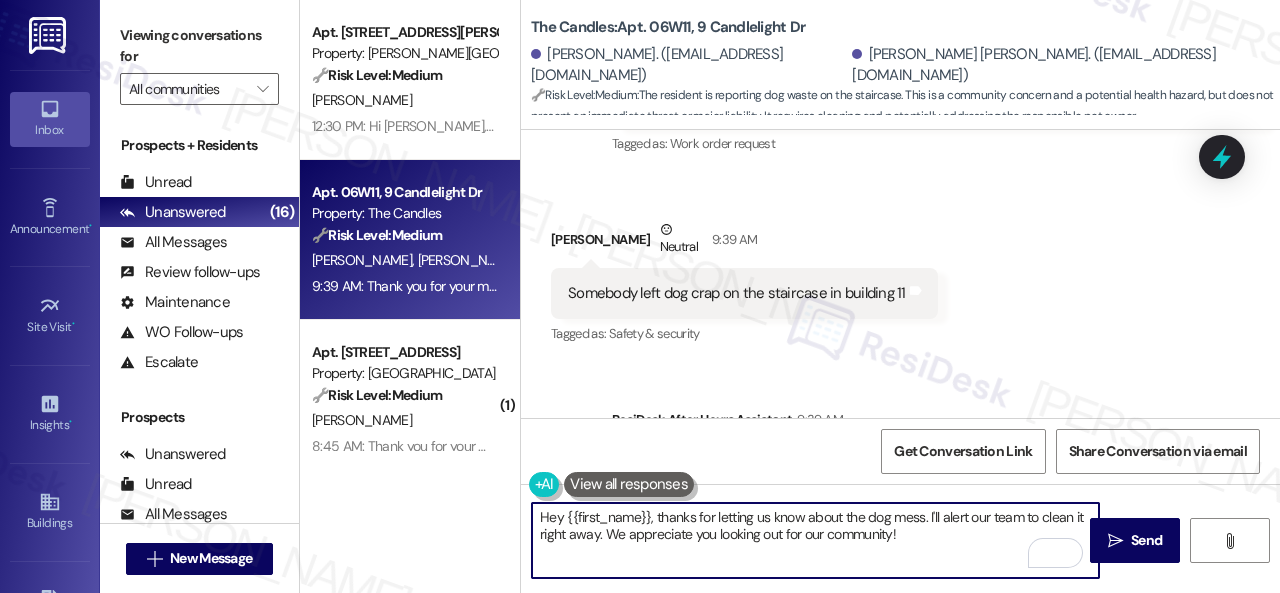 click on "Hey {{first_name}}, thanks for letting us know about the dog mess. I'll alert our team to clean it right away. We appreciate you looking out for our community!" at bounding box center (815, 540) 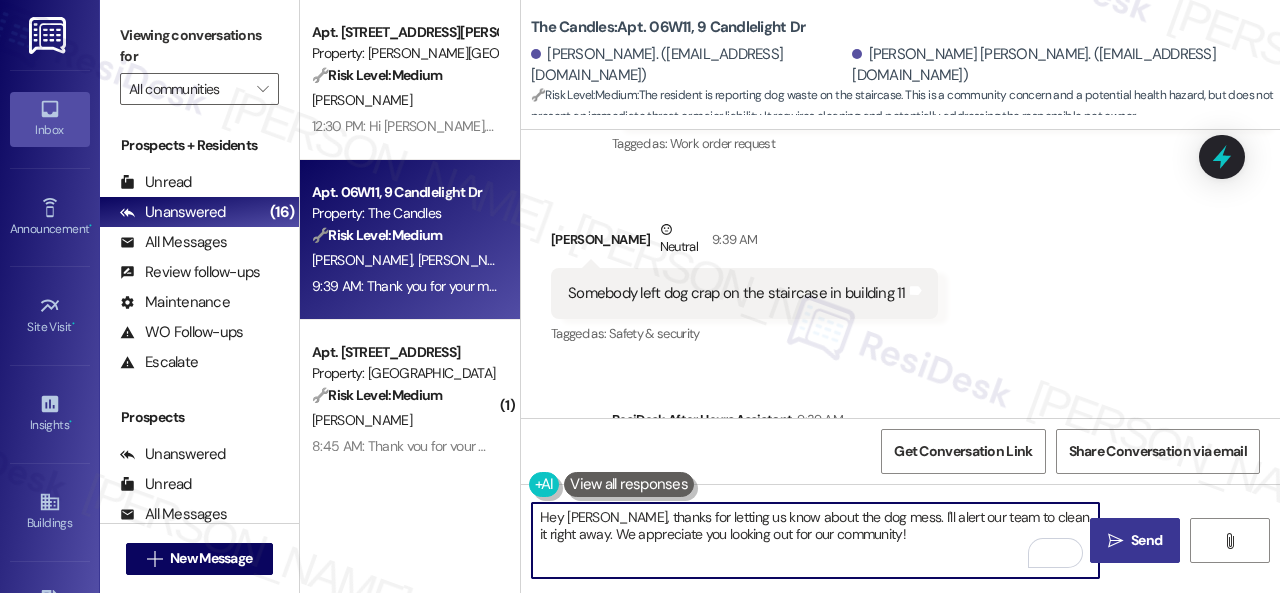 type on "Hey Nicholas, thanks for letting us know about the dog mess. I'll alert our team to clean it right away. We appreciate you looking out for our community!" 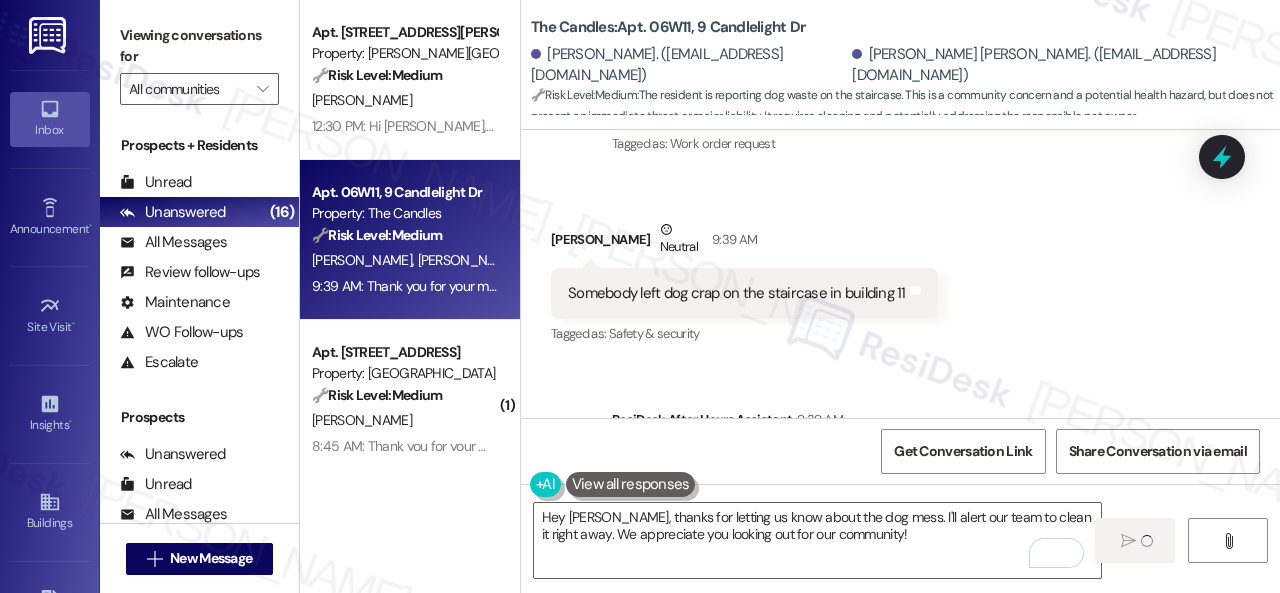 type 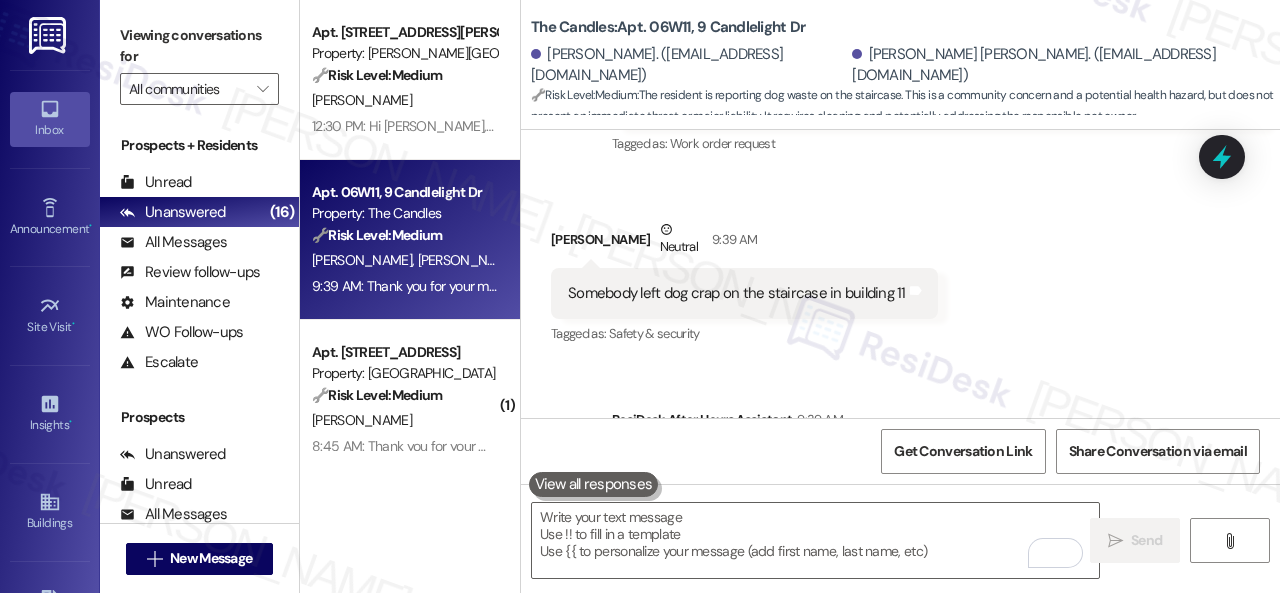 scroll, scrollTop: 6382, scrollLeft: 0, axis: vertical 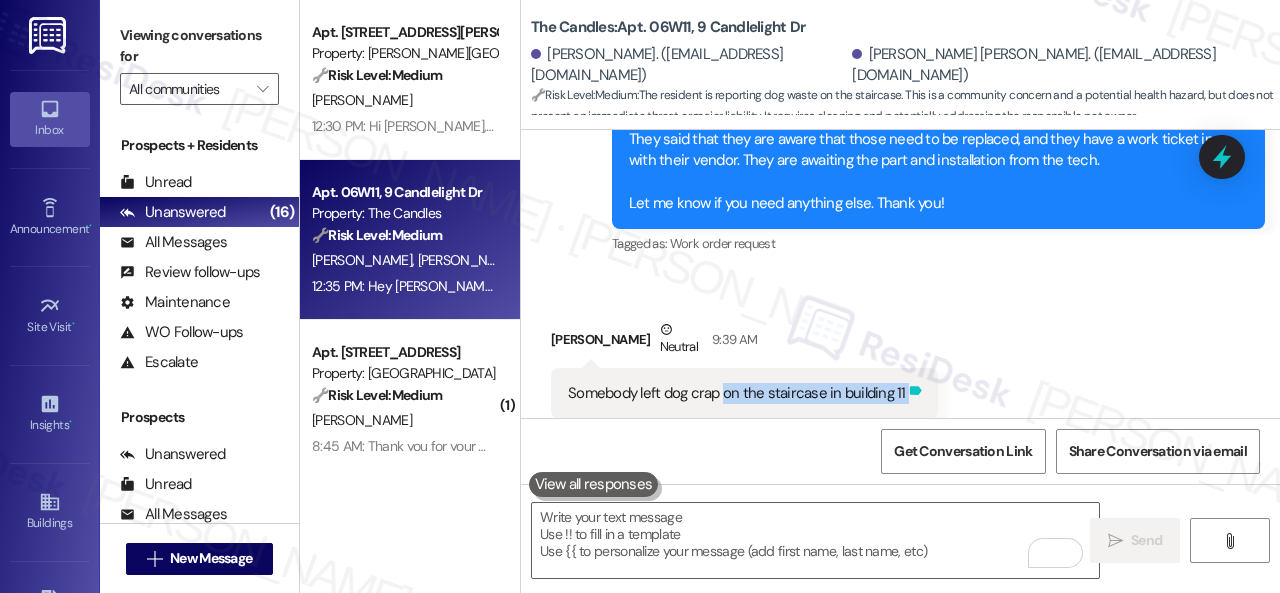 drag, startPoint x: 724, startPoint y: 347, endPoint x: 901, endPoint y: 354, distance: 177.13837 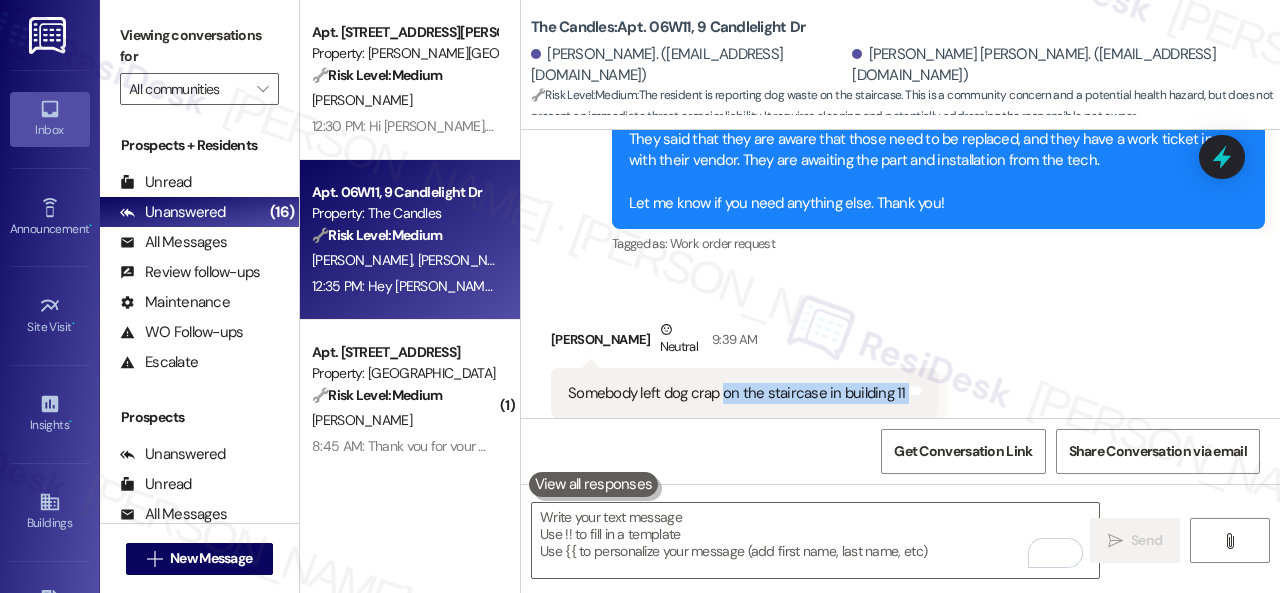 copy on "on the staircase in building 11  Tags and notes" 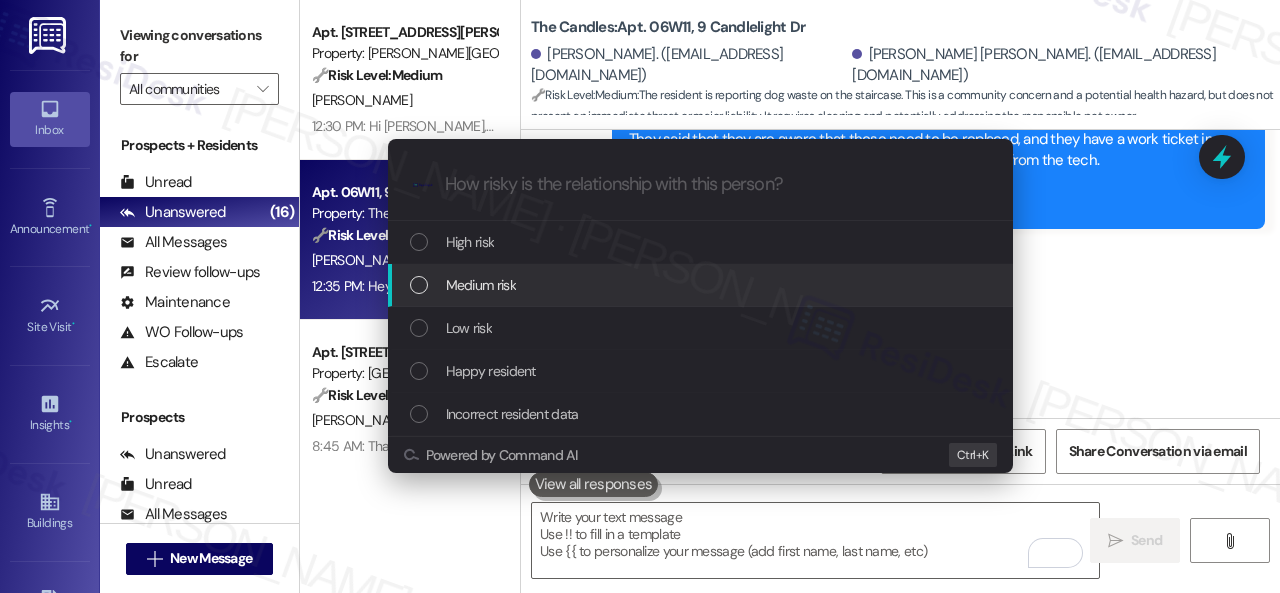 click on "Medium risk" at bounding box center [481, 285] 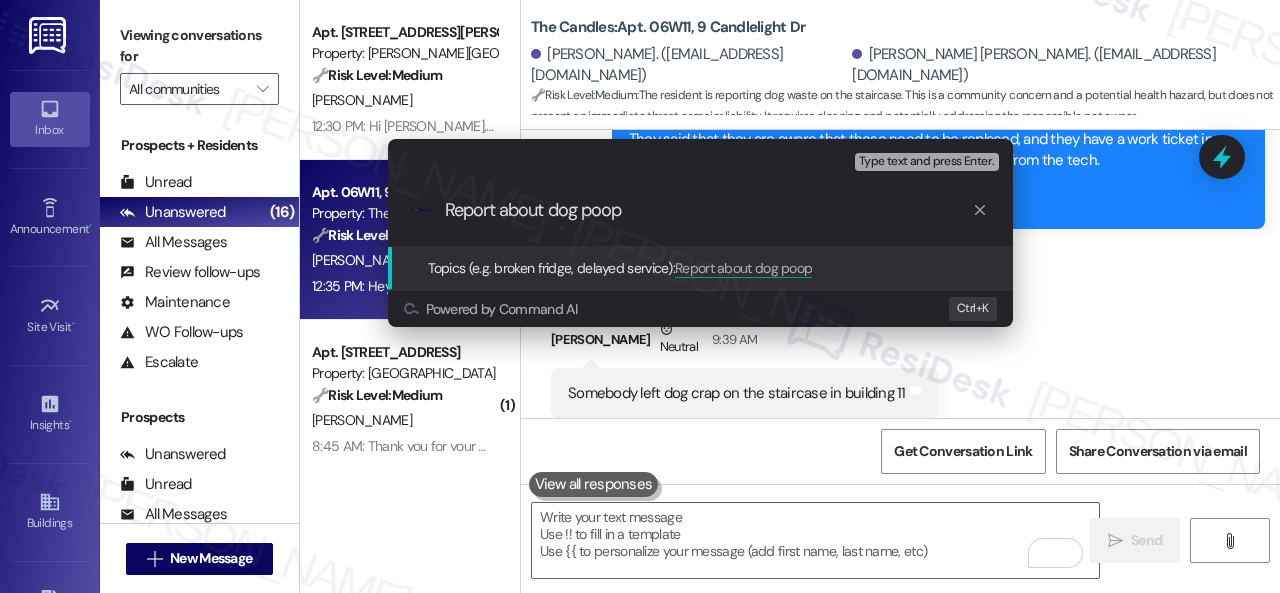 paste on "on the staircase in building 11" 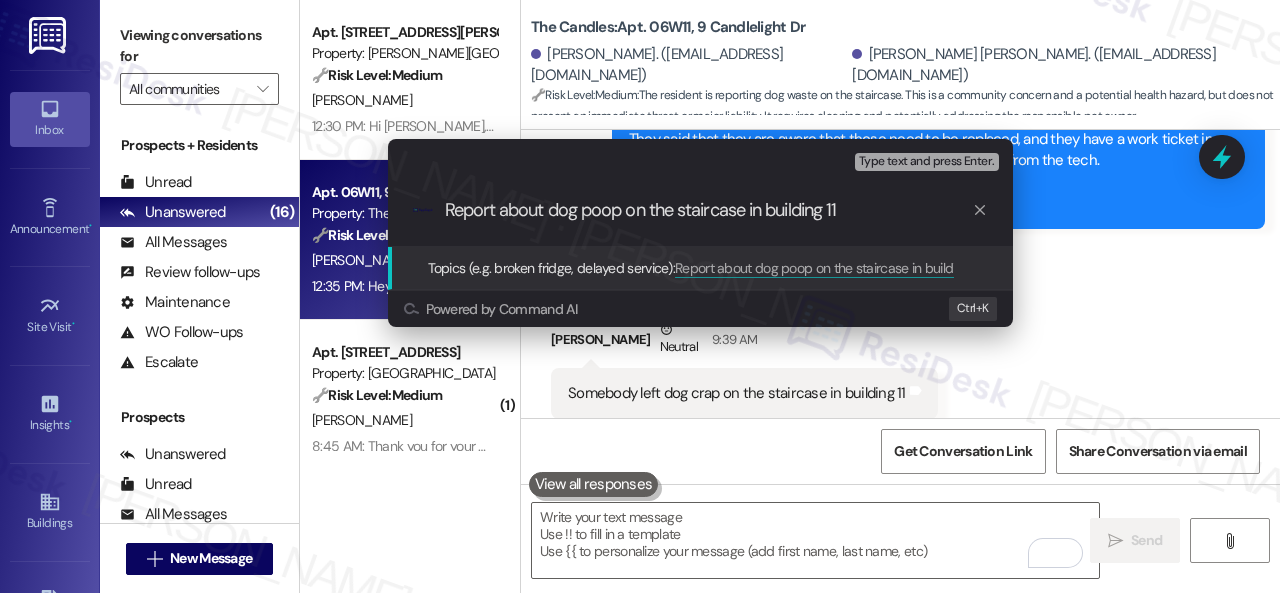 type 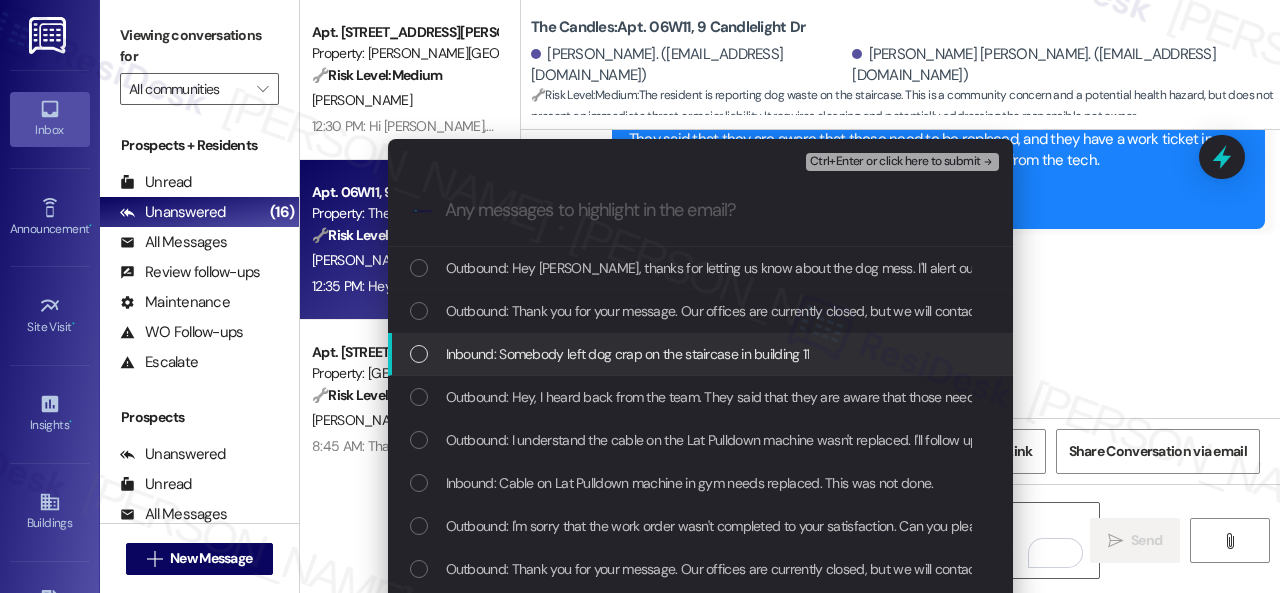 click on "Inbound: Somebody left dog crap on the staircase in building 11" at bounding box center (628, 354) 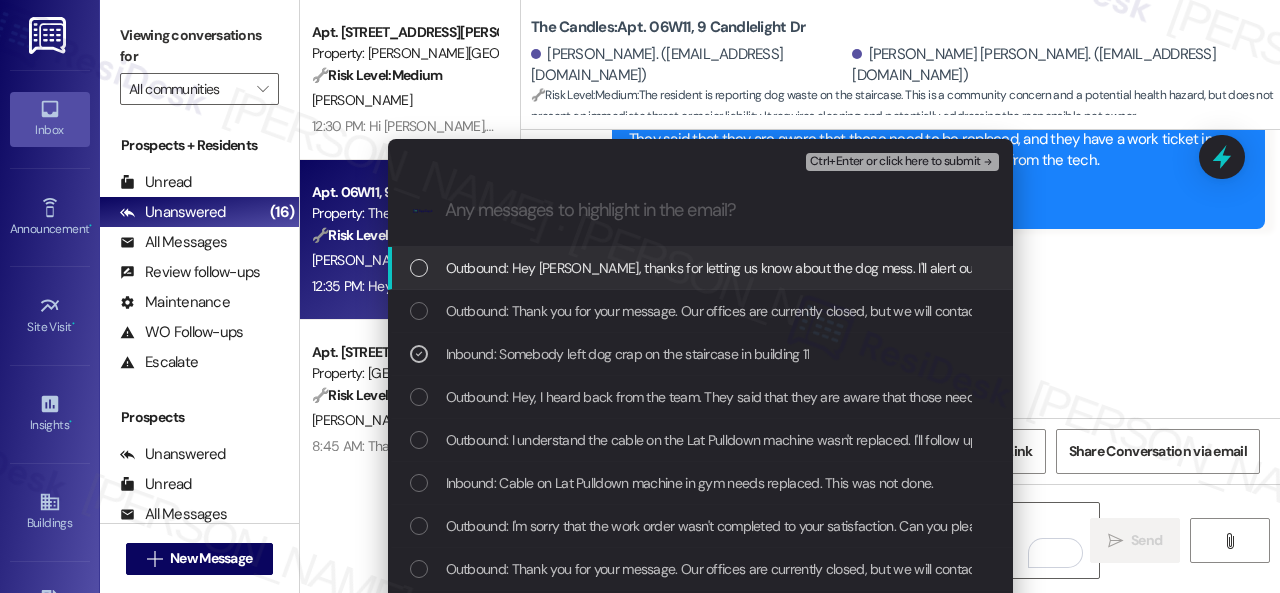 click on "Ctrl+Enter or click here to submit" at bounding box center (895, 162) 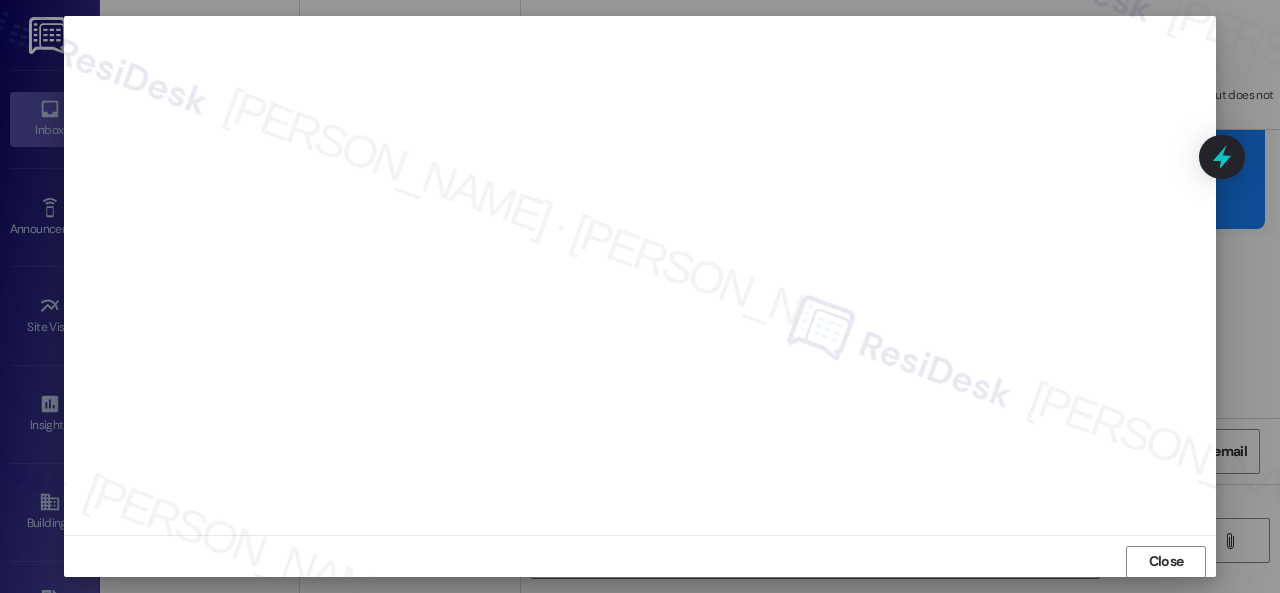 scroll, scrollTop: 25, scrollLeft: 0, axis: vertical 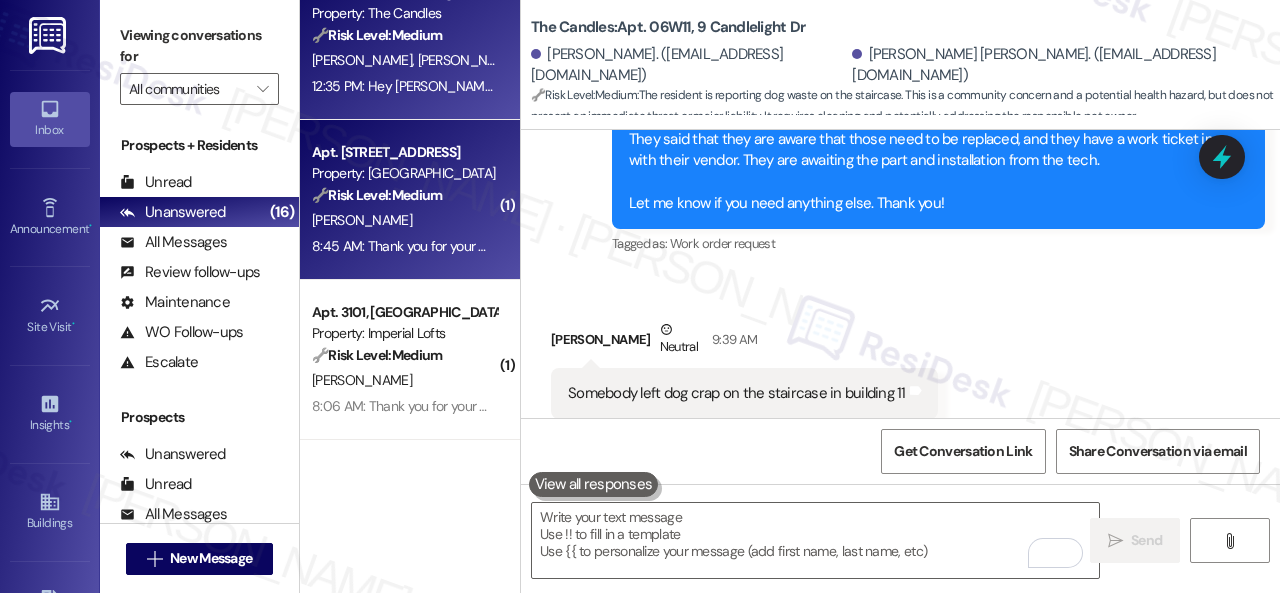 click on "J. Capron" at bounding box center [404, 220] 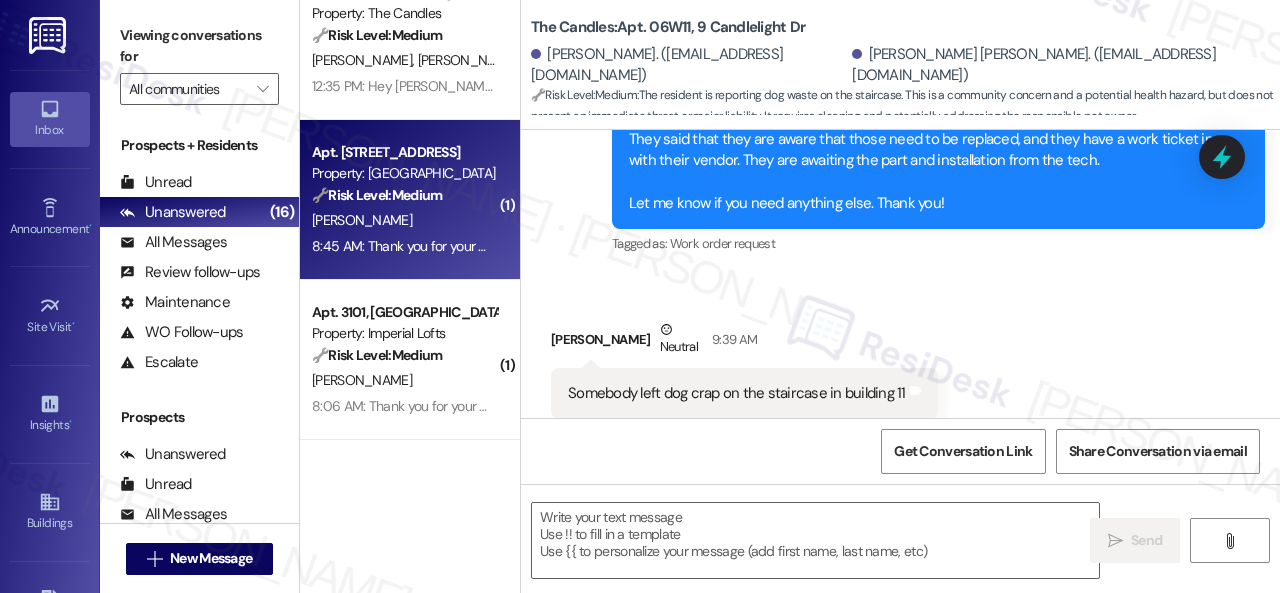 type on "Fetching suggested responses. Please feel free to read through the conversation in the meantime." 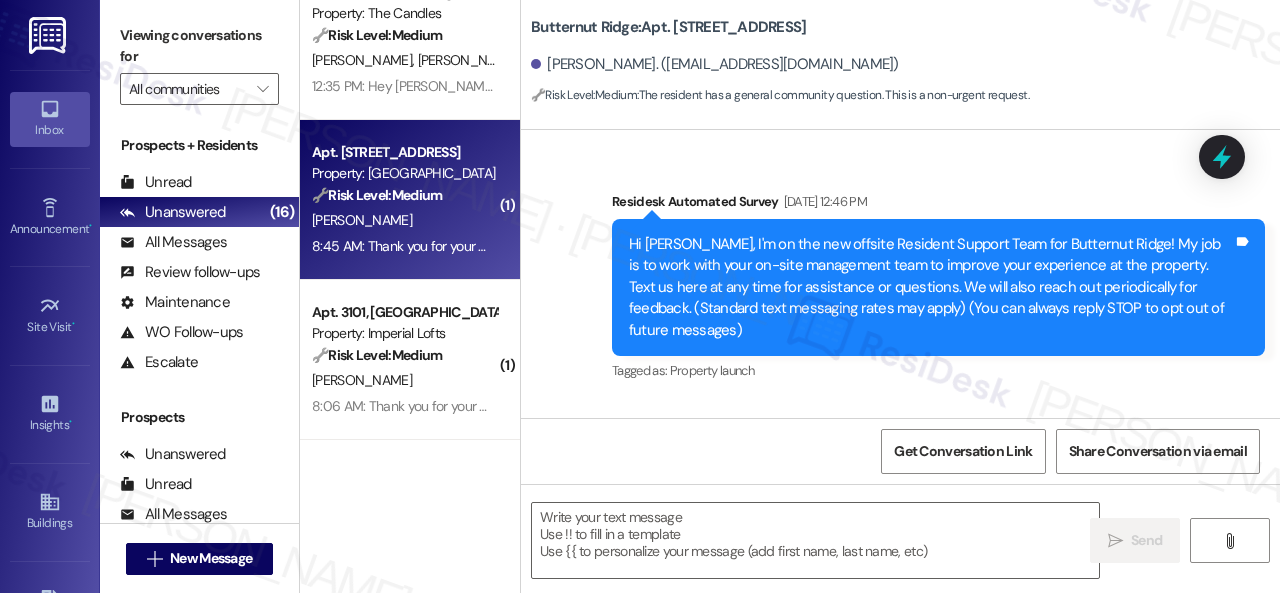 type on "Fetching suggested responses. Please feel free to read through the conversation in the meantime." 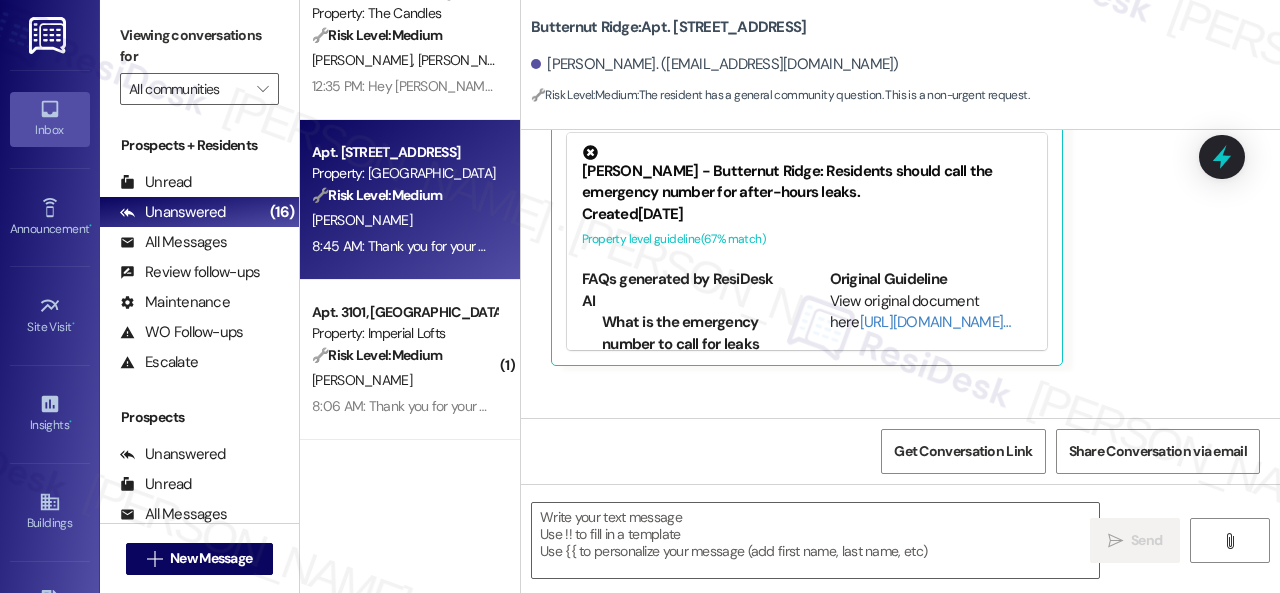 scroll, scrollTop: 6728, scrollLeft: 0, axis: vertical 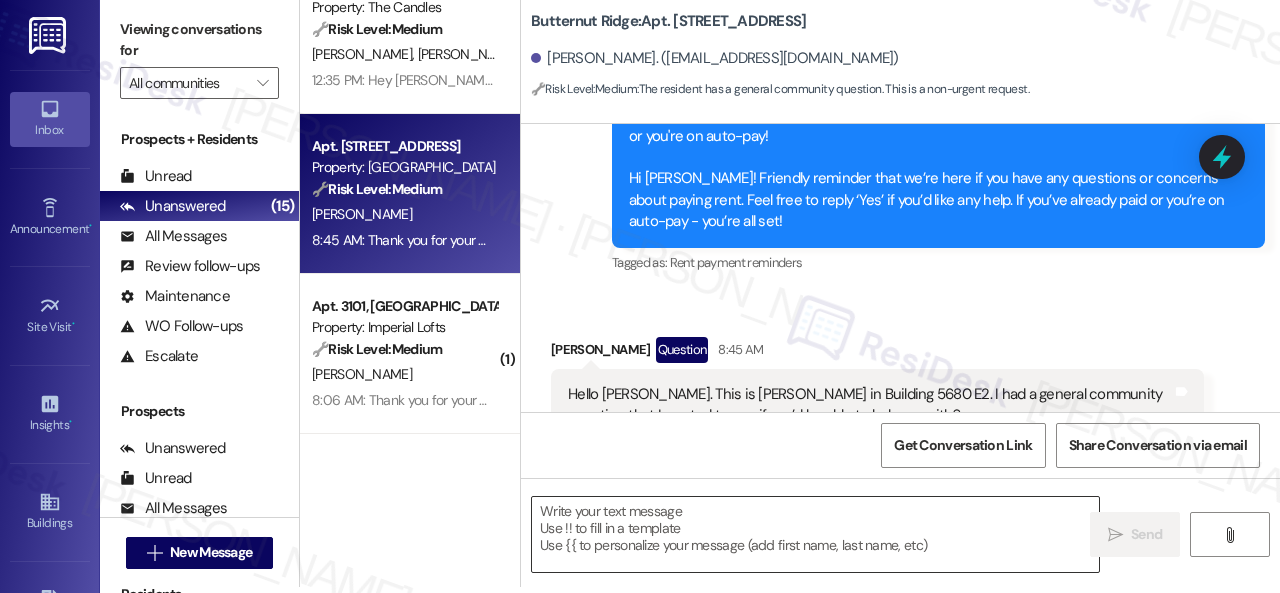 click at bounding box center (815, 534) 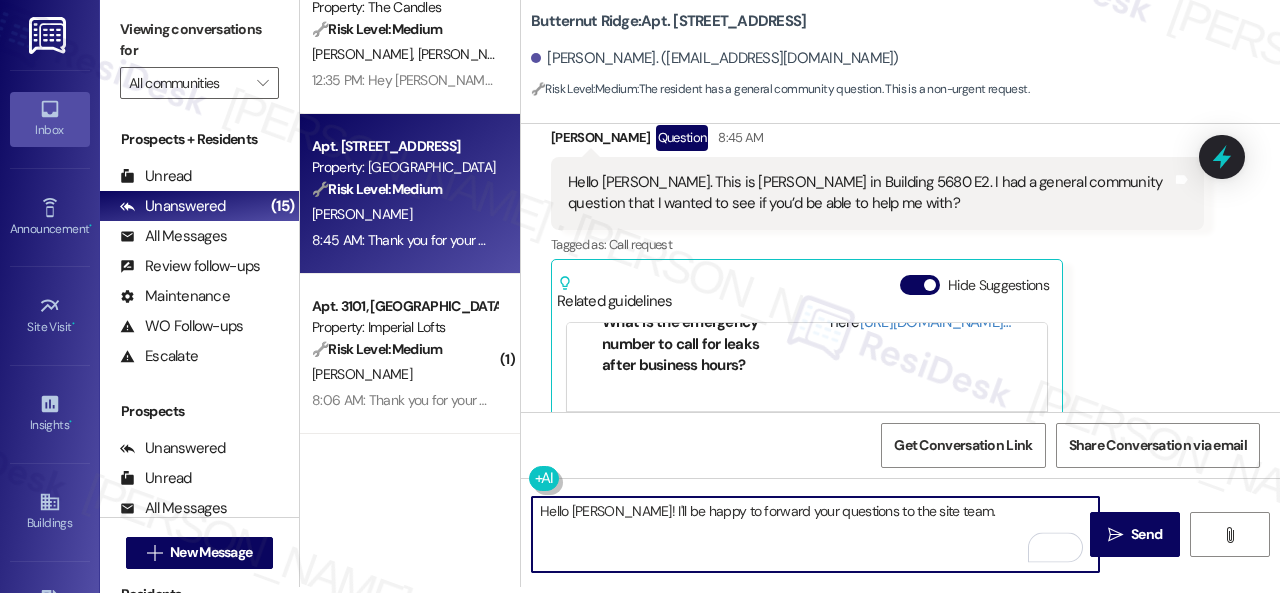 scroll, scrollTop: 6428, scrollLeft: 0, axis: vertical 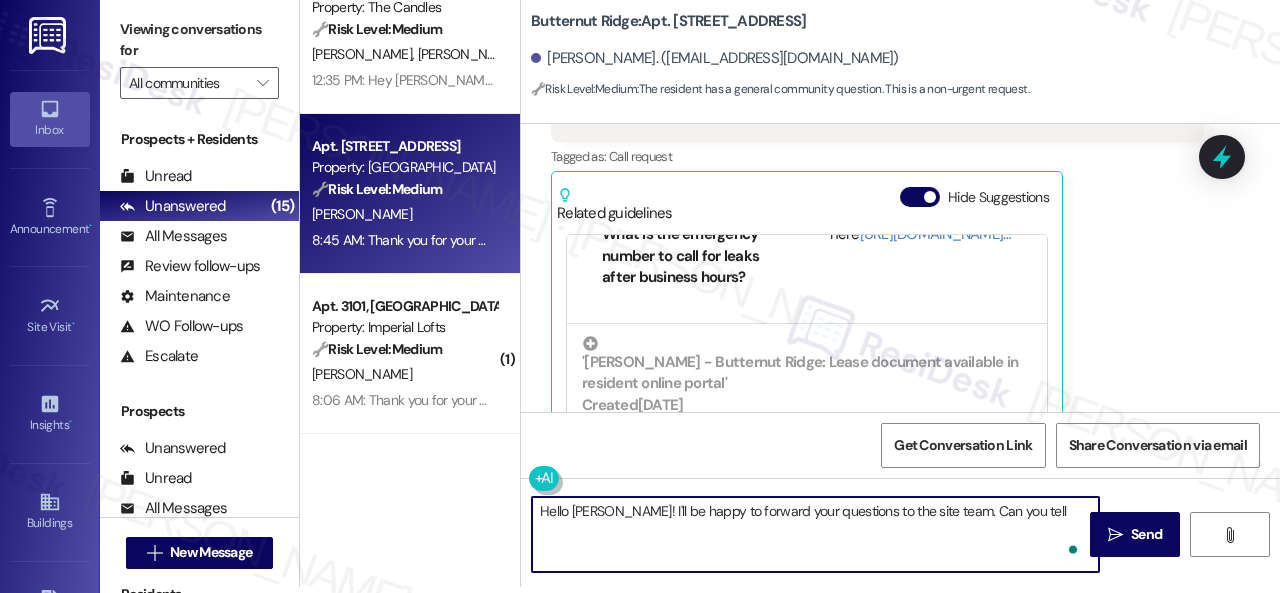 type on "Hello James! I'll be happy to forward your questions to the site team. Can you tell m" 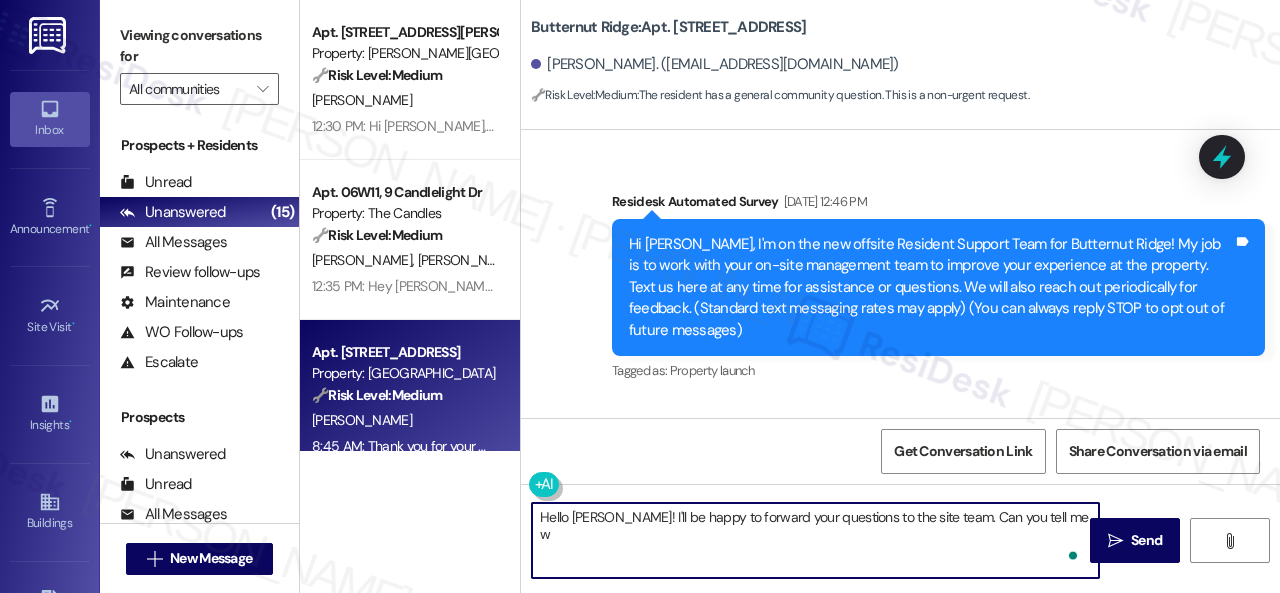 scroll, scrollTop: 0, scrollLeft: 0, axis: both 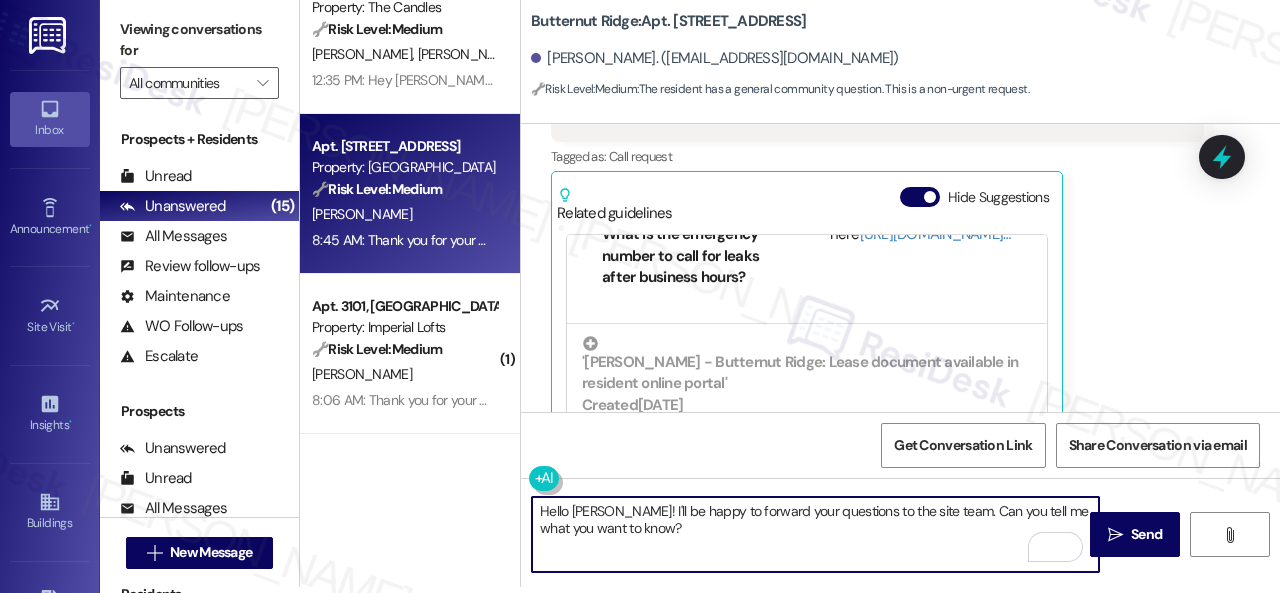 click on "Hello James! I'll be happy to forward your questions to the site team. Can you tell me what you want to know?" at bounding box center (815, 534) 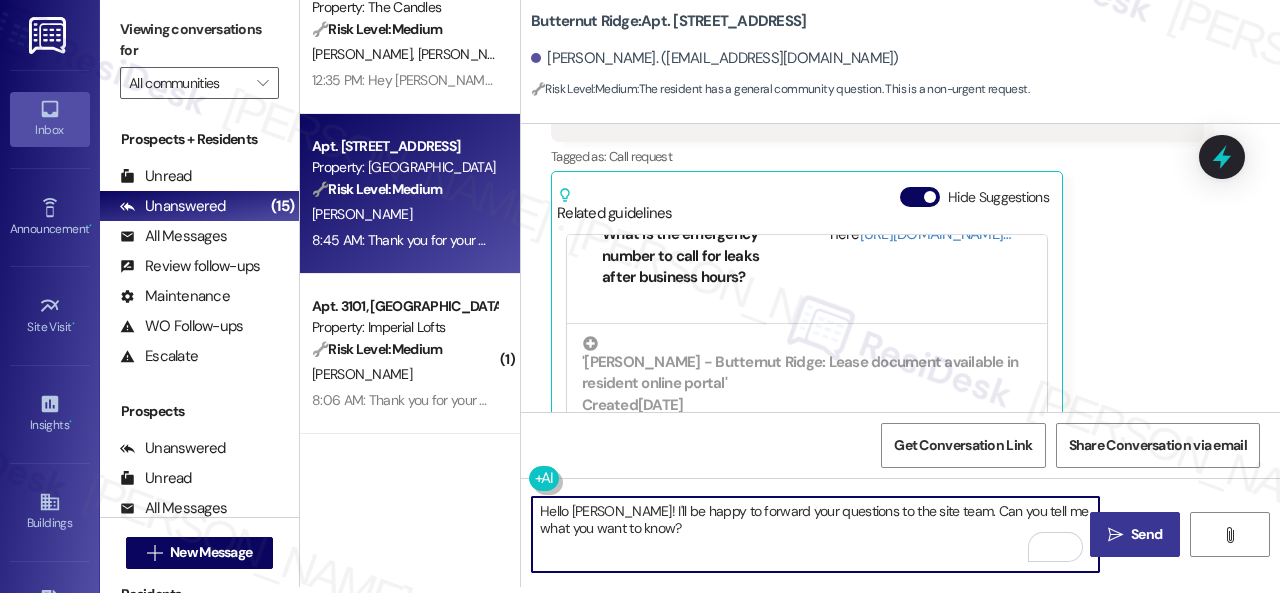 type on "Hello James! I'll be happy to forward your questions to the site team. Can you tell me what you want to know?" 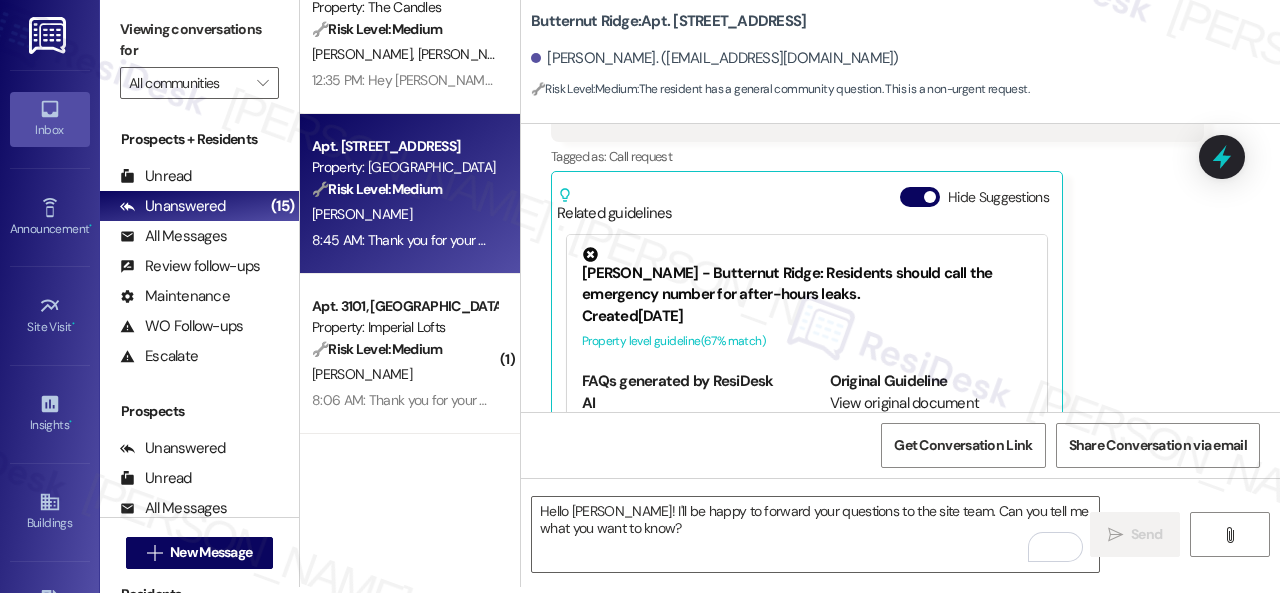 scroll, scrollTop: 0, scrollLeft: 0, axis: both 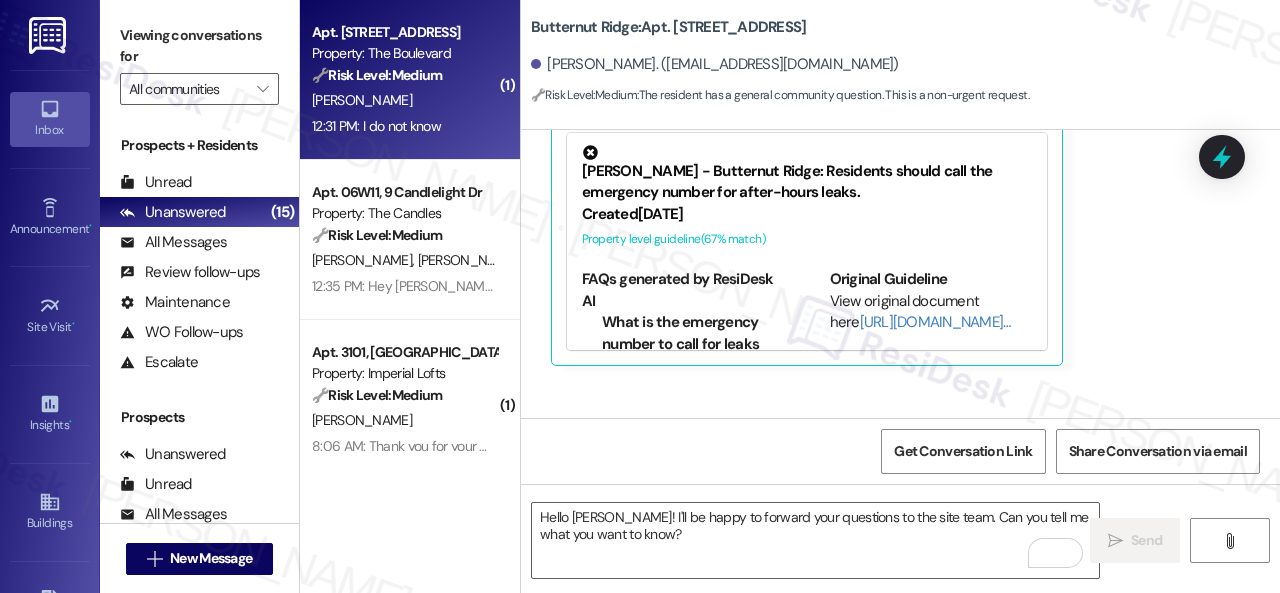 click on "[PERSON_NAME]" at bounding box center [404, 100] 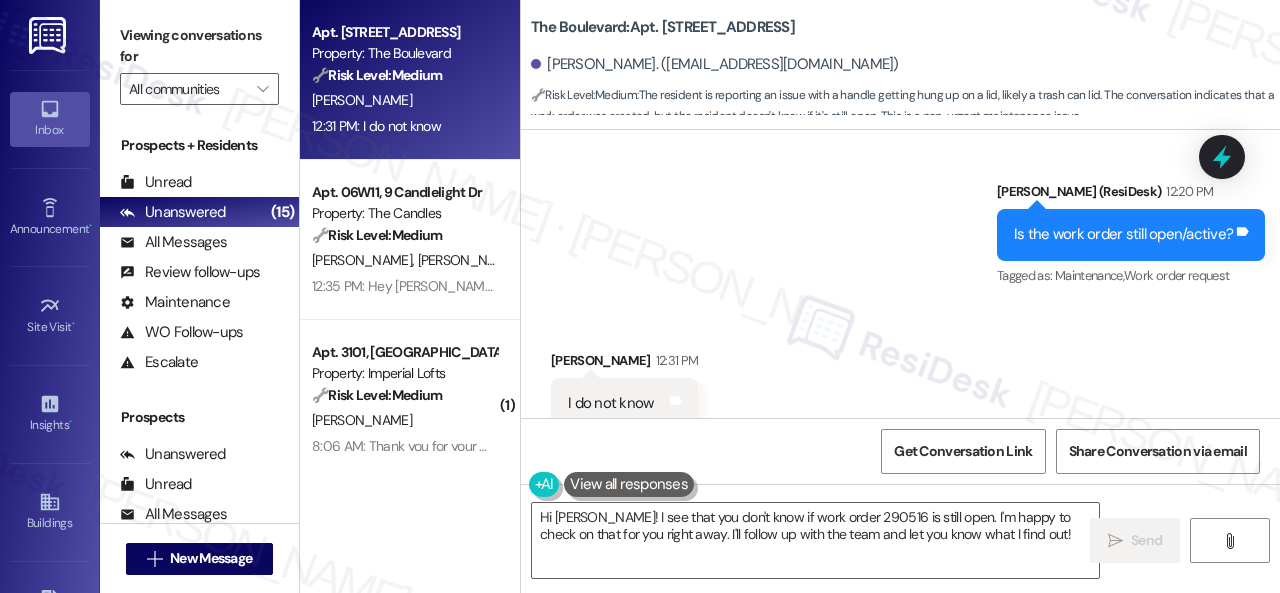 scroll, scrollTop: 23709, scrollLeft: 0, axis: vertical 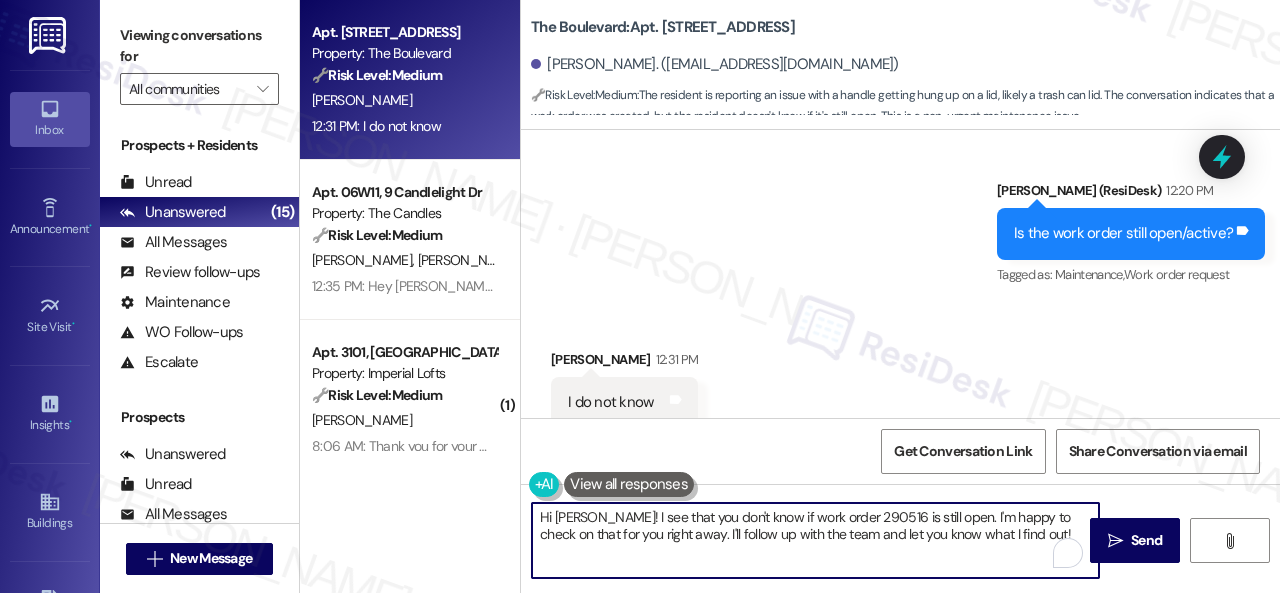 drag, startPoint x: 1025, startPoint y: 538, endPoint x: 500, endPoint y: 474, distance: 528.8866 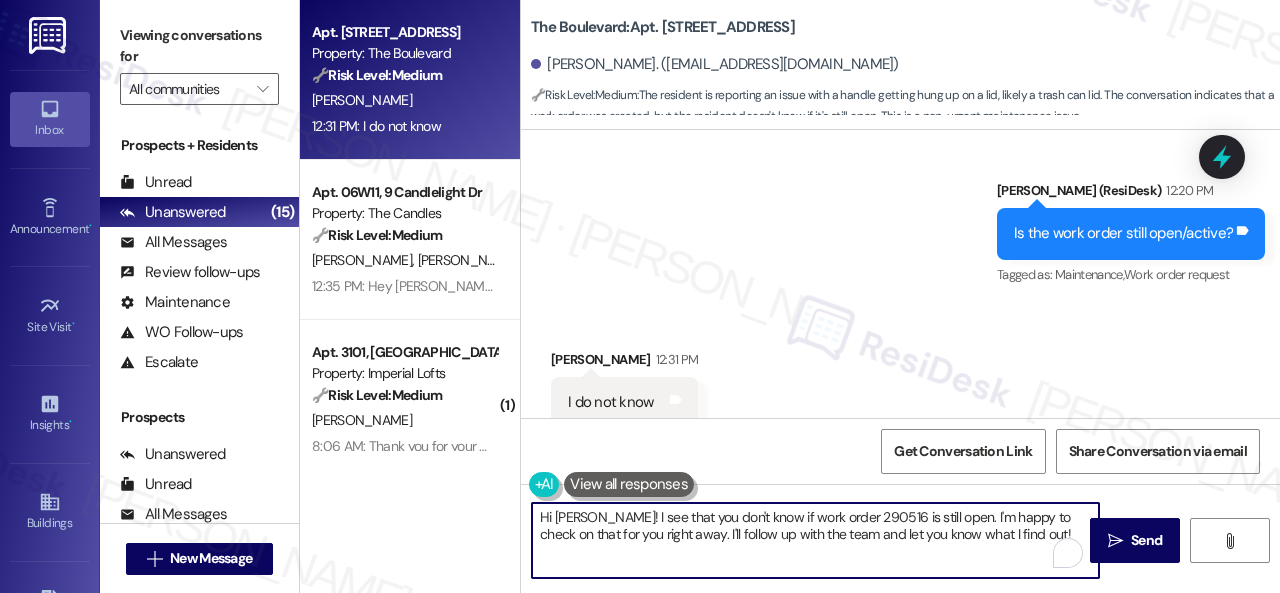 click on "Lease started Jul 31, 2024 at 8:00 PM Survey, sent via SMS Residesk Automated Survey Sep 24, 2024 at 12:42 PM Hi Debra, I'm on the new offsite Resident Support Team for The Boulevard! My job is to work with your on-site management team to improve your experience at the property. Text us here at any time for assistance or questions. We will also reach out periodically for feedback. (Standard text messaging rates may apply) (You can always reply STOP to opt out of future messages) Tags and notes Tagged as:   Property launch Click to highlight conversations about Property launch Survey, sent via SMS Residesk Automated Survey Oct 29, 2024 at 2:16 PM Hi Debra! I'm checking in on your latest work order (Brown sludgy stuff coming o..., ID: 252251). Was everything completed to your satisfaction? You can answer with a quick (Y/N) Tags and notes Tagged as:   Service request review Click to highlight conversations about Service request review Survey, sent via SMS Residesk Automated Survey Nov 14, 2024 at 12:57 PM   Y" at bounding box center (900, 426) 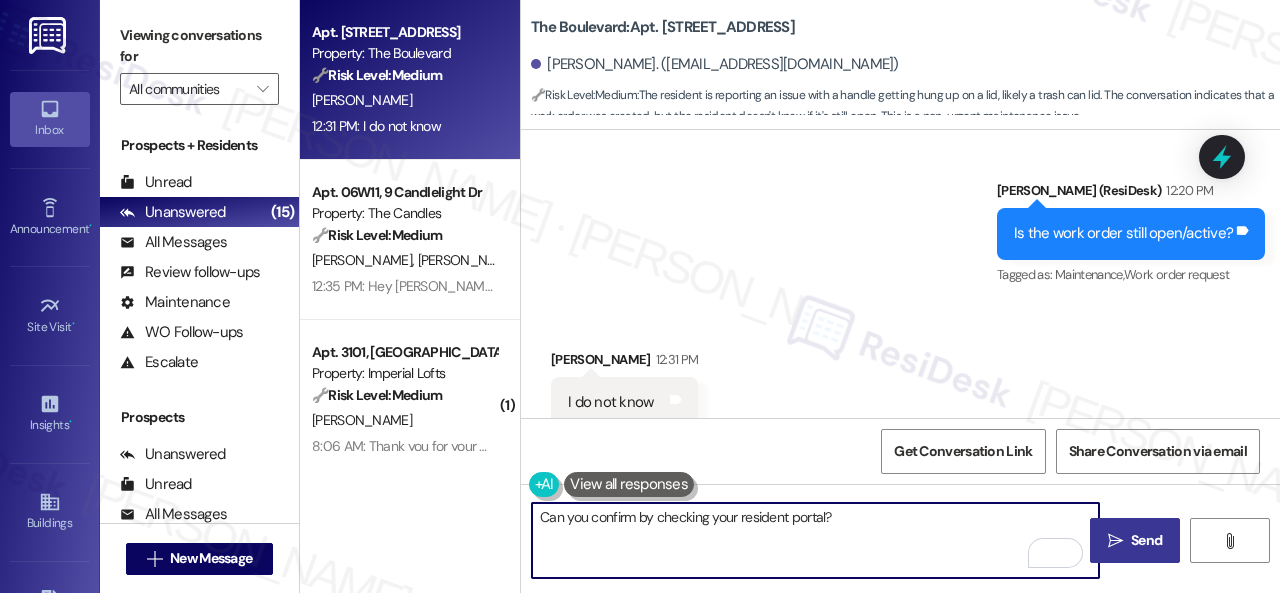 type on "Can you confirm by checking your resident portal?" 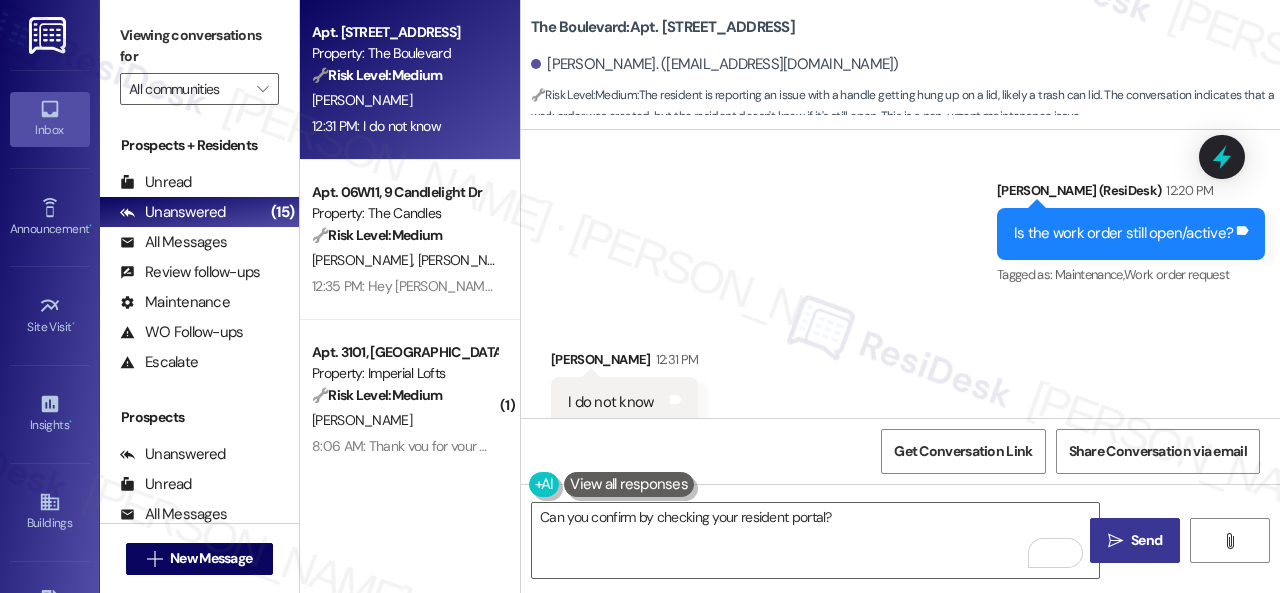 click on "Send" at bounding box center (1146, 540) 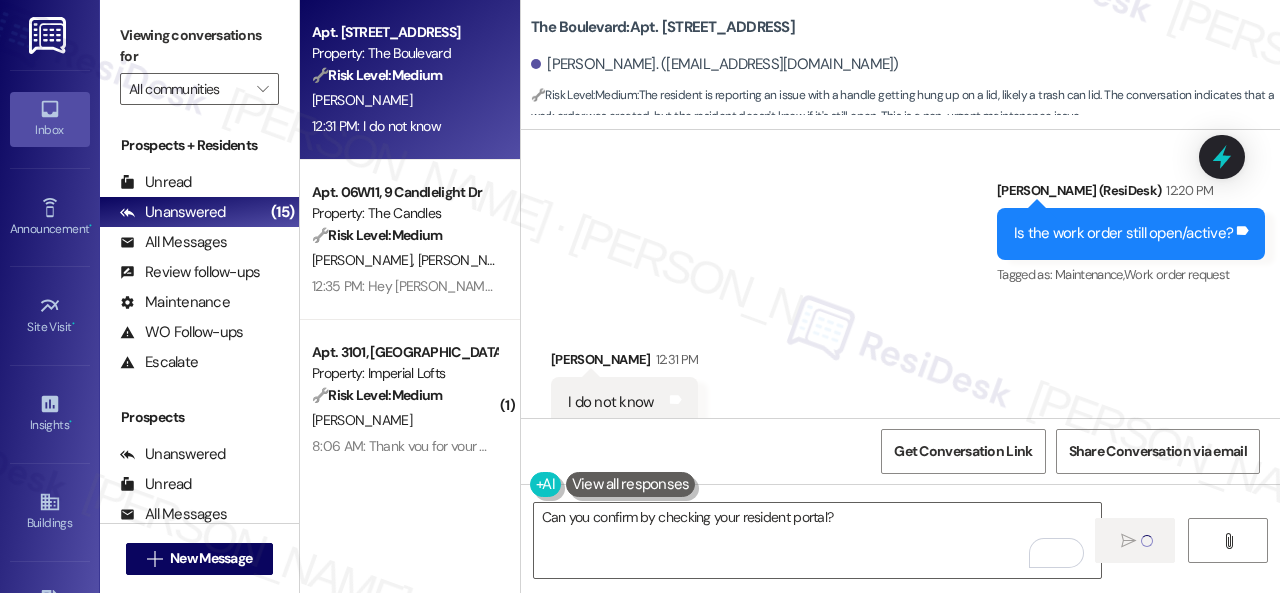 type 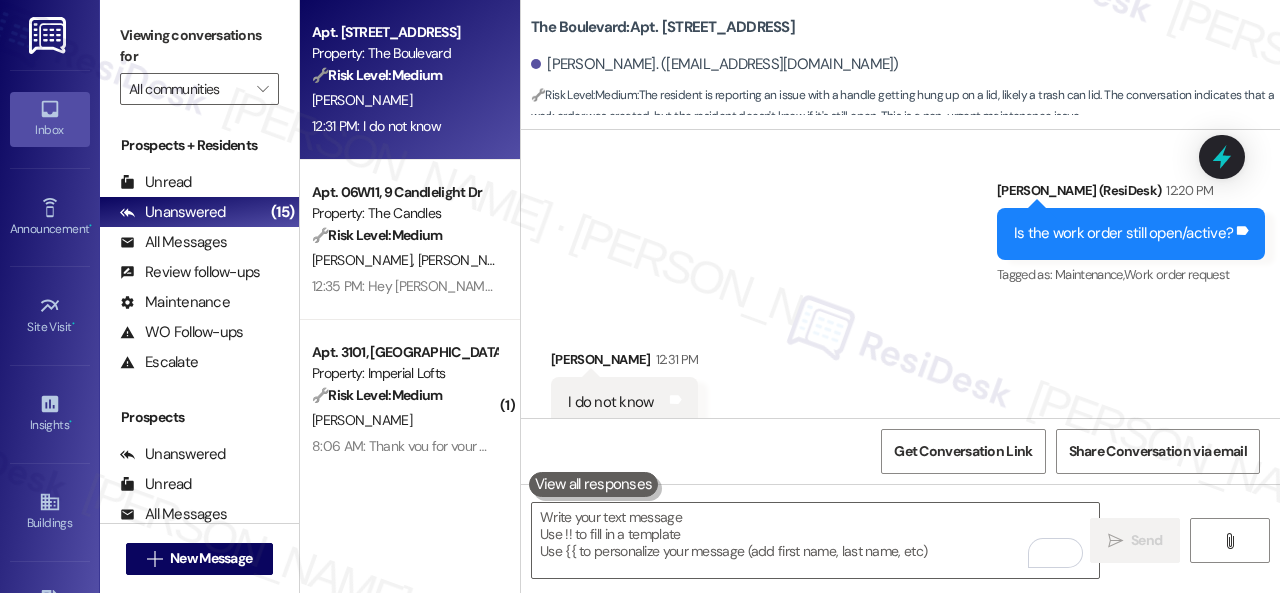 scroll, scrollTop: 23708, scrollLeft: 0, axis: vertical 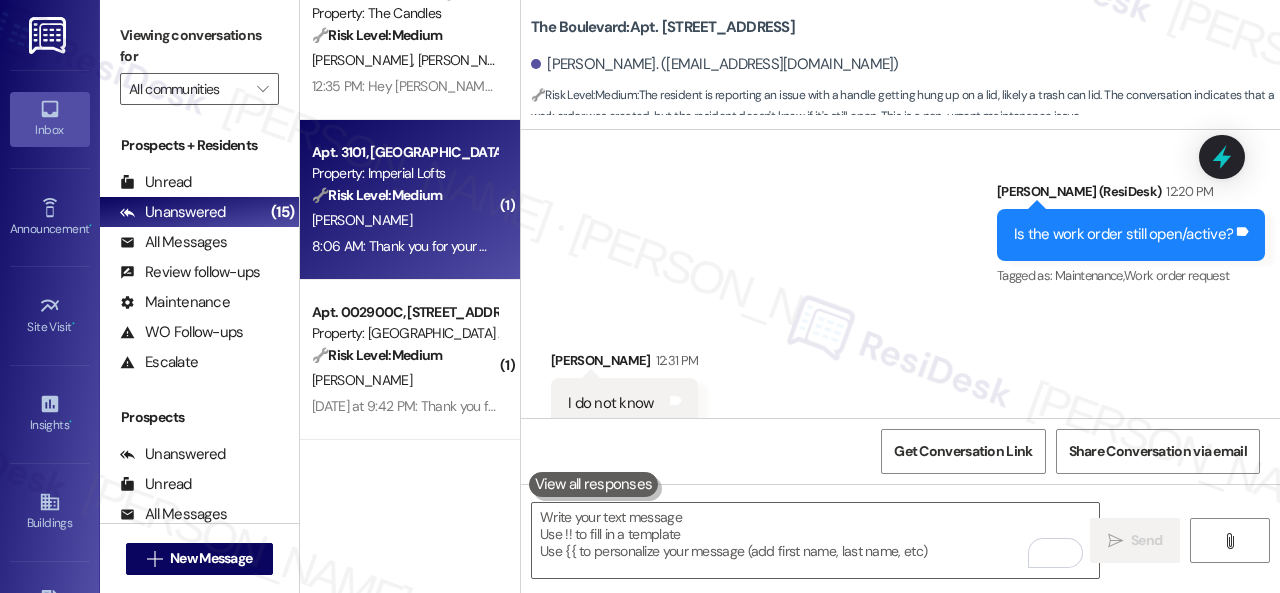 click on "[PERSON_NAME]" at bounding box center [404, 220] 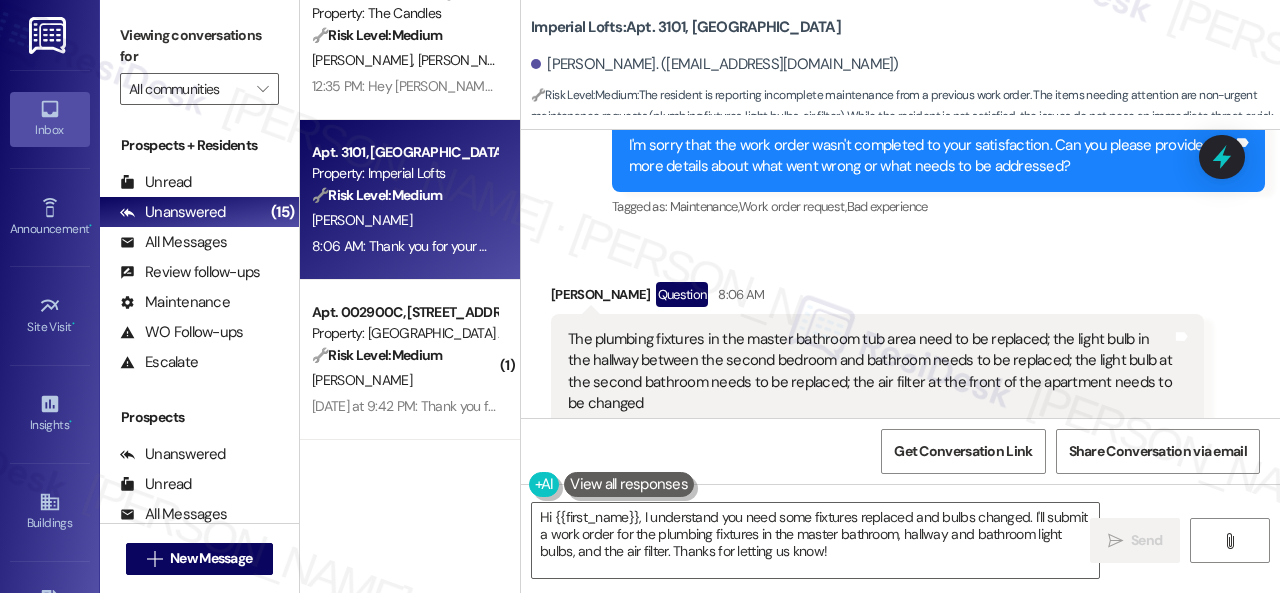 scroll, scrollTop: 8194, scrollLeft: 0, axis: vertical 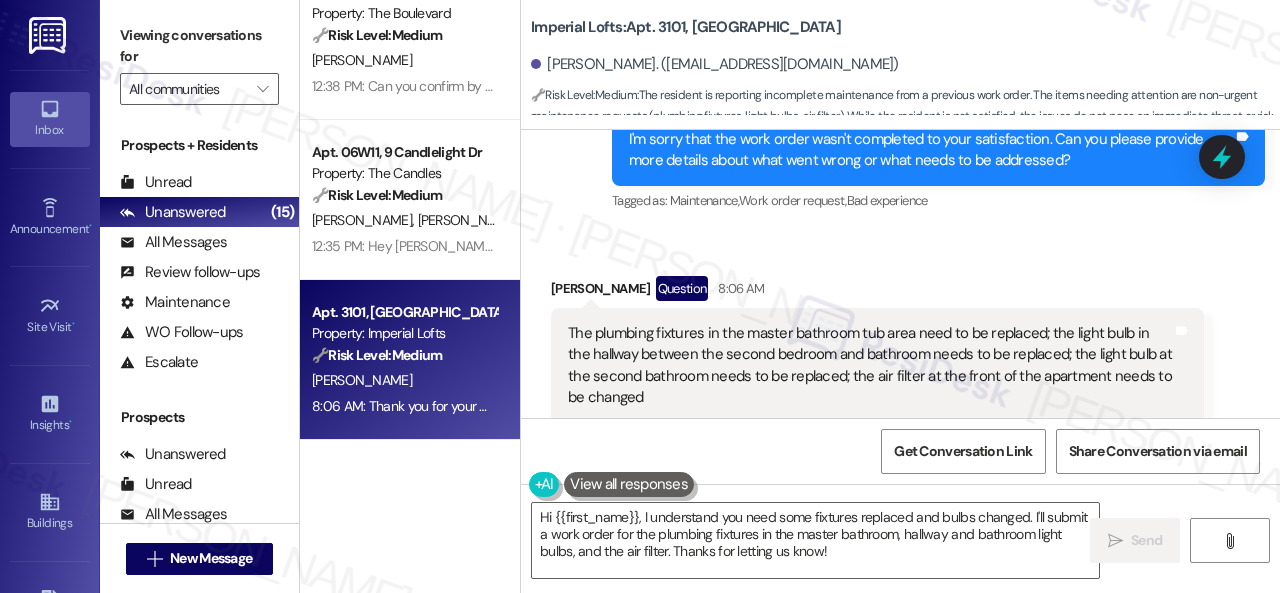 click on "Received via SMS Cristen Petershagen Question 8:06 AM The plumbing fixtures in the master bathroom tub area need to be replaced; the light bulb in the hallway between the second bedroom and bathroom needs to be replaced; the light bulb at the second bathroom needs to be replaced; the air  filter at the front of the apartment needs to be changed Tags and notes Tagged as:   Plumbing/water ,  Click to highlight conversations about Plumbing/water High risk ,  Click to highlight conversations about High risk Maintenance request Click to highlight conversations about Maintenance request  Related guidelines Hide Suggestions Nolan - Imperial Lofts: Door codes for walk-in gates are 2 and 4 together, then 3, and are set through Vivint system with an invite required. Created  10 months ago Property level guideline  ( 70 % match) FAQs generated by ResiDesk AI What are the codes for the walk-in gates? The codes for the walk-in gates are 2 and 4 together, then 3. How do I set the door codes? Original Guideline Created   (" at bounding box center [900, 498] 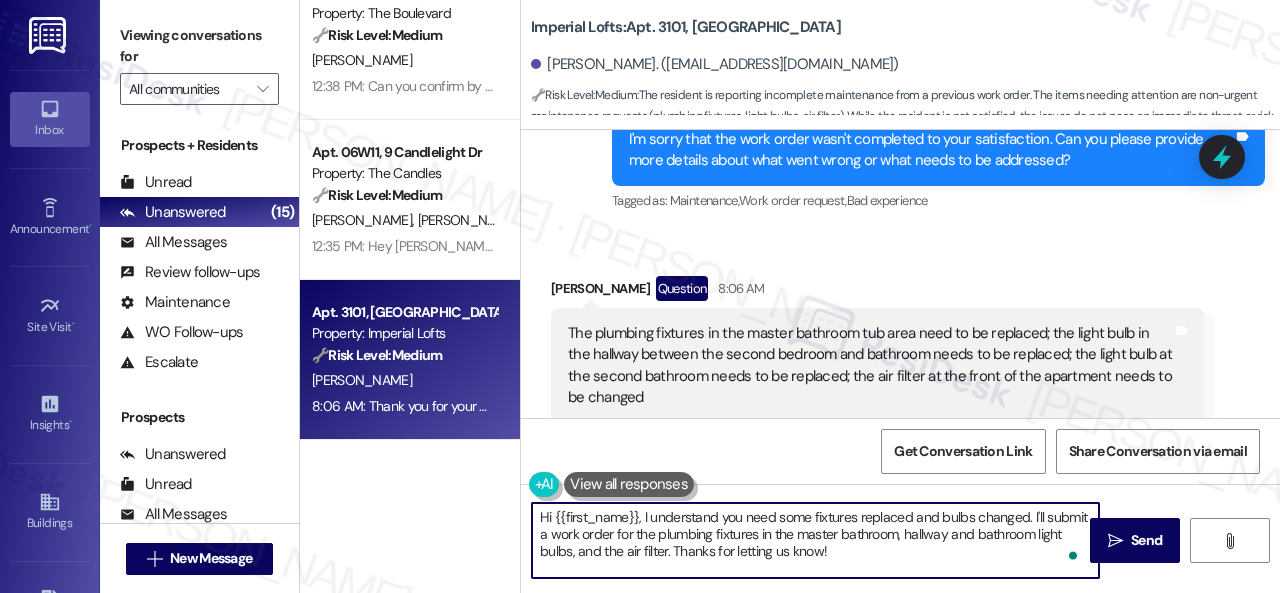 drag, startPoint x: 850, startPoint y: 558, endPoint x: 454, endPoint y: 475, distance: 404.60474 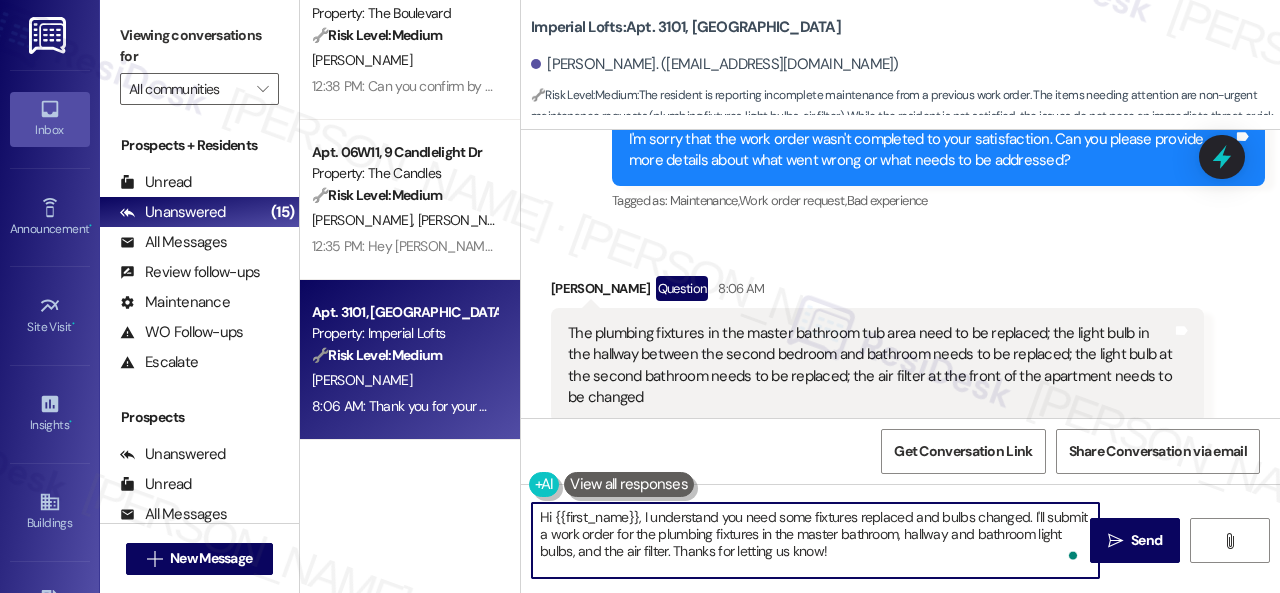 click on "( 1 ) Apt. 568000, 5800 Great Northern Boulevard Property: Butternut Ridge 💡  Risk Level:  Low The resident's issue was resolved at the office. The initial request was a non-essential request (printing a document). J. Capron 12:38 PM: I stopped in the office and they were able to help me. I just had a document that I needed help printing. But thank you. 12:38 PM: I stopped in the office and they were able to help me. I just had a document that I needed help printing. But thank you. Apt. 4861, 4800 Skyline Dr Property: The Boulevard 🔧  Risk Level:  Medium The resident is reporting an issue with a handle getting hung up on a lid, likely a trash can lid. The conversation indicates that a work order was created, but the resident doesn't know if it's still open. This is a non-urgent maintenance issue. D. Hensley 12:38 PM: Can you confirm by checking your resident portal? 12:38 PM: Can you confirm by checking your resident portal? Apt. 06W11, 9 Candlelight Dr Property: The Candles 🔧  Risk Level:  Medium (" at bounding box center [790, 296] 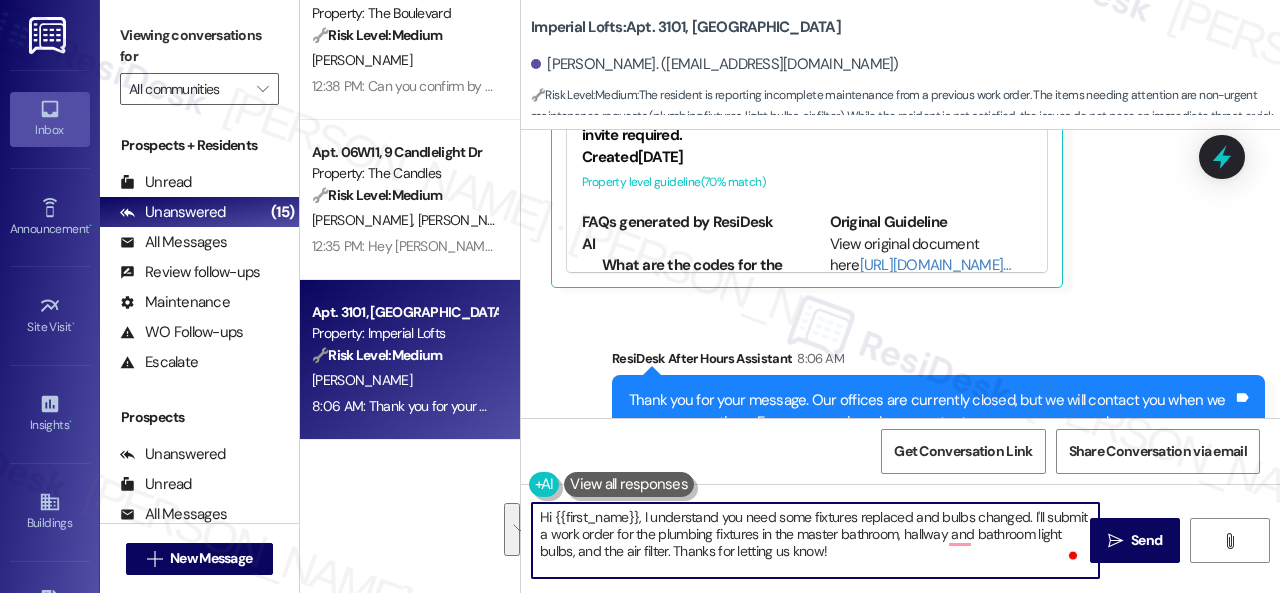 scroll, scrollTop: 8686, scrollLeft: 0, axis: vertical 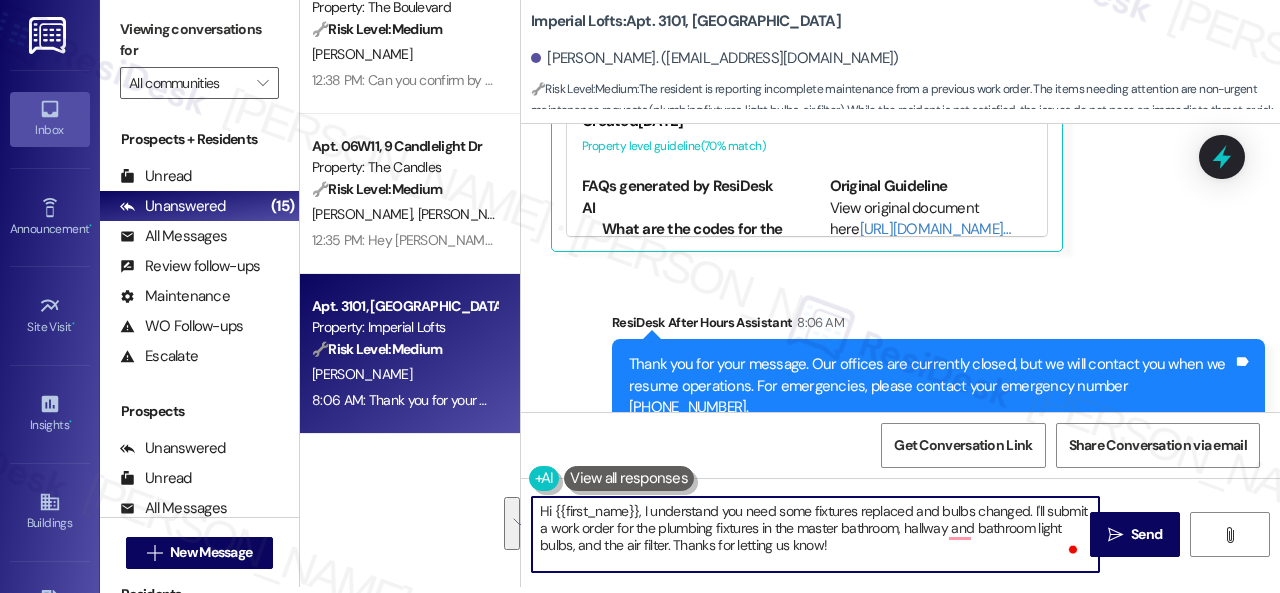 click on "Hi {{first_name}}, I understand you need some fixtures replaced and bulbs changed. I'll submit a work order for the plumbing fixtures in the master bathroom, hallway and bathroom light bulbs, and the air filter. Thanks for letting us know!" at bounding box center (815, 534) 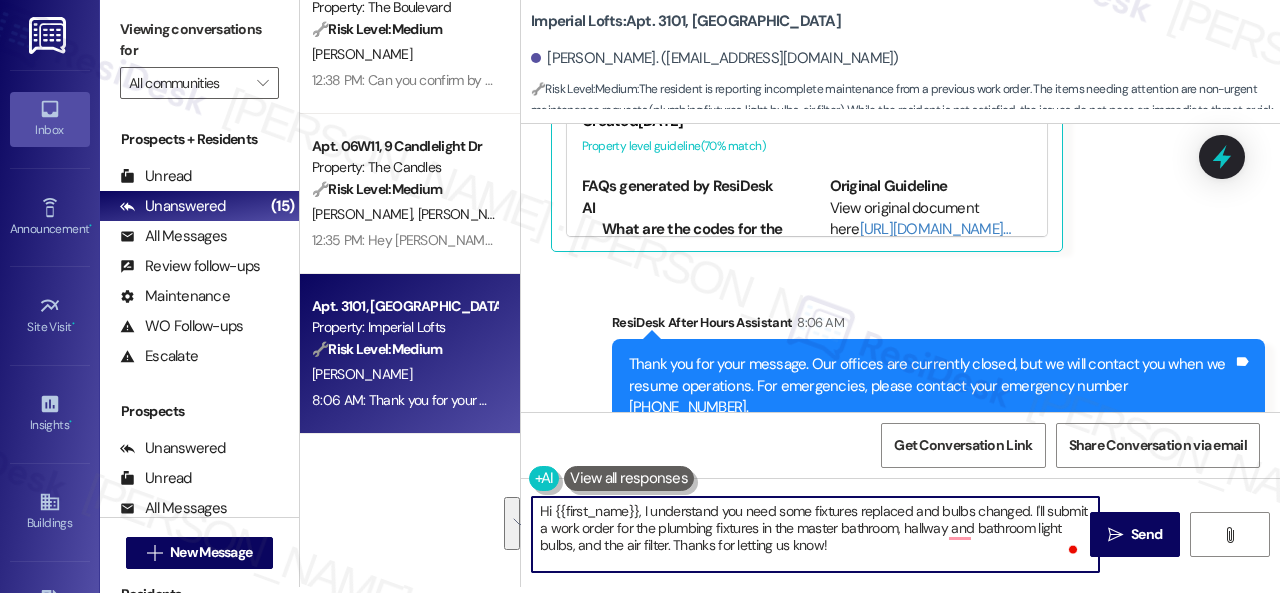 drag, startPoint x: 853, startPoint y: 554, endPoint x: 456, endPoint y: 471, distance: 405.58353 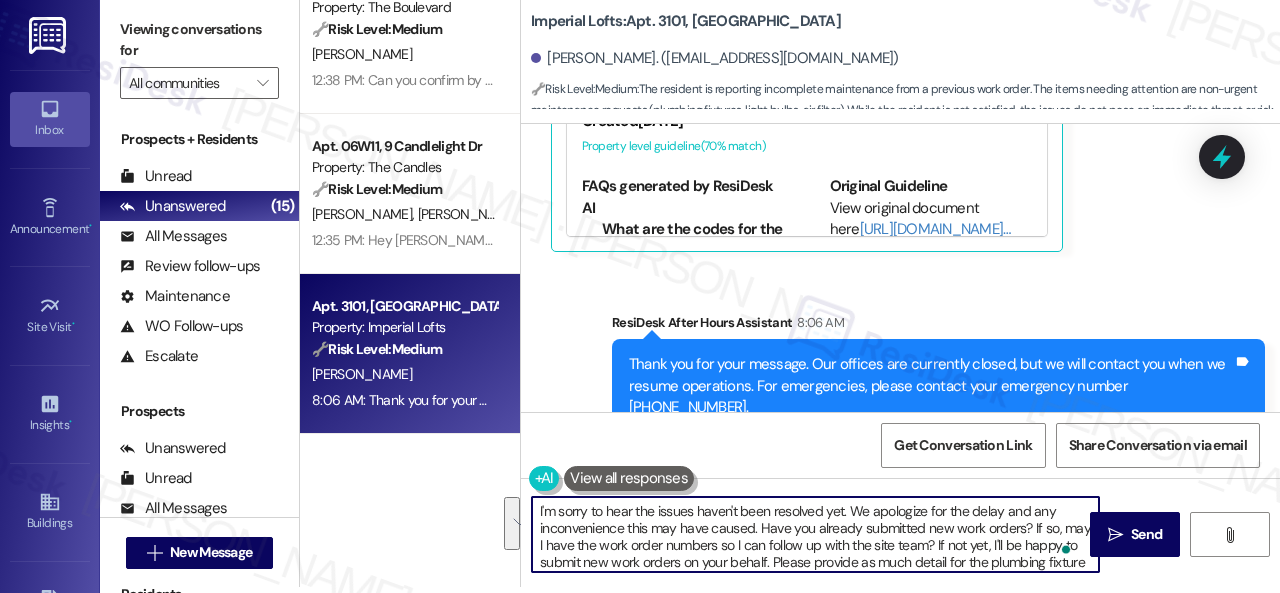 scroll, scrollTop: 102, scrollLeft: 0, axis: vertical 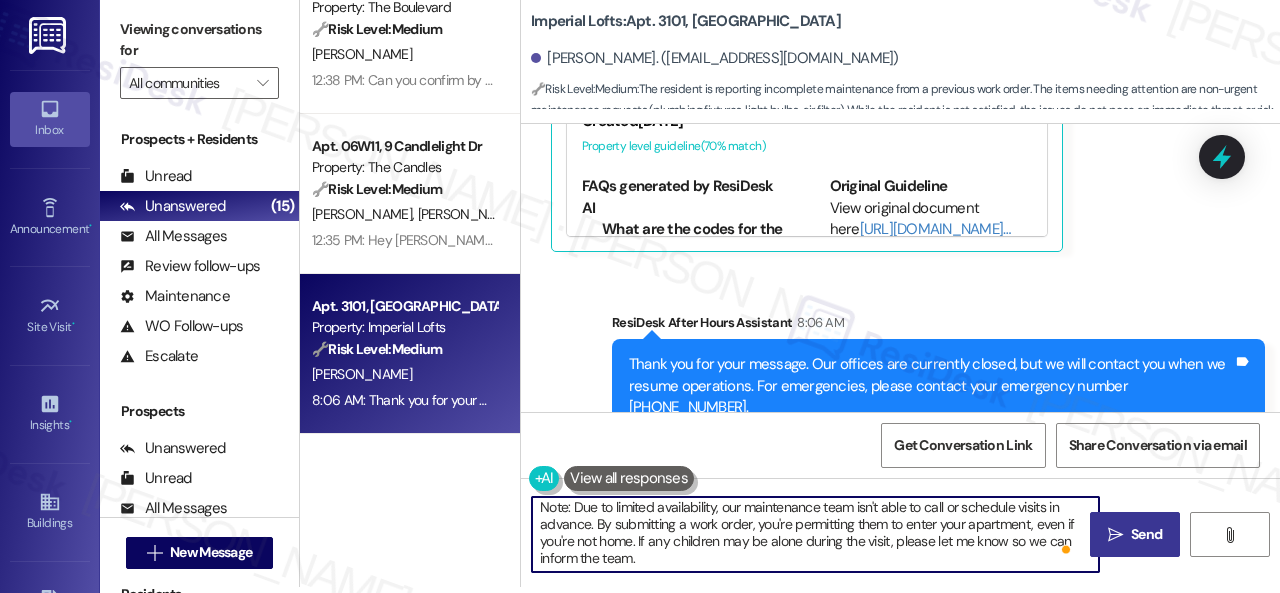 type on "I'm sorry to hear the issues haven't been resolved yet. We apologize for the delay and any inconvenience this may have caused. Have you already submitted new work orders? If so, may I have the work order numbers so I can follow up with the site team? If not yet, I'll be happy to submit new work orders on your behalf. Please provide as much detail for the plumbing fixture problem as possible and include photos if available.
Note: Due to limited availability, our maintenance team isn't able to call or schedule visits in advance. By submitting a work order, you're permitting them to enter your apartment, even if you're not home. If any children may be alone during the visit, please let me know so we can inform the team." 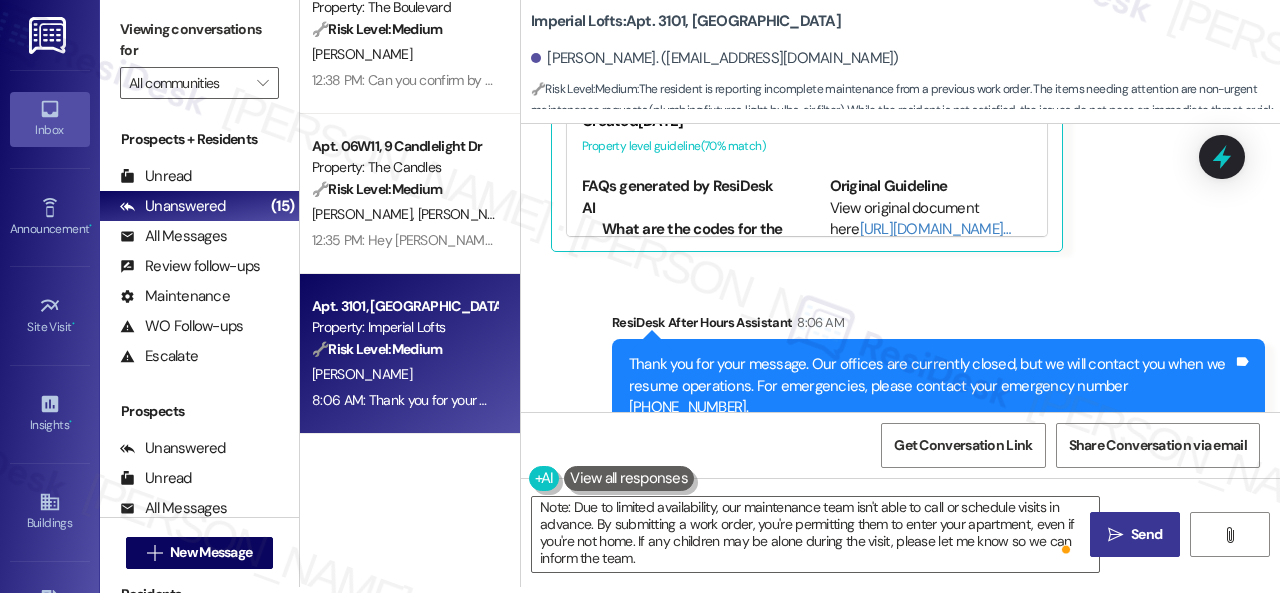 click on "" at bounding box center [1115, 535] 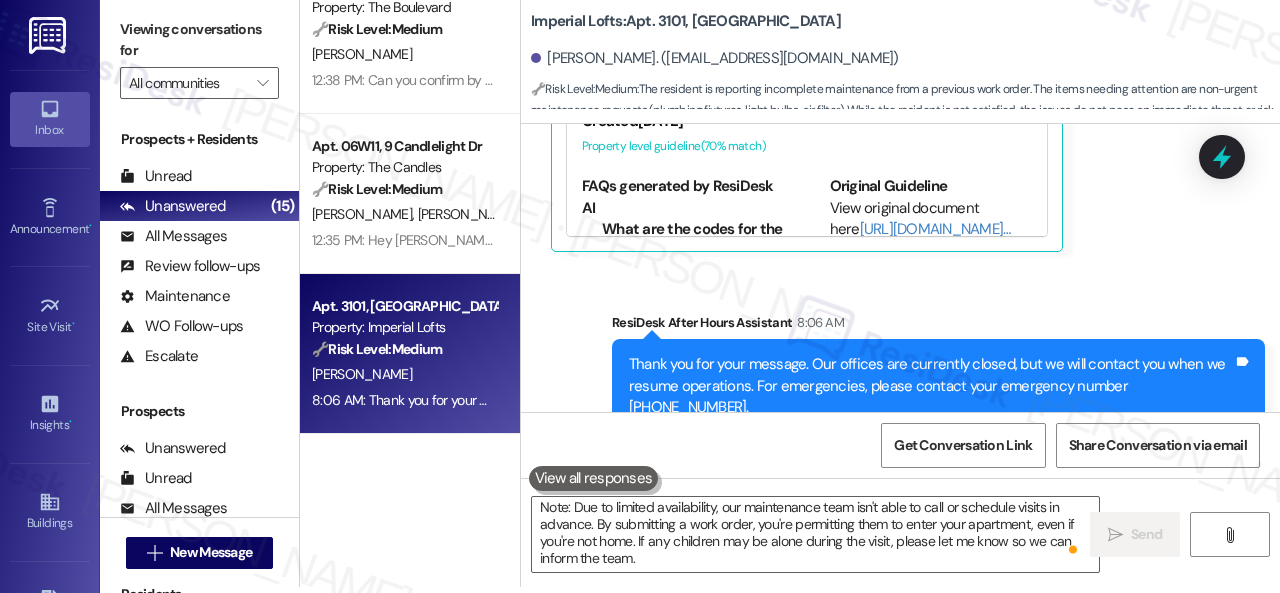 type 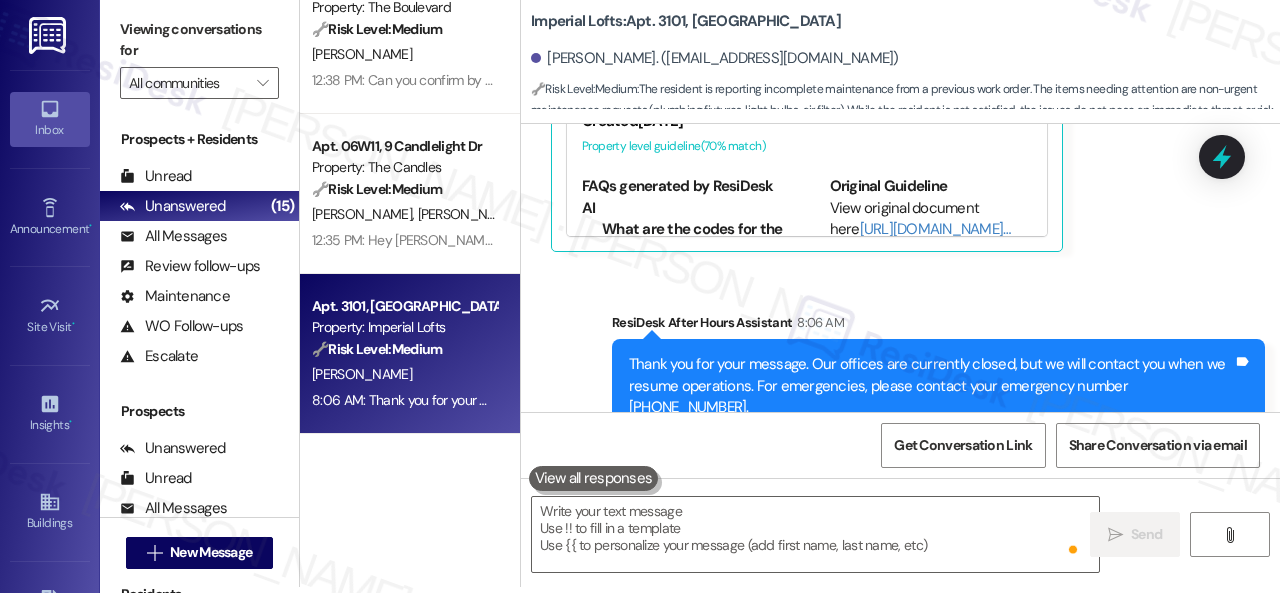 scroll, scrollTop: 0, scrollLeft: 0, axis: both 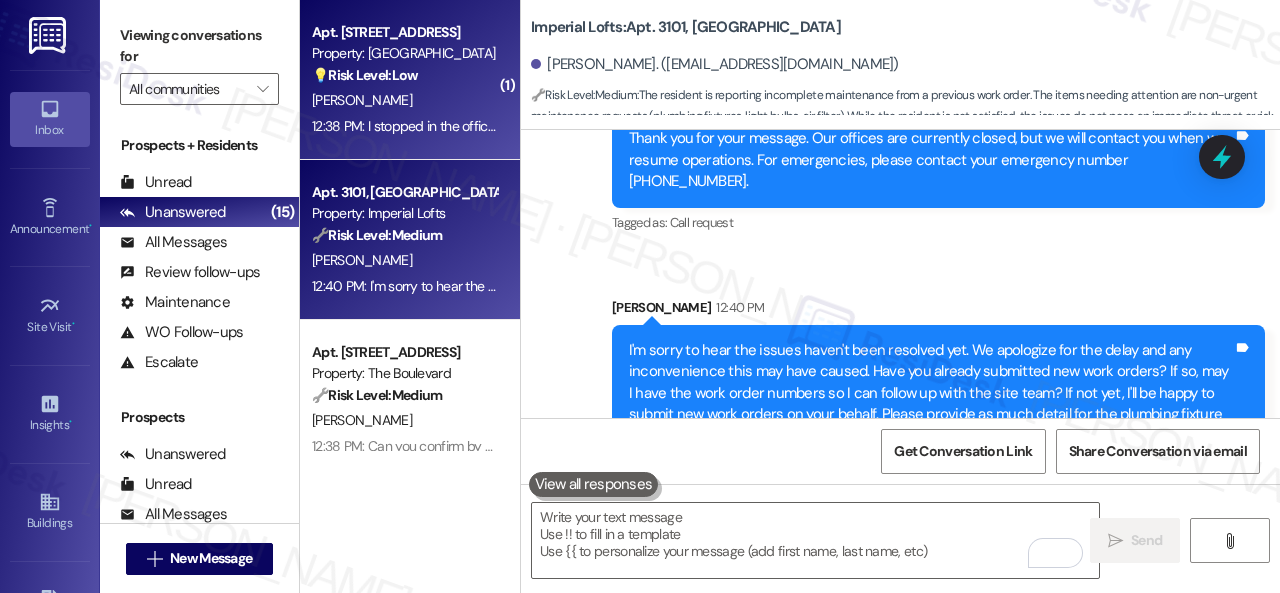 click on "[PERSON_NAME]" at bounding box center (404, 100) 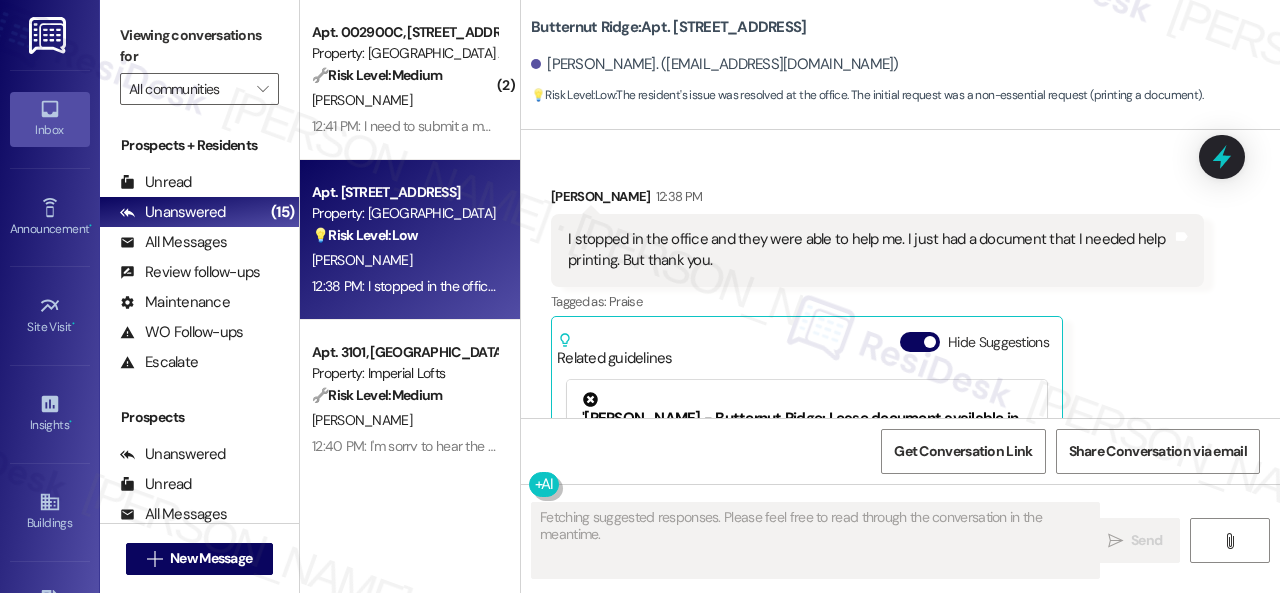 scroll, scrollTop: 6866, scrollLeft: 0, axis: vertical 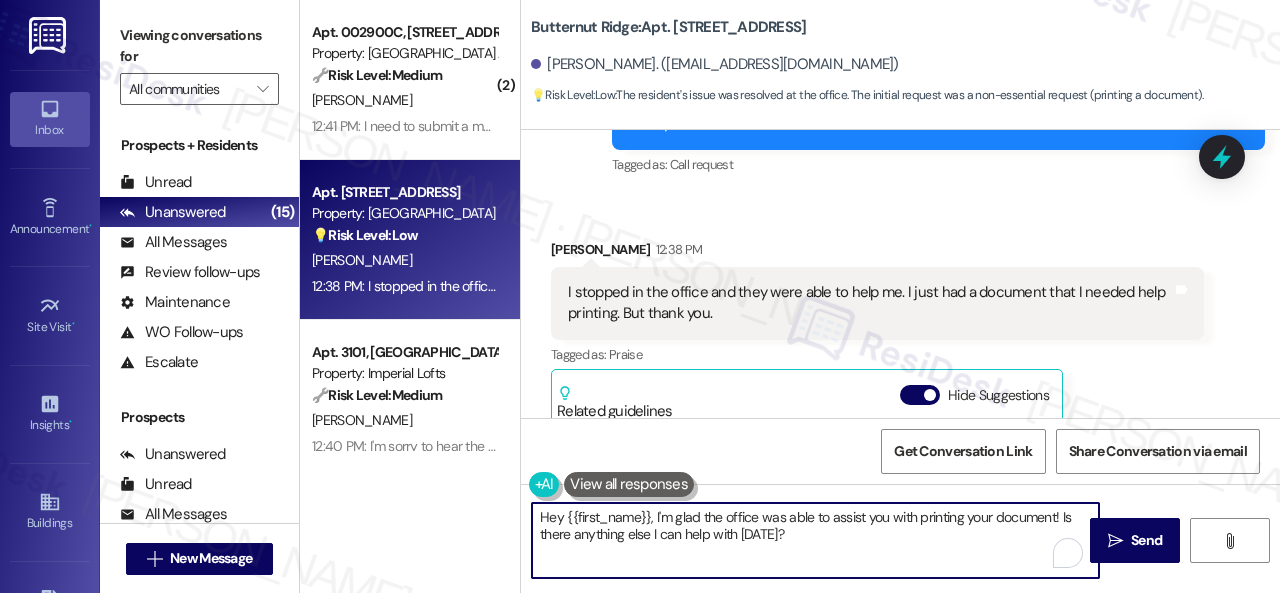 drag, startPoint x: 809, startPoint y: 536, endPoint x: 460, endPoint y: 470, distance: 355.18585 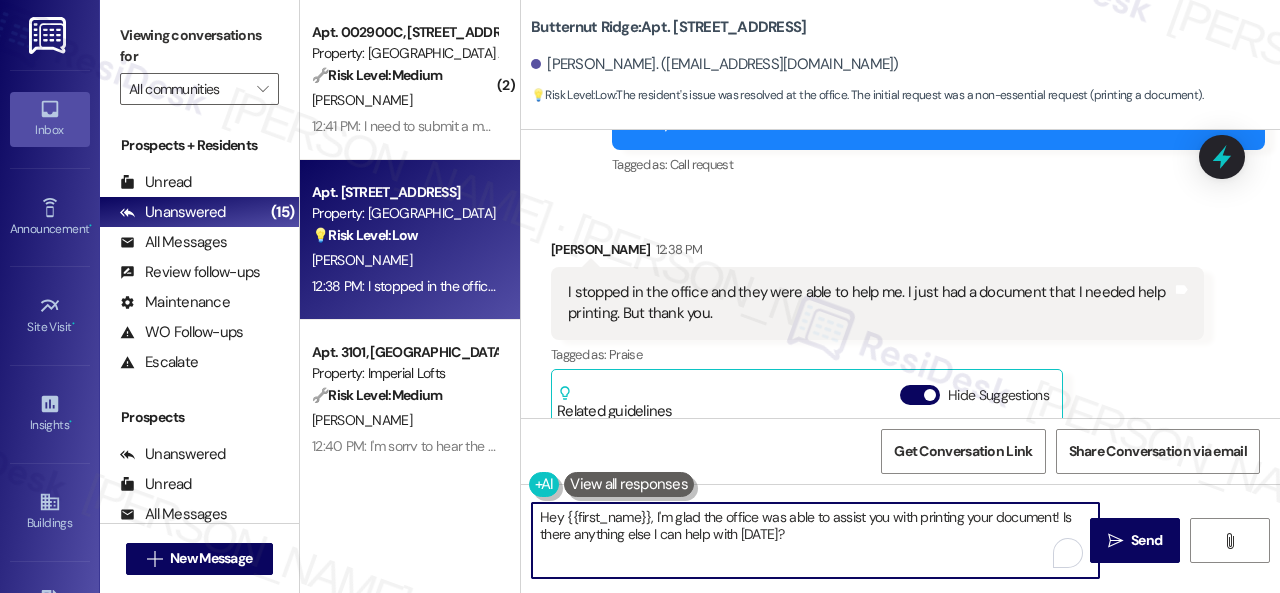 click on "( 2 ) Apt. 002900C, 12901 Lord Nelson Dr Property: London House Apartments & Flats 🔧  Risk Level:  Medium The resident is submitting a maintenance request. Without further information, this is considered non-urgent maintenance. The automated response directed the resident to emergency contact information if needed, implying the current request is not an emergency. T. Lee 12:41 PM: I need to submit a maintenance request  12:41 PM: I need to submit a maintenance request  Apt. 568000, 5800 Great Northern Boulevard Property: Butternut Ridge 💡  Risk Level:  Low The resident's issue was resolved at the office. The initial request was a non-essential request (printing a document). J. Capron 12:38 PM: I stopped in the office and they were able to help me. I just had a document that I needed help printing. But thank you. 12:38 PM: I stopped in the office and they were able to help me. I just had a document that I needed help printing. But thank you. Apt. 3101, 2 Stadium Dr Property: Imperial Lofts 🔧 Medium" at bounding box center (790, 296) 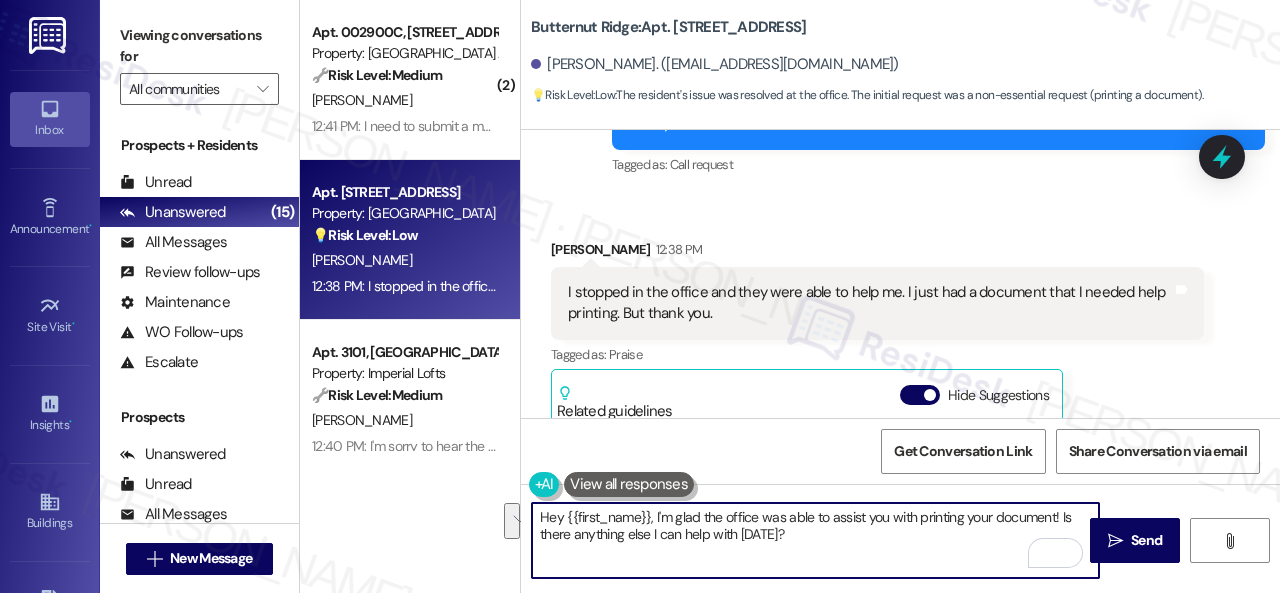 click on "Hey {{first_name}}, I'm glad the office was able to assist you with printing your document! Is there anything else I can help with today?" at bounding box center [815, 540] 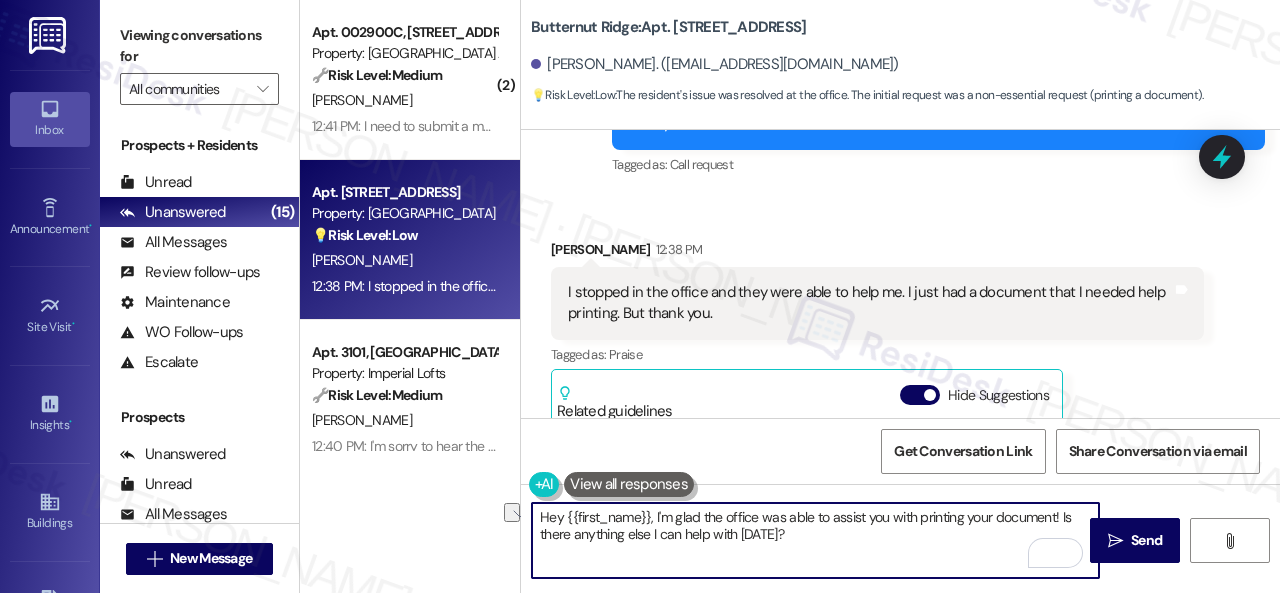 drag, startPoint x: 654, startPoint y: 520, endPoint x: 514, endPoint y: 520, distance: 140 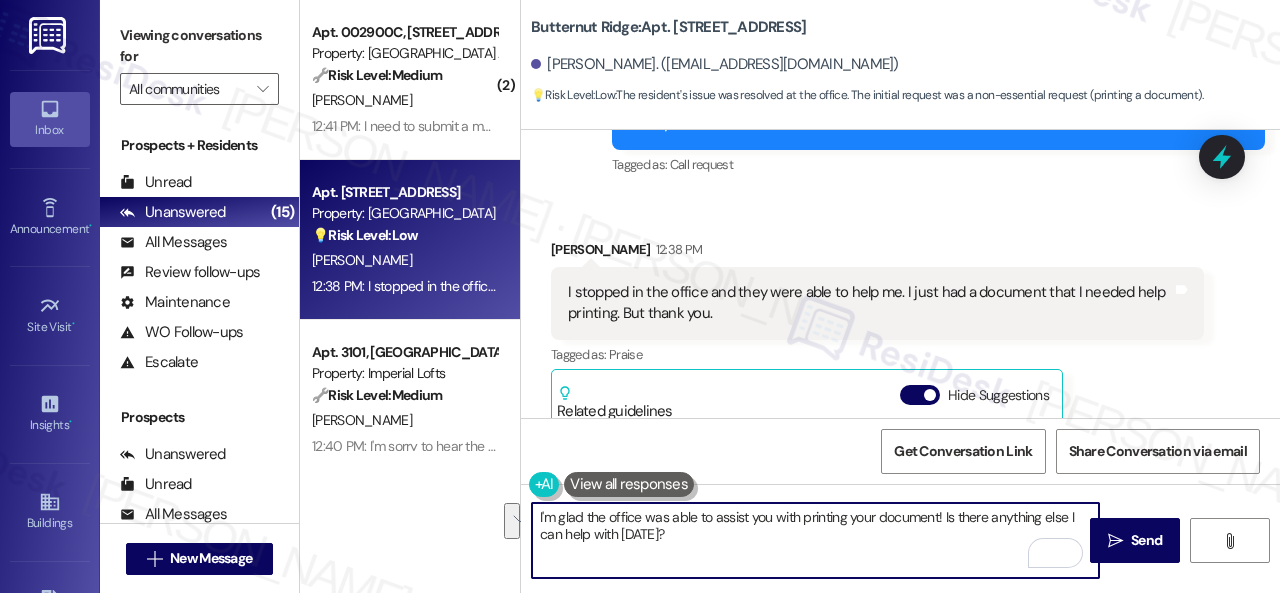drag, startPoint x: 944, startPoint y: 515, endPoint x: 961, endPoint y: 545, distance: 34.48188 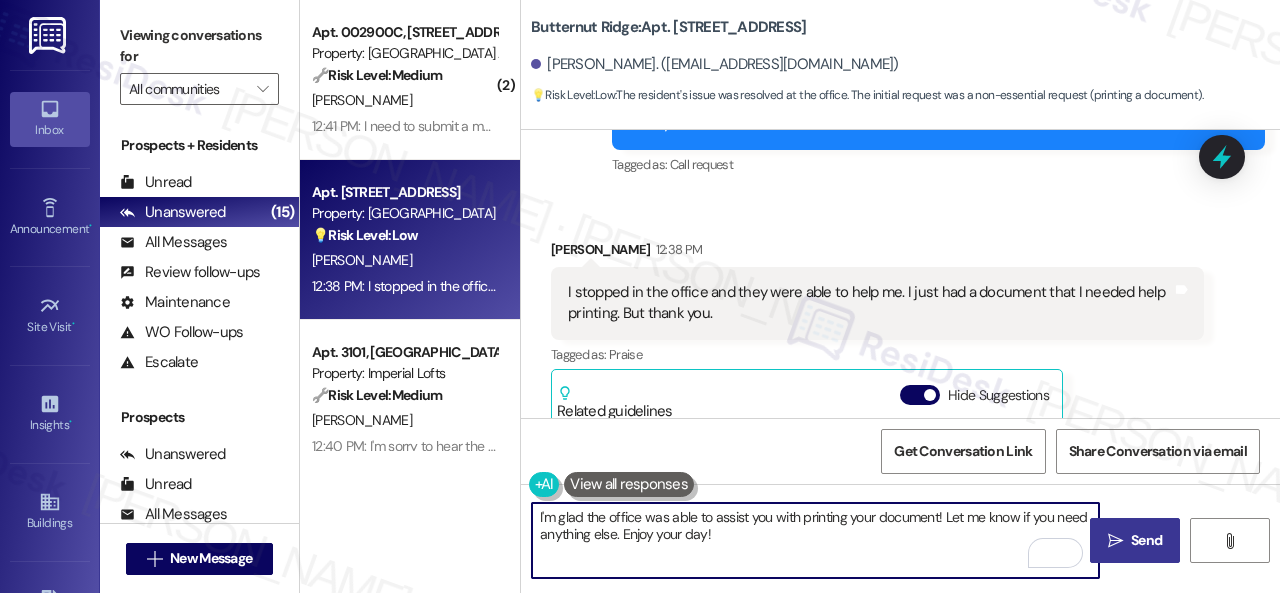 type on "I'm glad the office was able to assist you with printing your document! Let me know if you need anything else. Enjoy your day!" 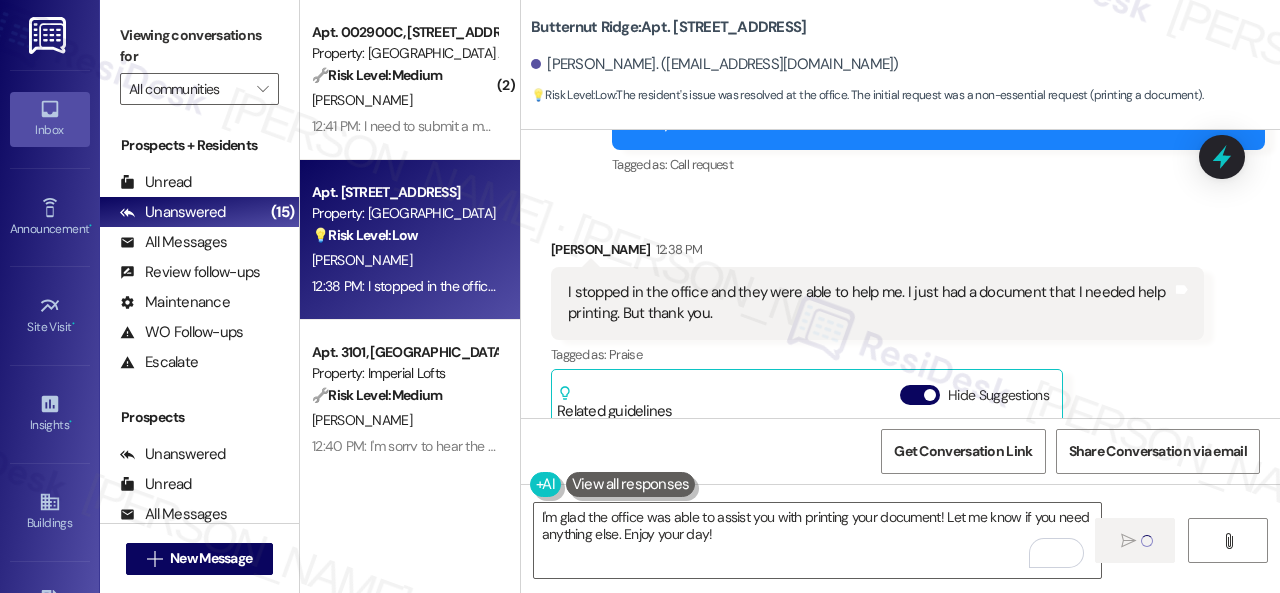 type 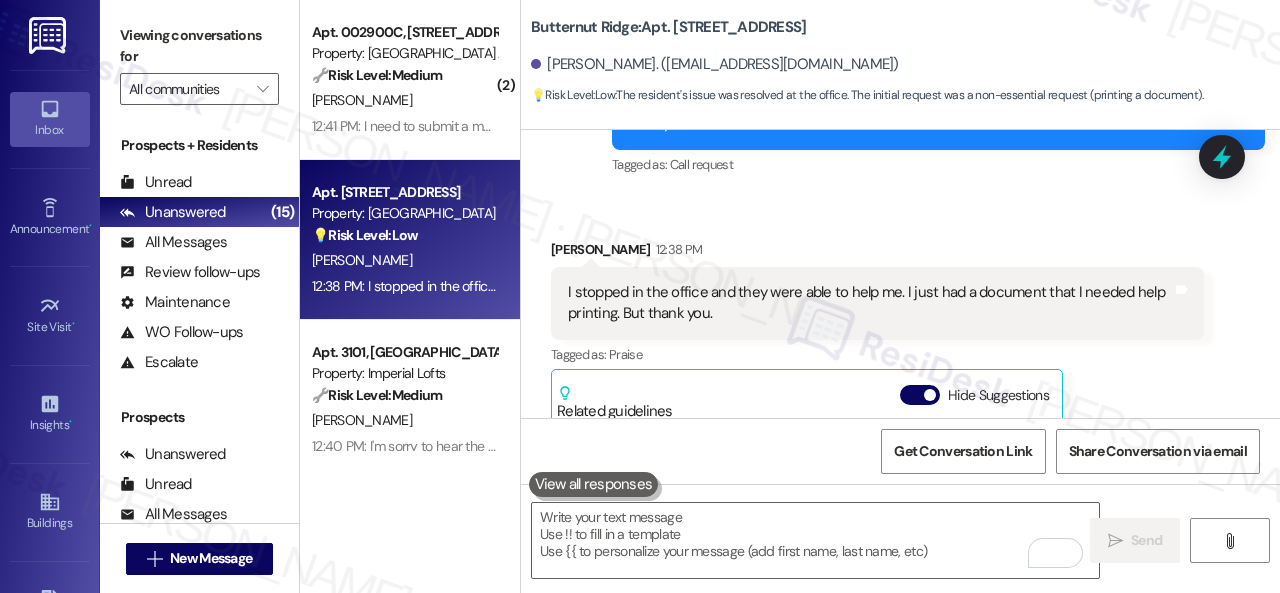 scroll, scrollTop: 7166, scrollLeft: 0, axis: vertical 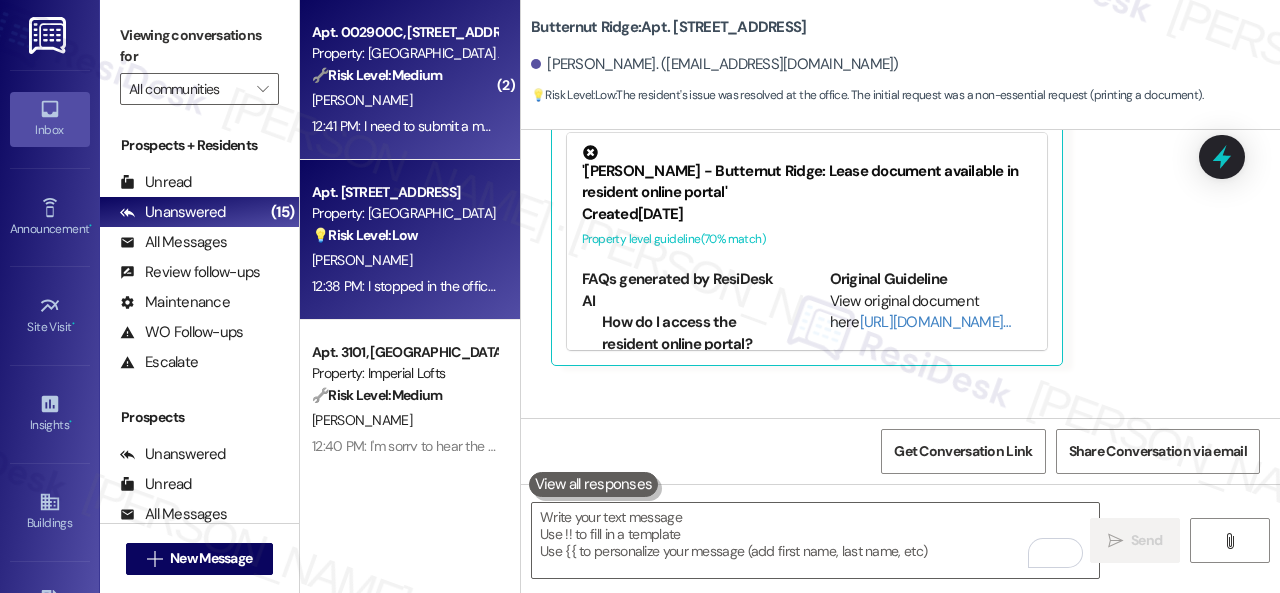 click on "12:41 PM: I need to submit a maintenance request  12:41 PM: I need to submit a maintenance request" at bounding box center (404, 126) 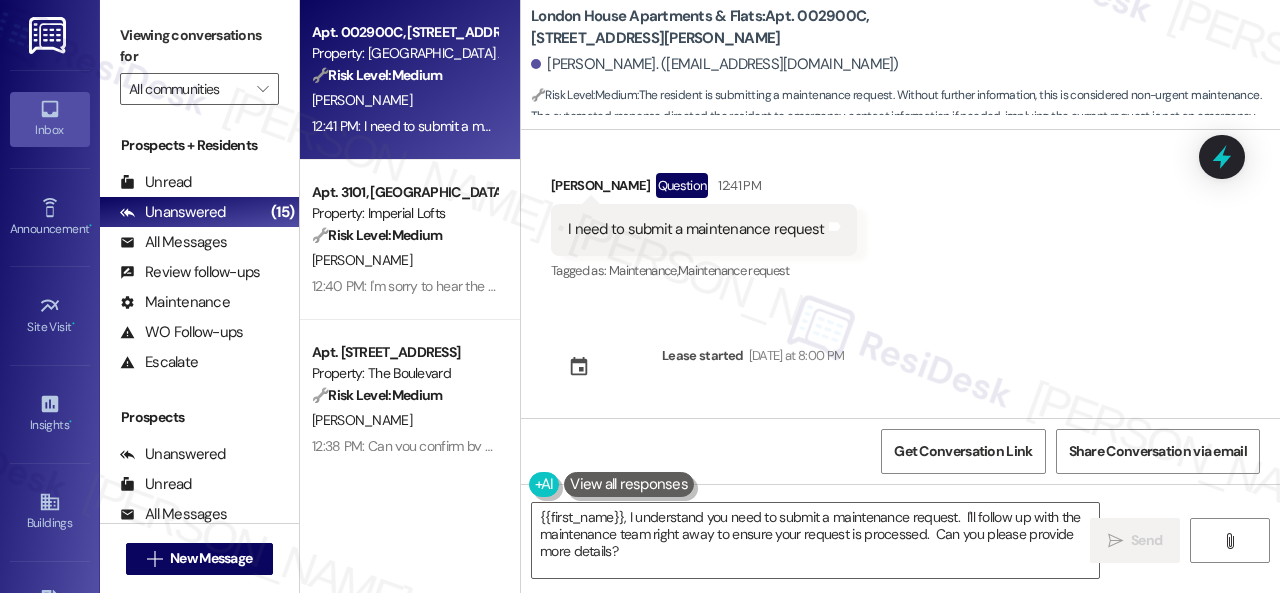scroll, scrollTop: 605, scrollLeft: 0, axis: vertical 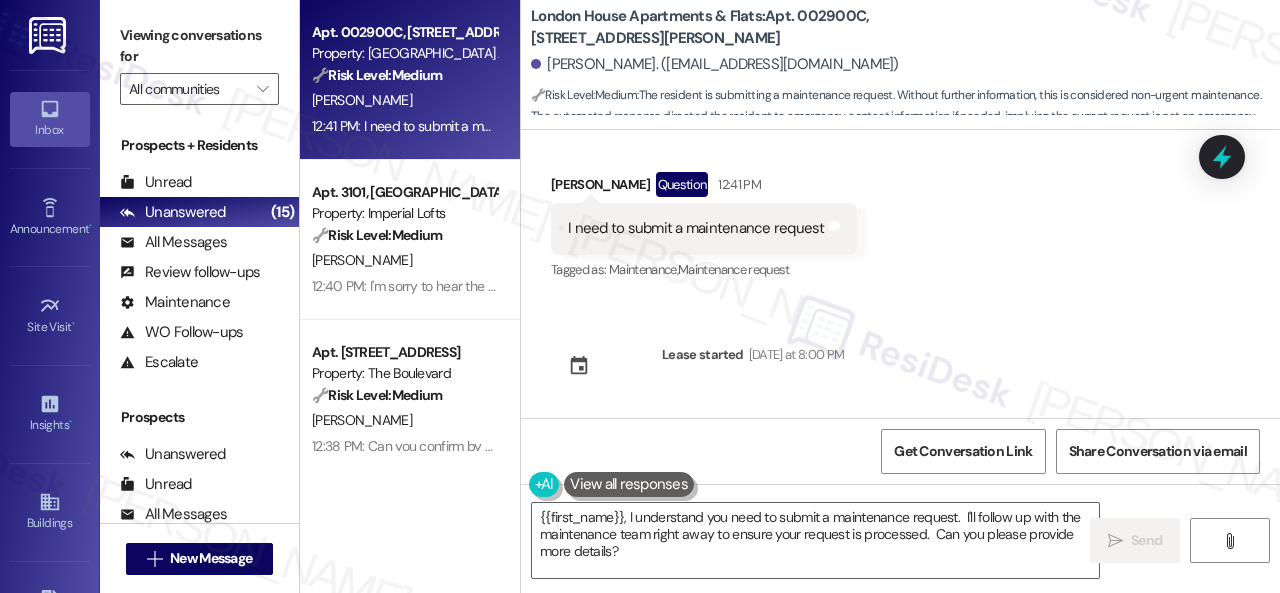 click on "Received via SMS Tiffany Lee Question 12:41 PM I need to submit a maintenance request  Tags and notes Tagged as:   Maintenance ,  Click to highlight conversations about Maintenance Maintenance request Click to highlight conversations about Maintenance request" at bounding box center (900, 213) 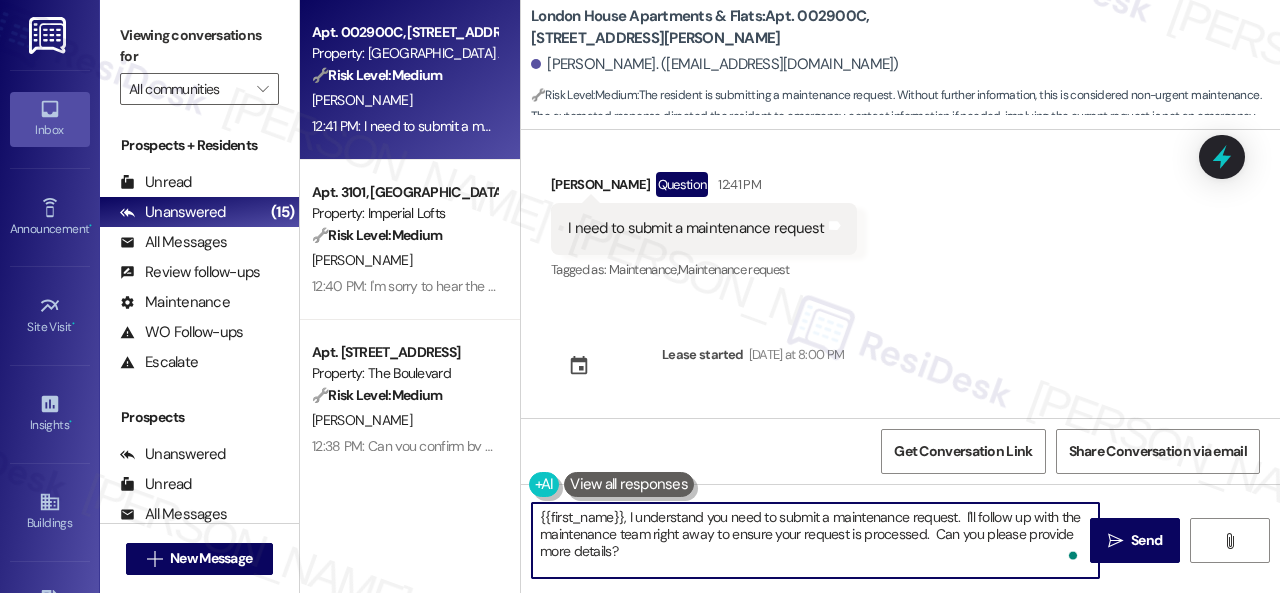 drag, startPoint x: 965, startPoint y: 524, endPoint x: 966, endPoint y: 536, distance: 12.0415945 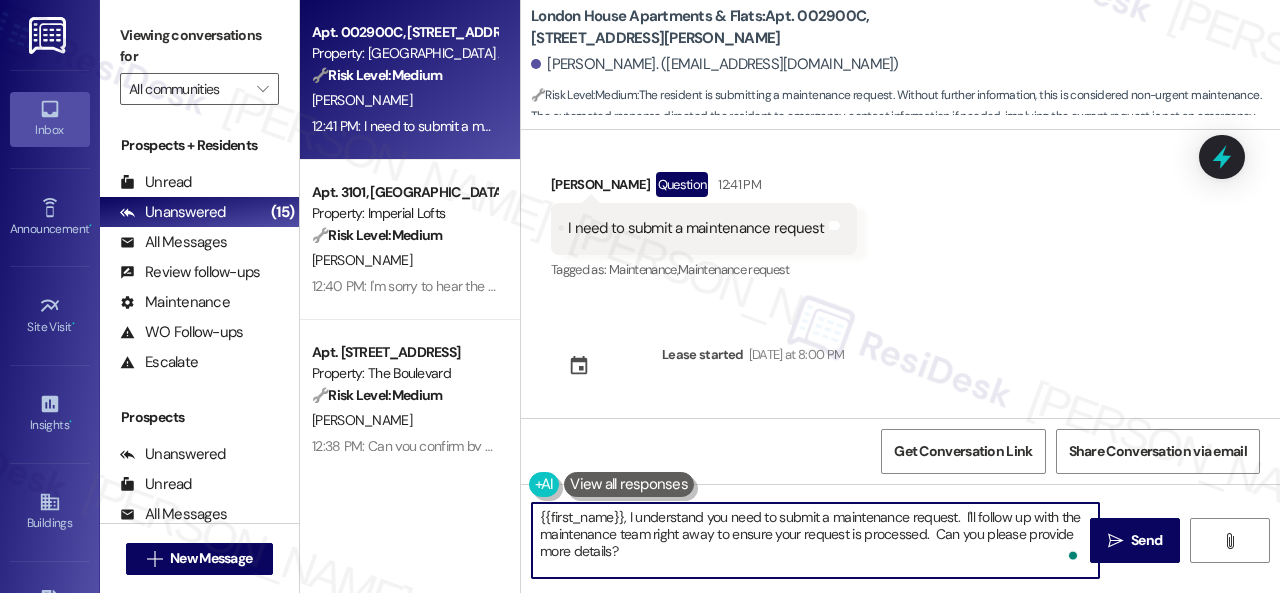 click on "{{first_name}}, I understand you need to submit a maintenance request.  I'll follow up with the maintenance team right away to ensure your request is processed.  Can you please provide more details?" at bounding box center (815, 540) 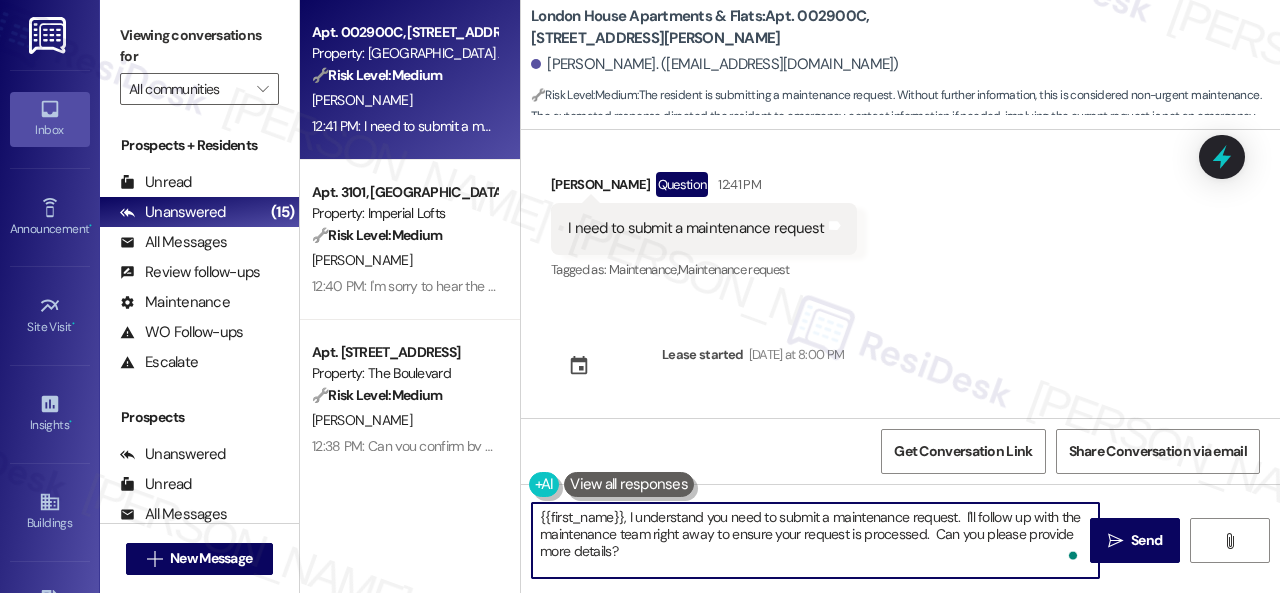 click on "{{first_name}}, I understand you need to submit a maintenance request.  I'll follow up with the maintenance team right away to ensure your request is processed.  Can you please provide more details?" at bounding box center [815, 540] 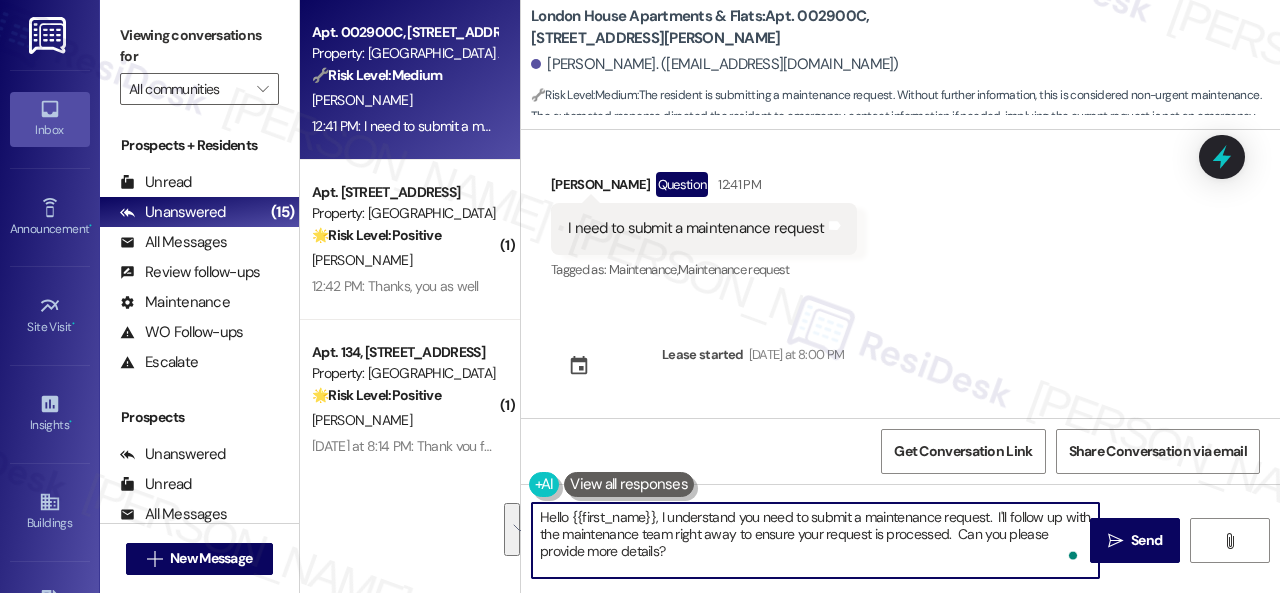 drag, startPoint x: 994, startPoint y: 522, endPoint x: 996, endPoint y: 548, distance: 26.076809 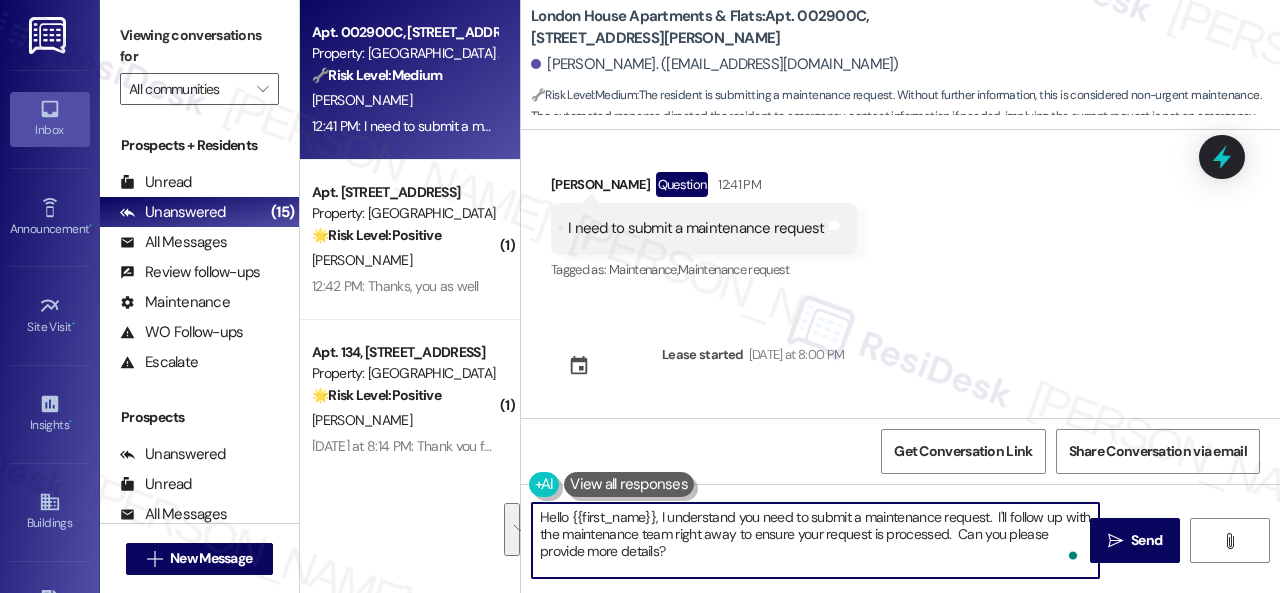click on "Hello {{first_name}}, I understand you need to submit a maintenance request.  I'll follow up with the maintenance team right away to ensure your request is processed.  Can you please provide more details?" at bounding box center [815, 540] 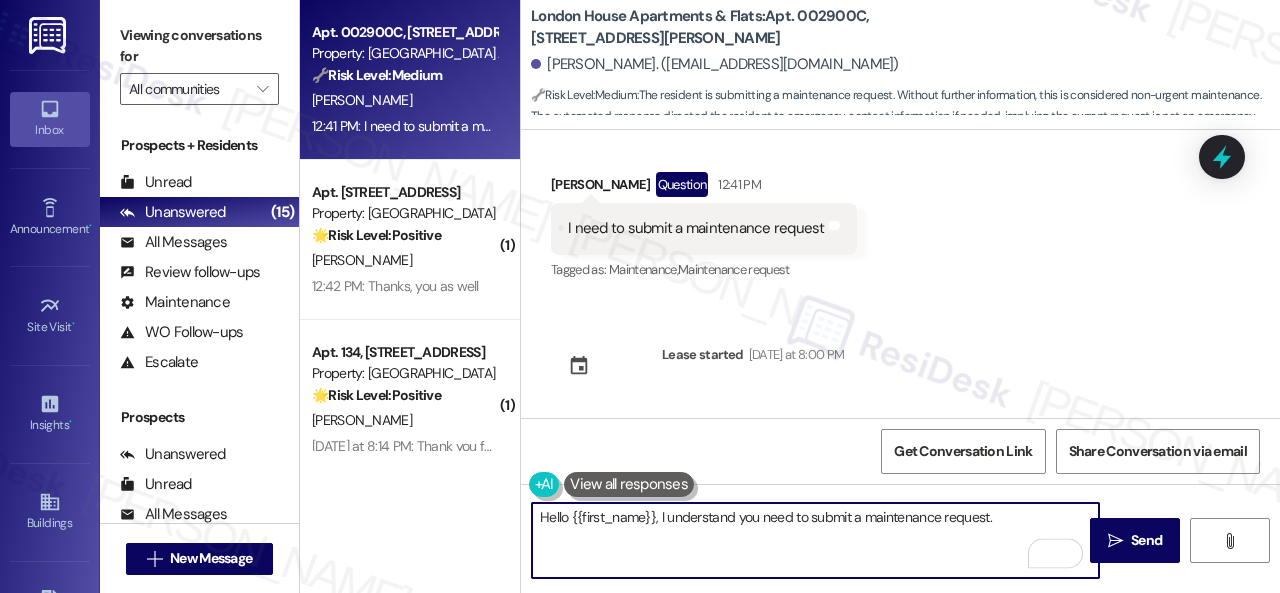 paste on "I'll be happy to submit it on your behalf. Please provide as much detail as possible and include photos if available.
Note: Due to limited availability, our maintenance team isn't able to call or schedule visits in advance. By submitting a work order, you're permitting them to enter your apartment, even if you're not home. If any children may be alone during the visit, please let me know so we can inform the team." 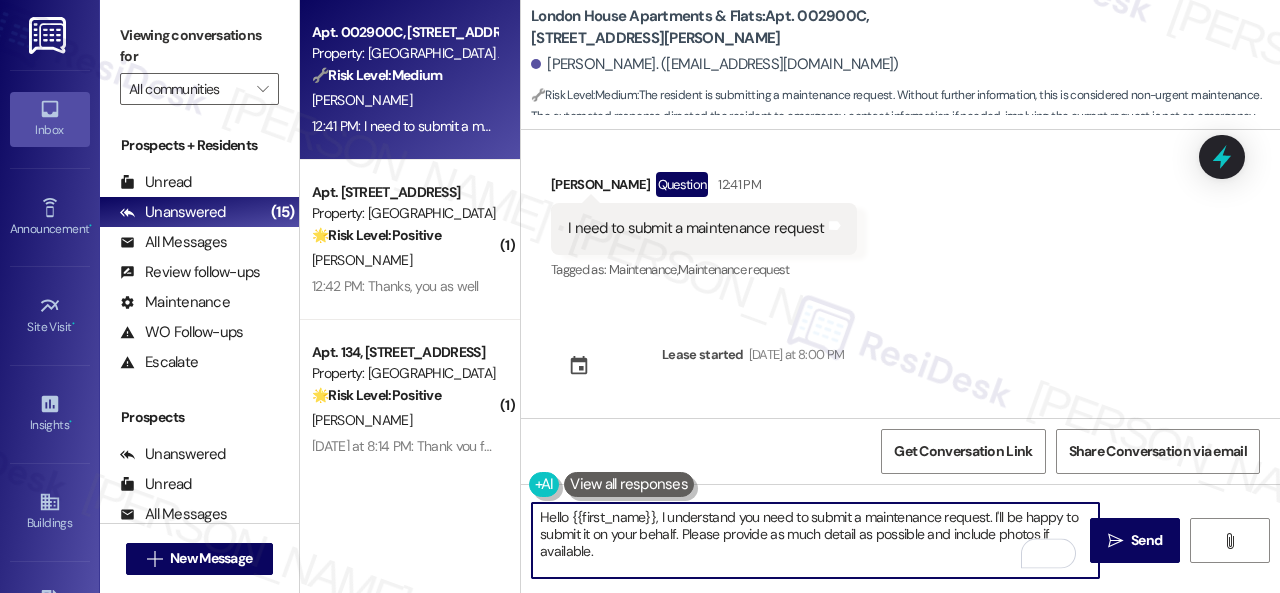 scroll, scrollTop: 68, scrollLeft: 0, axis: vertical 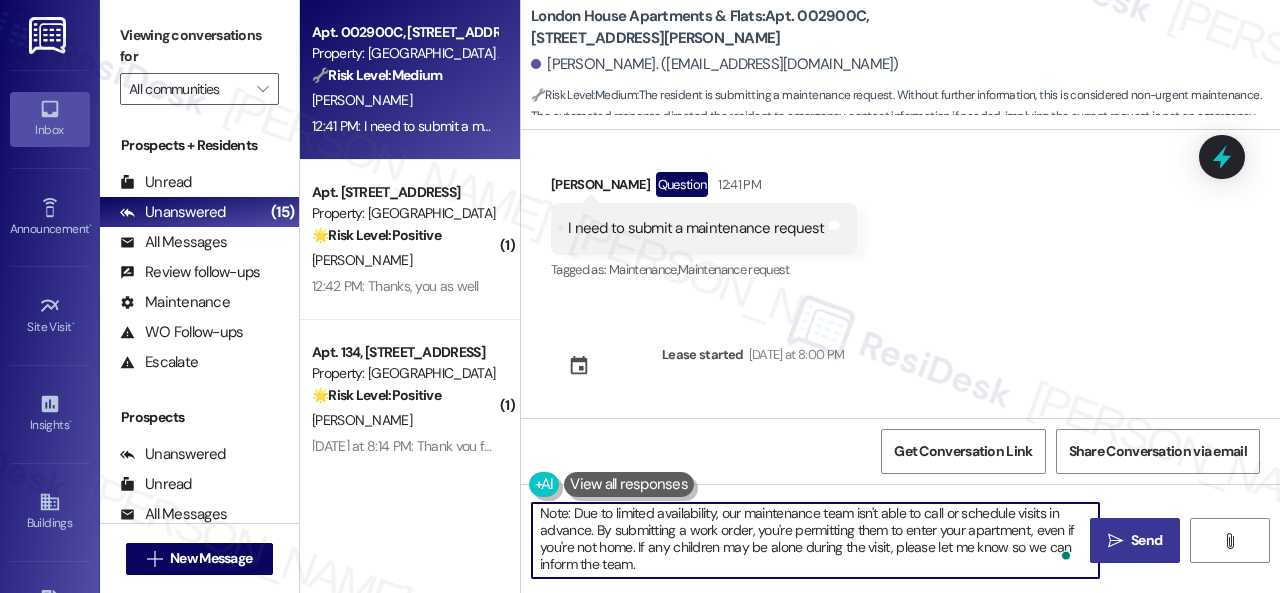type on "Hello {{first_name}}, I understand you need to submit a maintenance request. I'll be happy to submit it on your behalf. Please provide as much detail as possible and include photos if available.
Note: Due to limited availability, our maintenance team isn't able to call or schedule visits in advance. By submitting a work order, you're permitting them to enter your apartment, even if you're not home. If any children may be alone during the visit, please let me know so we can inform the team." 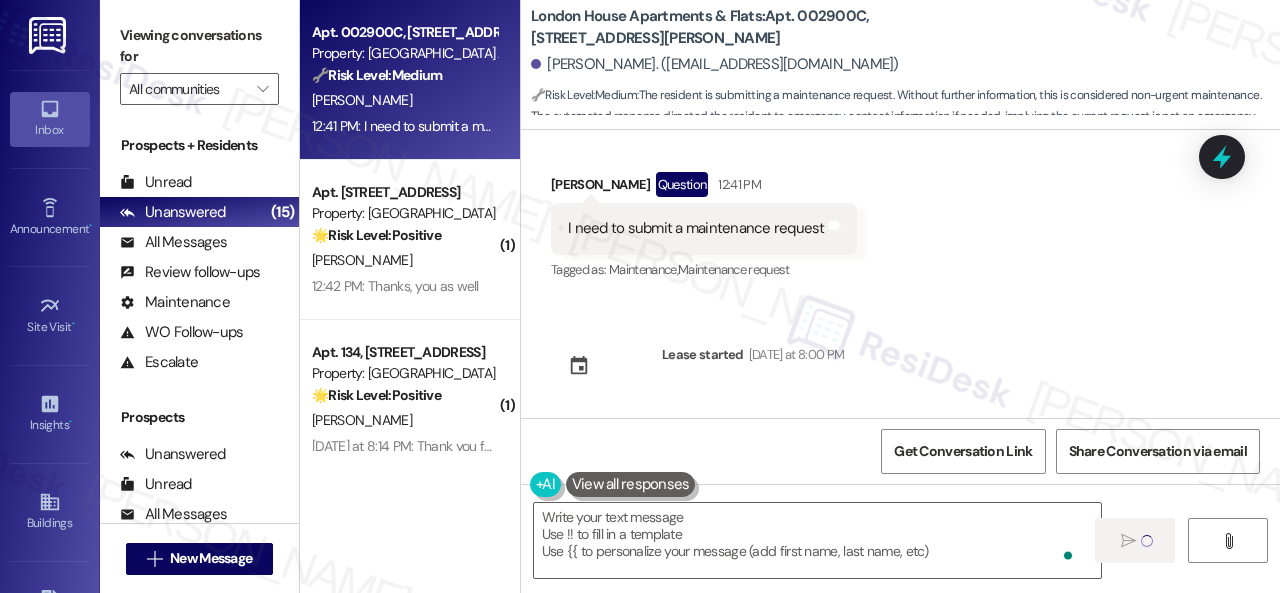 scroll, scrollTop: 0, scrollLeft: 0, axis: both 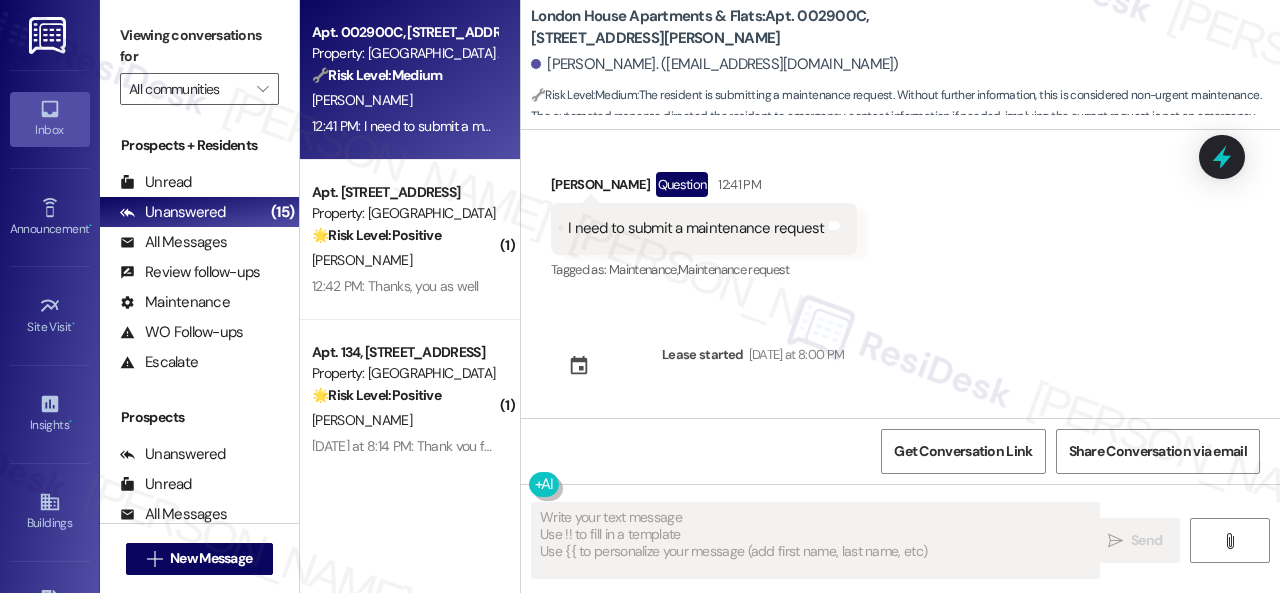 type on "Fetching suggested responses. Please feel free to read through the conversation in the meantime." 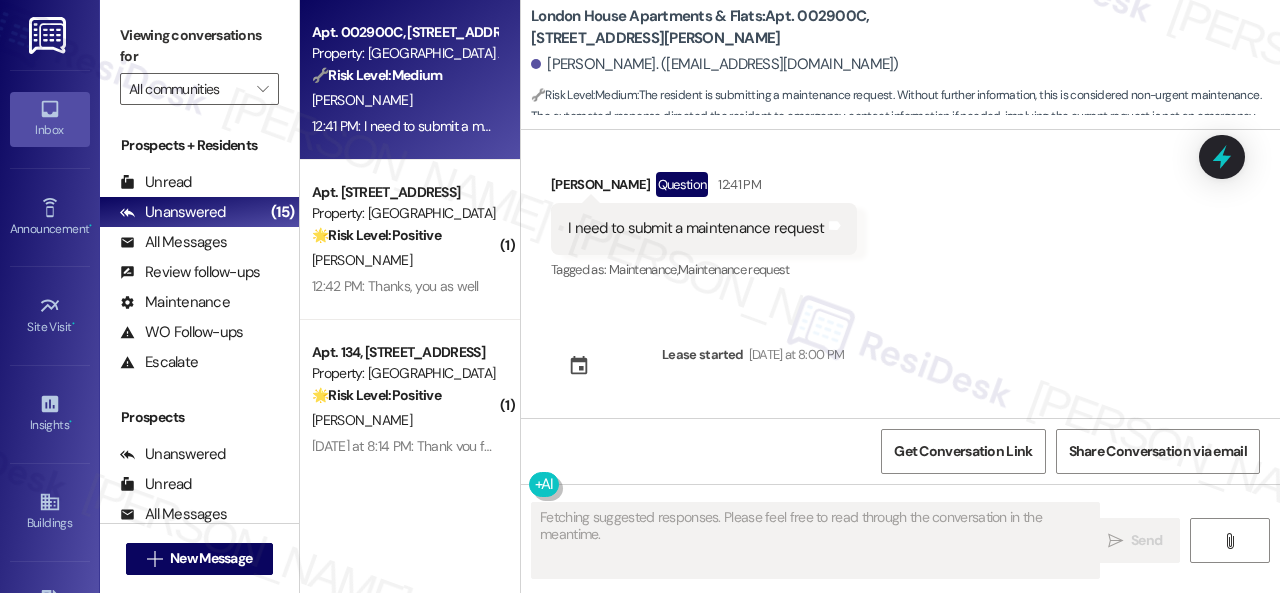 scroll, scrollTop: 486, scrollLeft: 0, axis: vertical 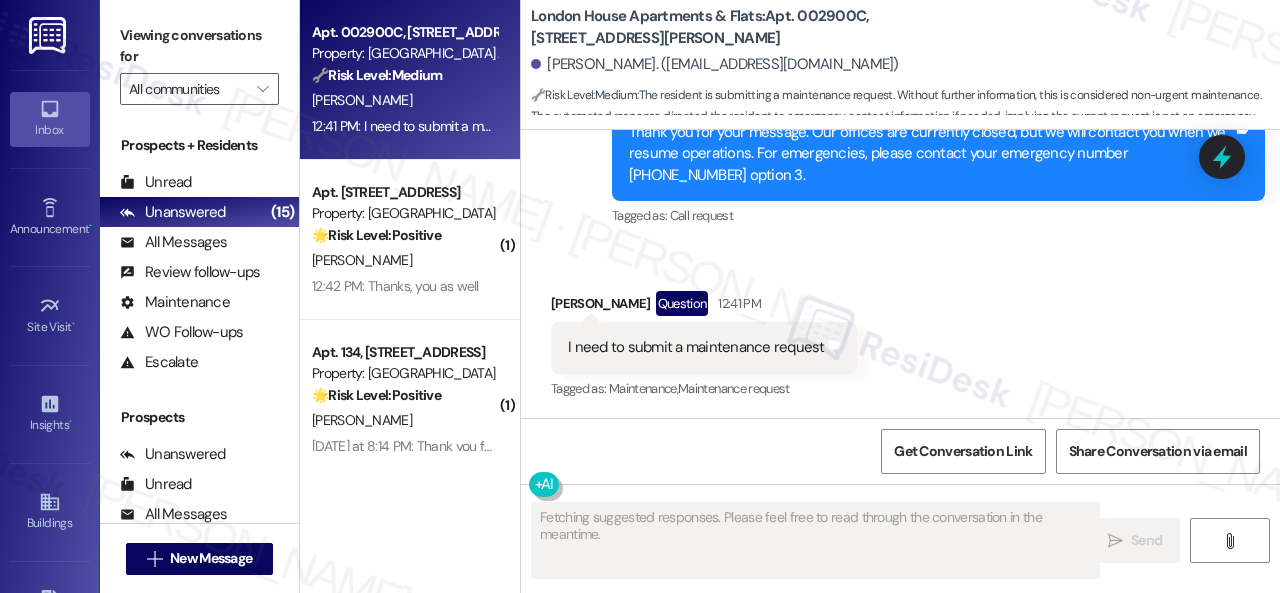 type 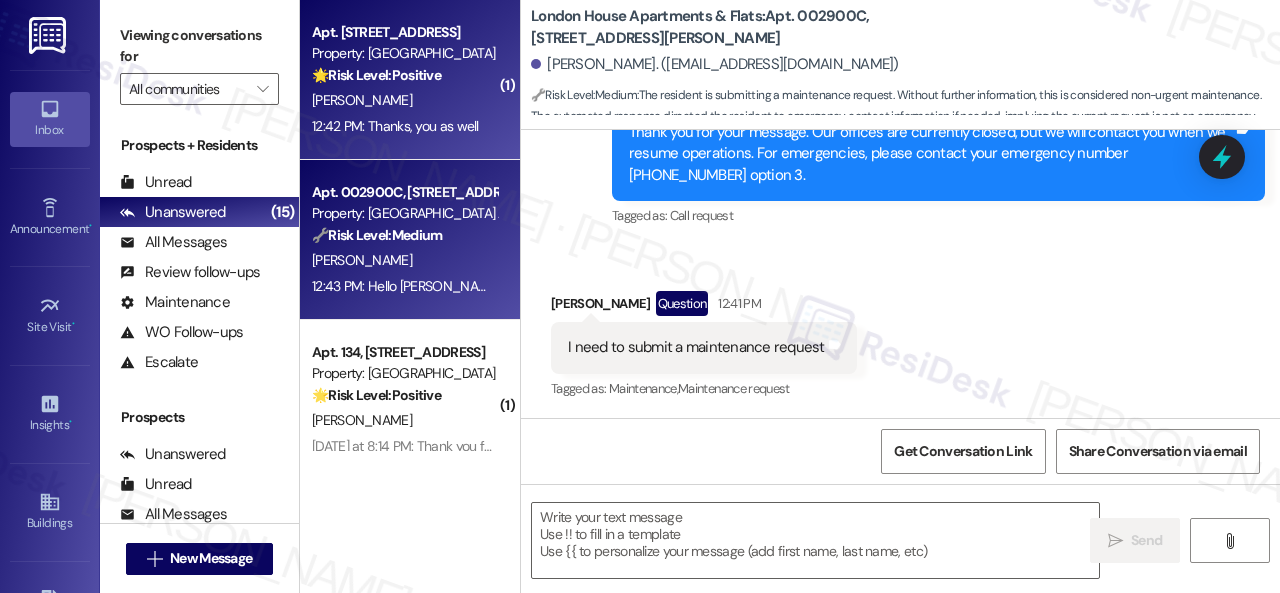 click on "[PERSON_NAME]" at bounding box center (404, 100) 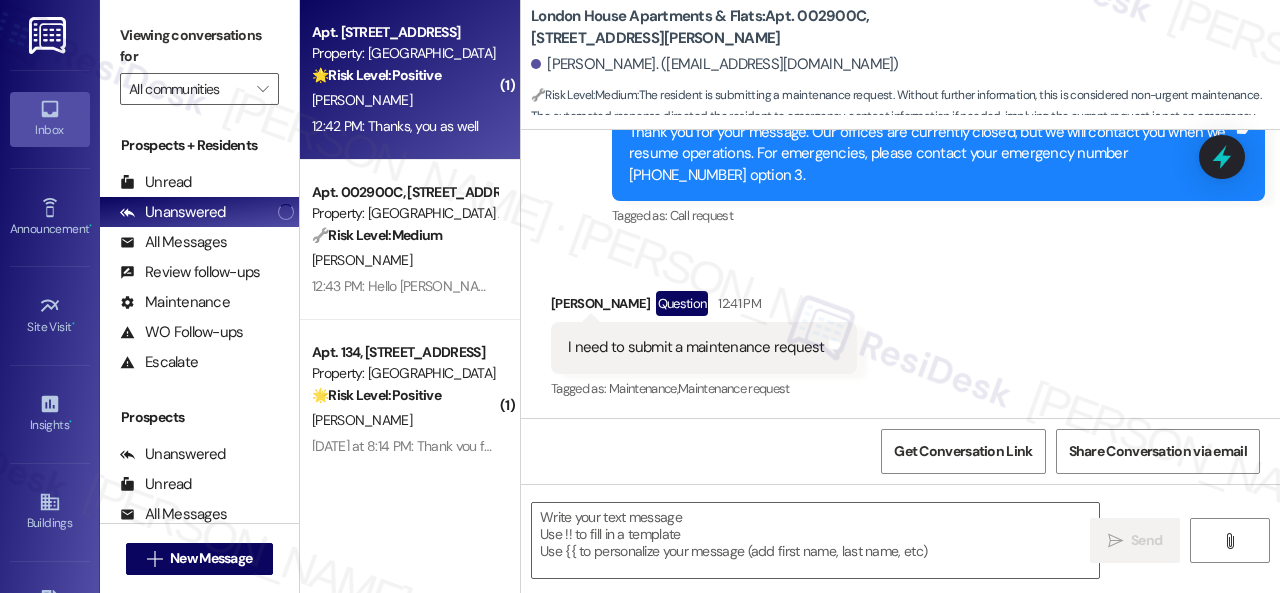type on "Fetching suggested responses. Please feel free to read through the conversation in the meantime." 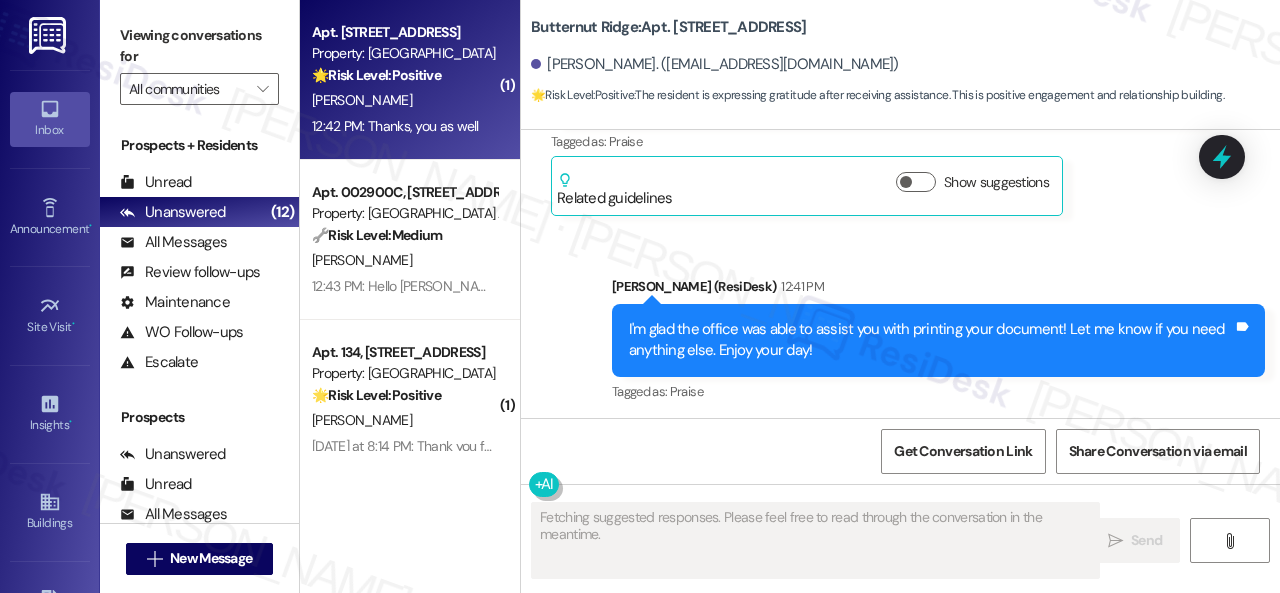 scroll, scrollTop: 7287, scrollLeft: 0, axis: vertical 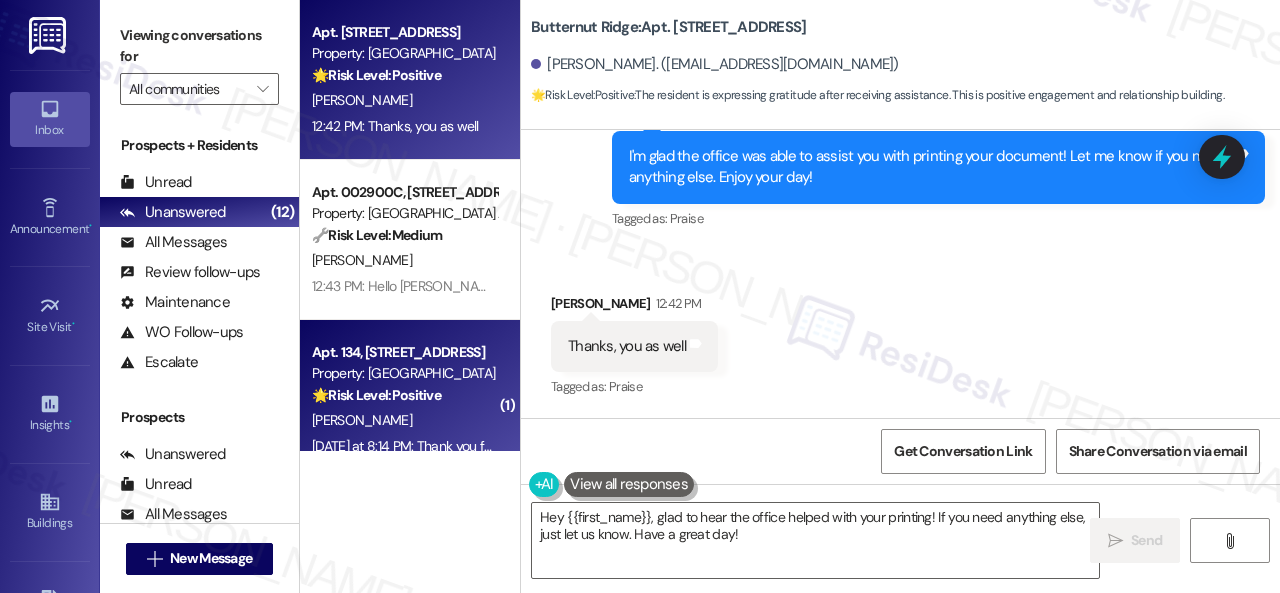drag, startPoint x: 758, startPoint y: 533, endPoint x: 394, endPoint y: 411, distance: 383.90103 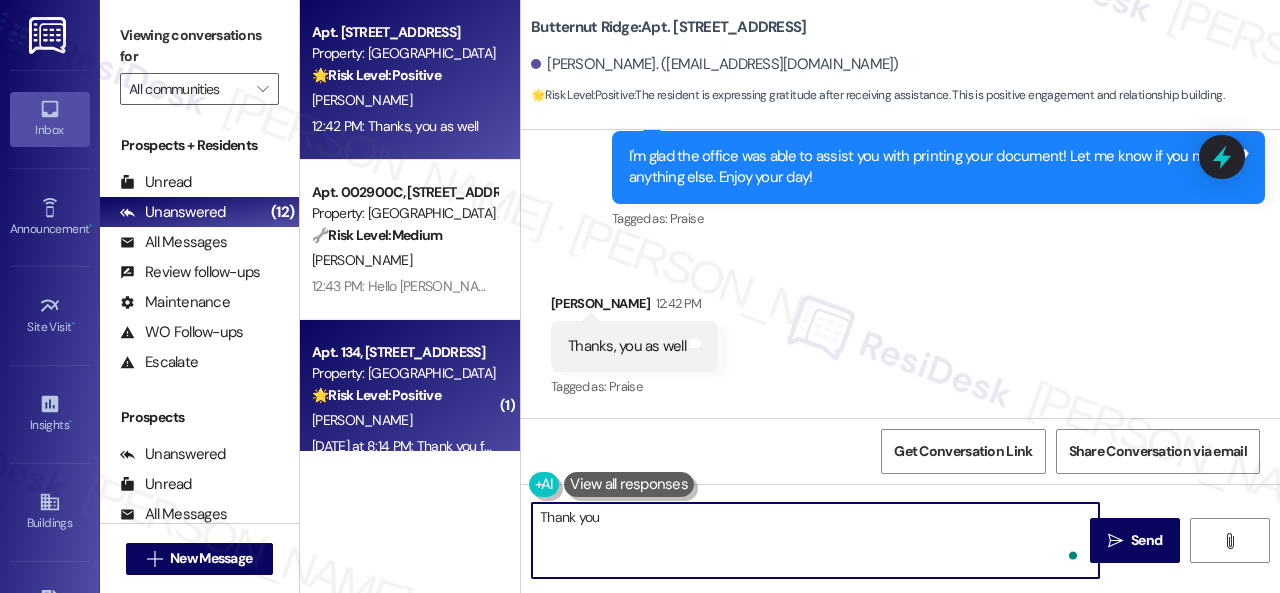 type on "Thank you!" 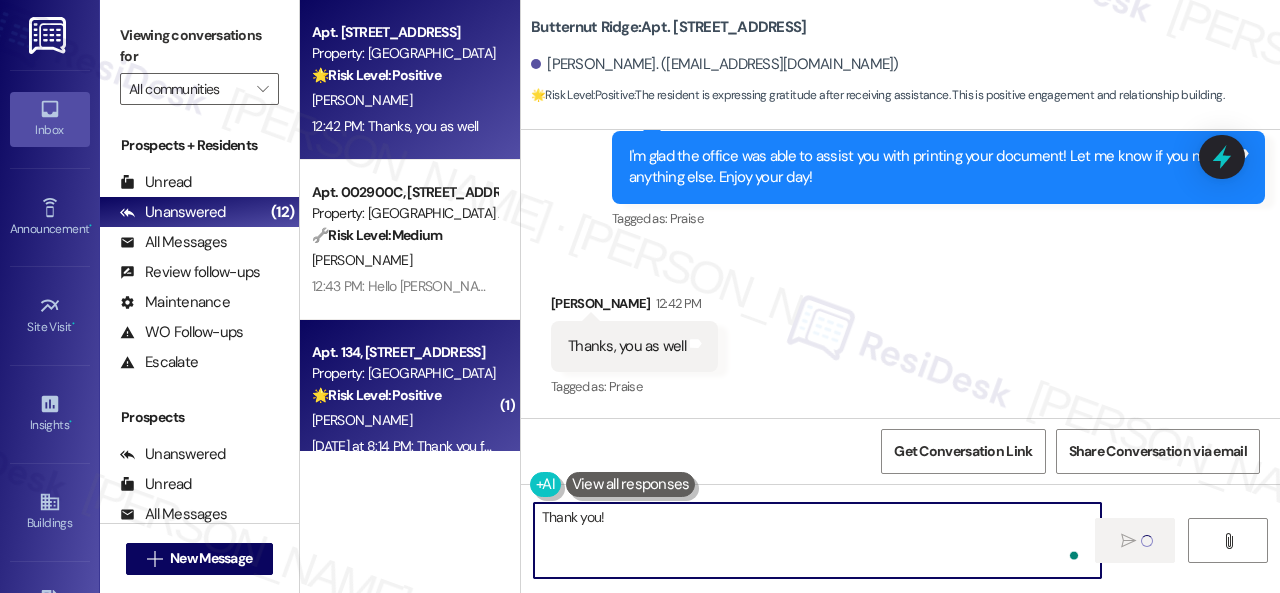 type 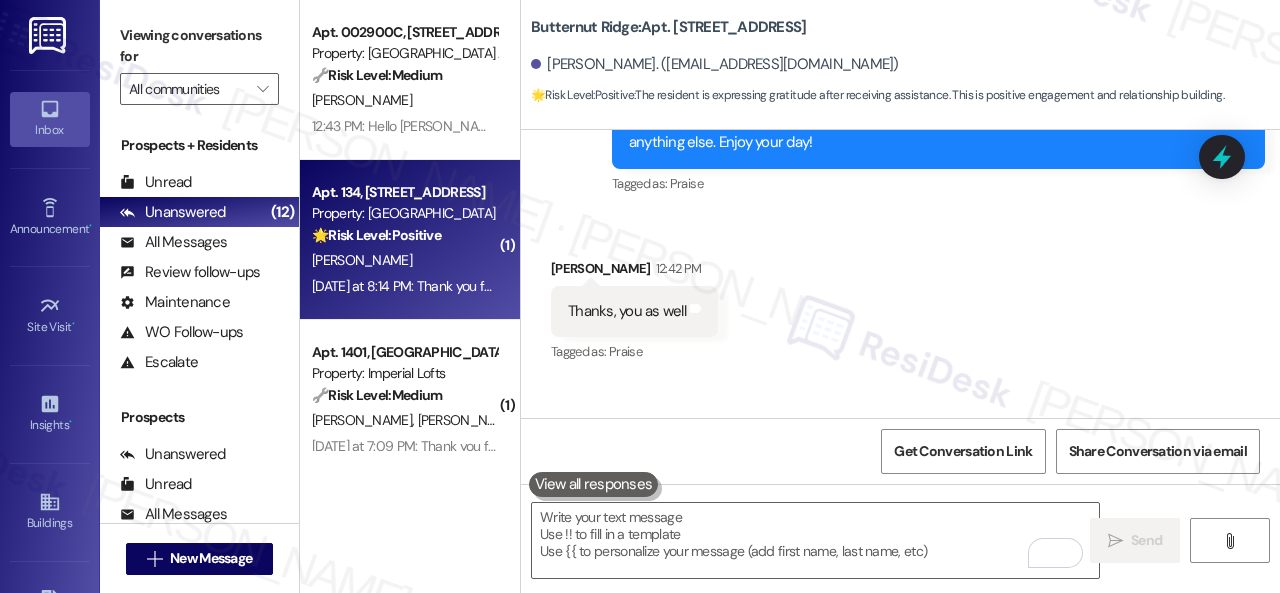 click on "🌟  Risk Level:  Positive" at bounding box center (376, 235) 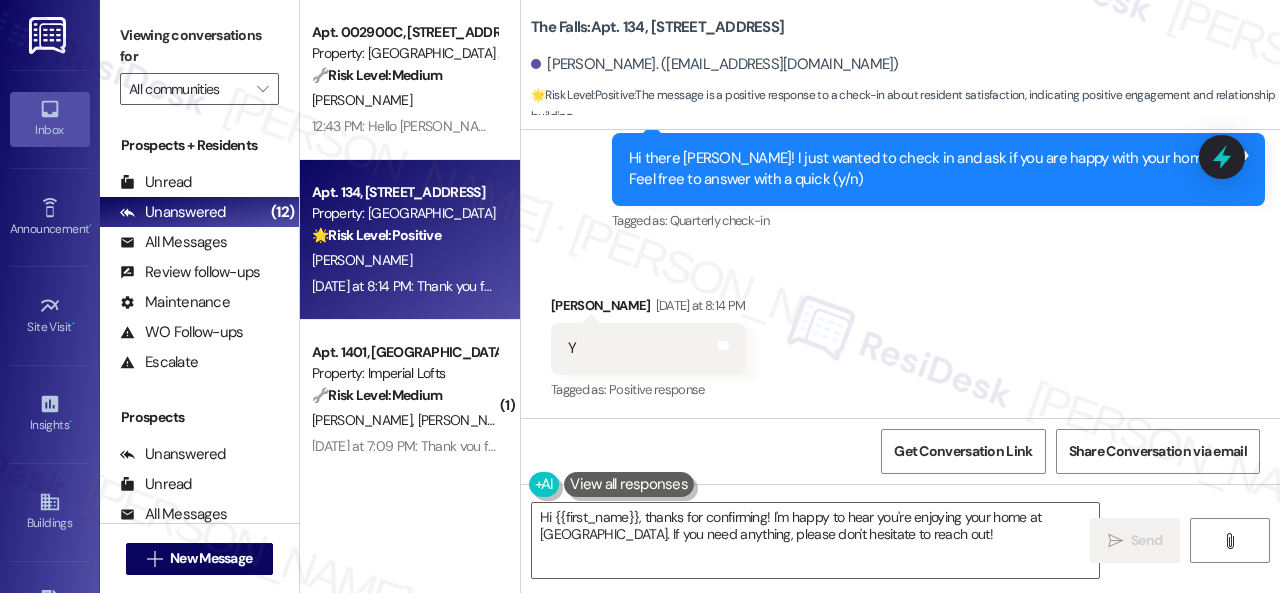 click on "Sent via SMS Sarah   (ResiDesk) Apr 21, 2025 at 12:50 PM I'm glad to hear the issues have been resolved! If The Falls met your expectations, please reply with "Yes." Otherwise, we’d love to hear your feedback. Thank you! Tags and notes Tagged as:   Praise ,  Click to highlight conversations about Praise Call request Click to highlight conversations about Call request Survey, sent via SMS Residesk Automated Survey Apr 29, 2025 at 4:48 PM This message is part of our periodic resident outreach. Please disregard if you've already paid or you're on auto-pay!
Hi Aundra! Friendly reminder that we’re here if you have any questions or concerns about paying rent. Feel free to reply ‘Yes’ if you’d like any help. If you’ve already paid or you’re on auto-pay - you’re all set! Tags and notes Tagged as:   Rent payment reminders ,  Click to highlight conversations about Rent payment reminders Rent/payments Click to highlight conversations about Rent/payments Survey, sent via SMS" at bounding box center (900, -216) 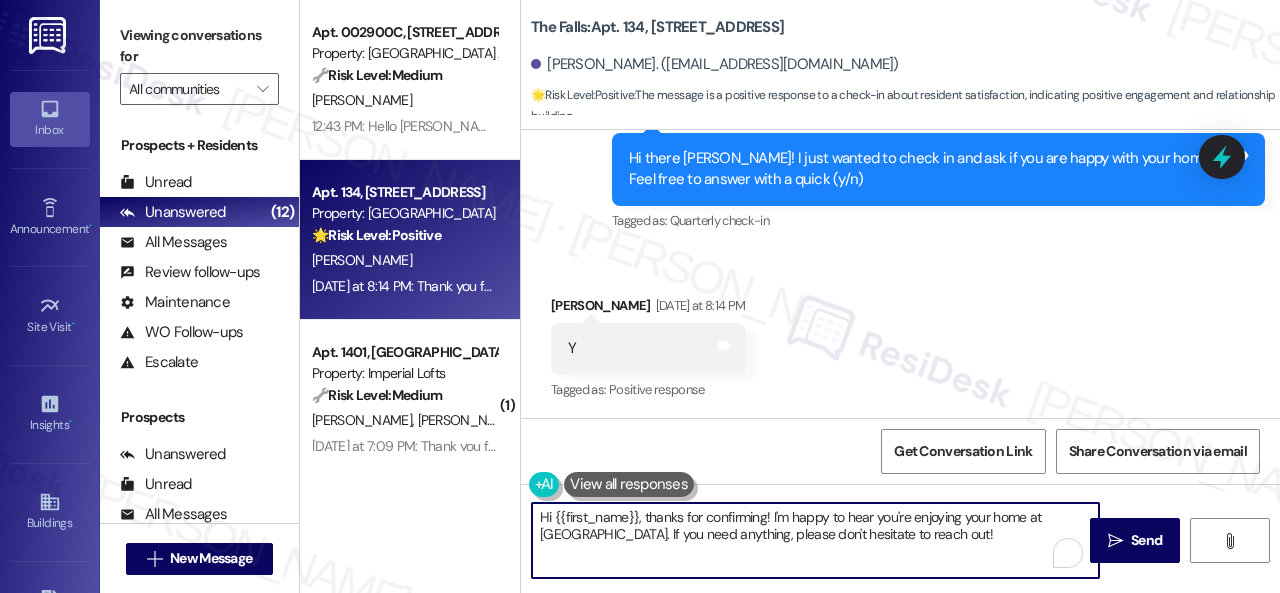 drag, startPoint x: 920, startPoint y: 534, endPoint x: 422, endPoint y: 470, distance: 502.0956 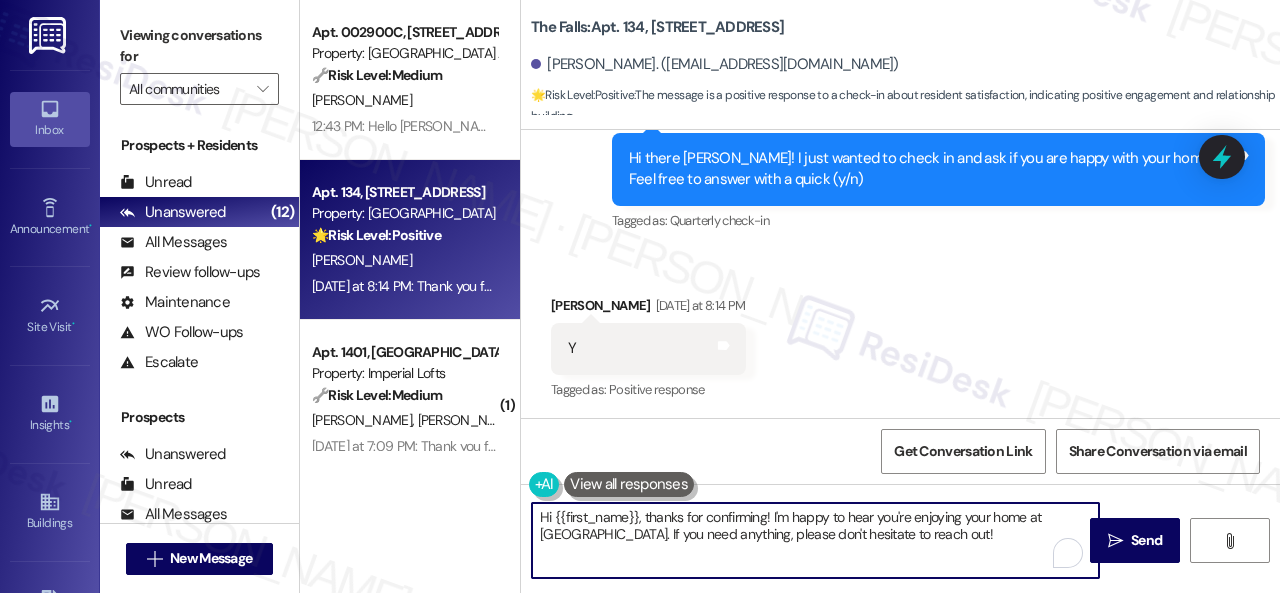paste on "I'm glad you are satisfied with your home. Have you written a review for us before? If not, can I ask a quick favor? Would you mind writing one for us? I'll give you the link if you are willing.
If you've already done it or couldn't this time, no worries at all—no action is required. Thanks" 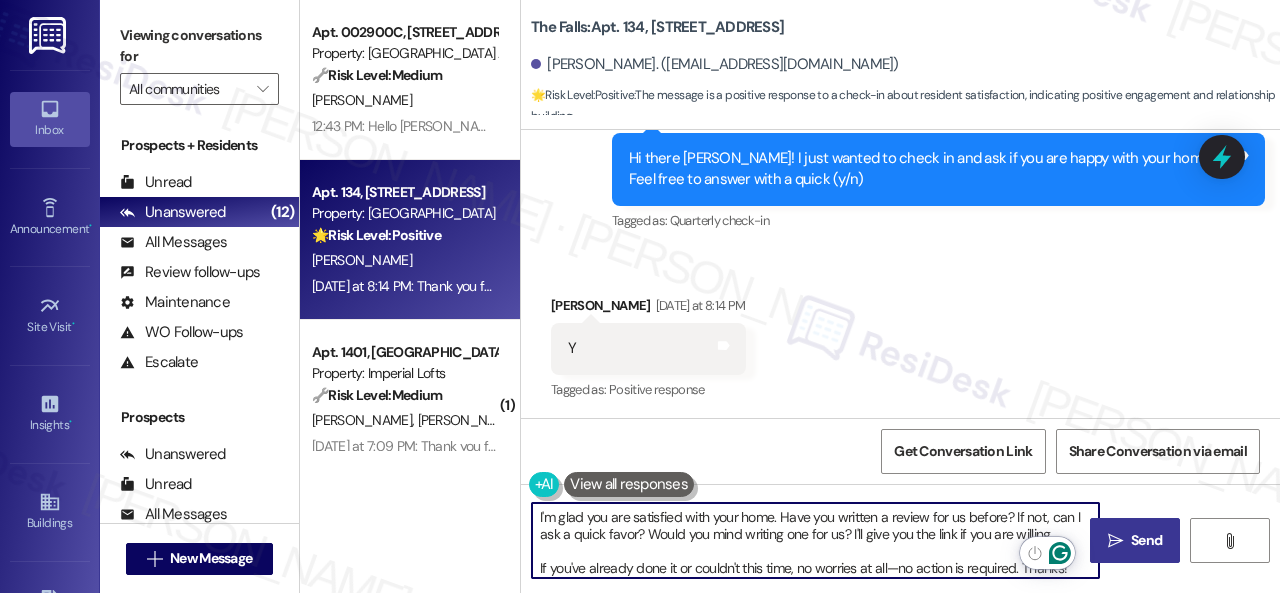 type on "I'm glad you are satisfied with your home. Have you written a review for us before? If not, can I ask a quick favor? Would you mind writing one for us? I'll give you the link if you are willing.
If you've already done it or couldn't this time, no worries at all—no action is required. Thanks!" 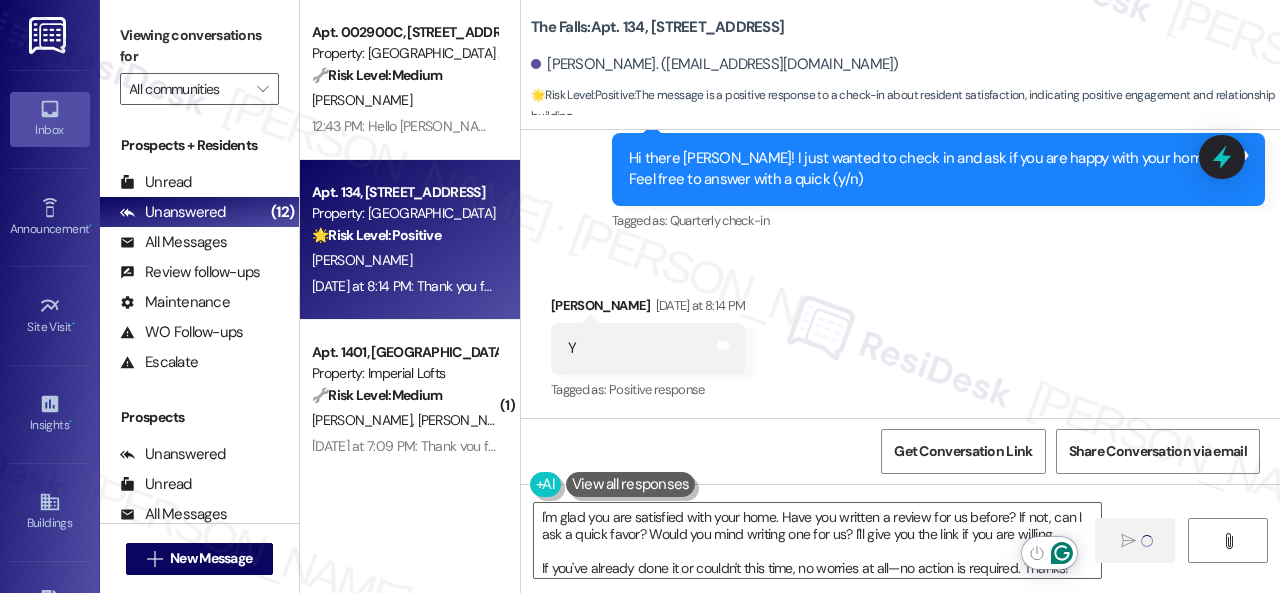 type 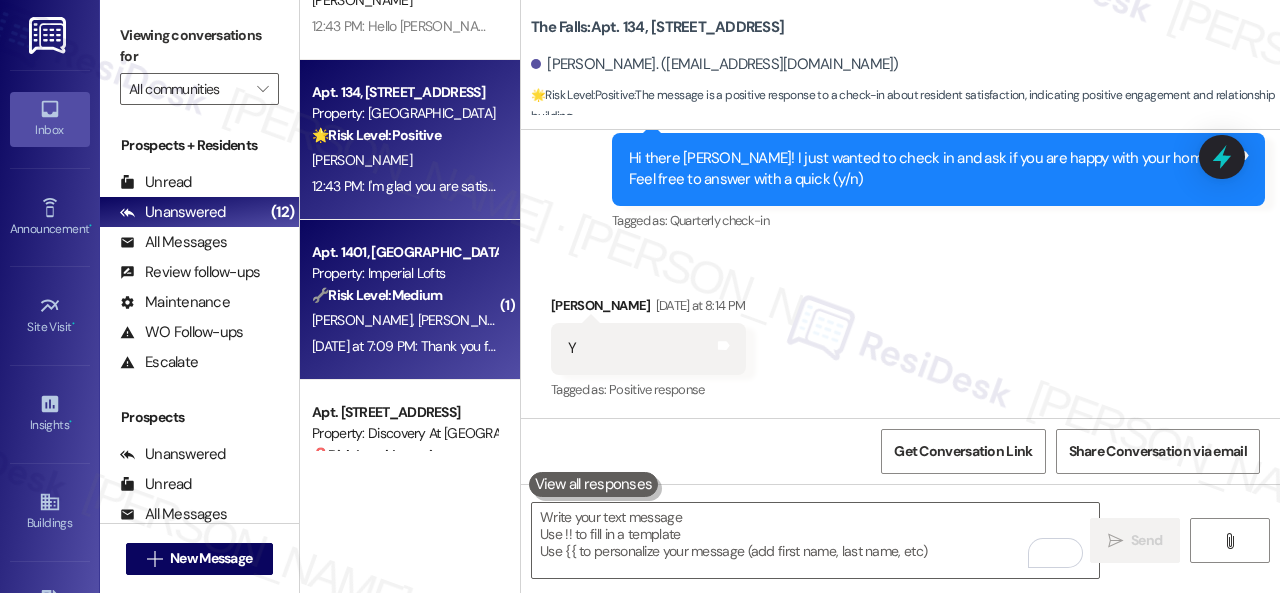 click on "J. Comer C. Comer" at bounding box center (404, 320) 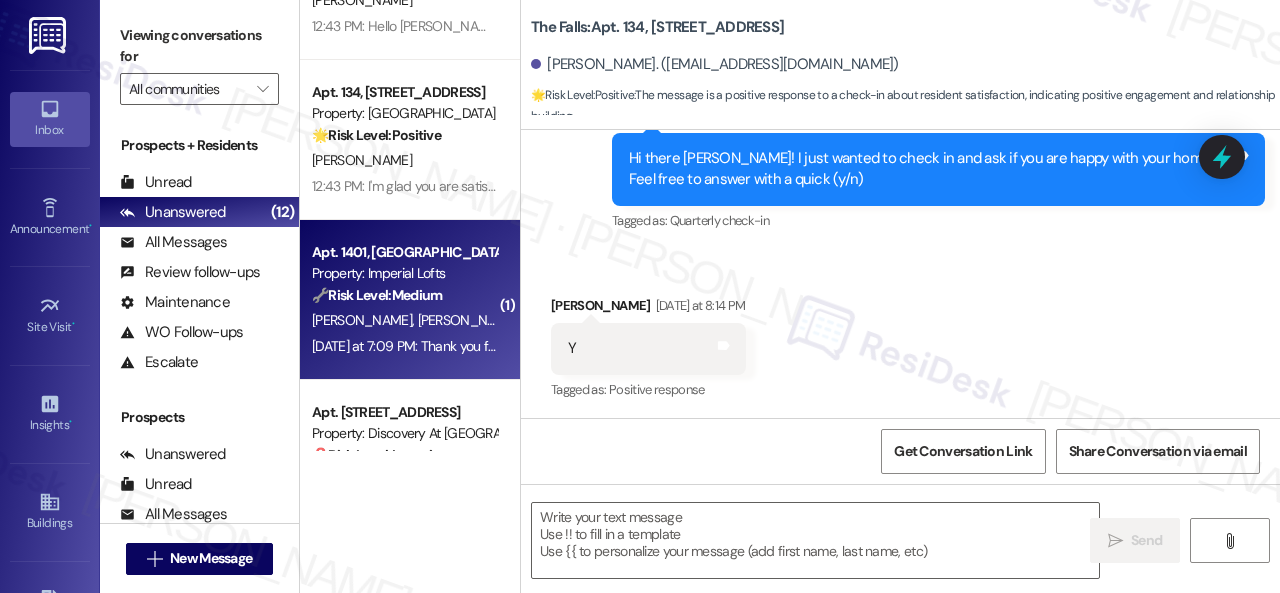 type on "Fetching suggested responses. Please feel free to read through the conversation in the meantime." 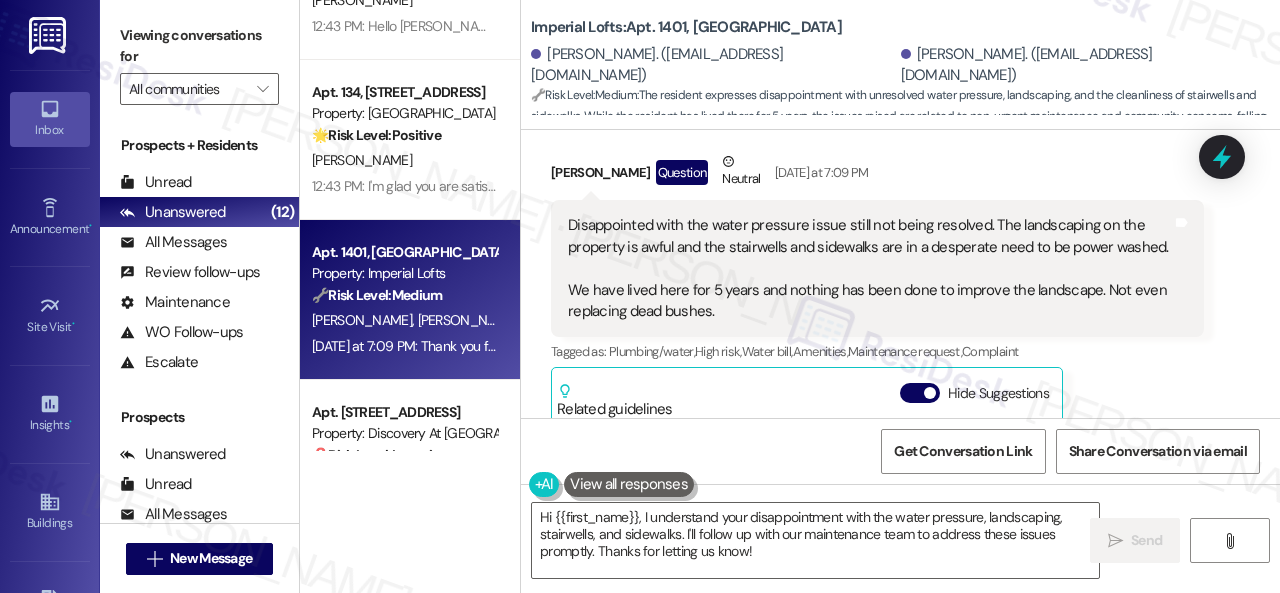 scroll, scrollTop: 3296, scrollLeft: 0, axis: vertical 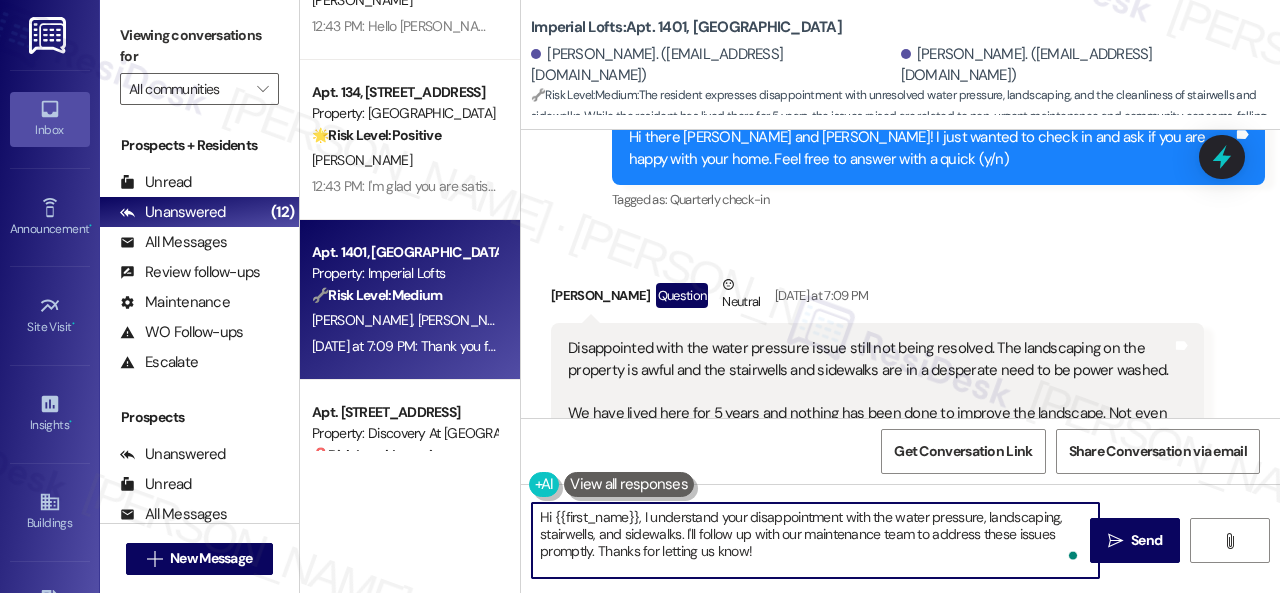 drag, startPoint x: 705, startPoint y: 533, endPoint x: 590, endPoint y: 554, distance: 116.901665 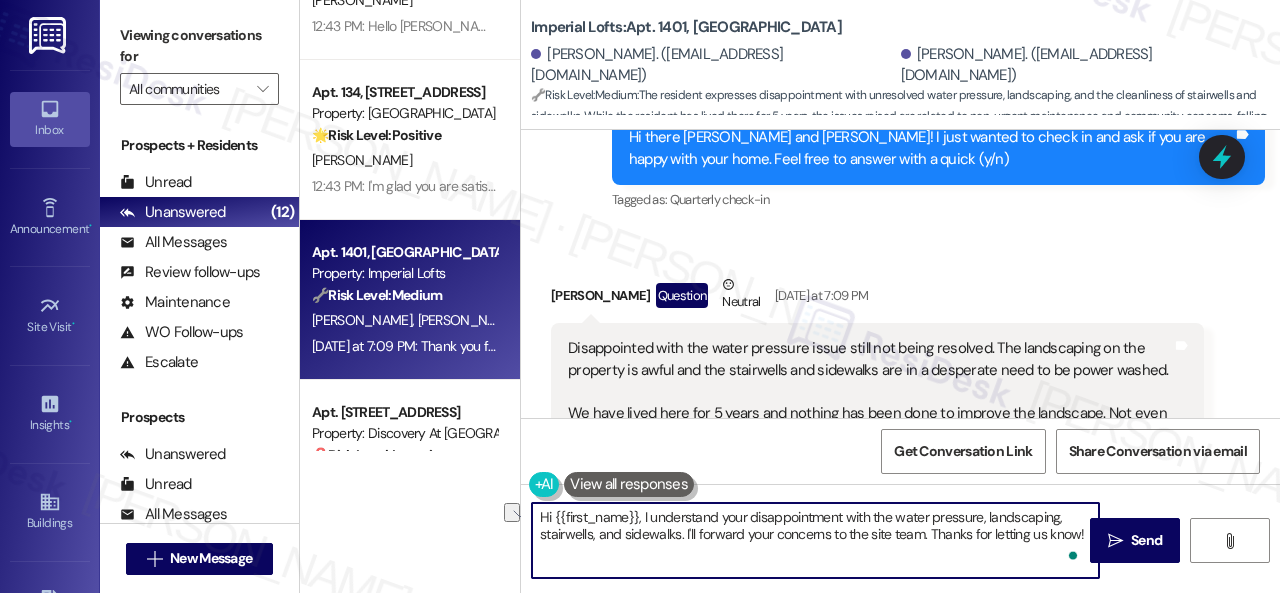 drag, startPoint x: 642, startPoint y: 514, endPoint x: 498, endPoint y: 518, distance: 144.05554 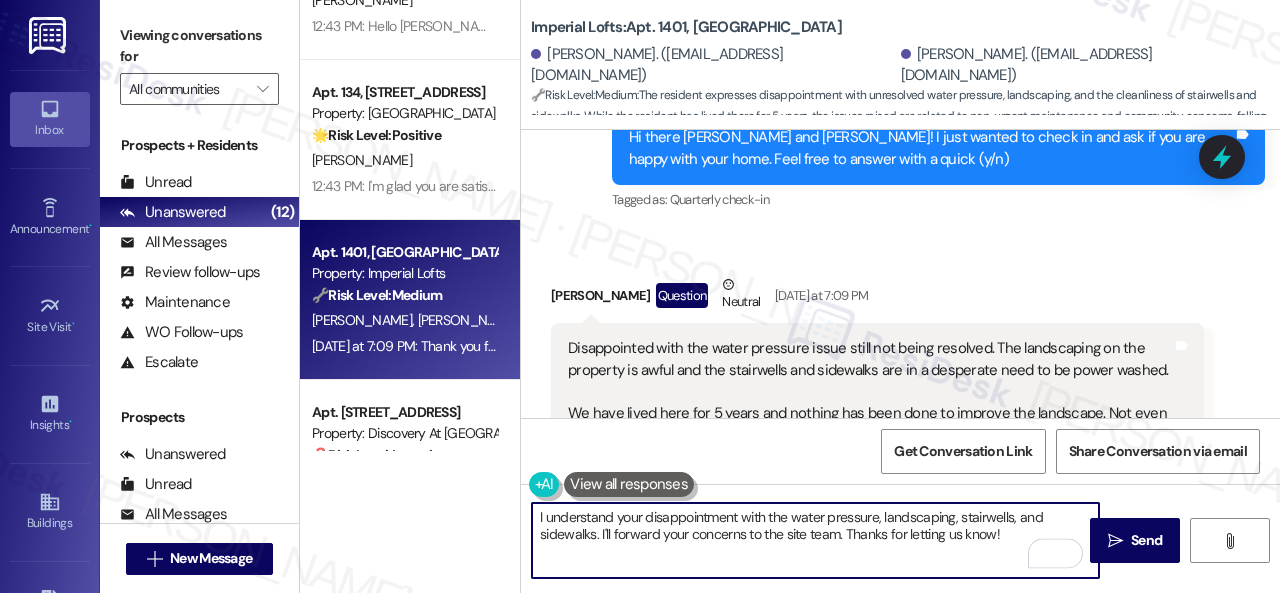 click on "I understand your disappointment with the water pressure, landscaping, stairwells, and sidewalks. I'll forward your concerns to the site team. Thanks for letting us know!" at bounding box center [815, 540] 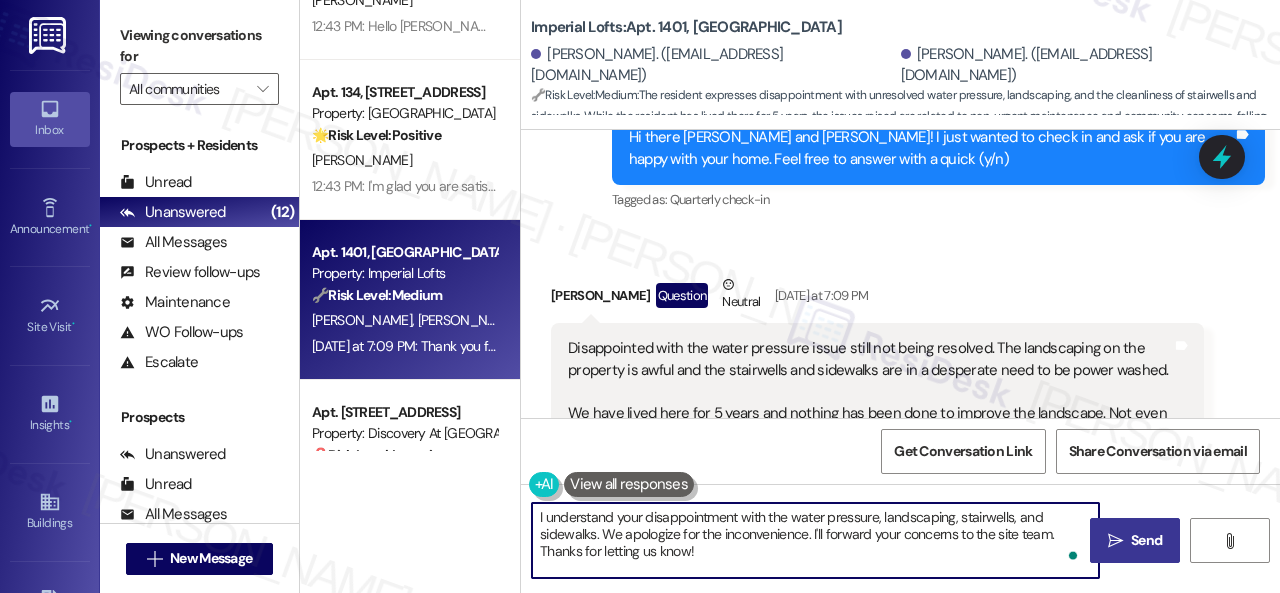 type on "I understand your disappointment with the water pressure, landscaping, stairwells, and sidewalks. We apologize for the inconvenience. I'll forward your concerns to the site team. Thanks for letting us know!" 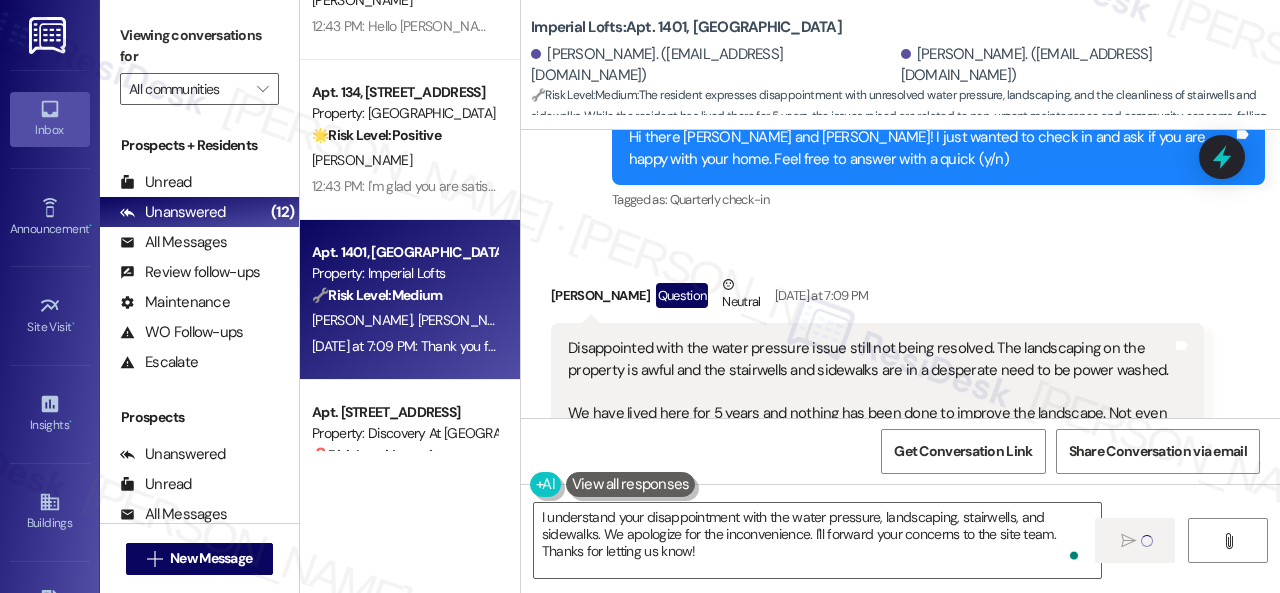 type 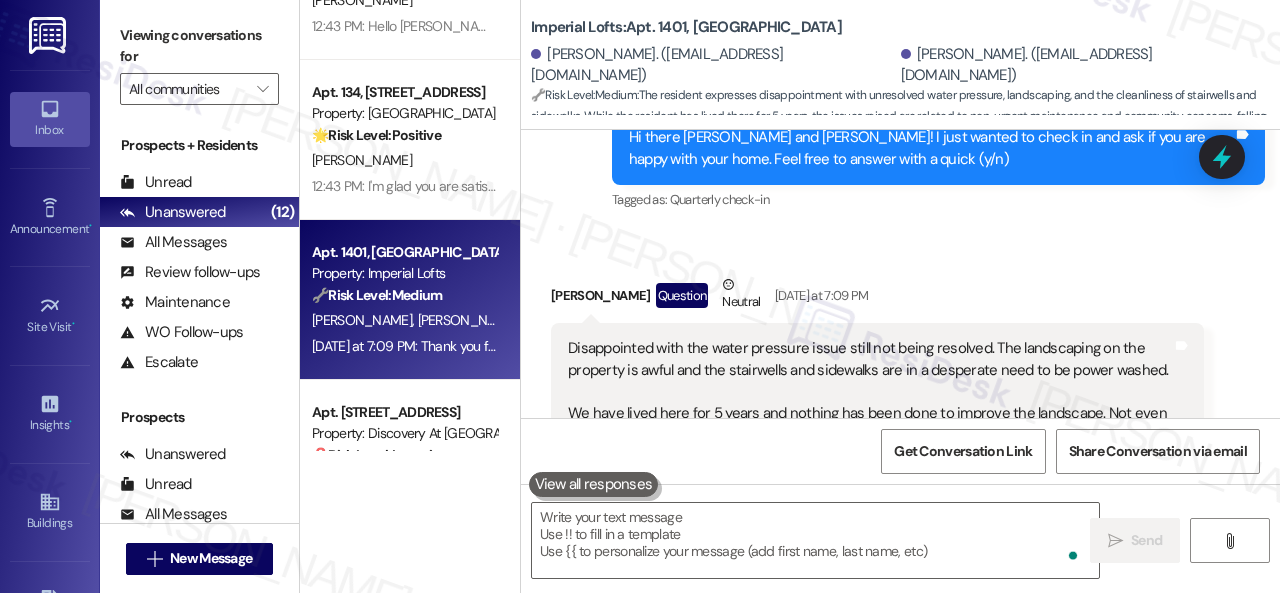 scroll, scrollTop: 3700, scrollLeft: 0, axis: vertical 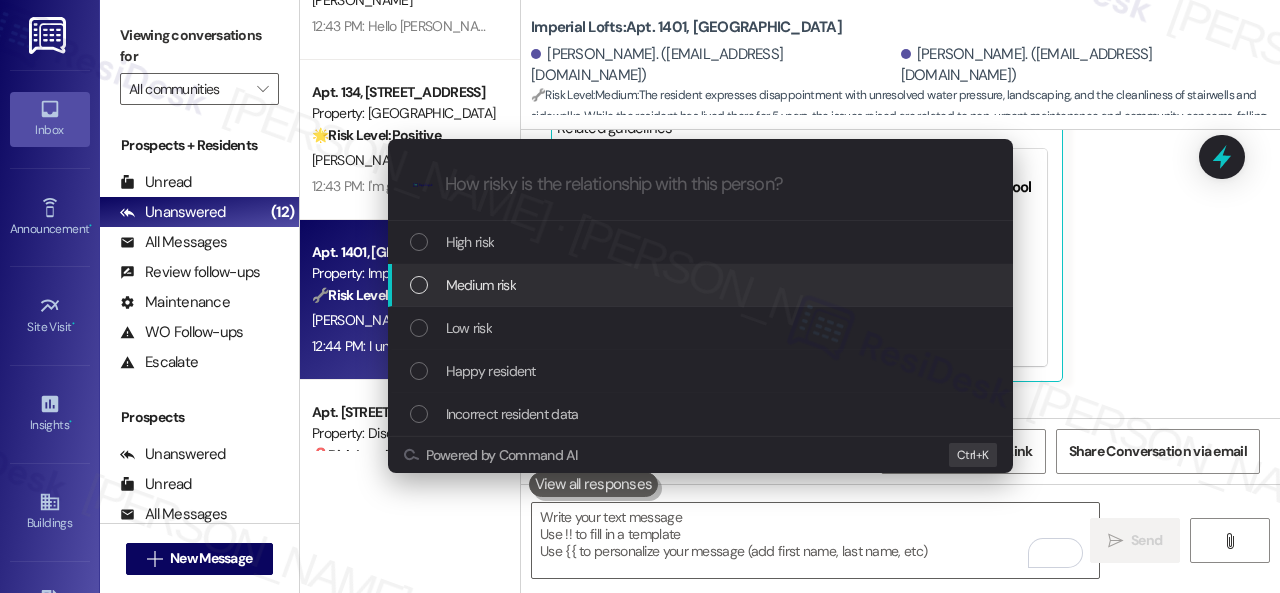 click on "Medium risk" at bounding box center (481, 285) 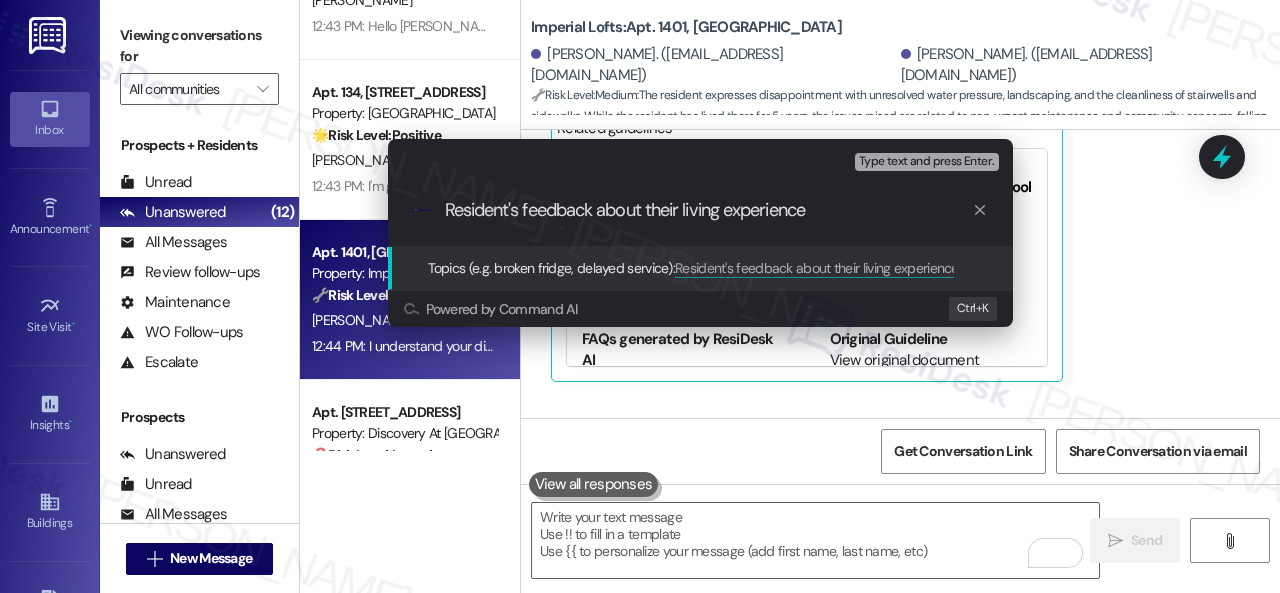 type on "Resident's feedback about their living experience." 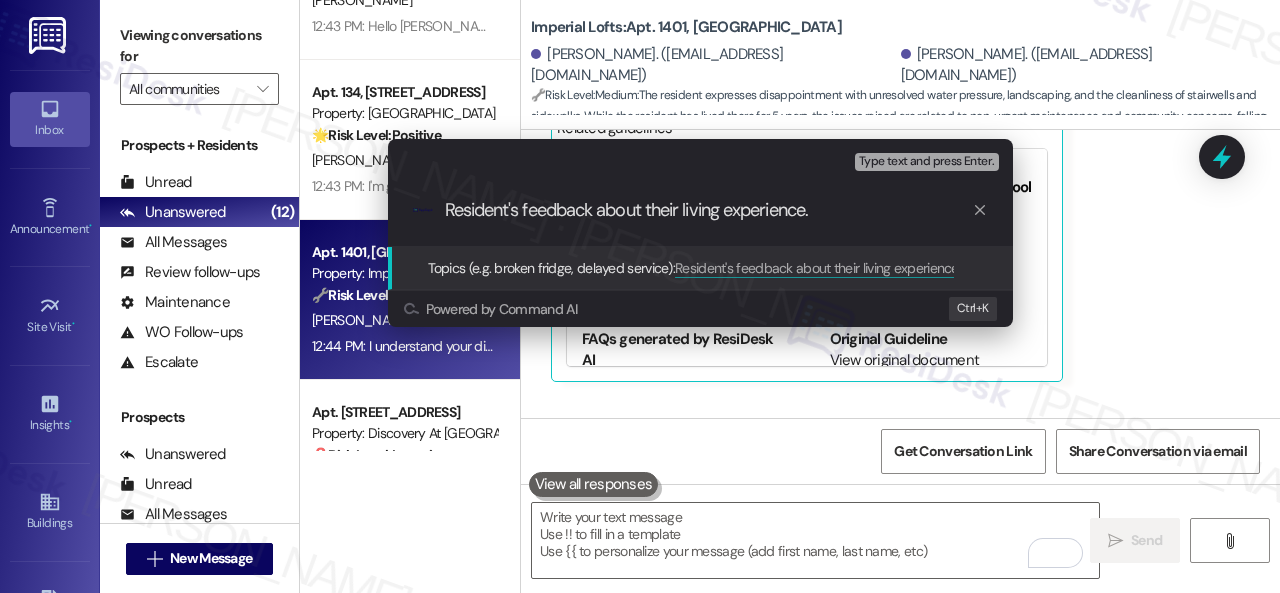 type 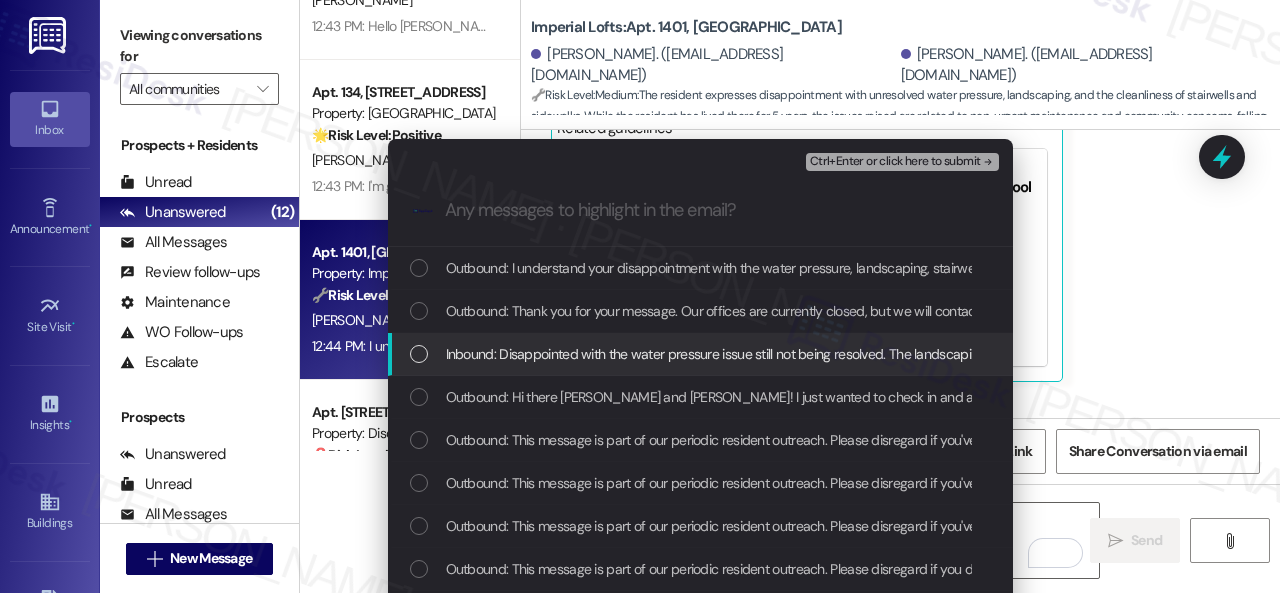 click on "Inbound: Disappointed with the water pressure issue still not being resolved.  The landscaping on the property is awful and the stairwells and sidewalks are in a desperate need to be power washed.
We have lived here for 5 years and nothing has been done to improve the landscape.  Not even replacing dead bushes." at bounding box center (1364, 354) 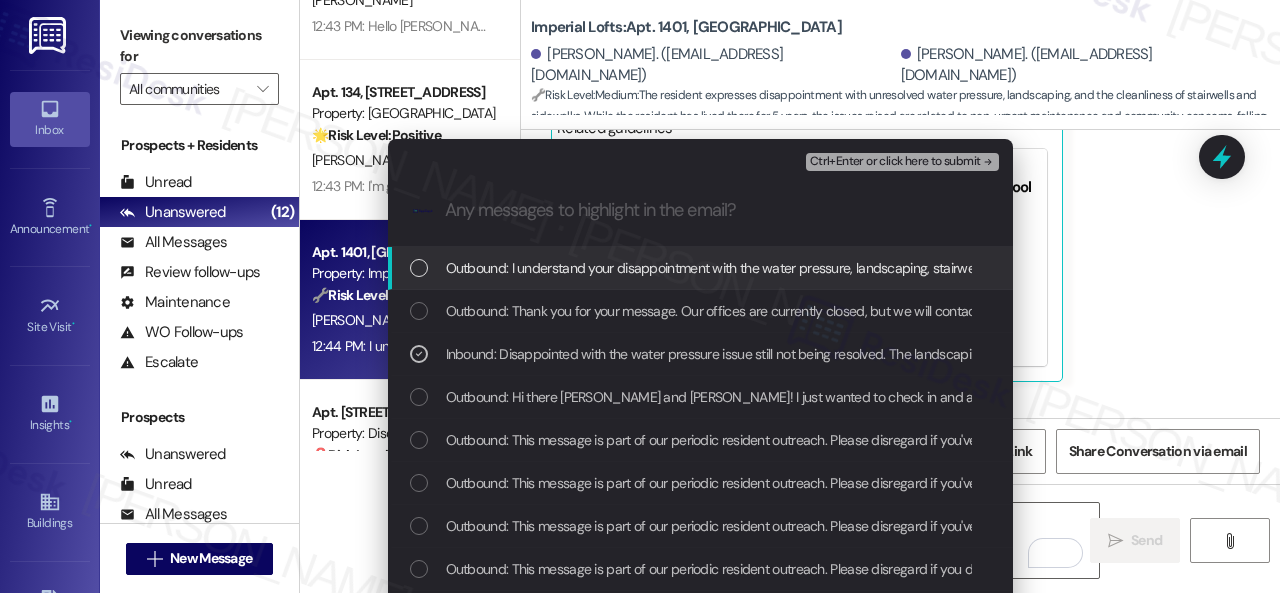 click on "Ctrl+Enter or click here to submit" at bounding box center [895, 162] 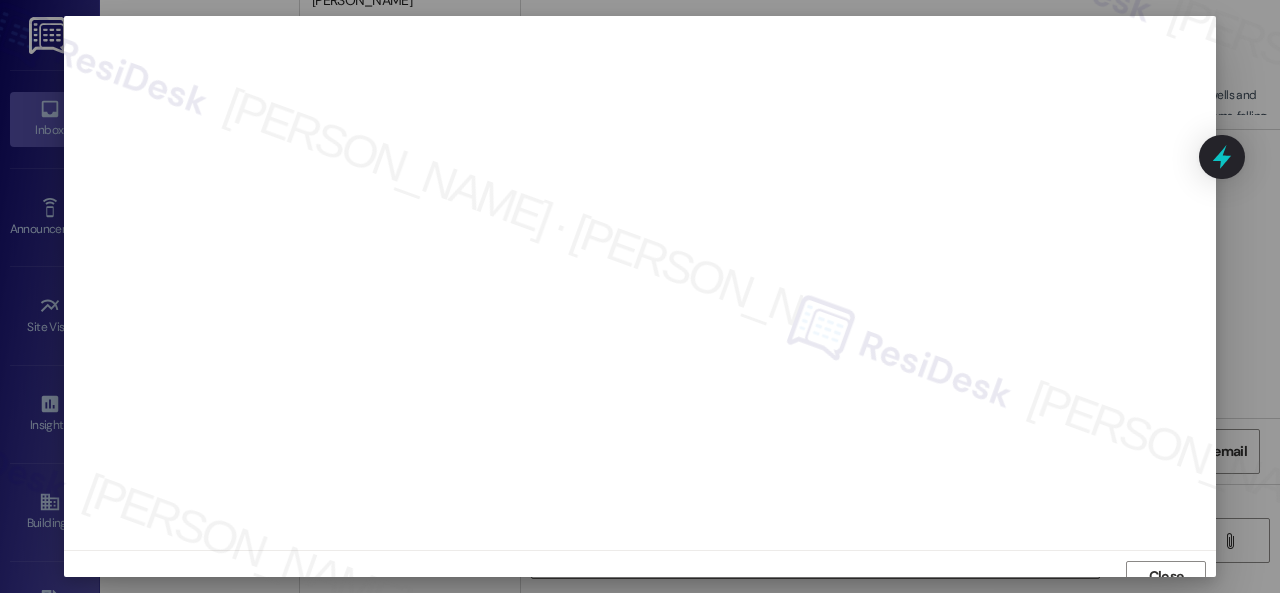 scroll, scrollTop: 15, scrollLeft: 0, axis: vertical 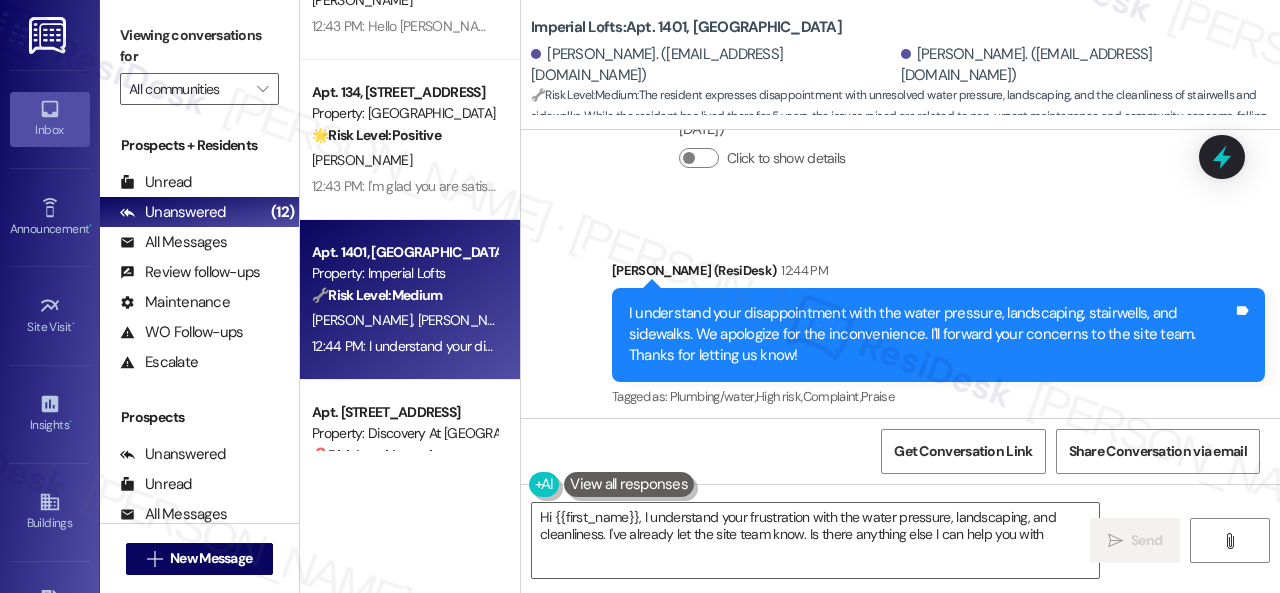 type on "Hi {{first_name}}, I understand your frustration with the water pressure, landscaping, and cleanliness. I've already let the site team know. Is there anything else I can help you with?" 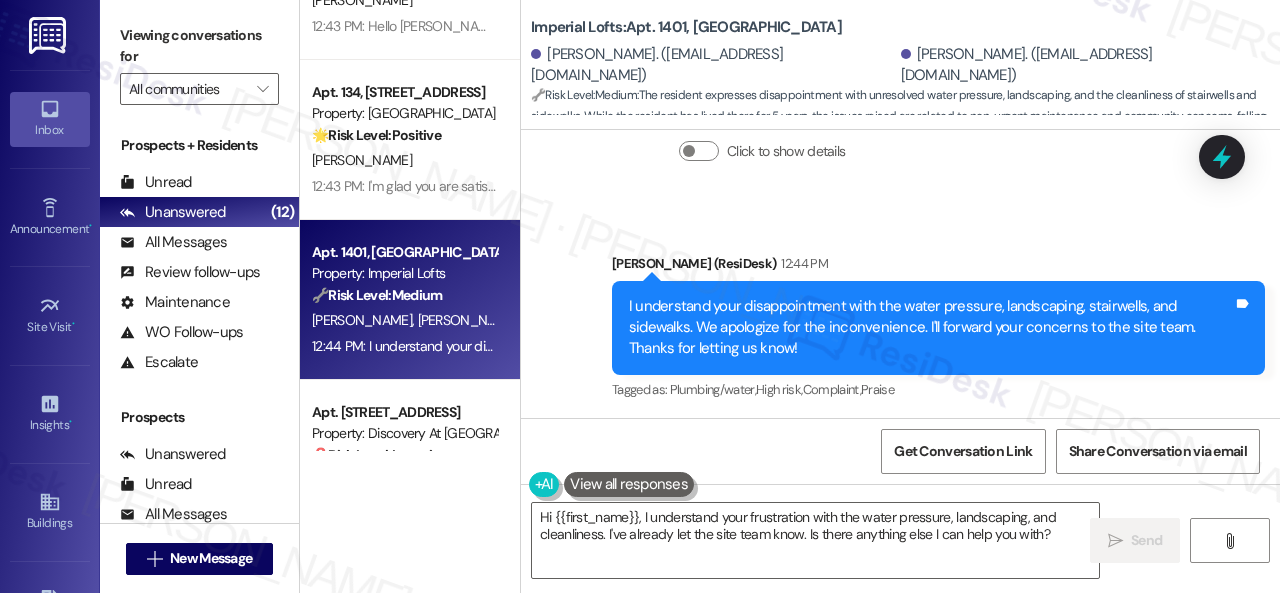 scroll, scrollTop: 4330, scrollLeft: 0, axis: vertical 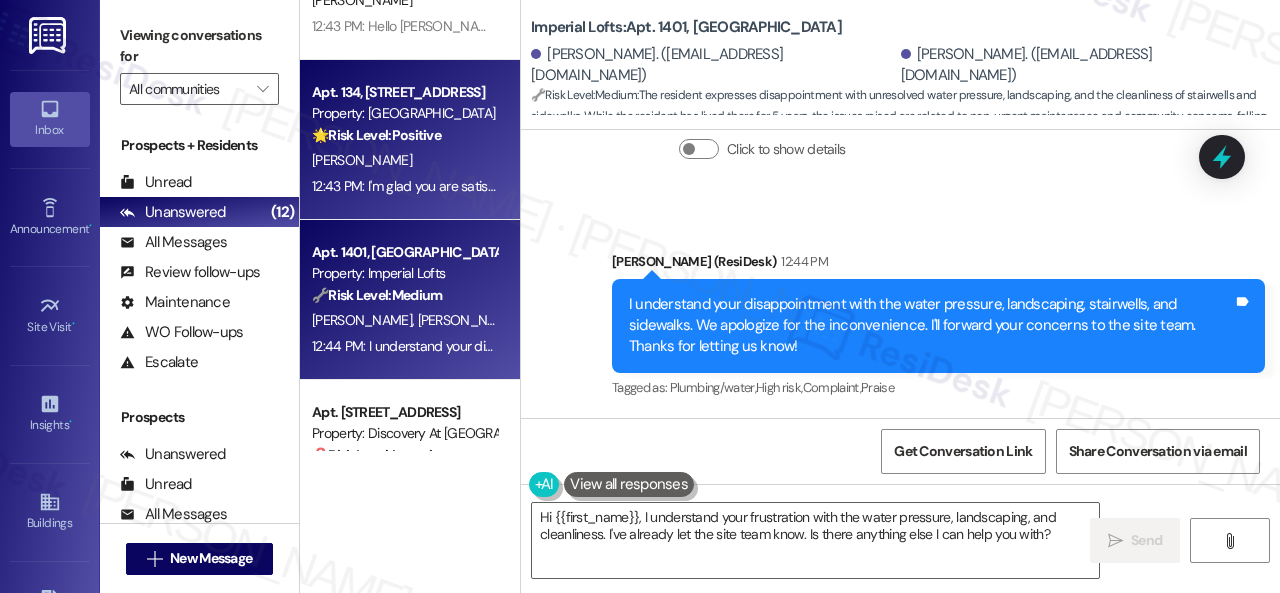 click on "[PERSON_NAME]" at bounding box center (404, 160) 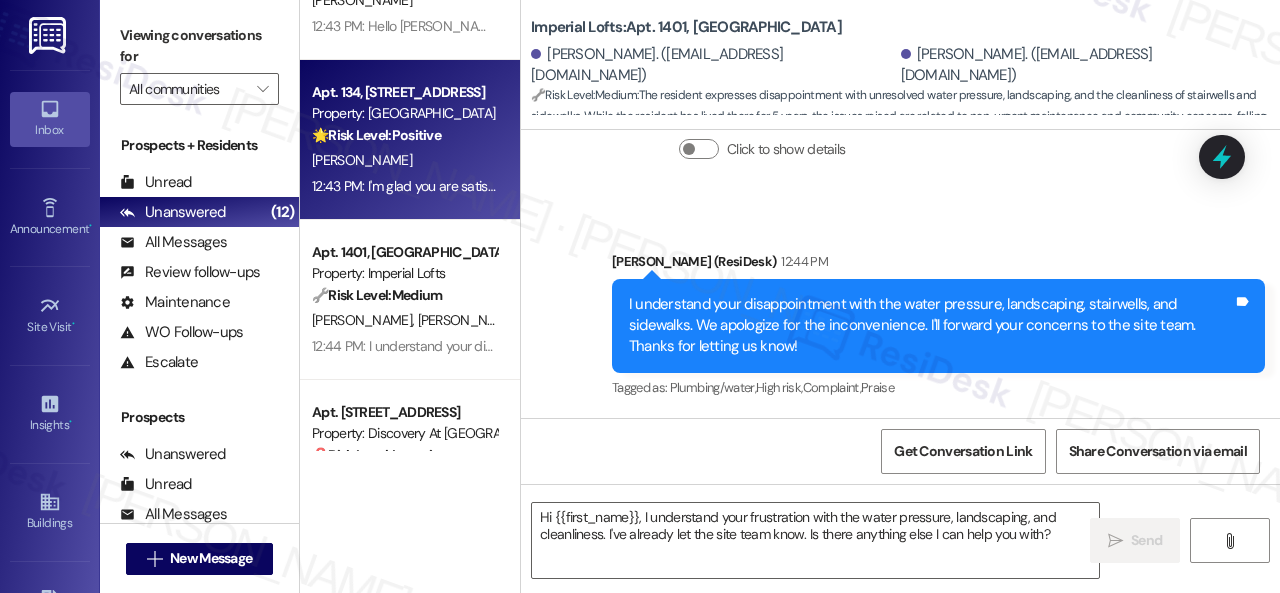 type on "Fetching suggested responses. Please feel free to read through the conversation in the meantime." 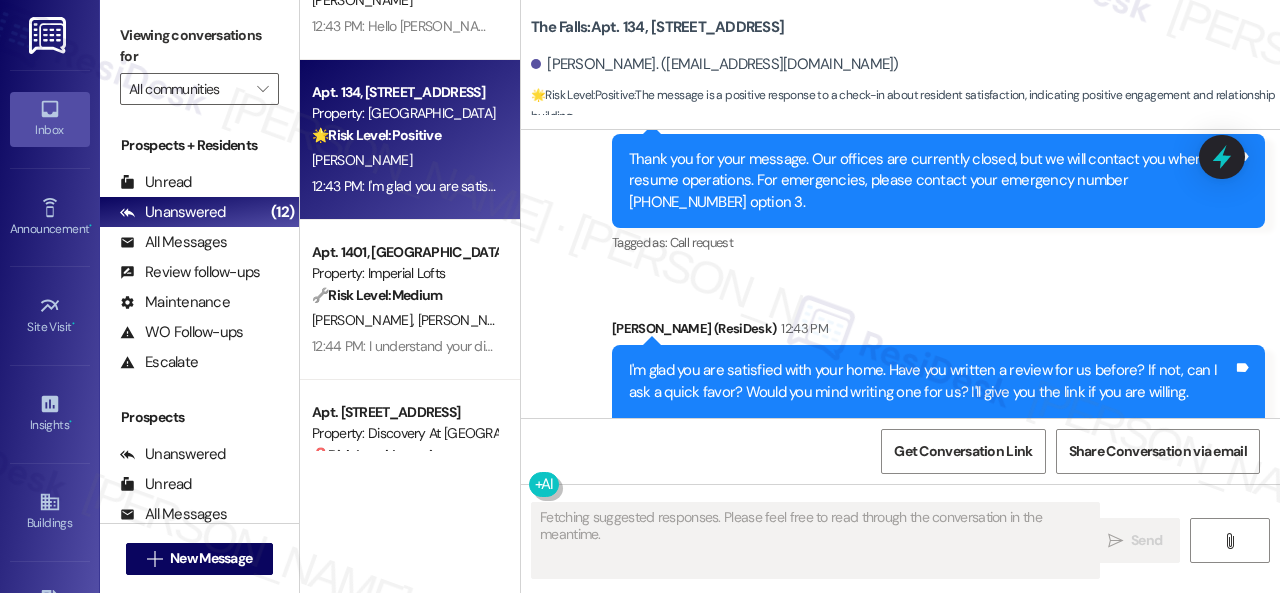 scroll, scrollTop: 2362, scrollLeft: 0, axis: vertical 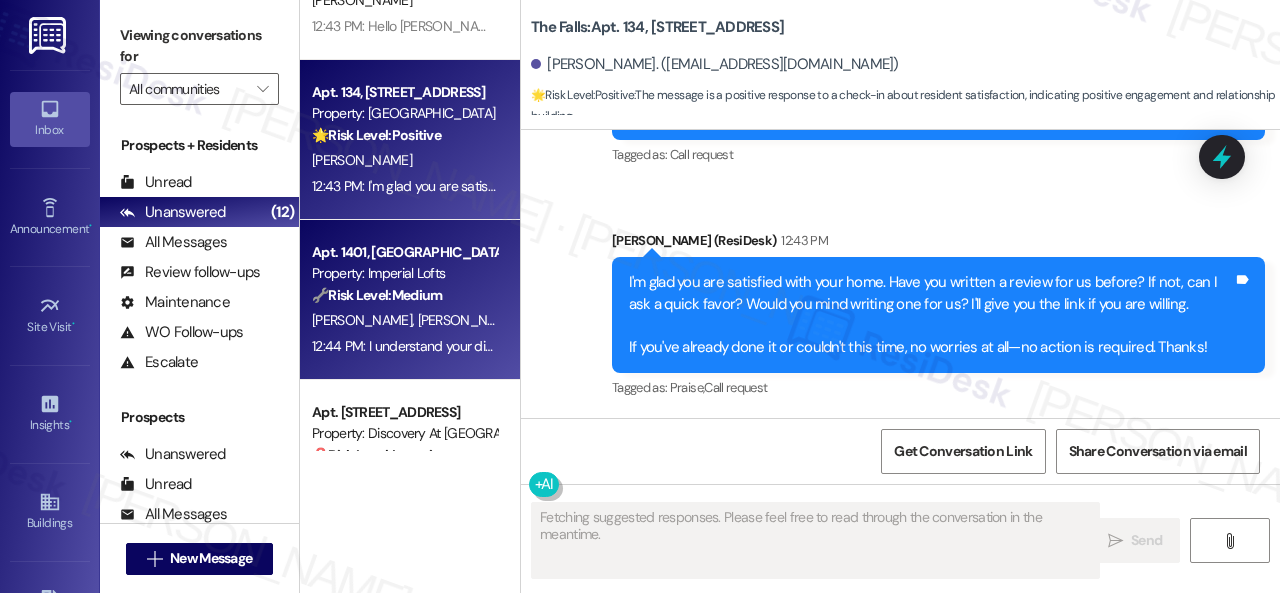 click on "🔧  Risk Level:  Medium" at bounding box center [377, 295] 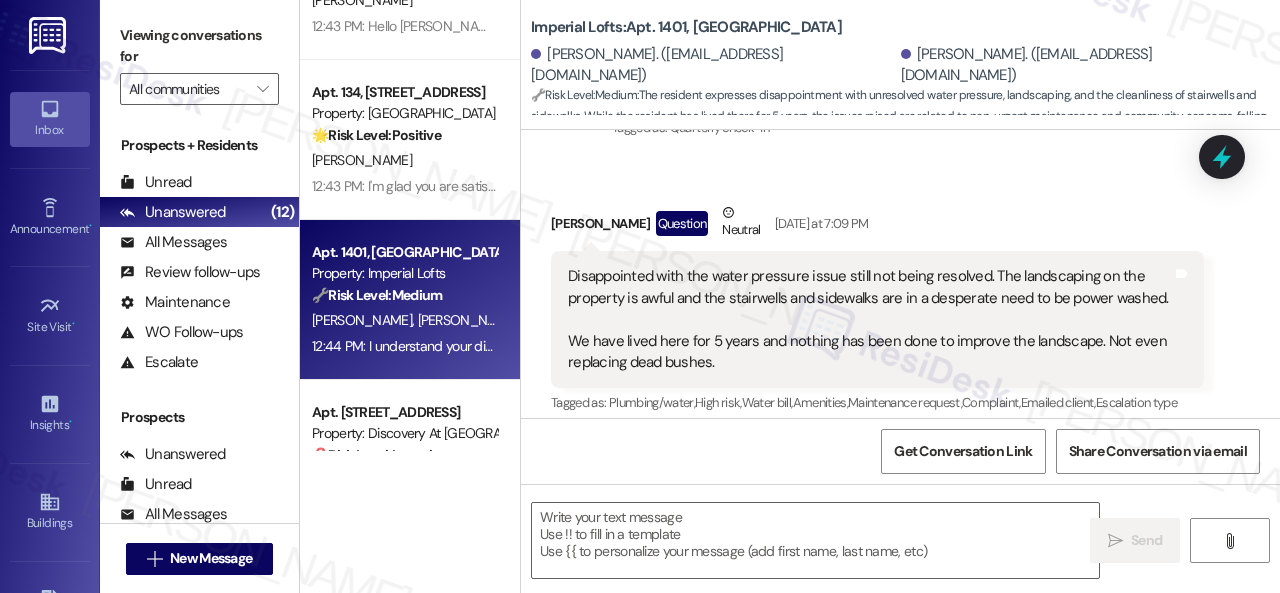 scroll, scrollTop: 3721, scrollLeft: 0, axis: vertical 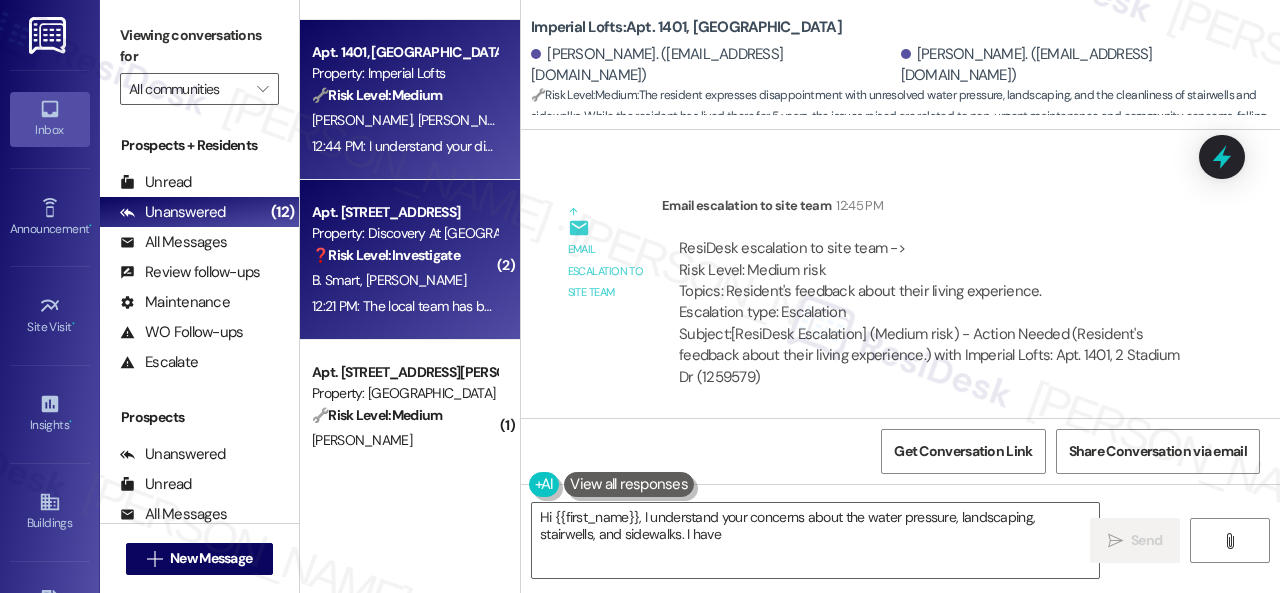 type on "Hi {{first_name}}, I understand your concerns about the water pressure, landscaping, stairwells, and sidewalks. I have already" 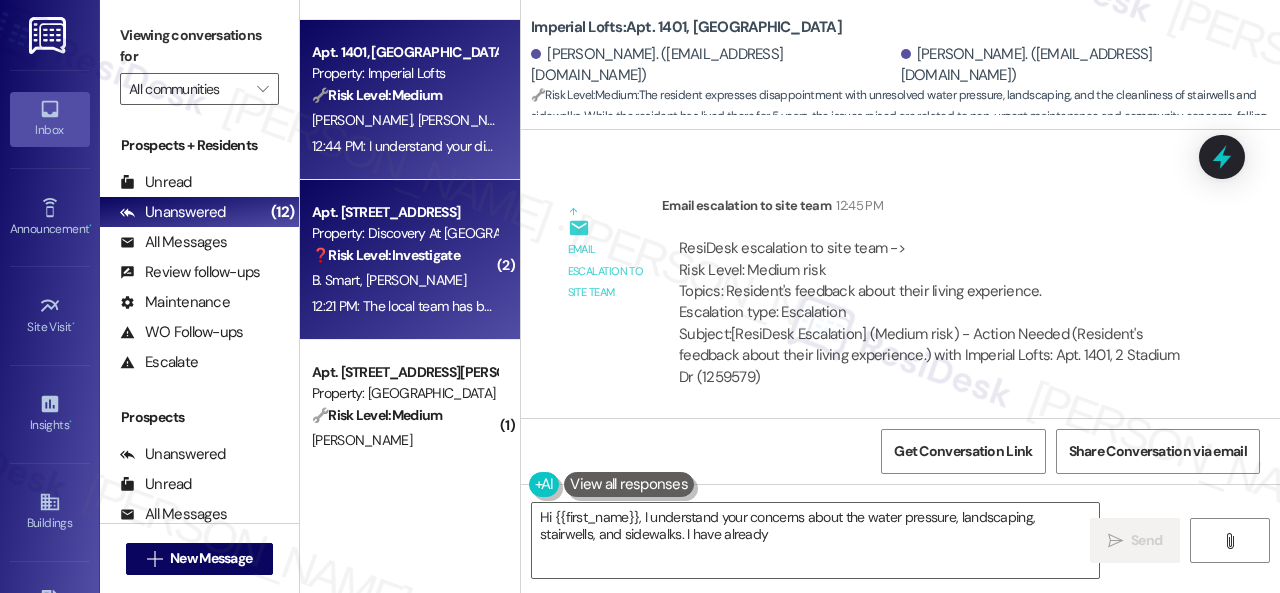 click on "❓  Risk Level:  Investigate" at bounding box center [386, 255] 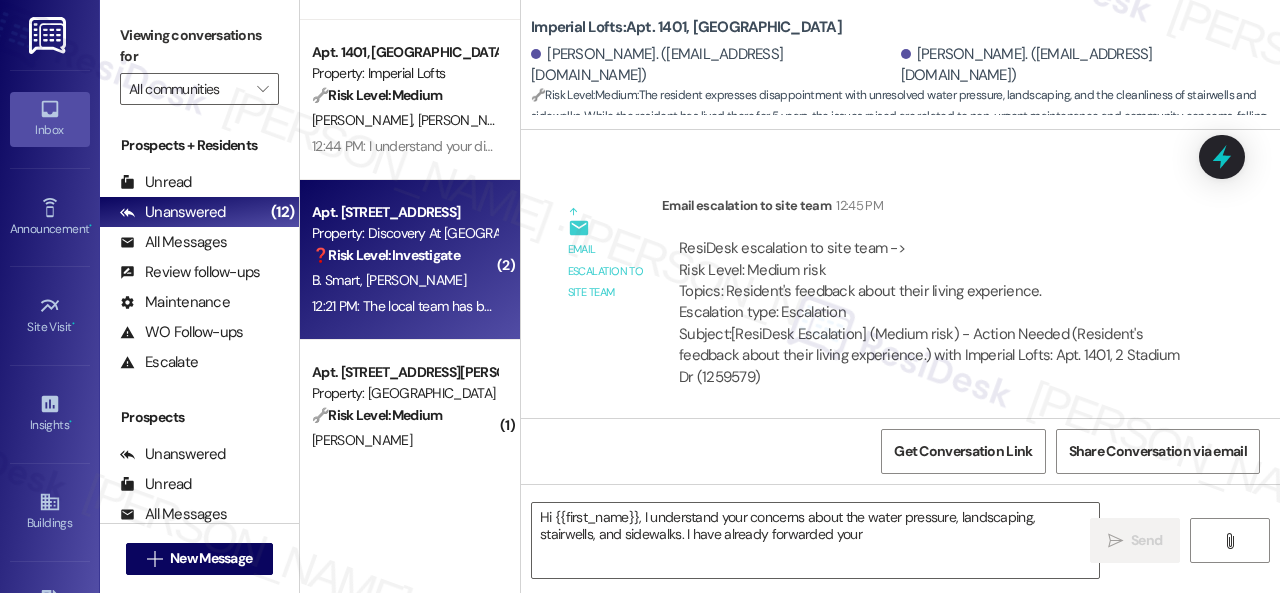 type on "Hi {{first_name}}, I understand your concerns about the water pressure, landscaping, stairwells, and sidewalks. I have already forwarded your concerns" 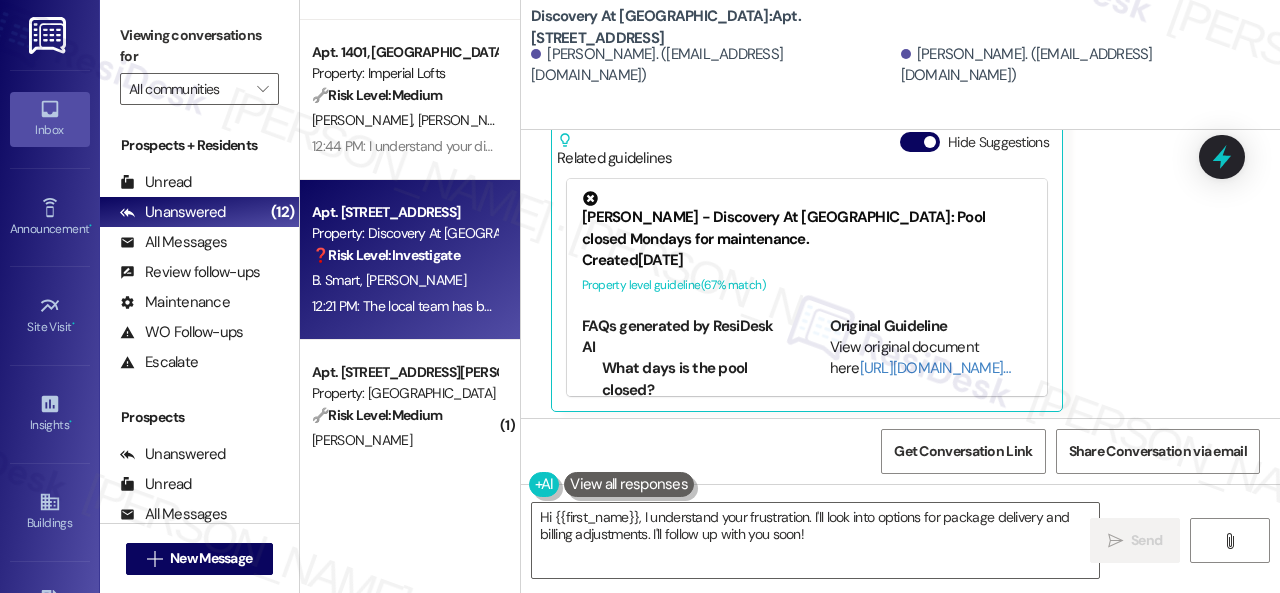 scroll, scrollTop: 12581, scrollLeft: 0, axis: vertical 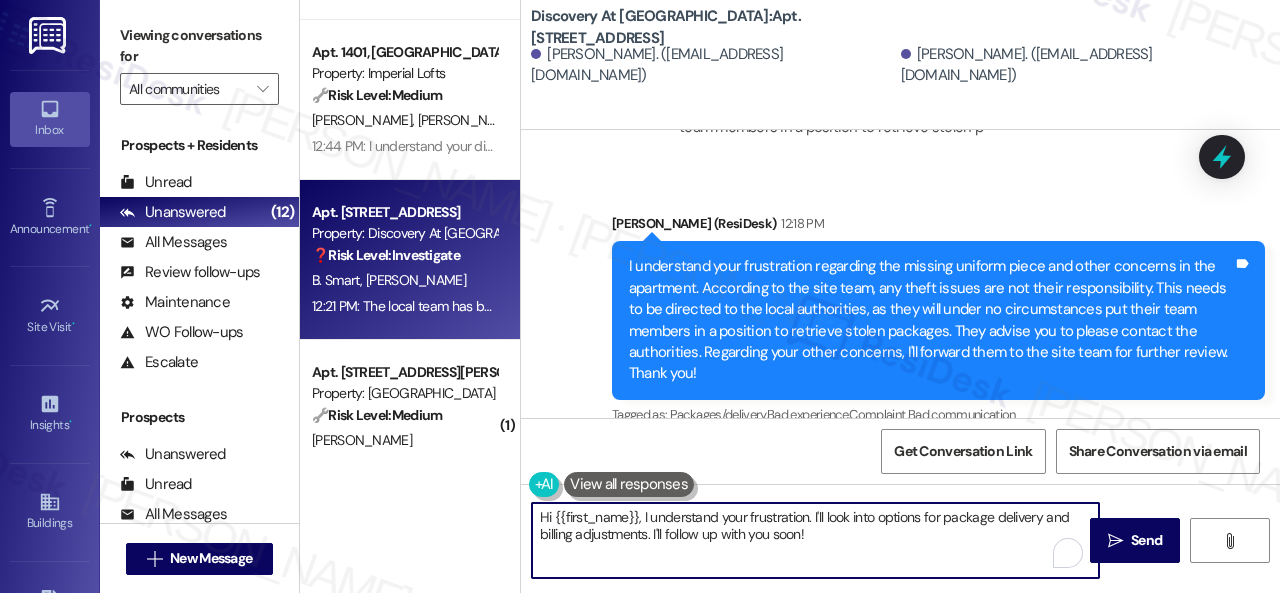 drag, startPoint x: 552, startPoint y: 517, endPoint x: 418, endPoint y: 489, distance: 136.89412 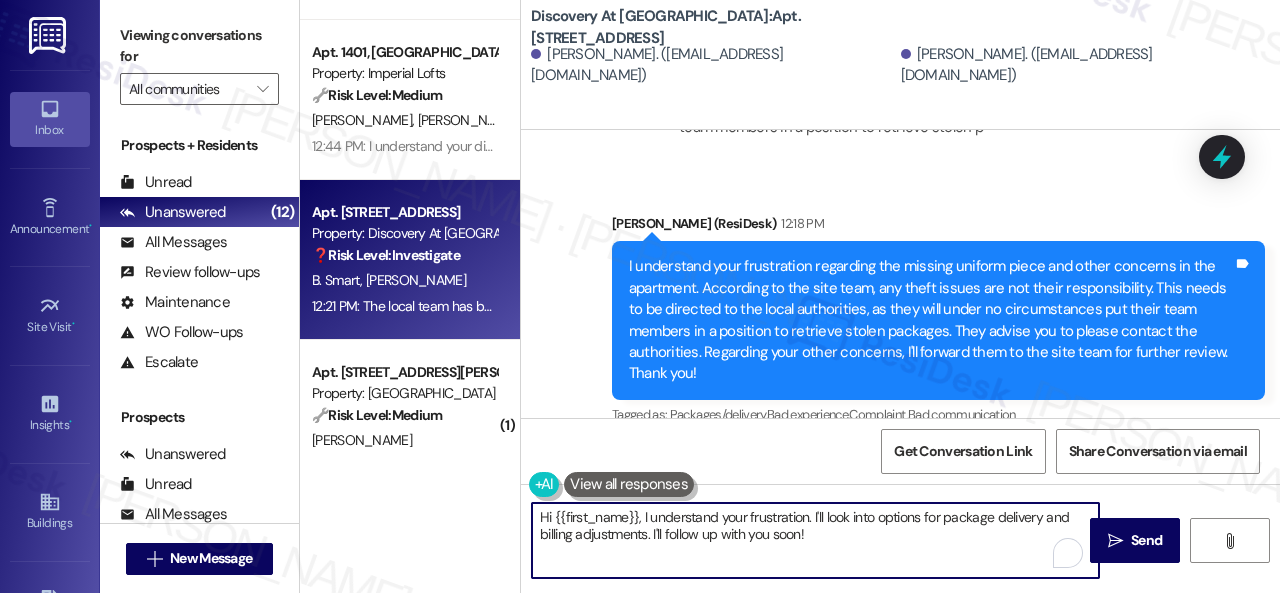 click on "Apt. 002900C, 12901 Lord Nelson Dr Property: London House Apartments & Flats 🔧  Risk Level:  Medium The resident is submitting a maintenance request. Without further information, this is considered non-urgent maintenance. The automated response directed the resident to emergency contact information if needed, implying the current request is not an emergency. T. Lee 12:43 PM: Hello Tiffany, I understand you need to submit a maintenance request. I'll be happy to submit it on your behalf. Please provide as much detail as possible and include photos if available.
Note: Due to limited availability, our maintenance team isn't able to call or schedule visits in advance. By submitting a work order, you're permitting them to enter your apartment, even if you're not home. If any children may be alone during the visit, please let me know so we can inform the team. Apt. 134, 6565 W Foxridge Dr Property: The Falls 🌟  Risk Level:  Positive A. Henry Apt. 1401, 2 Stadium Dr Property: Imperial Lofts 🔧  Risk Level:" at bounding box center (790, 296) 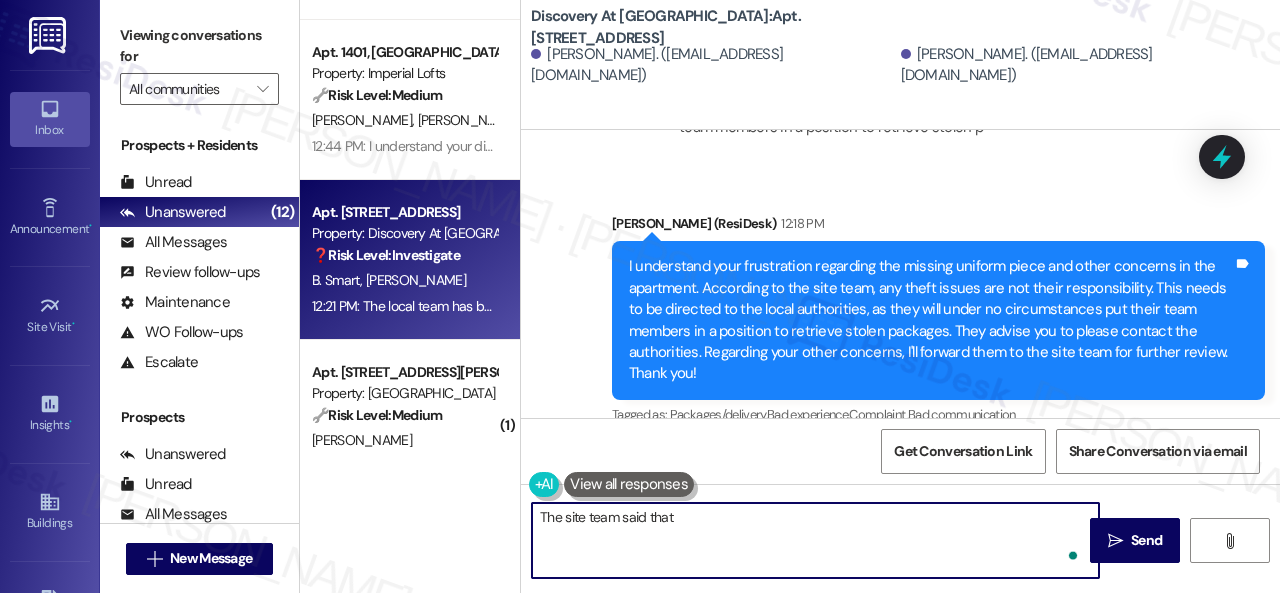 paste on "Parcel Pending is an added amenity provided at no charge to residents. If you prefer not to use it, you may contact Parcel Pending directly to cancel your account. Please also make sure to notify your delivery carriers to send packages directly to your apartment door moving forward." 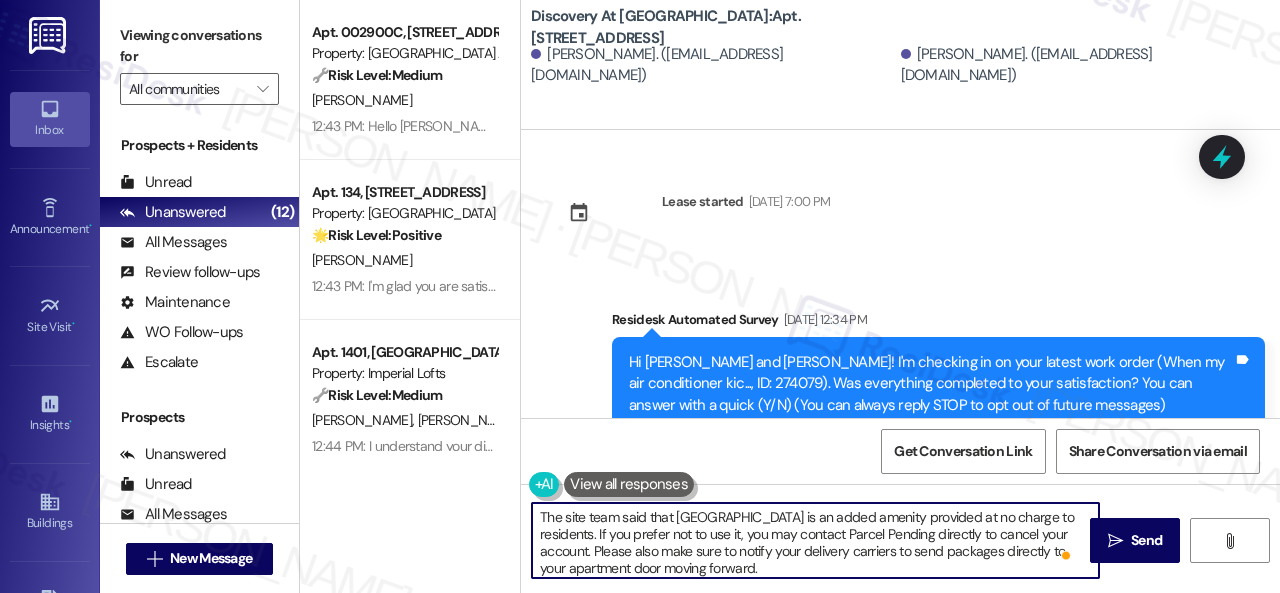 scroll, scrollTop: 0, scrollLeft: 0, axis: both 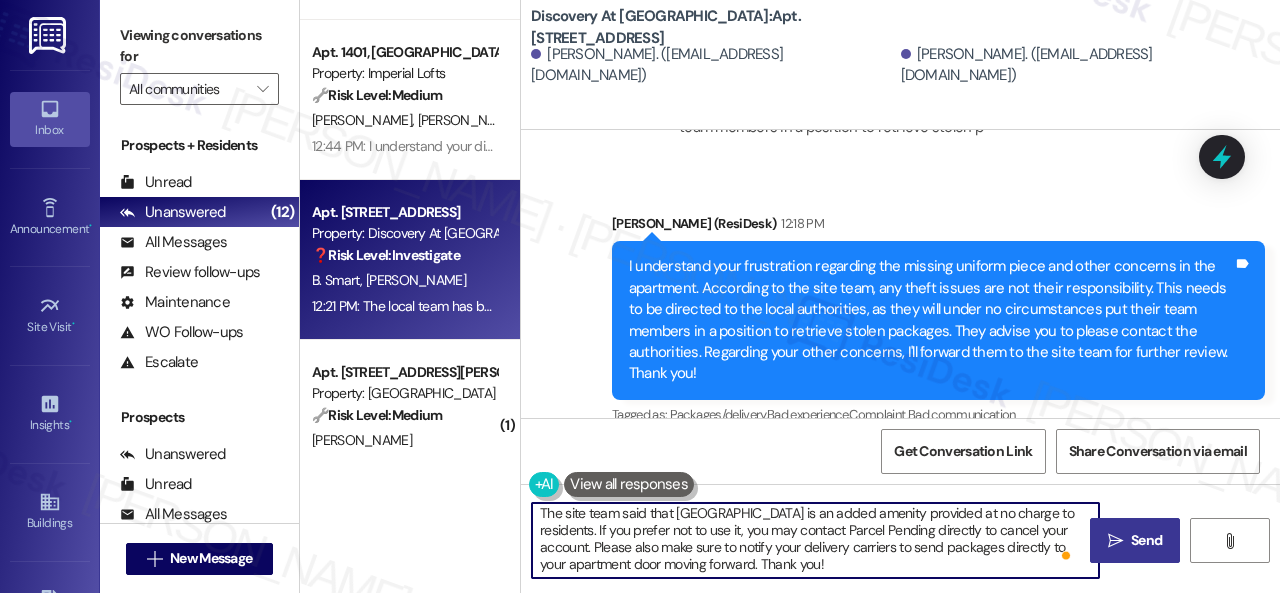 type on "The site team said that Parcel Pending is an added amenity provided at no charge to residents. If you prefer not to use it, you may contact Parcel Pending directly to cancel your account. Please also make sure to notify your delivery carriers to send packages directly to your apartment door moving forward. Thank you!" 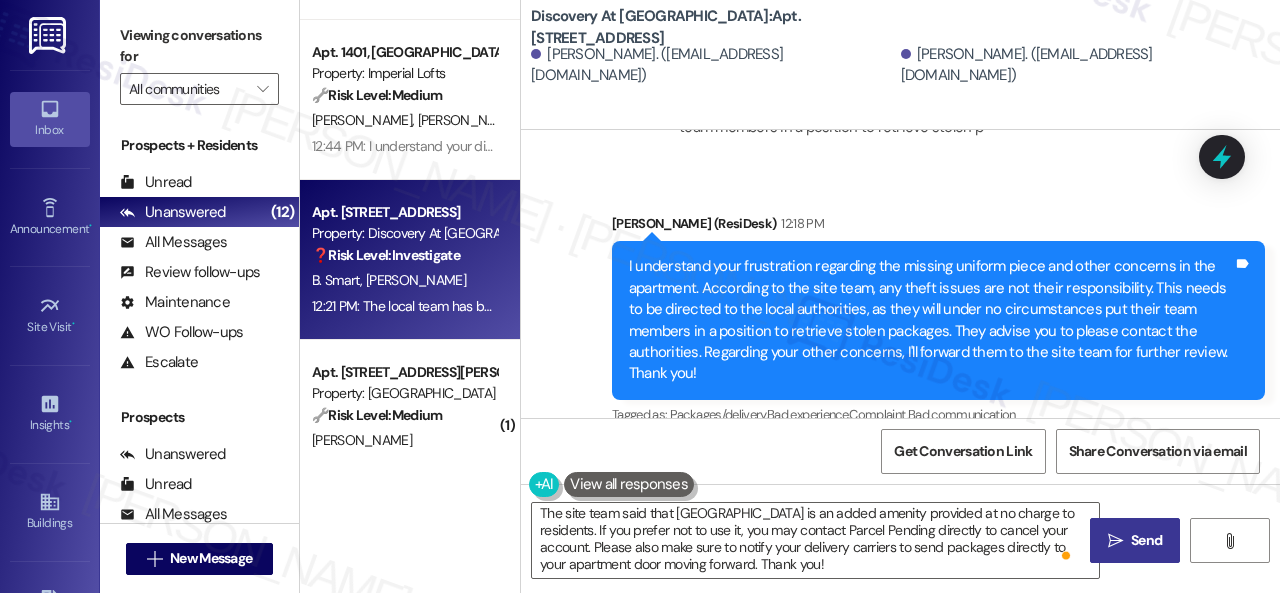 click on "Send" at bounding box center (1146, 540) 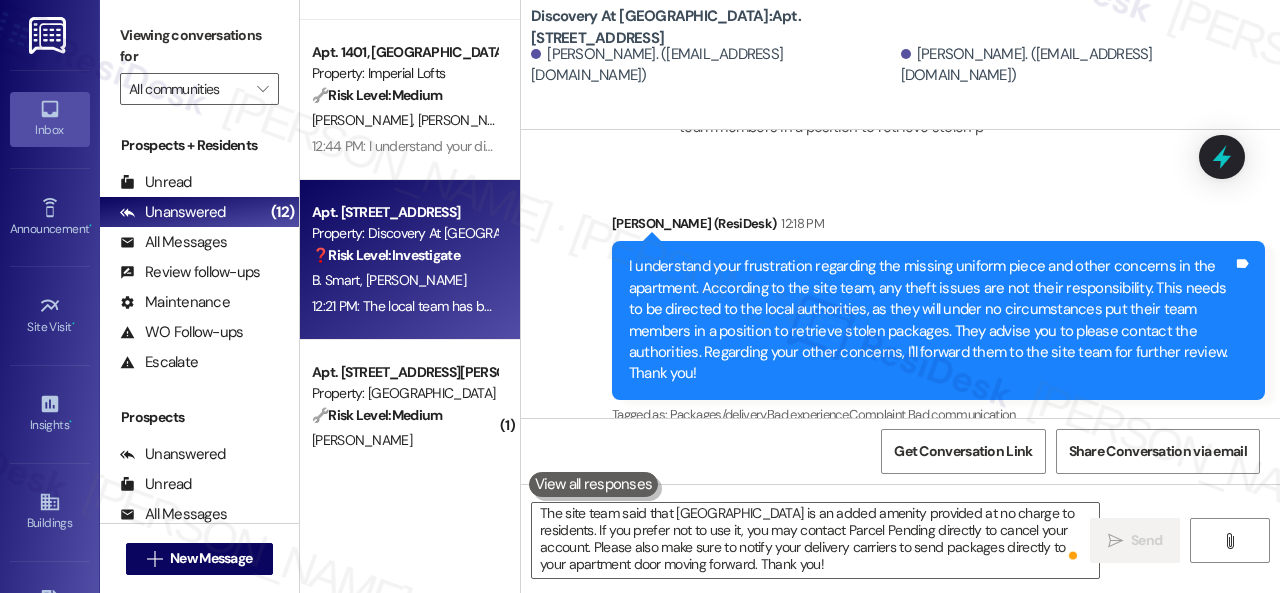 scroll, scrollTop: 0, scrollLeft: 0, axis: both 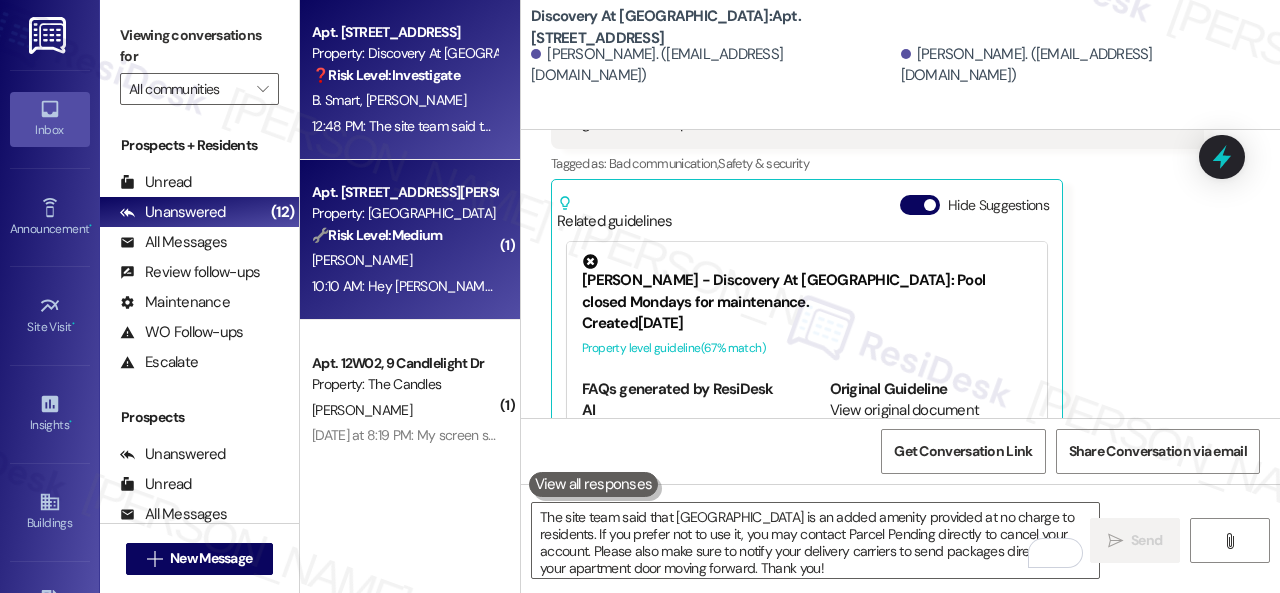 click on "[PERSON_NAME]" at bounding box center [404, 260] 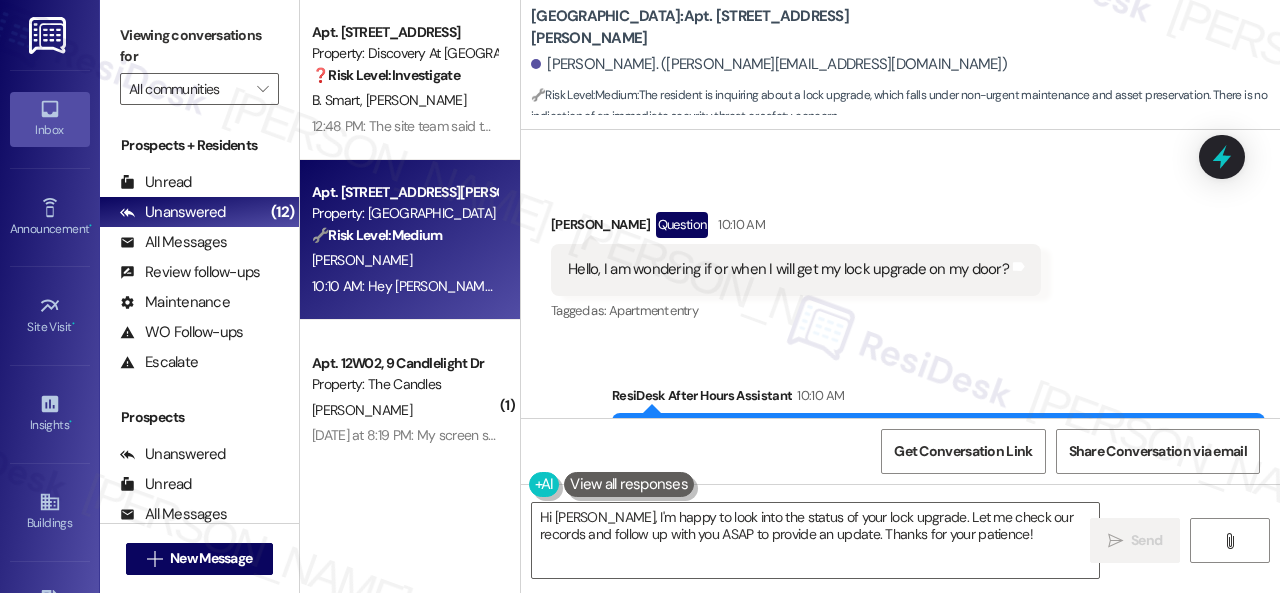 scroll, scrollTop: 2571, scrollLeft: 0, axis: vertical 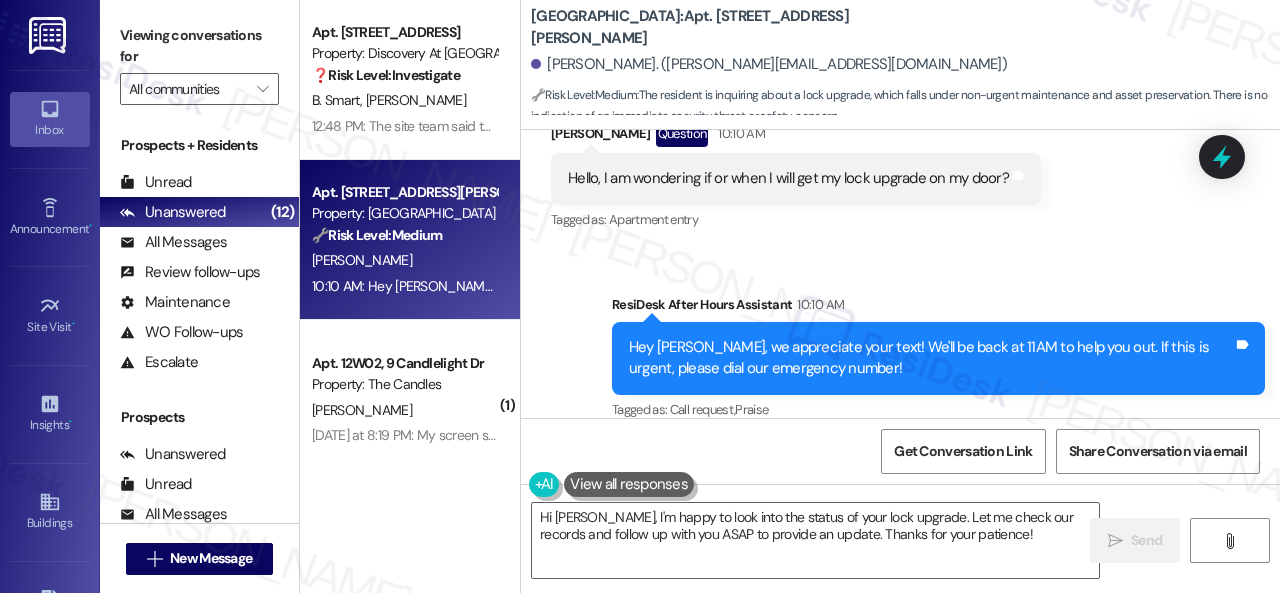 click on "Sent via SMS ResiDesk After Hours Assistant 10:10 AM Hey Ellen, we appreciate your text! We'll be back at 11AM to help you out. If this is urgent, please dial our emergency number! Tags and notes Tagged as:   Call request ,  Click to highlight conversations about Call request Praise Click to highlight conversations about Praise" at bounding box center [900, 344] 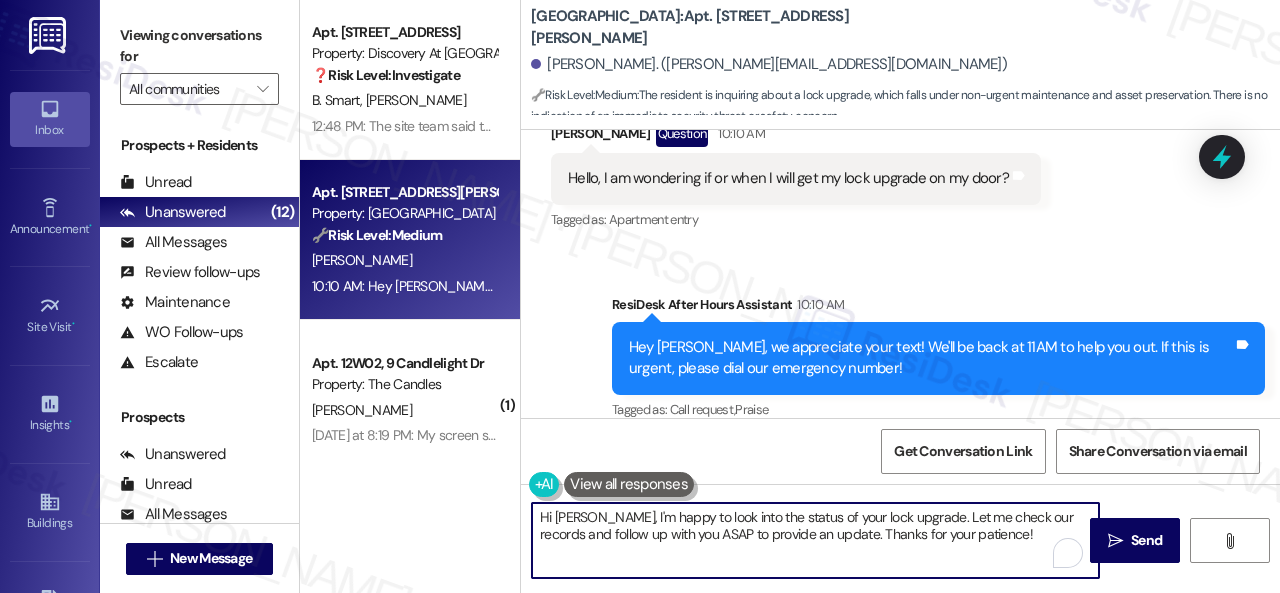 drag, startPoint x: 897, startPoint y: 517, endPoint x: 1023, endPoint y: 538, distance: 127.738014 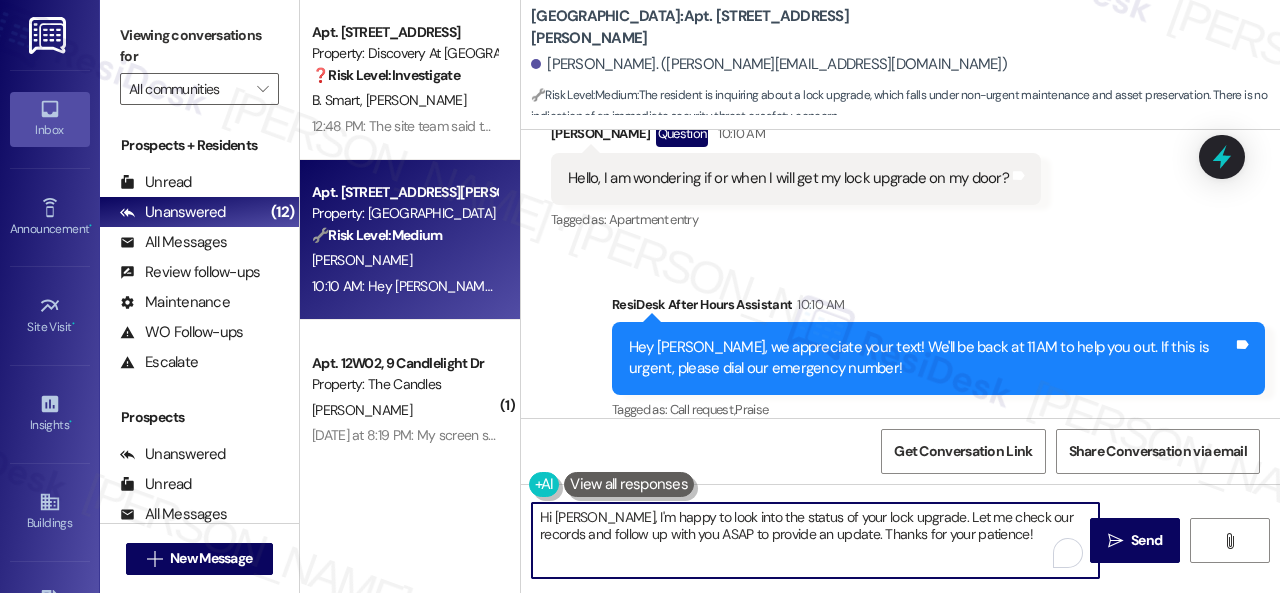 click on "Hi Ellen, I'm happy to look into the status of your lock upgrade. Let me check our records and follow up with you ASAP to provide an update. Thanks for your patience!" at bounding box center (815, 540) 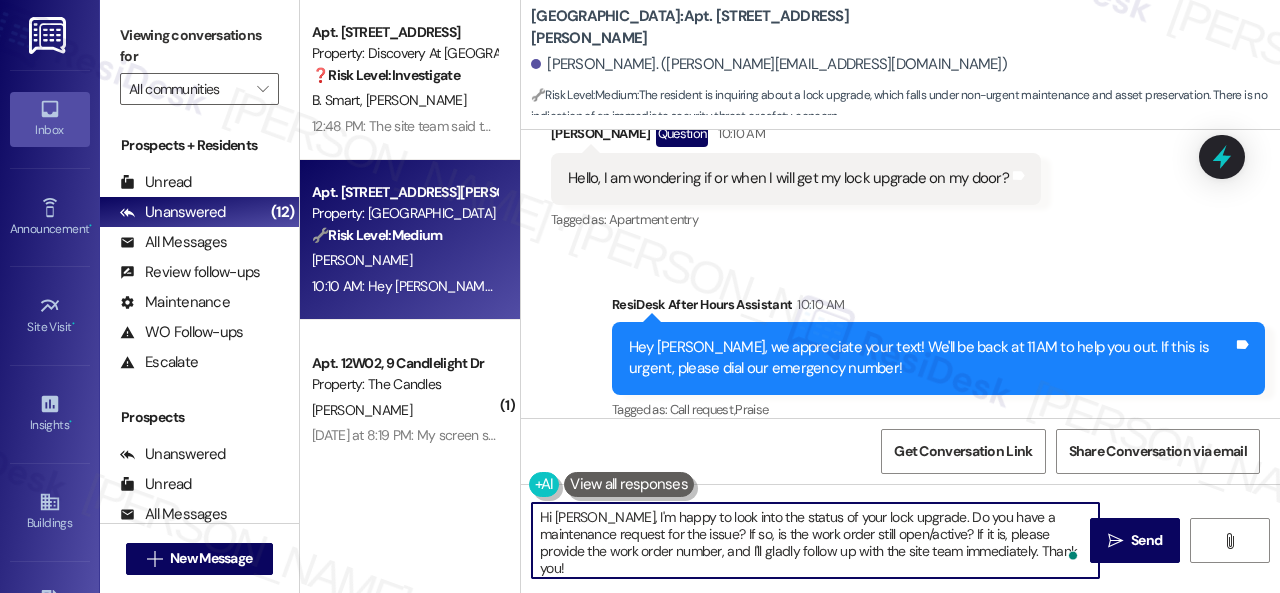 drag, startPoint x: 607, startPoint y: 535, endPoint x: 660, endPoint y: 535, distance: 53 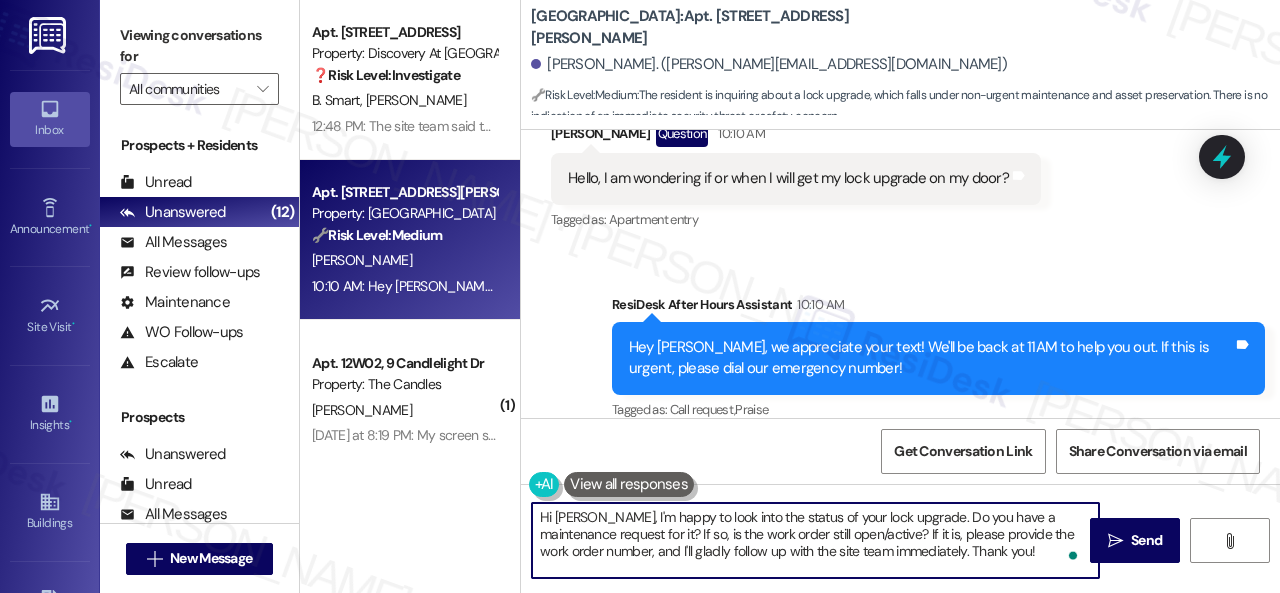 click on "Hi Ellen, I'm happy to look into the status of your lock upgrade. Do you have a maintenance request for it? If so, is the work order still open/active? If it is, please provide the work order number, and I'll gladly follow up with the site team immediately. Thank you!" at bounding box center (815, 540) 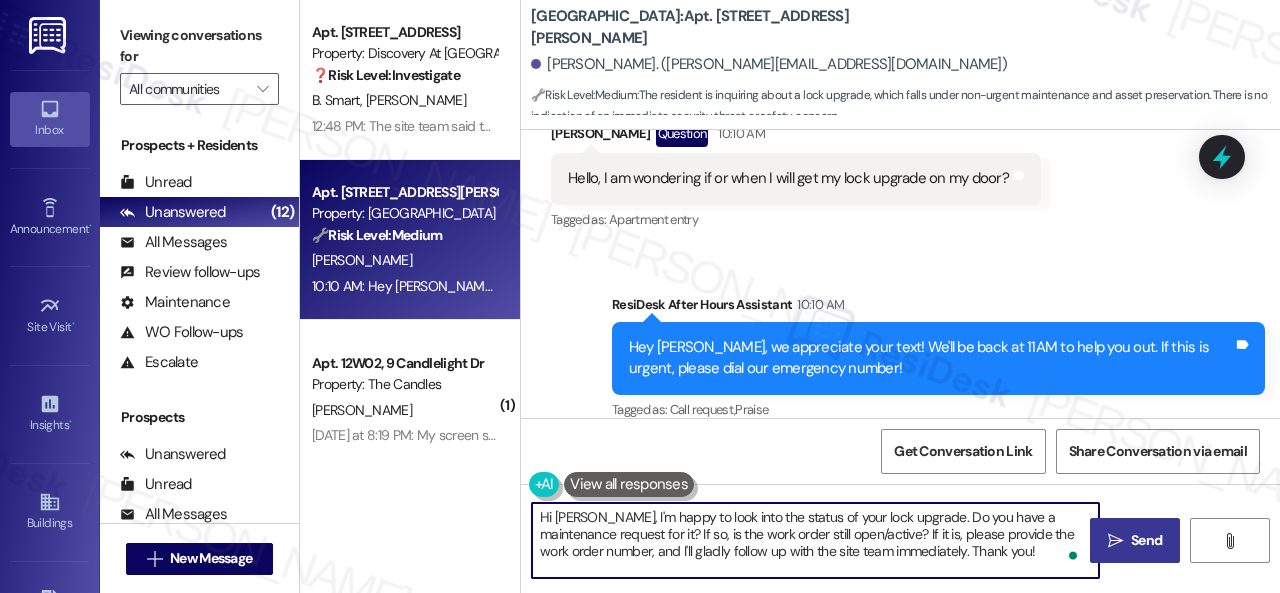 type on "Hi Ellen, I'm happy to look into the status of your lock upgrade. Do you have a maintenance request for it? If so, is the work order still open/active? If it is, please provide the work order number, and I'll gladly follow up with the site team immediately. Thank you!" 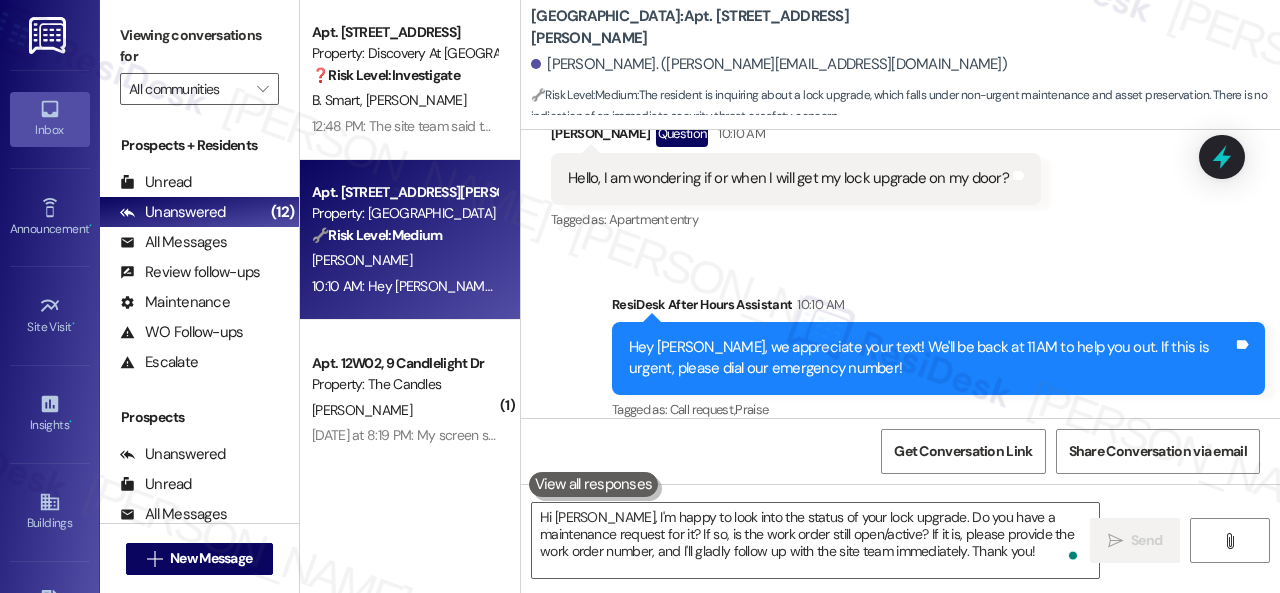 type 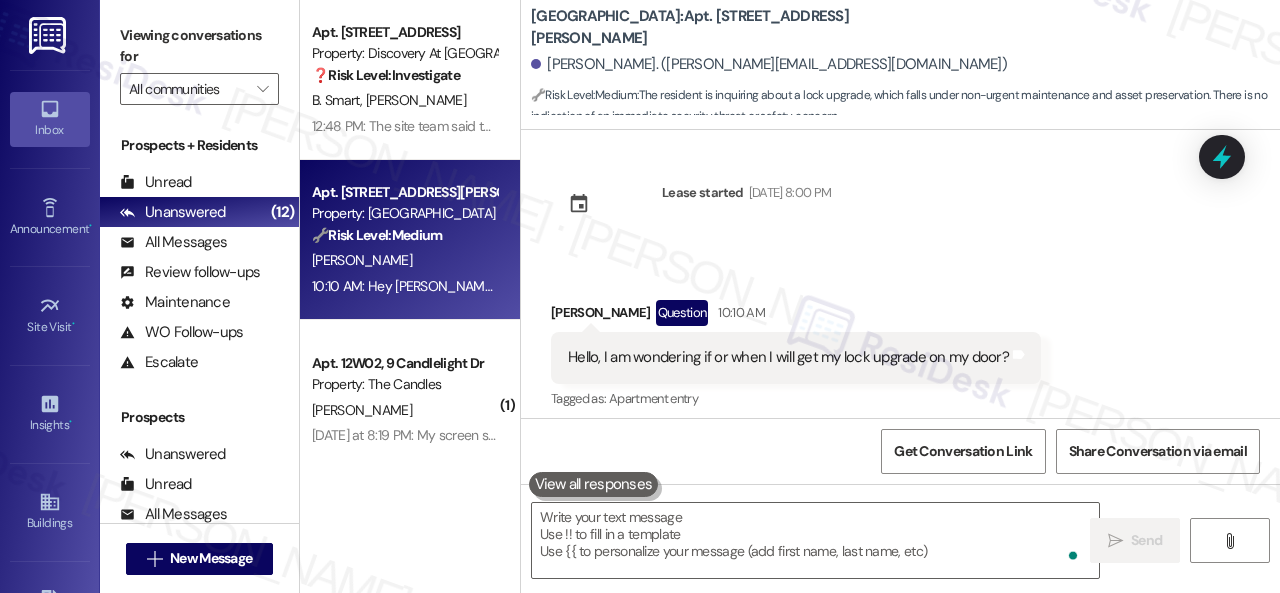 scroll, scrollTop: 2380, scrollLeft: 0, axis: vertical 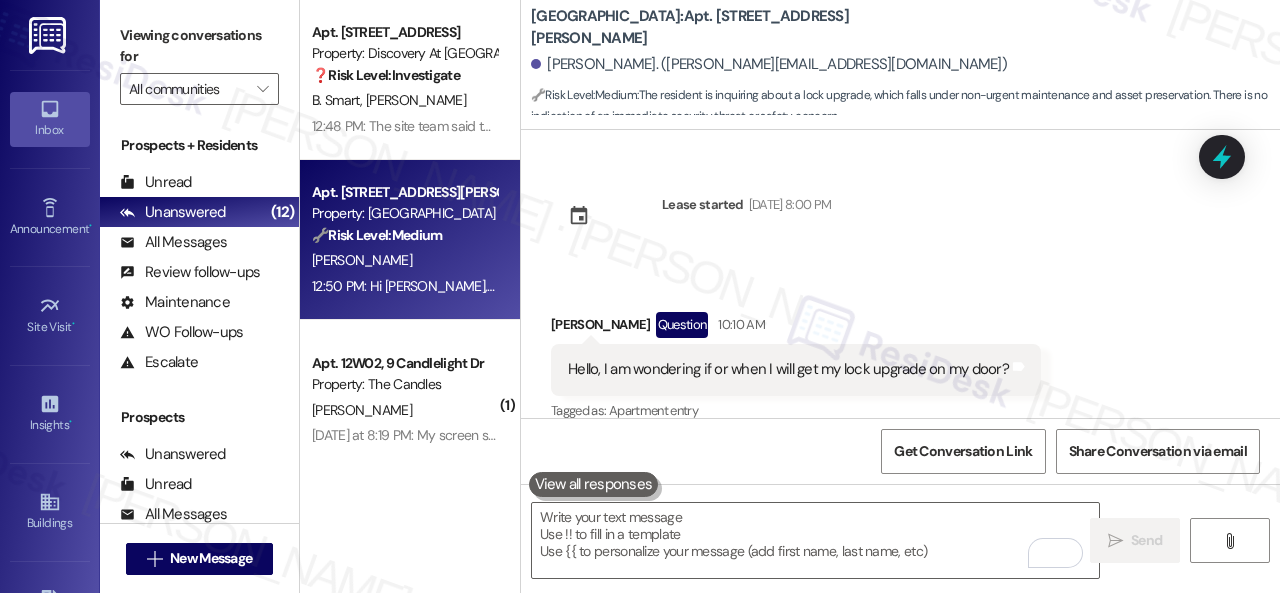 drag, startPoint x: 410, startPoint y: 395, endPoint x: 540, endPoint y: 395, distance: 130 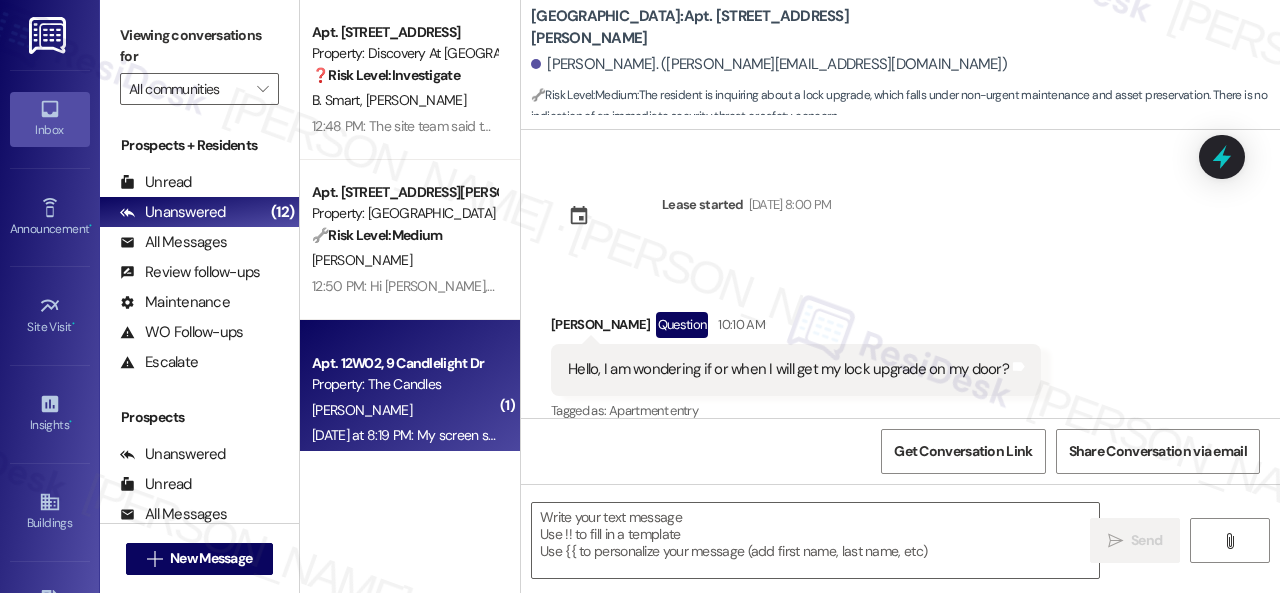 type on "Fetching suggested responses. Please feel free to read through the conversation in the meantime." 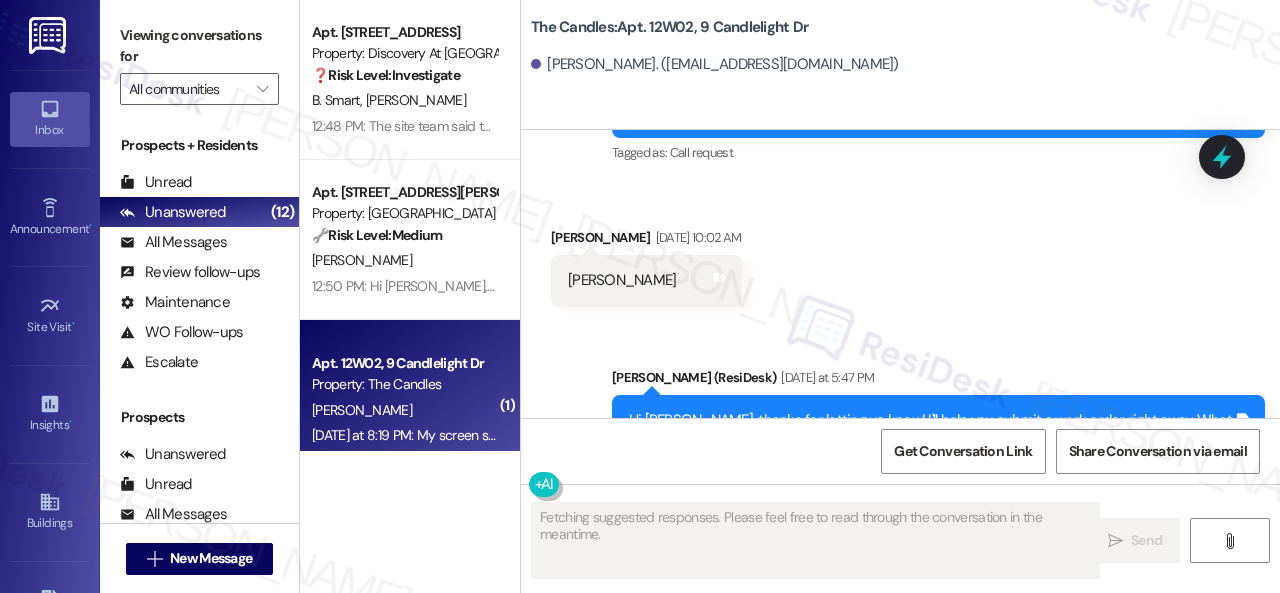 scroll, scrollTop: 665, scrollLeft: 0, axis: vertical 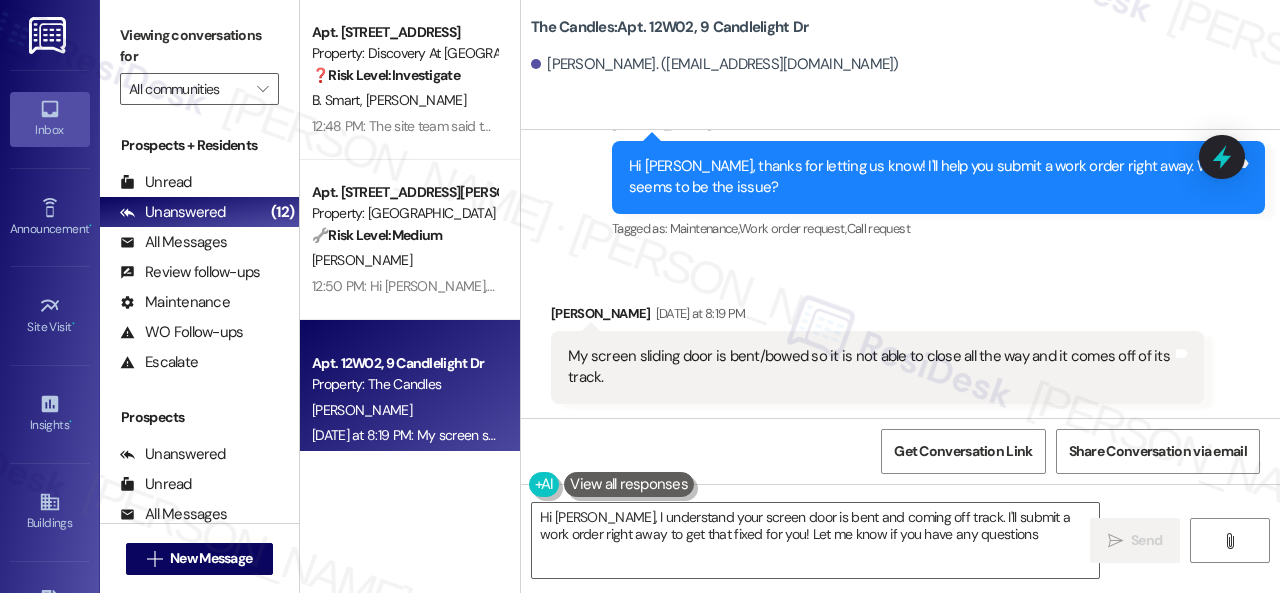 type on "Hi Megan, I understand your screen door is bent and coming off track. I'll submit a work order right away to get that fixed for you! Let me know if you have any questions." 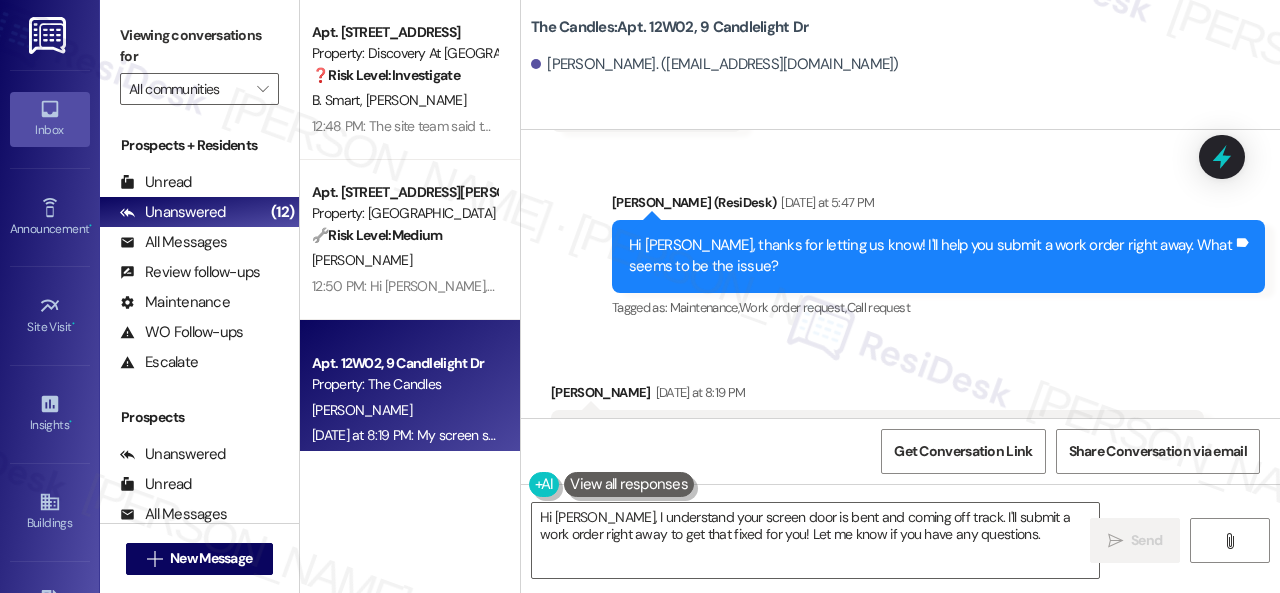 scroll, scrollTop: 666, scrollLeft: 0, axis: vertical 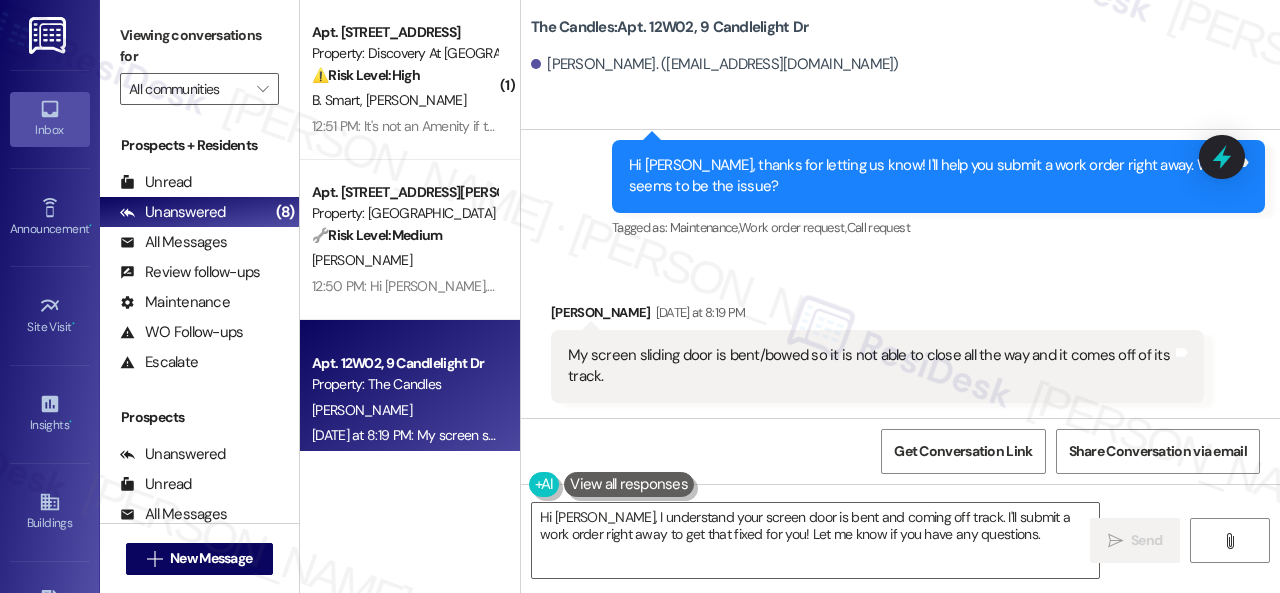 click on "Received via SMS Megan Thompson Yesterday at 8:19 PM My screen sliding door is bent/bowed so it is not able to close all the way and it comes off of its track. Tags and notes" at bounding box center (877, 352) 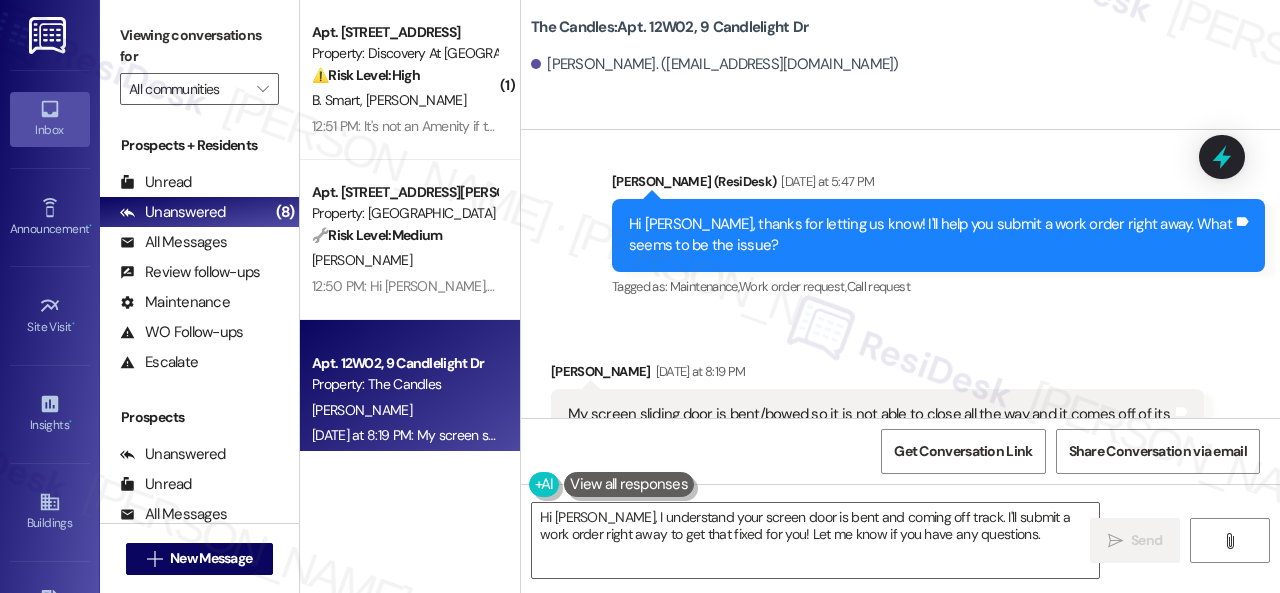 scroll, scrollTop: 666, scrollLeft: 0, axis: vertical 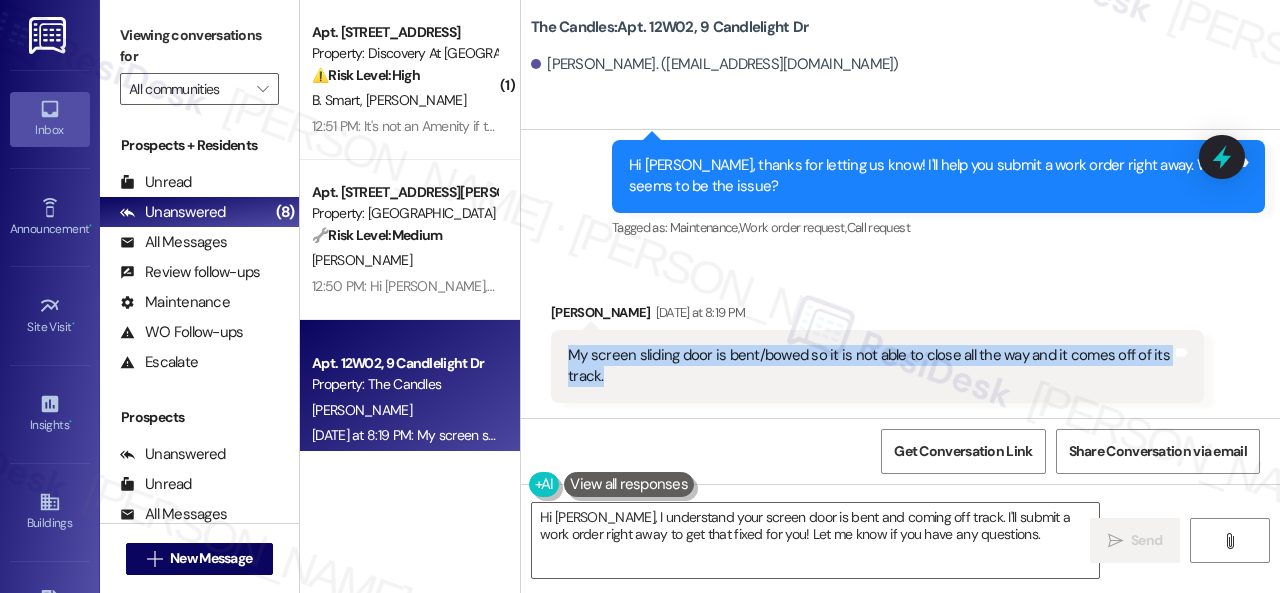 drag, startPoint x: 570, startPoint y: 355, endPoint x: 764, endPoint y: 372, distance: 194.74342 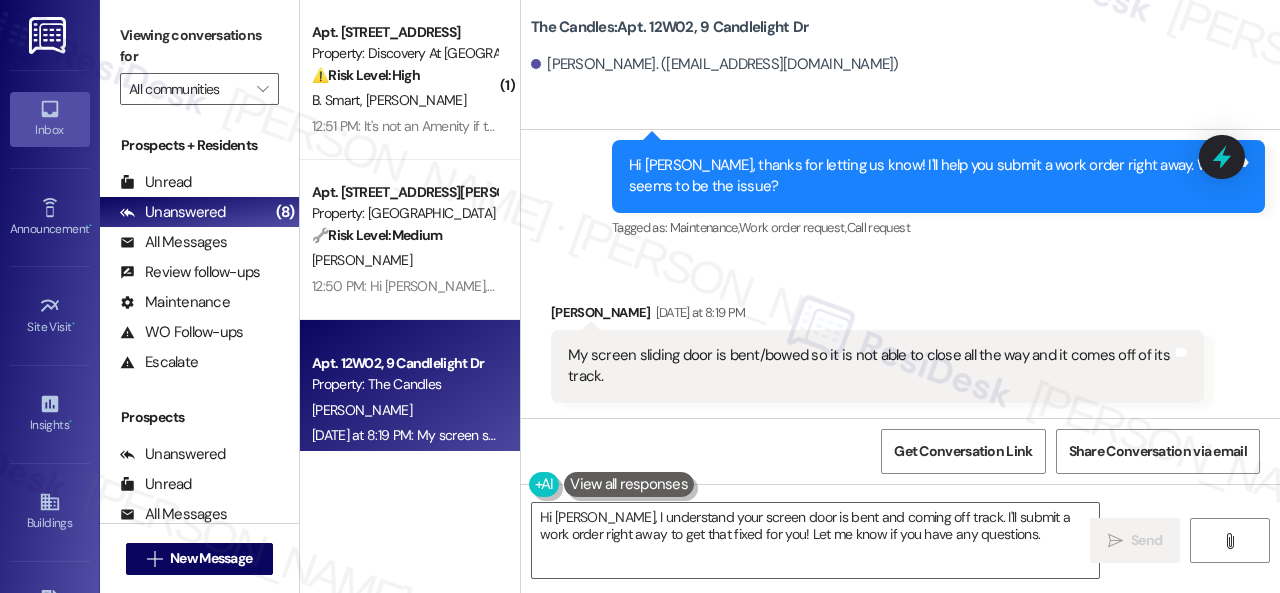 click on "Received via SMS Megan Thompson Yesterday at 8:19 PM My screen sliding door is bent/bowed so it is not able to close all the way and it comes off of its track. Tags and notes" at bounding box center (900, 337) 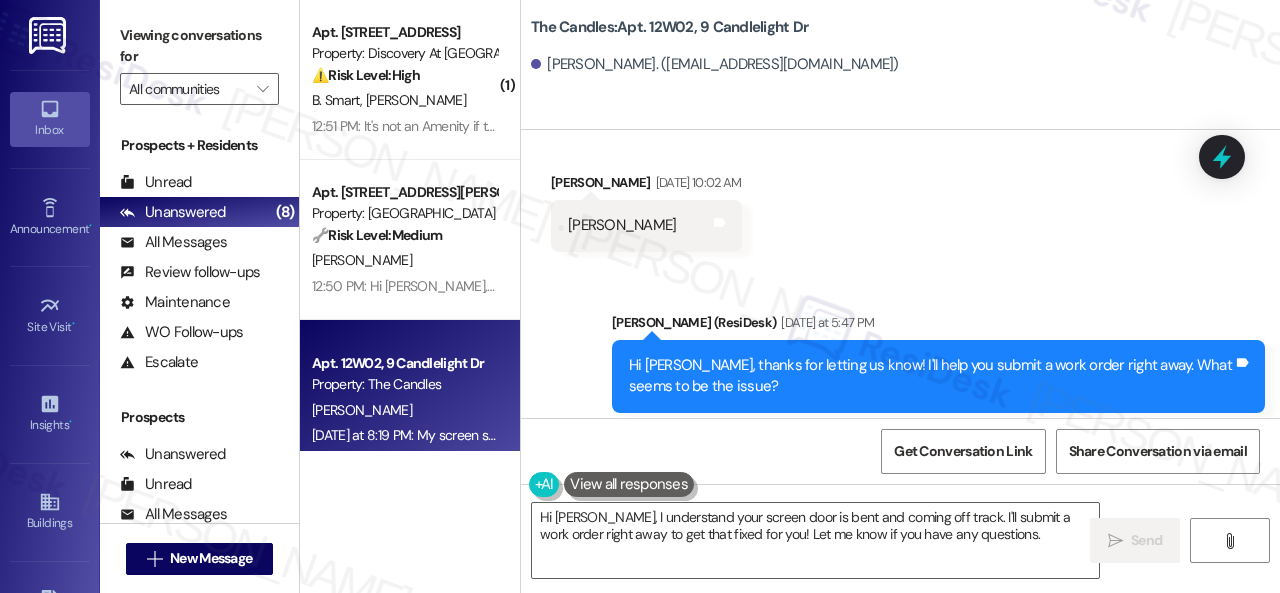 scroll, scrollTop: 666, scrollLeft: 0, axis: vertical 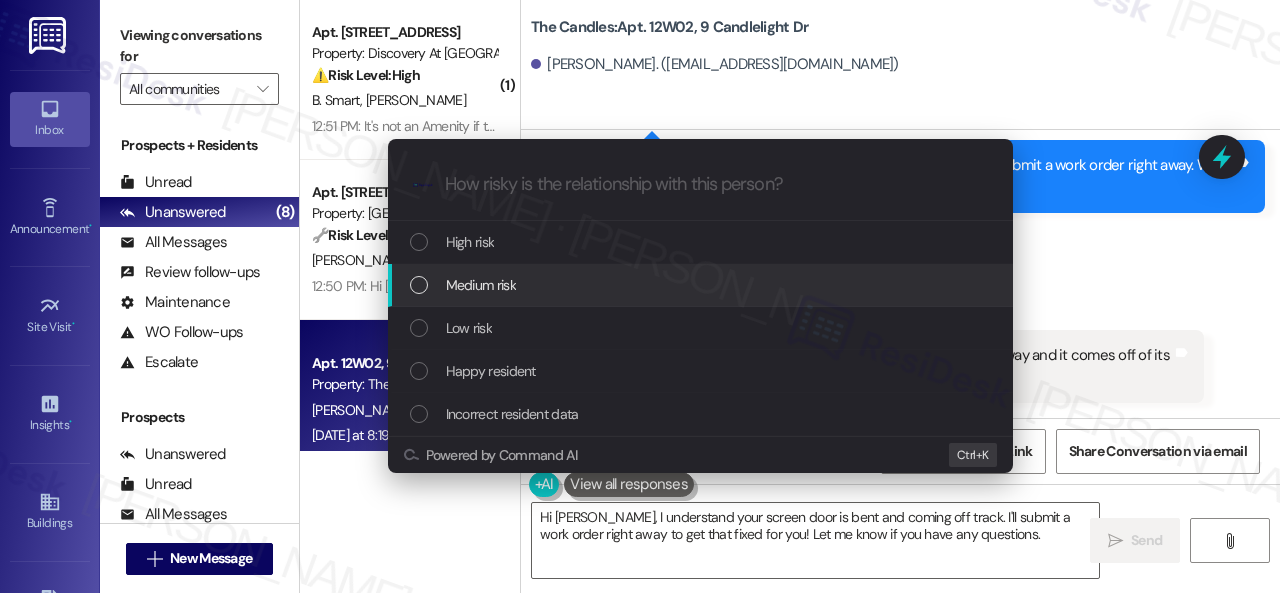 click on "Escalate Conversation How risky is the relationship with this person? Topics (e.g. broken fridge, delayed service) Any messages to highlight in the email? .cls-1{fill:#0a055f;}.cls-2{fill:#0cc4c4;} resideskLogoBlueOrange High risk Medium risk Low risk Happy resident Incorrect resident data Powered by Command AI Ctrl+ K" at bounding box center [640, 296] 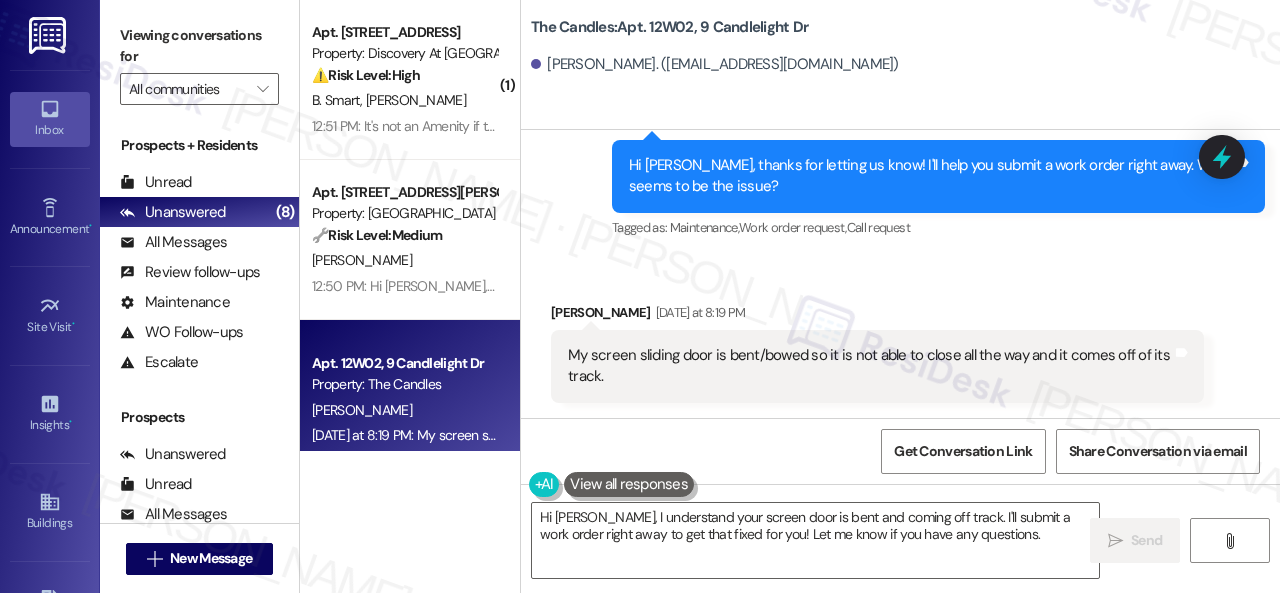 click on "Received via SMS Megan Thompson Yesterday at 8:19 PM My screen sliding door is bent/bowed so it is not able to close all the way and it comes off of its track. Tags and notes" at bounding box center (900, 337) 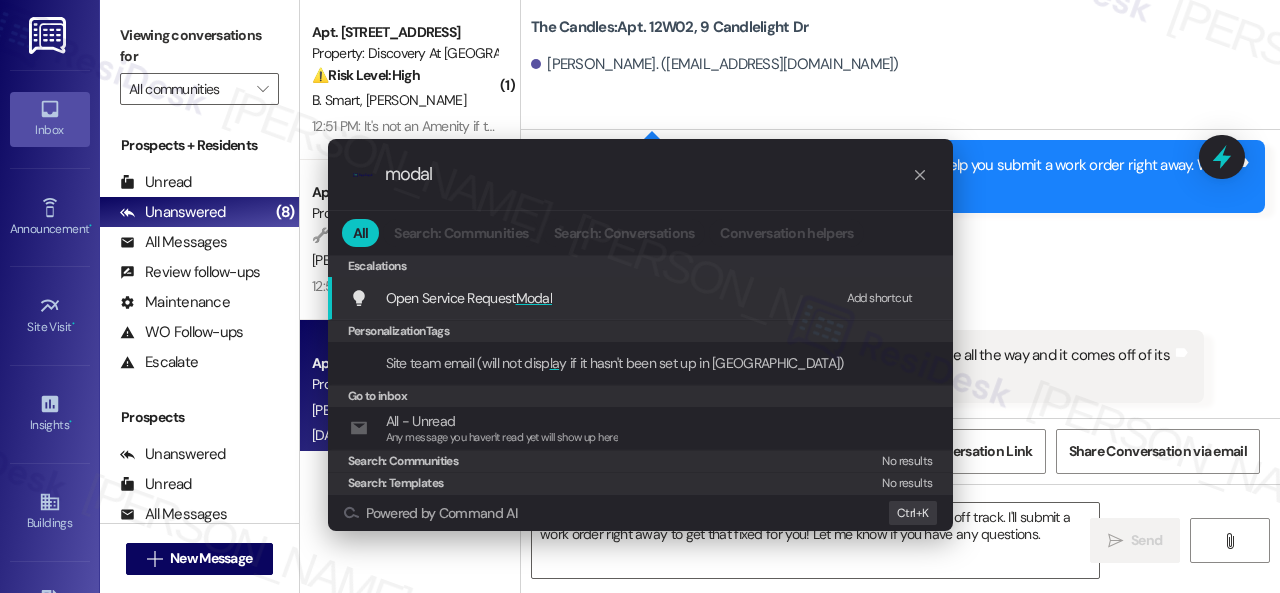 click on "Add shortcut" at bounding box center (880, 298) 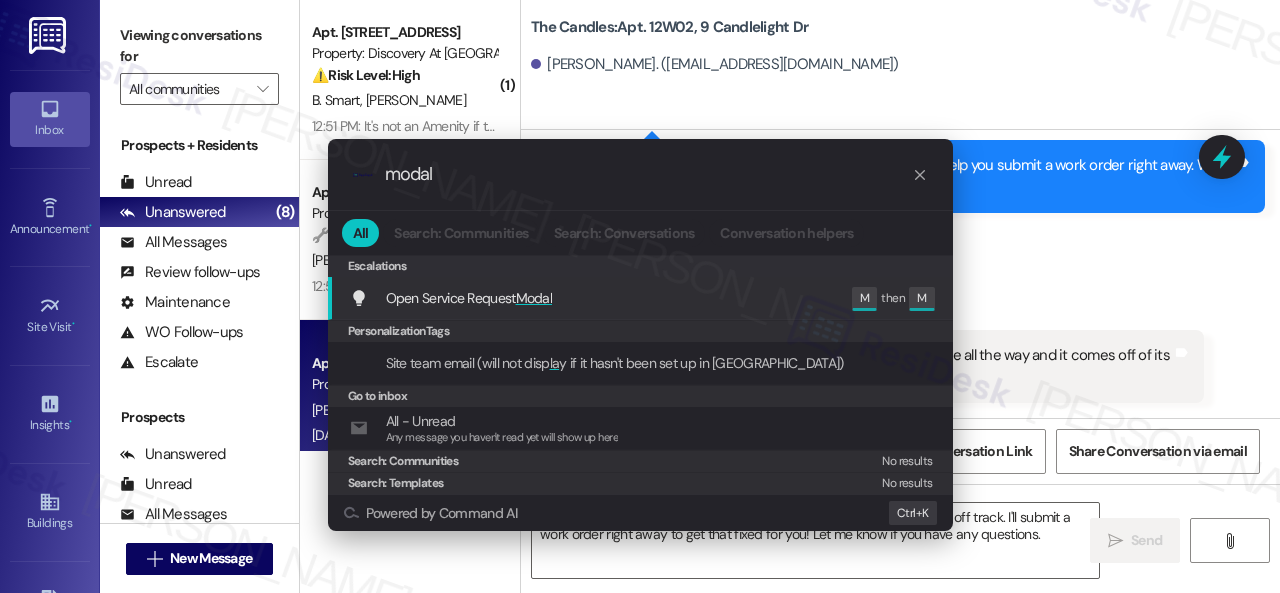 click on "Open Service Request  Modal" at bounding box center (469, 298) 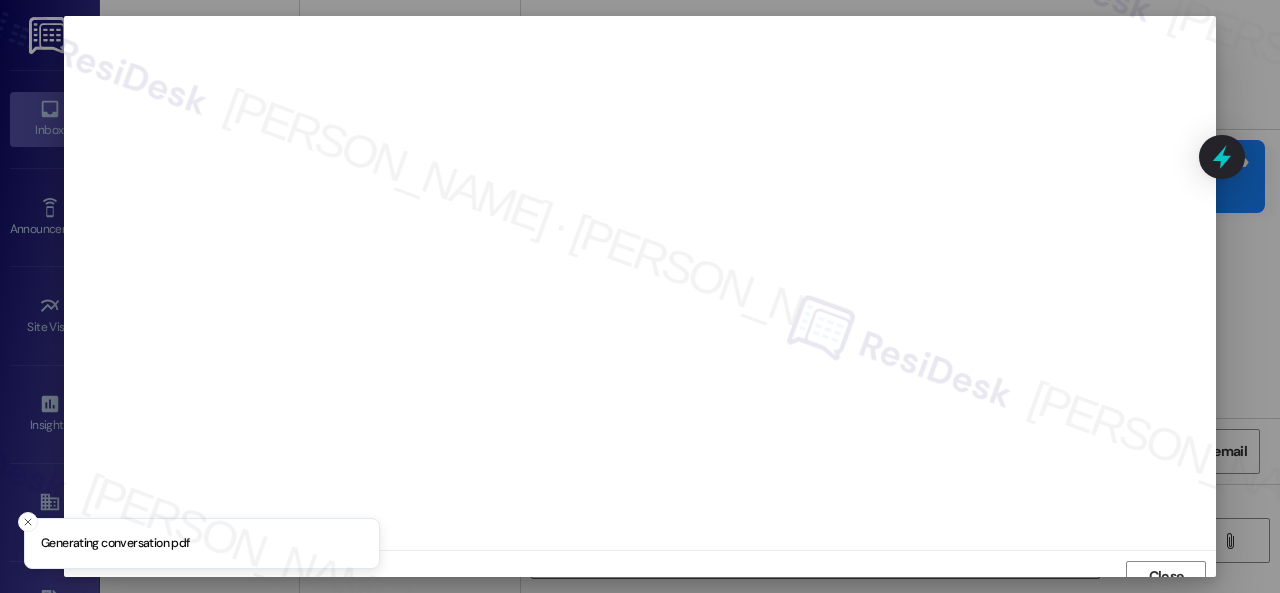 scroll, scrollTop: 15, scrollLeft: 0, axis: vertical 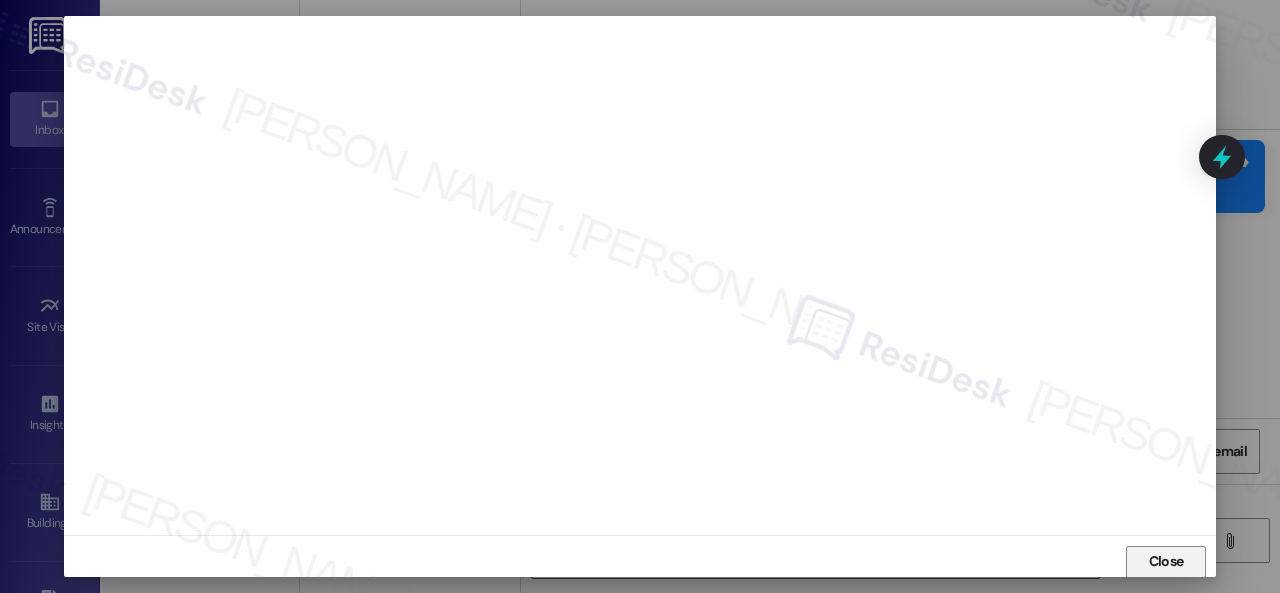 click on "Close" at bounding box center [1166, 561] 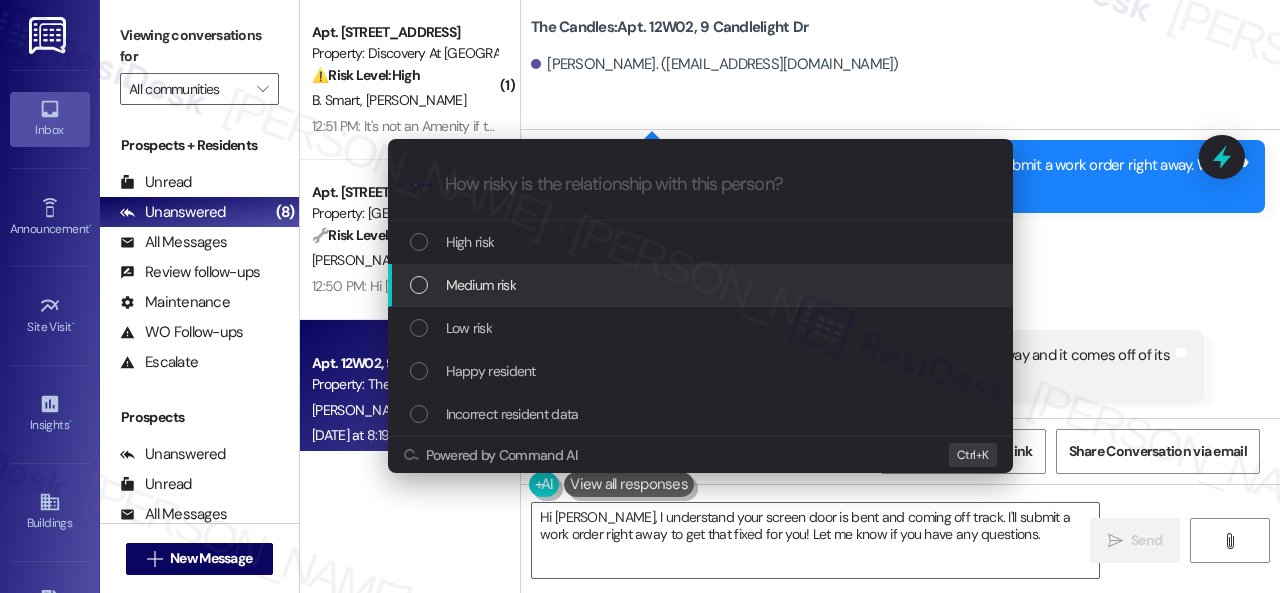 click on "Medium risk" at bounding box center [481, 285] 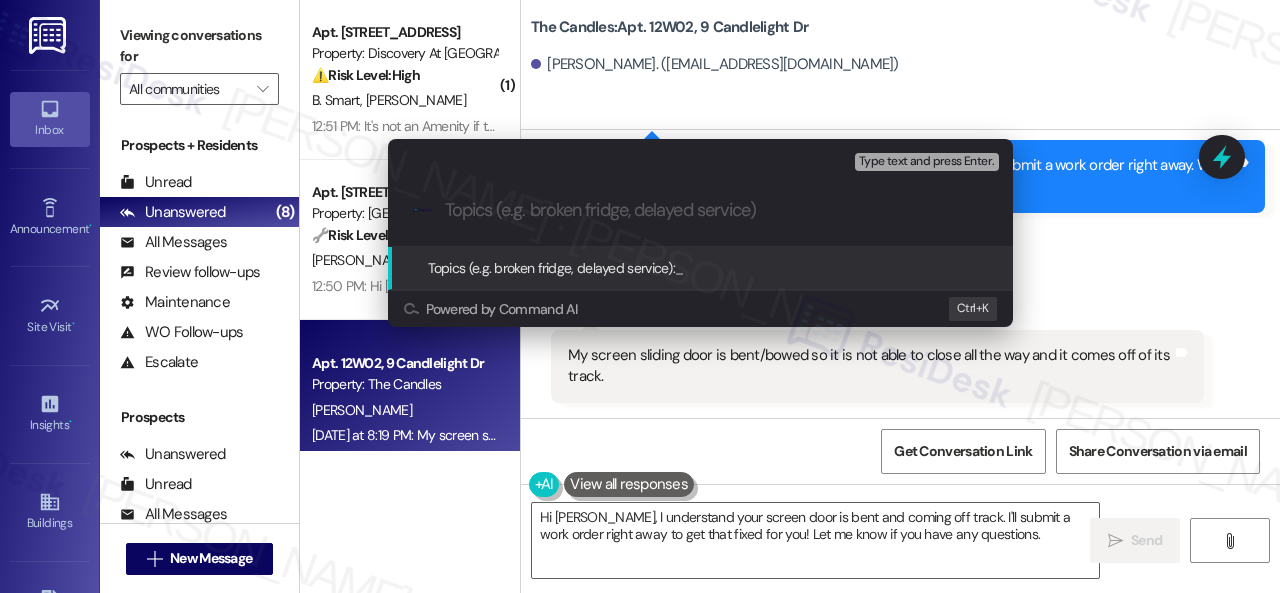paste on "Work Order filed by ResiDesk 291094" 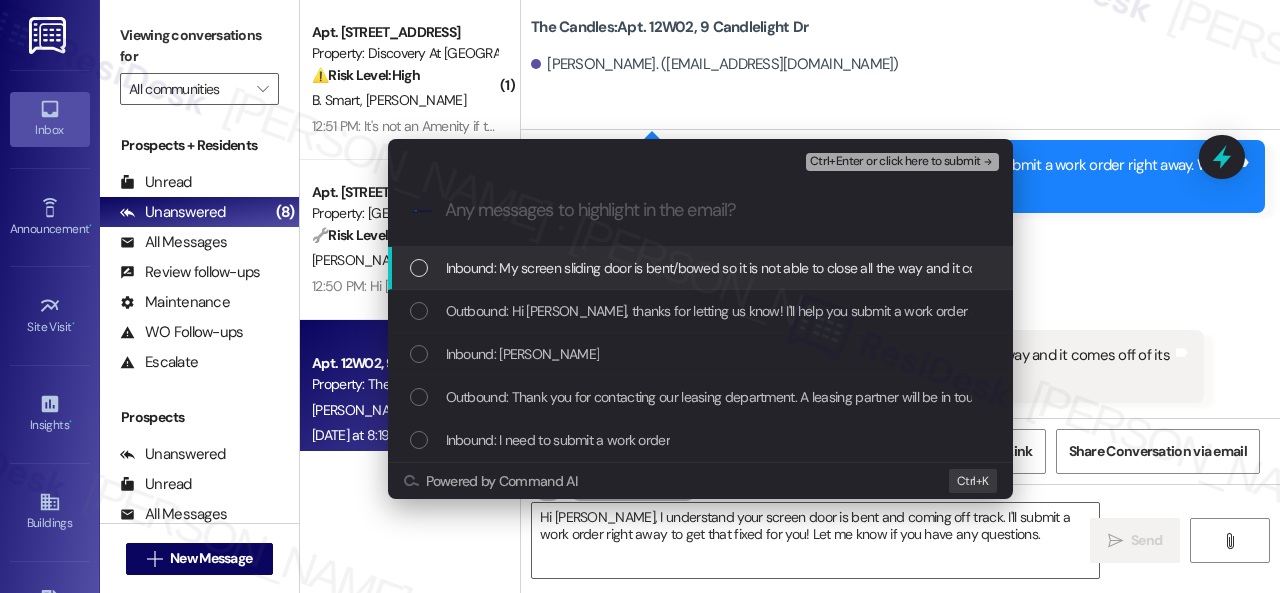 click on "Inbound: My screen sliding door is bent/bowed so it is not able to close all the way and it comes off of its track." at bounding box center (767, 268) 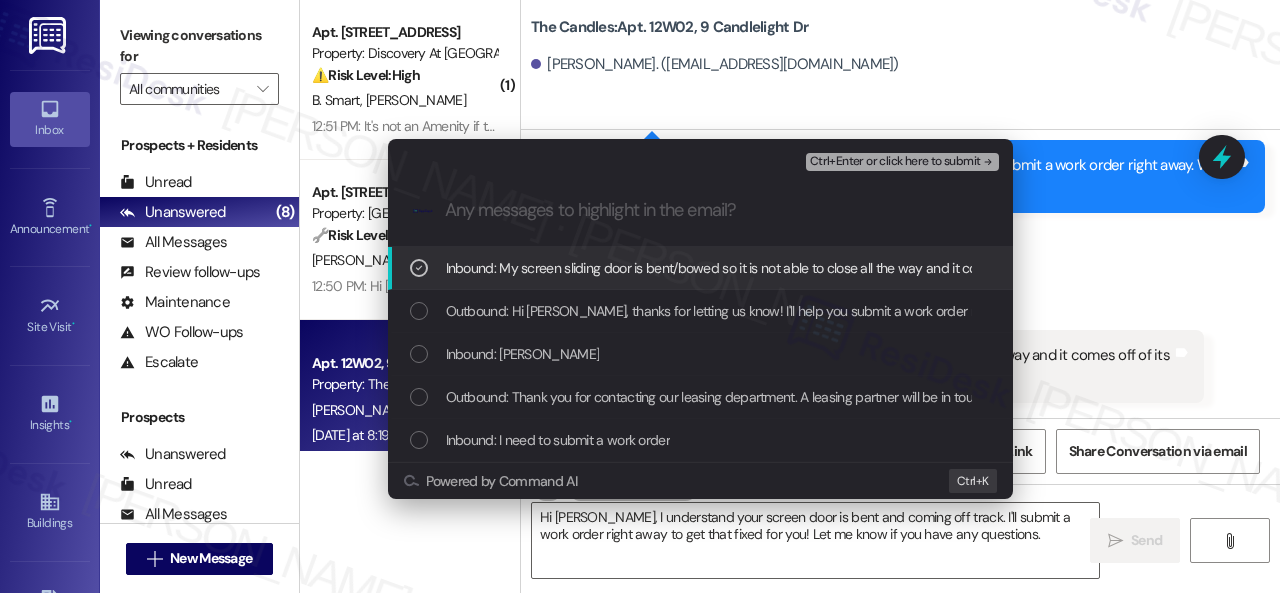 click on "Ctrl+Enter or click here to submit" at bounding box center [895, 162] 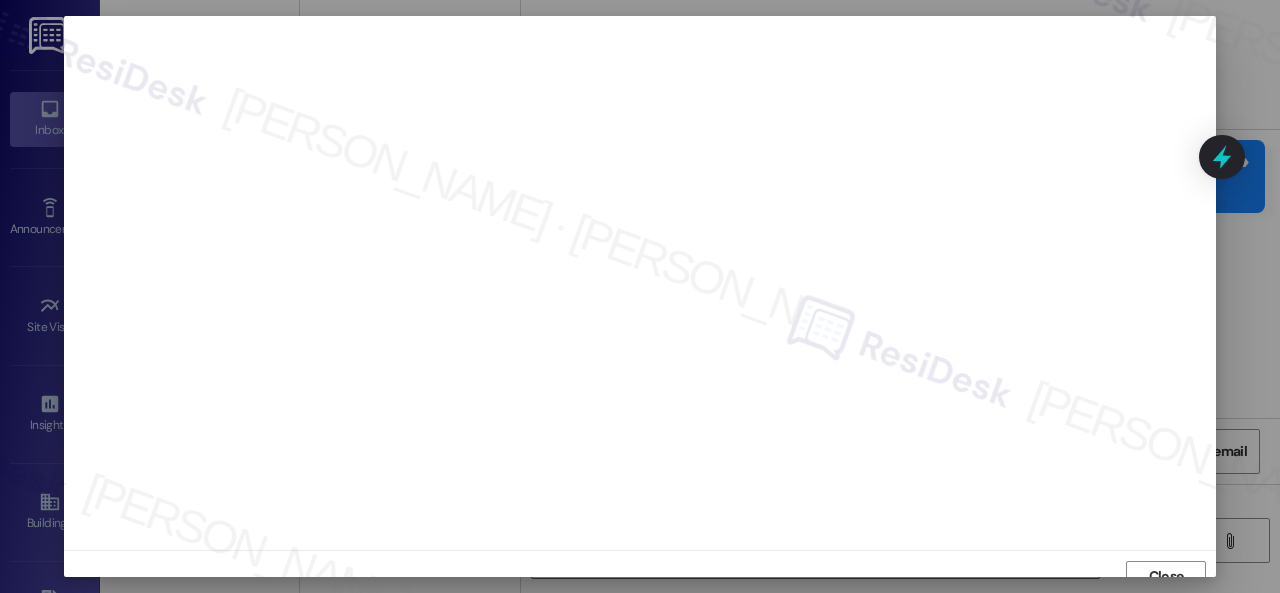 scroll, scrollTop: 15, scrollLeft: 0, axis: vertical 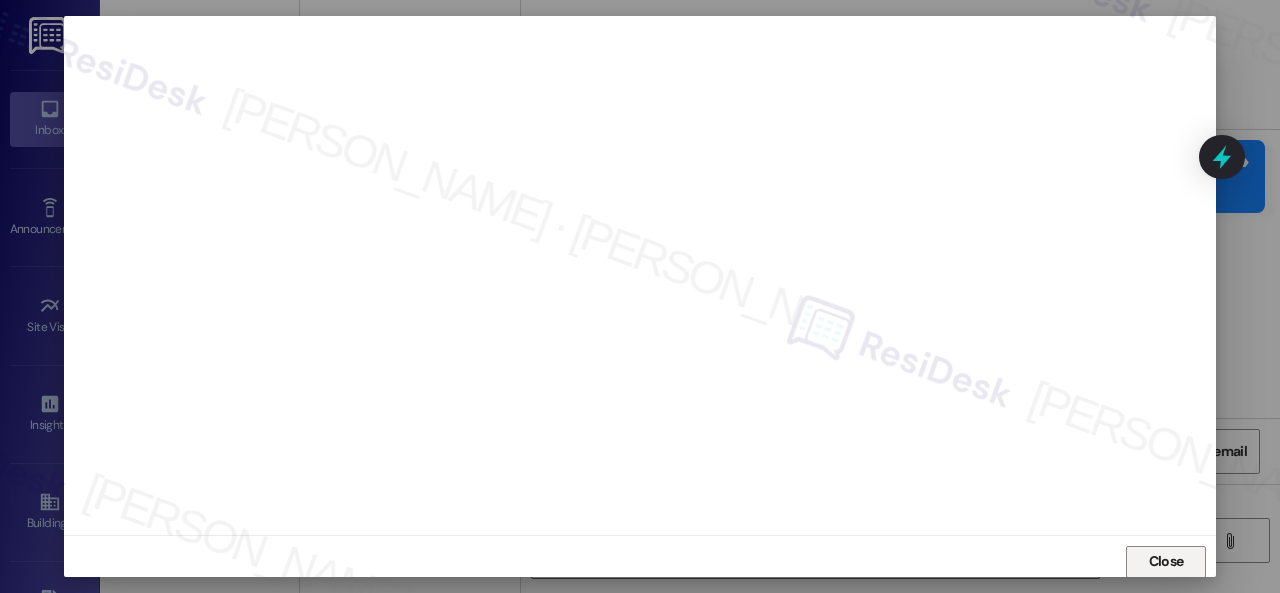 click on "Close" at bounding box center [1166, 561] 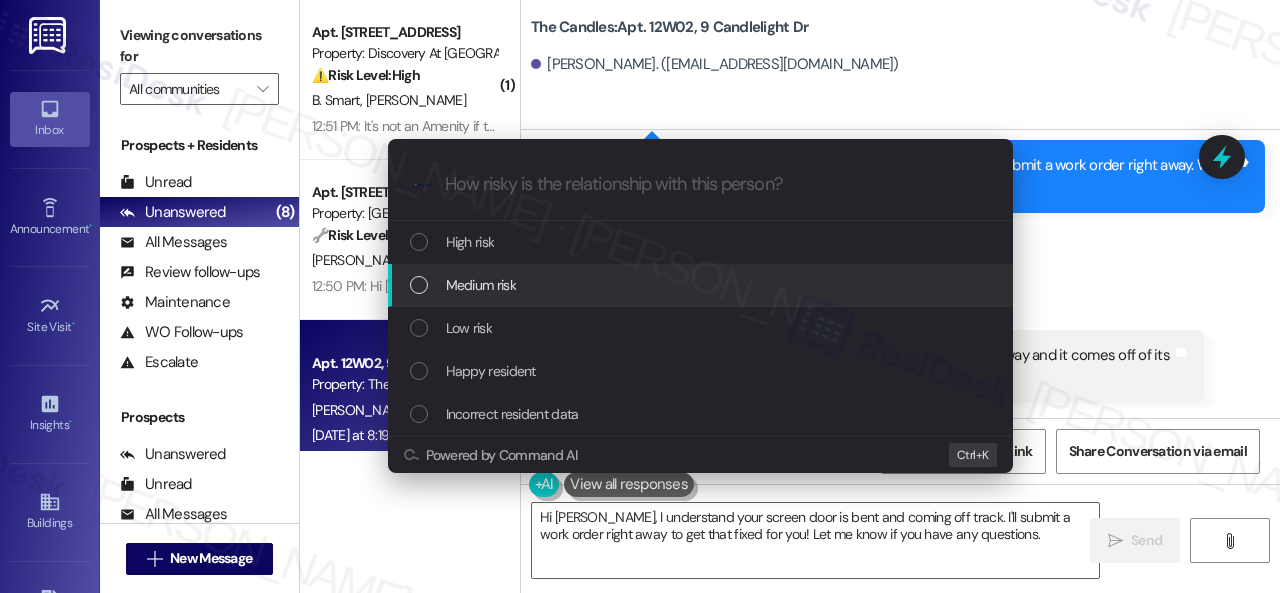 click on "Medium risk" at bounding box center [481, 285] 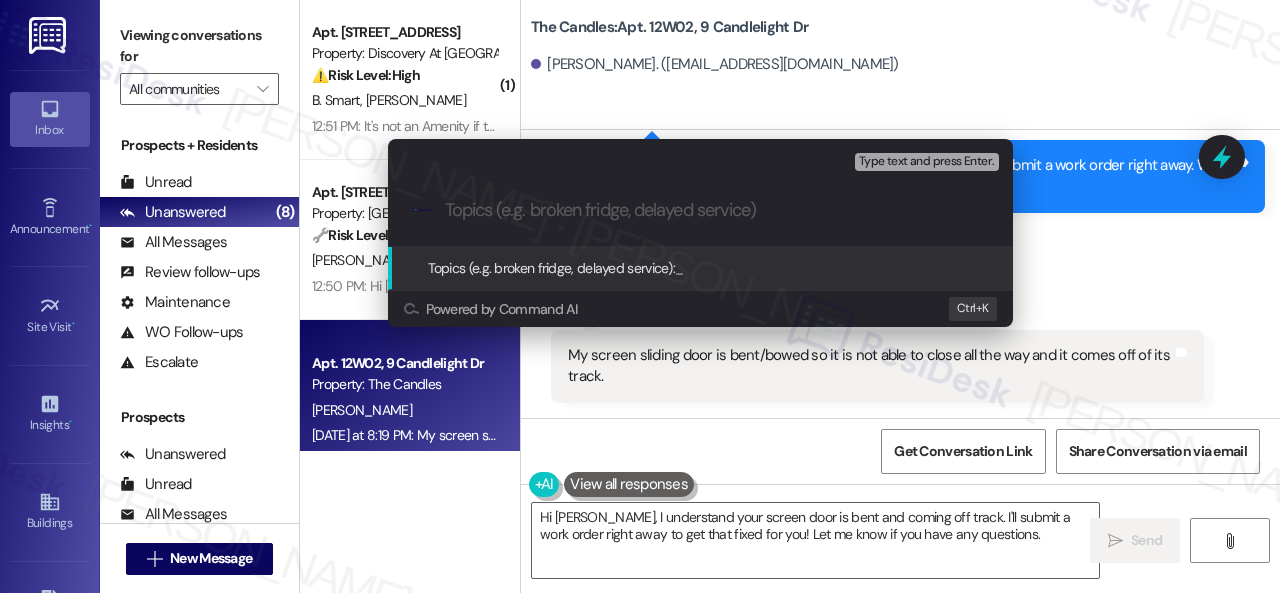 paste on "Work Order filed by ResiDesk 291094" 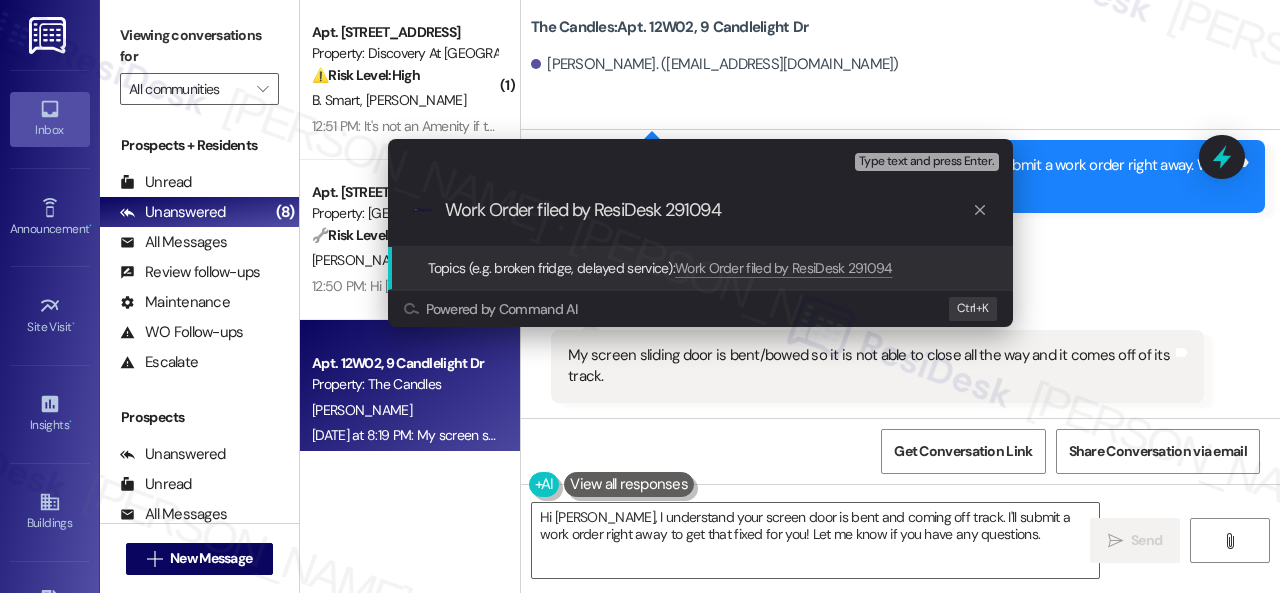 type 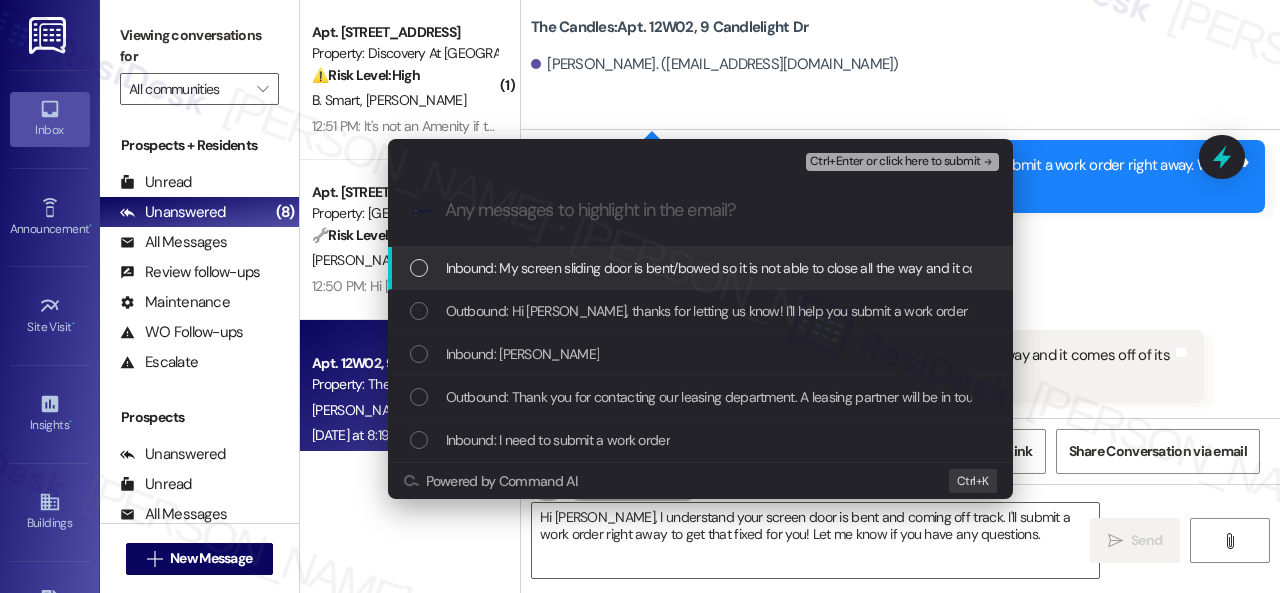 click on "Inbound: My screen sliding door is bent/bowed so it is not able to close all the way and it comes off of its track." at bounding box center [767, 268] 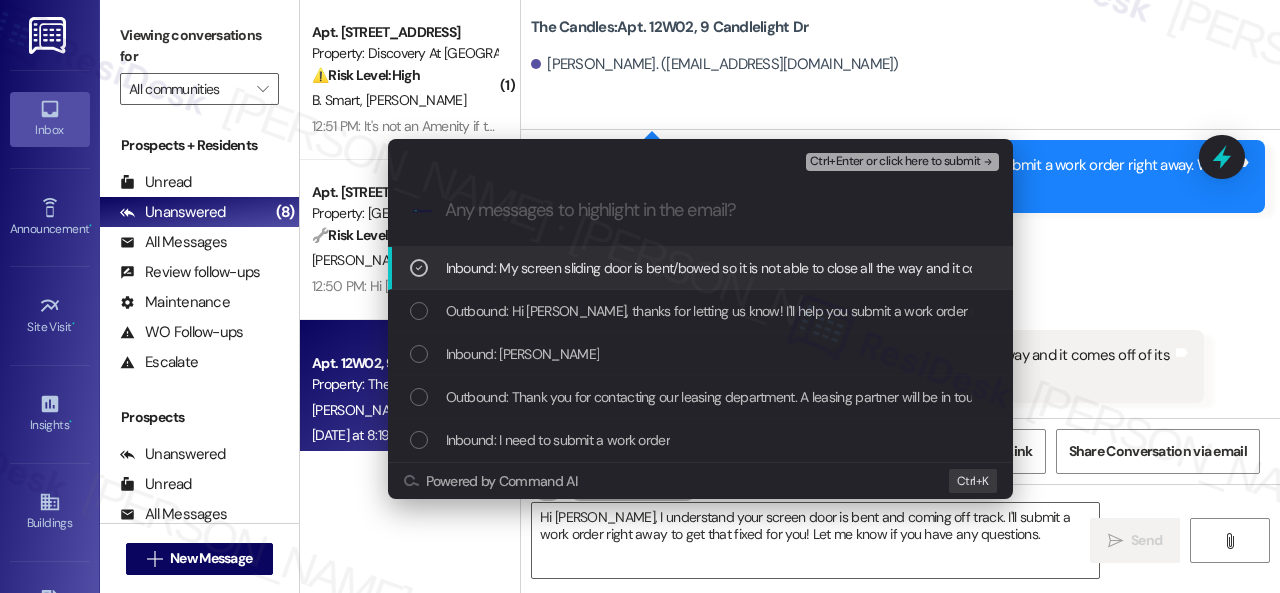 click on "Ctrl+Enter or click here to submit" at bounding box center [895, 162] 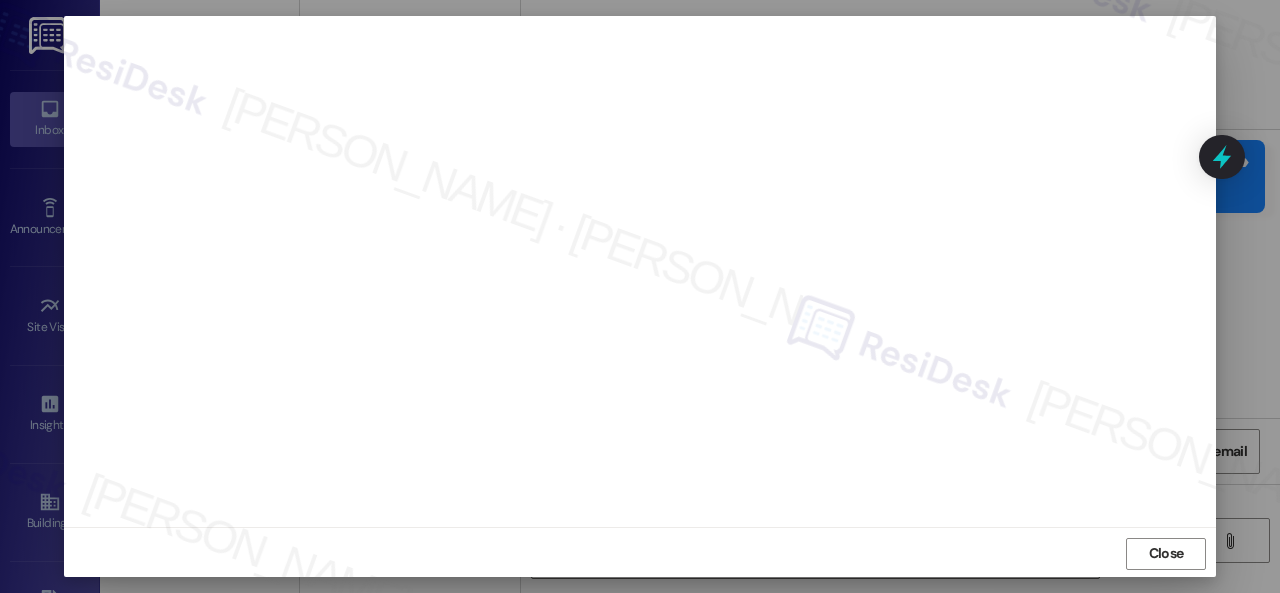 scroll, scrollTop: 25, scrollLeft: 0, axis: vertical 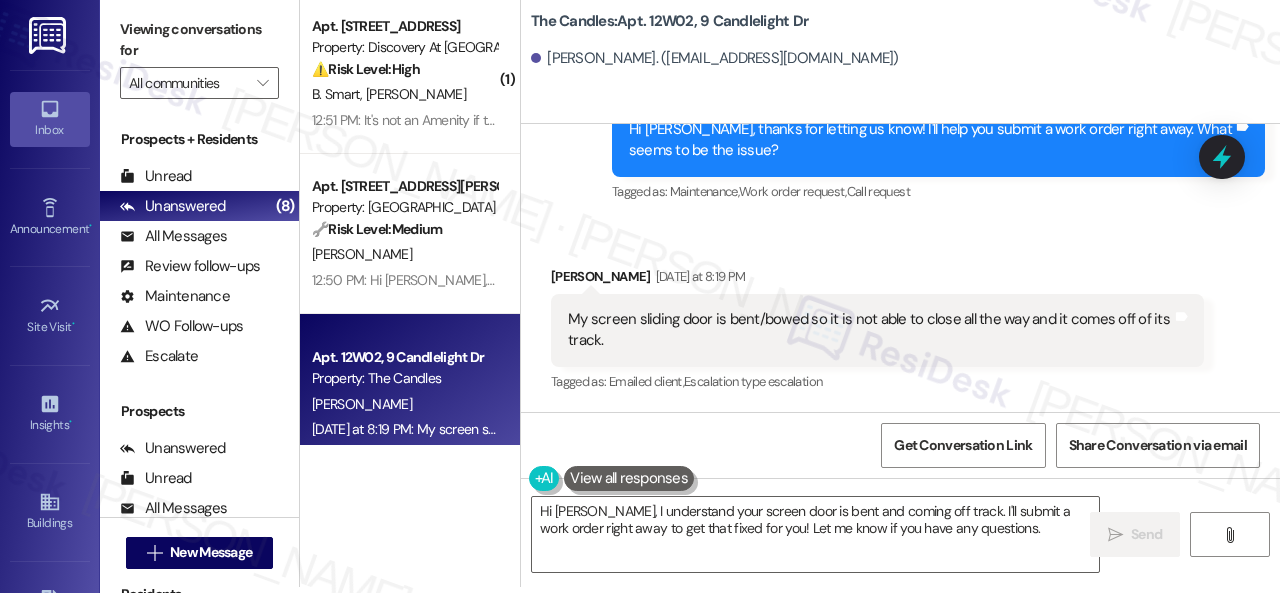 click on "Received via SMS Megan Thompson Yesterday at 8:19 PM My screen sliding door is bent/bowed so it is not able to close all the way and it comes off of its track. Tags and notes Tagged as:   Emailed client ,  Click to highlight conversations about Emailed client Escalation type escalation Click to highlight conversations about Escalation type escalation" at bounding box center (877, 331) 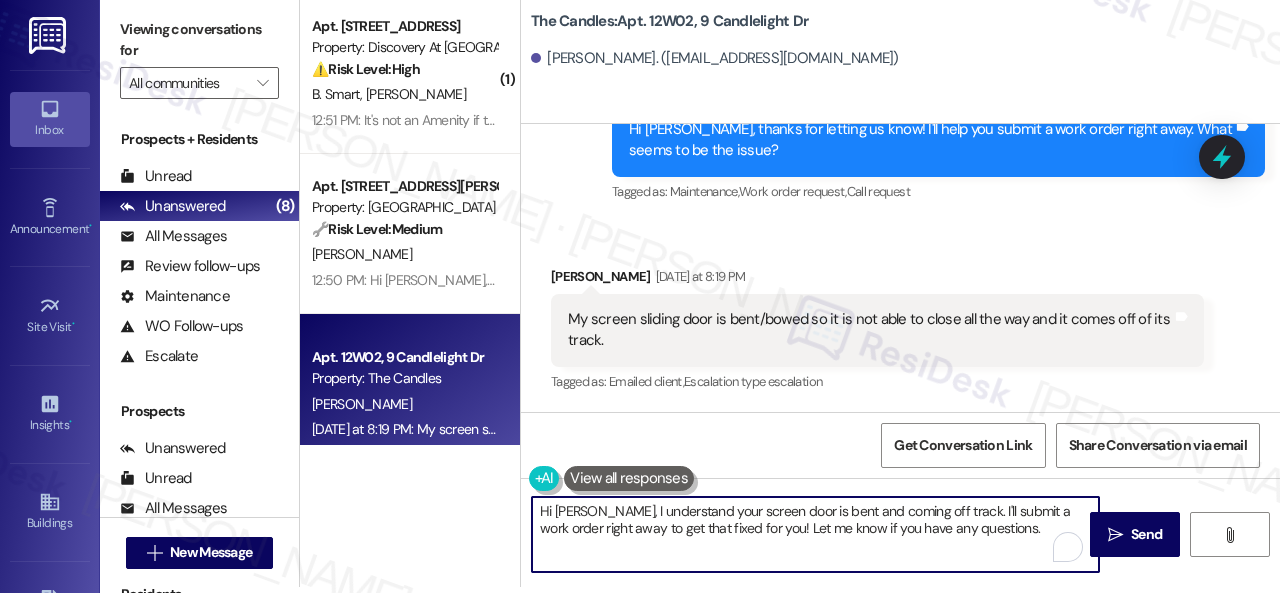 drag, startPoint x: 806, startPoint y: 556, endPoint x: 1105, endPoint y: 632, distance: 308.5077 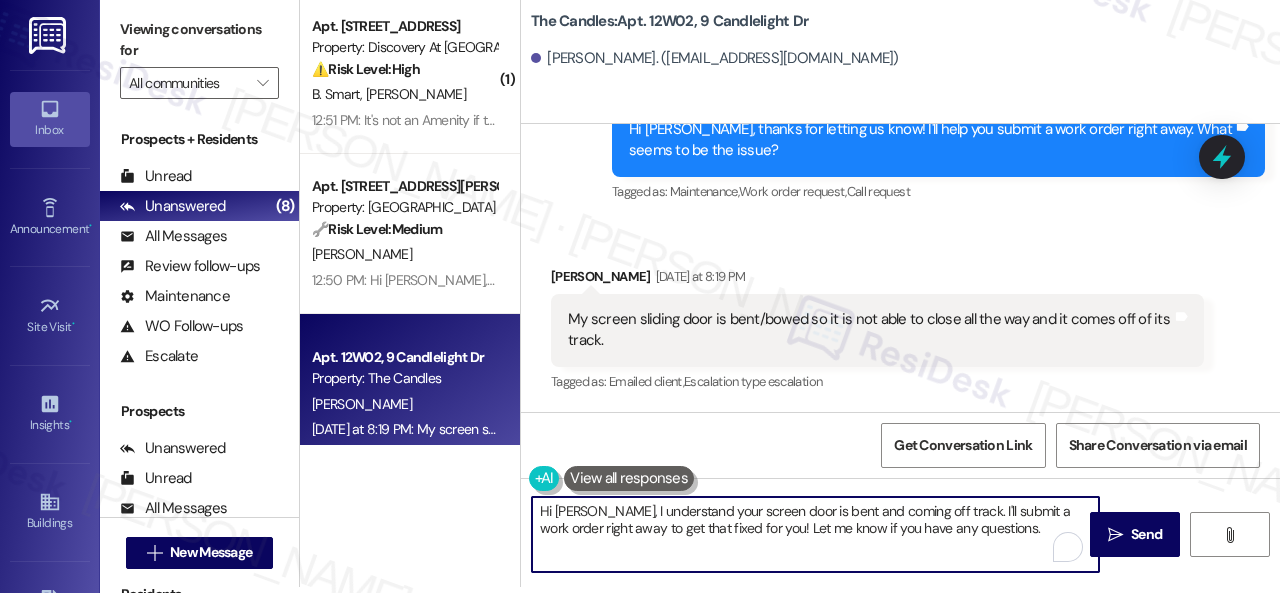click on "Inbox   Go to Inbox Announcement   • Send A Text Announcement Site Visit   • Go to Site Visit Insights   • Go to Insights Buildings   Go to Buildings Leads   Go to Leads Templates   • Go to Templates Account   Go to Account Support   Go to Support Viewing conversations for All communities  Prospects + Residents Unread (0) Unread: Any message you haven't read yet will show up here Unanswered (8) Unanswered: ResiDesk identifies open questions and unanswered conversations so you can respond to them. All Messages (undefined) All Messages: This is your inbox. All of your tenant messages will show up here. Review follow-ups (undefined) Review follow-ups: ResiDesk identifies open review candidates and conversations so you can respond to them. Maintenance (undefined) Maintenance: ResiDesk identifies conversations around maintenance or work orders from the last 14 days so you can respond to them. WO Follow-ups (undefined) Escalate (undefined) Prospects Unanswered (0) Unread (0) All Messages (undefined) (0)" at bounding box center (640, 296) 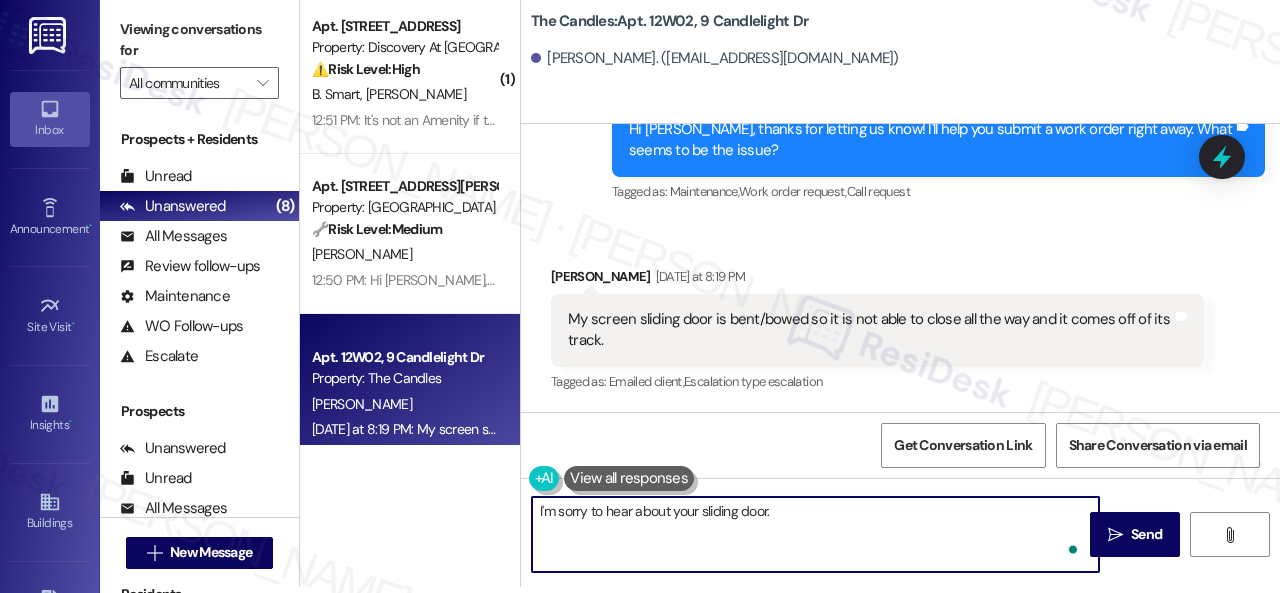 paste on "I've submitted a work order on your behalf and notified the site team. Please note that due to limited availability, our maintenance team isn't able to call or schedule visits in advance. By submitting a work order, you're giving them permission to enter your apartment, even if you're not home. If any children may be alone during the visit, please let me know so we can inform the team." 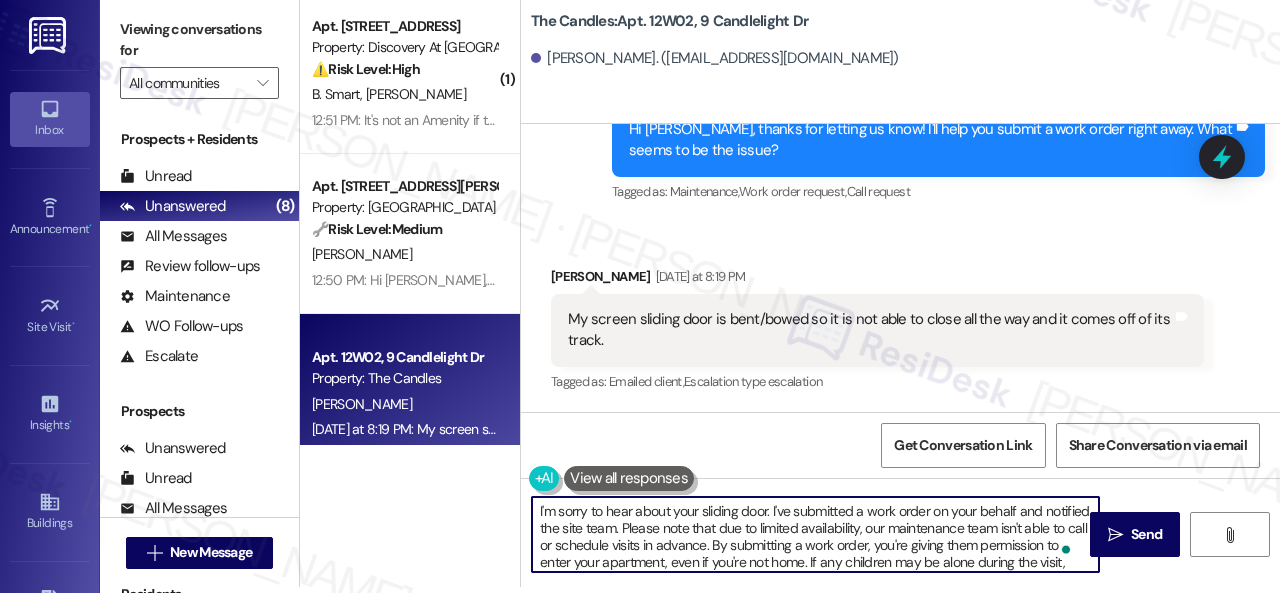 scroll, scrollTop: 16, scrollLeft: 0, axis: vertical 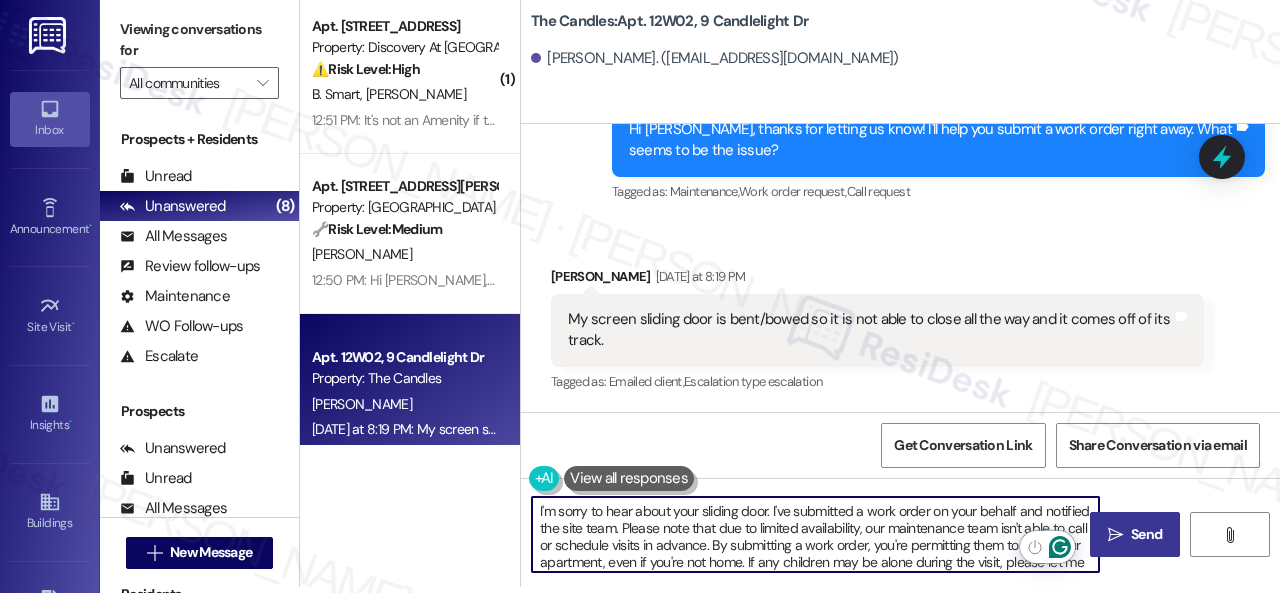 type on "I'm sorry to hear about your sliding door. I've submitted a work order on your behalf and notified the site team. Please note that due to limited availability, our maintenance team isn't able to call or schedule visits in advance. By submitting a work order, you're permitting them to enter your apartment, even if you're not home. If any children may be alone during the visit, please let me know so we can inform the team." 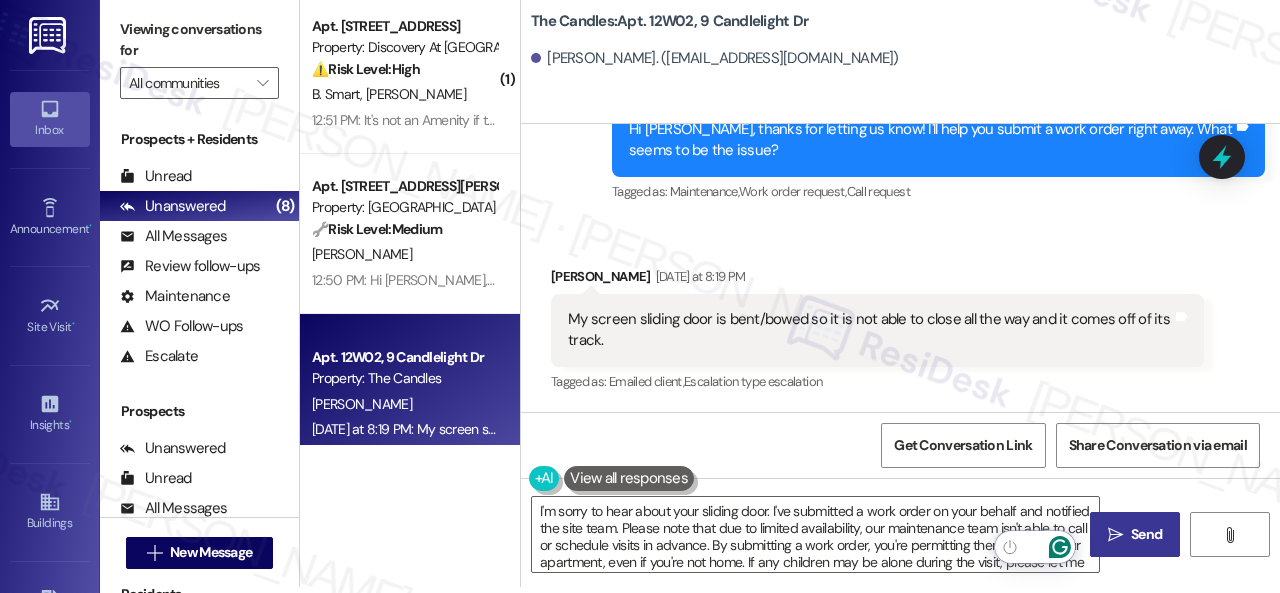 click on " Send" at bounding box center (1135, 534) 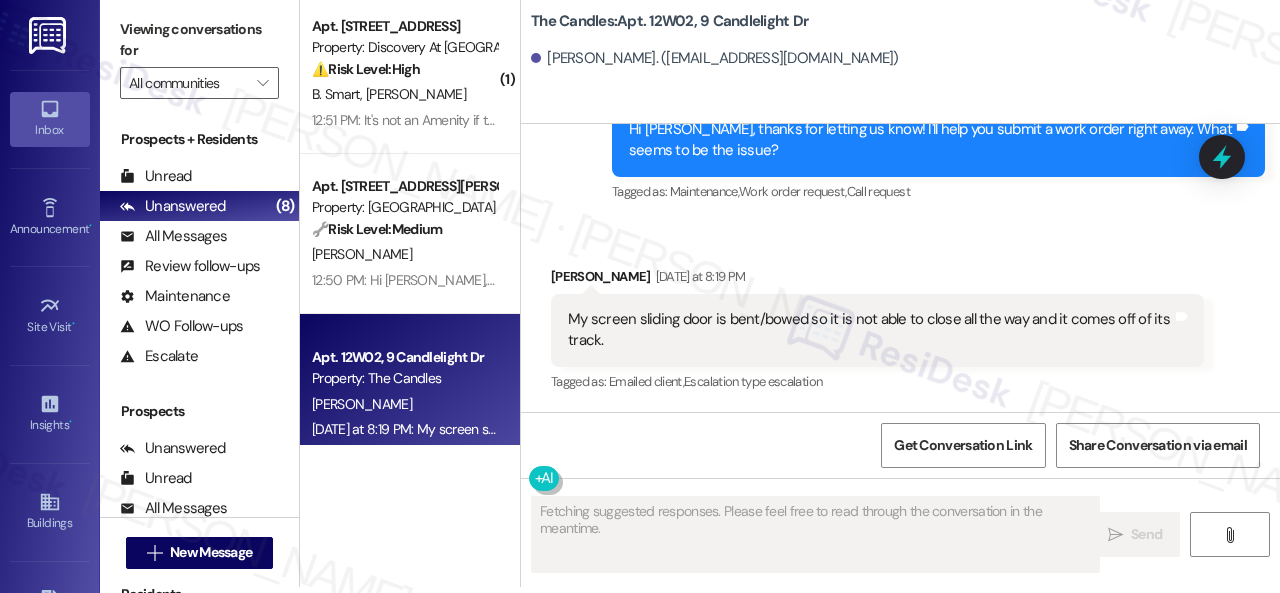 scroll, scrollTop: 0, scrollLeft: 0, axis: both 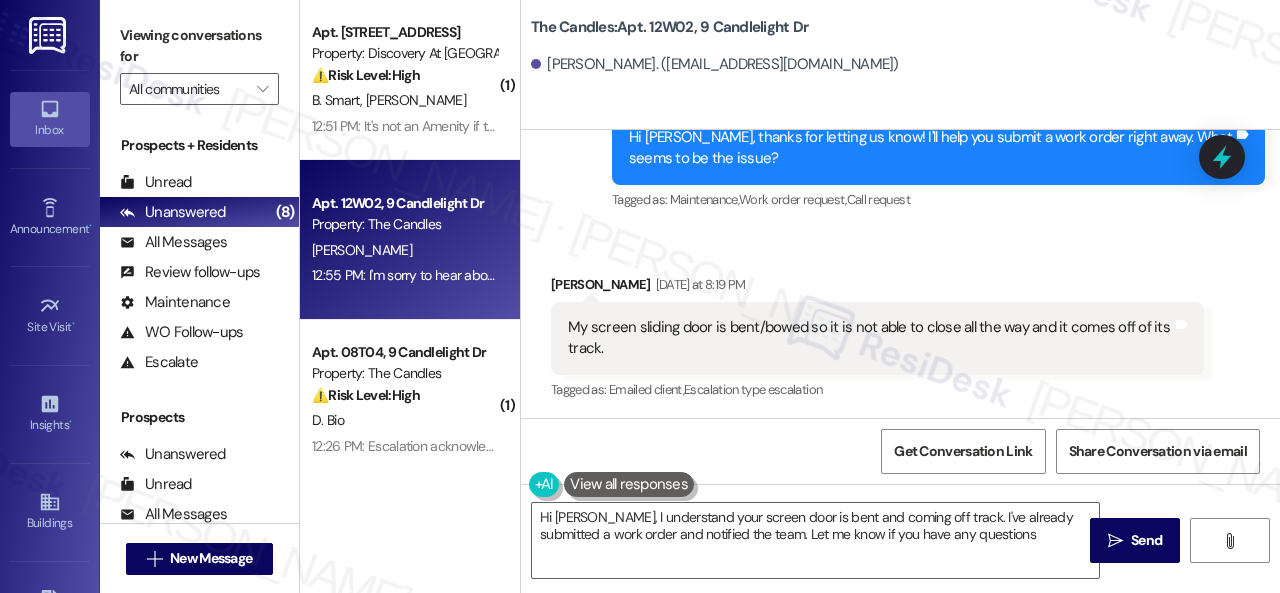 type on "Hi Megan, I understand your screen door is bent and coming off track. I've already submitted a work order and notified the team. Let me know if you have any questions!" 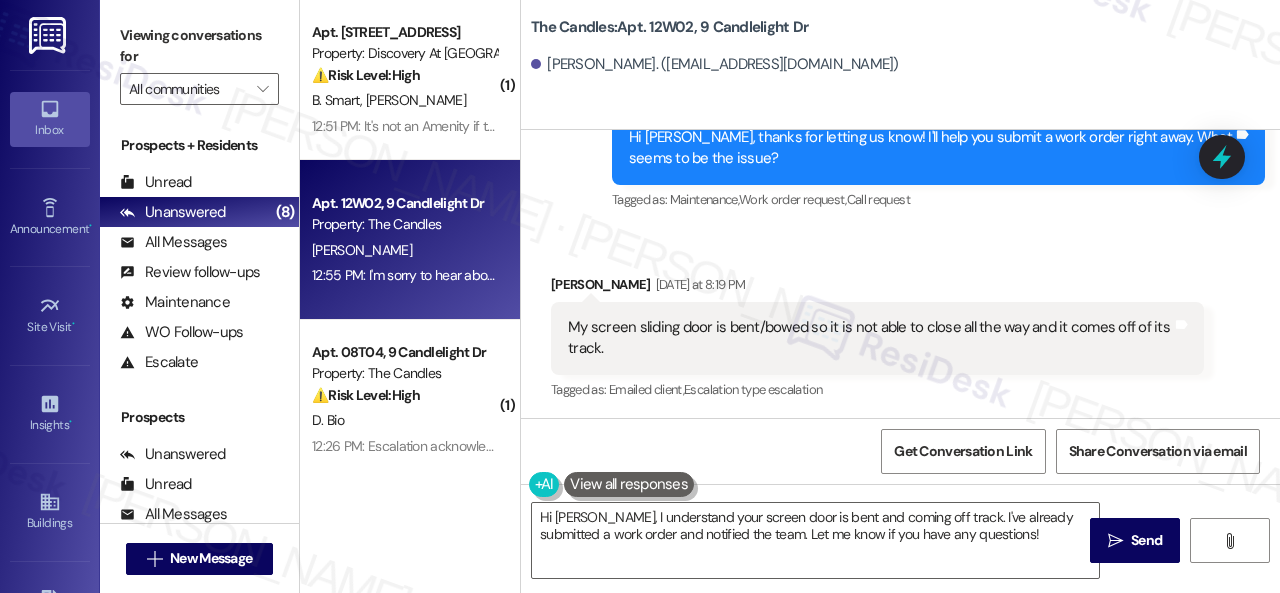 click on "Received via SMS Megan Thompson Yesterday at 8:19 PM My screen sliding door is bent/bowed so it is not able to close all the way and it comes off of its track. Tags and notes Tagged as:   Emailed client ,  Click to highlight conversations about Emailed client Escalation type escalation Click to highlight conversations about Escalation type escalation" at bounding box center (877, 339) 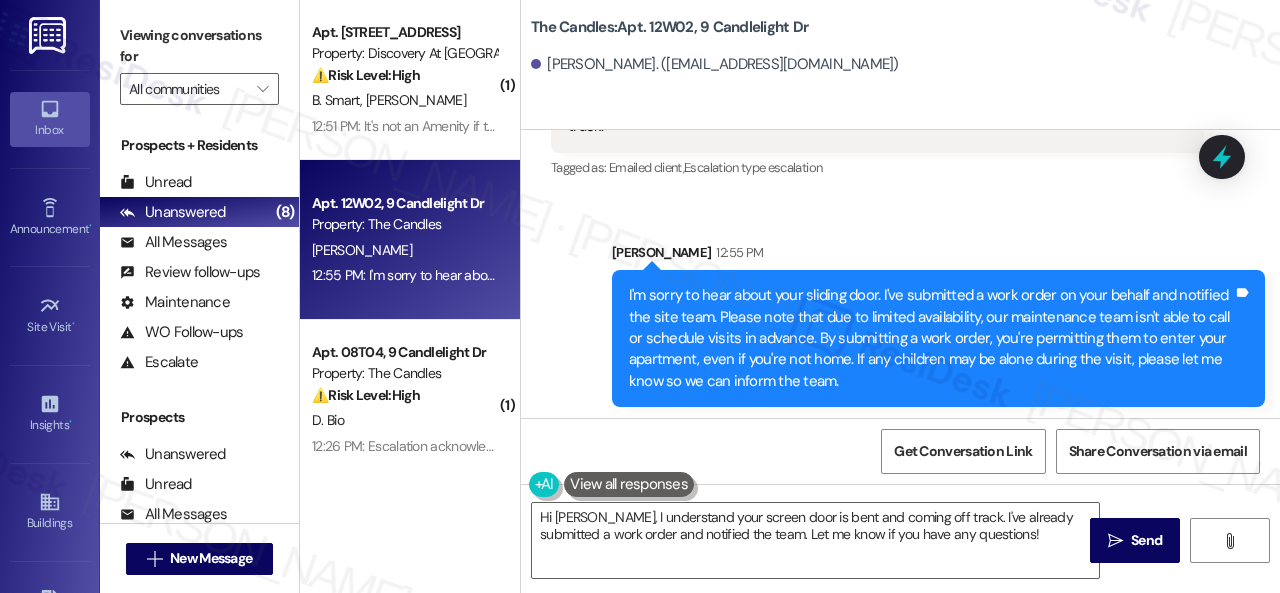 scroll, scrollTop: 921, scrollLeft: 0, axis: vertical 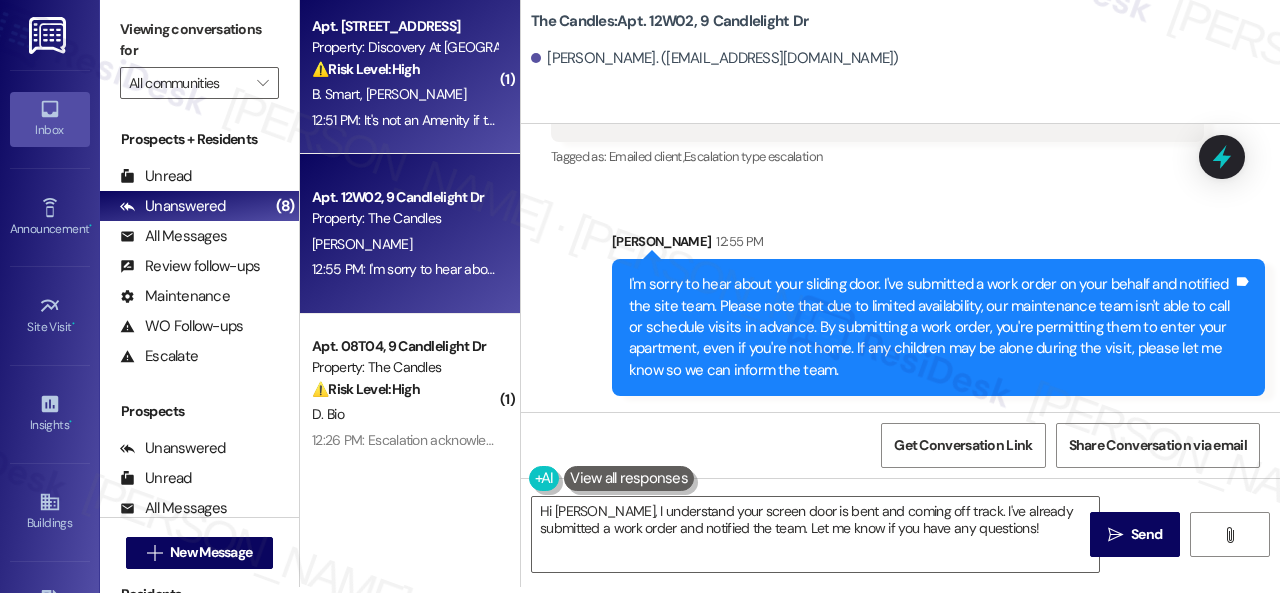 click on "Apt. 8310, 150 Northpark Plaza Drive Property: Discovery At Kingwood ⚠️  Risk Level:  High The resident is alleging 'bait and switch' tactics related to advertised amenities, which could lead to legal or reputational risks. The resident is also escalating due to lack of support for the package delivery system, which is now a service concern. The resident is also escalating due to non-responsiveness to smoke concerns." at bounding box center (404, 48) 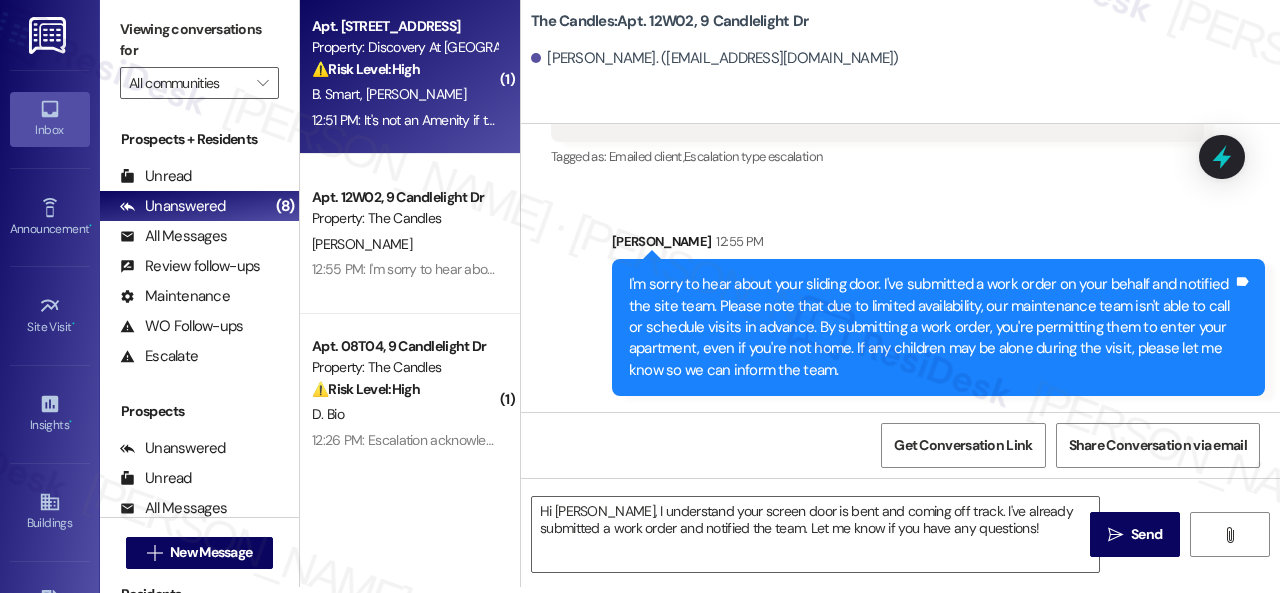 type on "Fetching suggested responses. Please feel free to read through the conversation in the meantime." 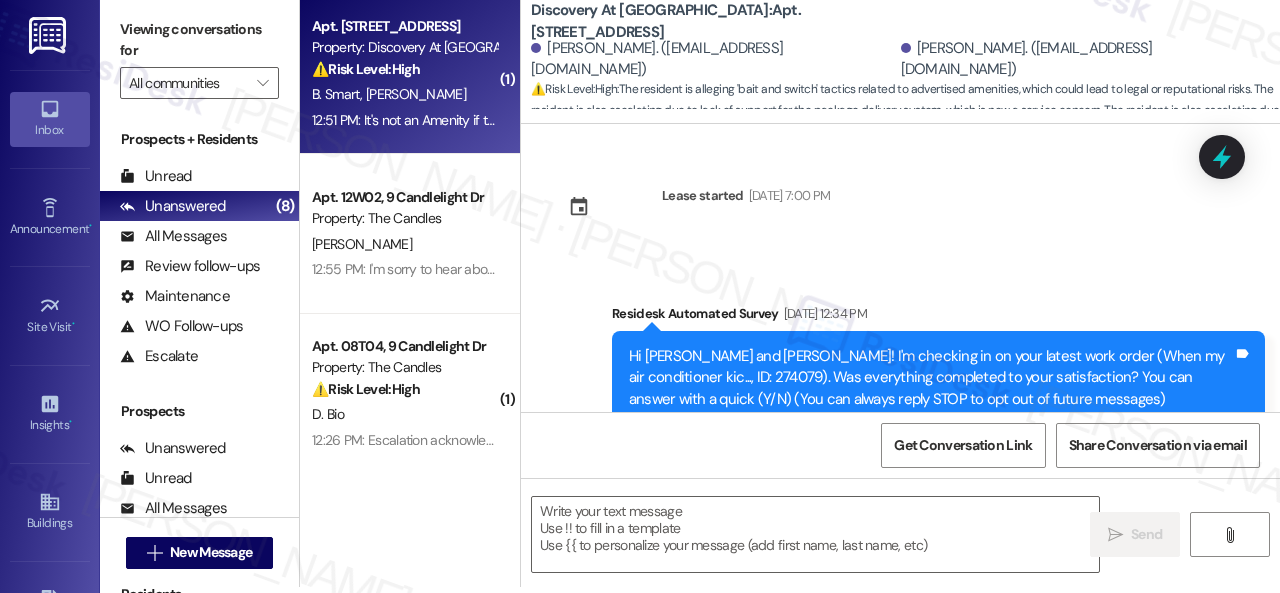 scroll, scrollTop: 13452, scrollLeft: 0, axis: vertical 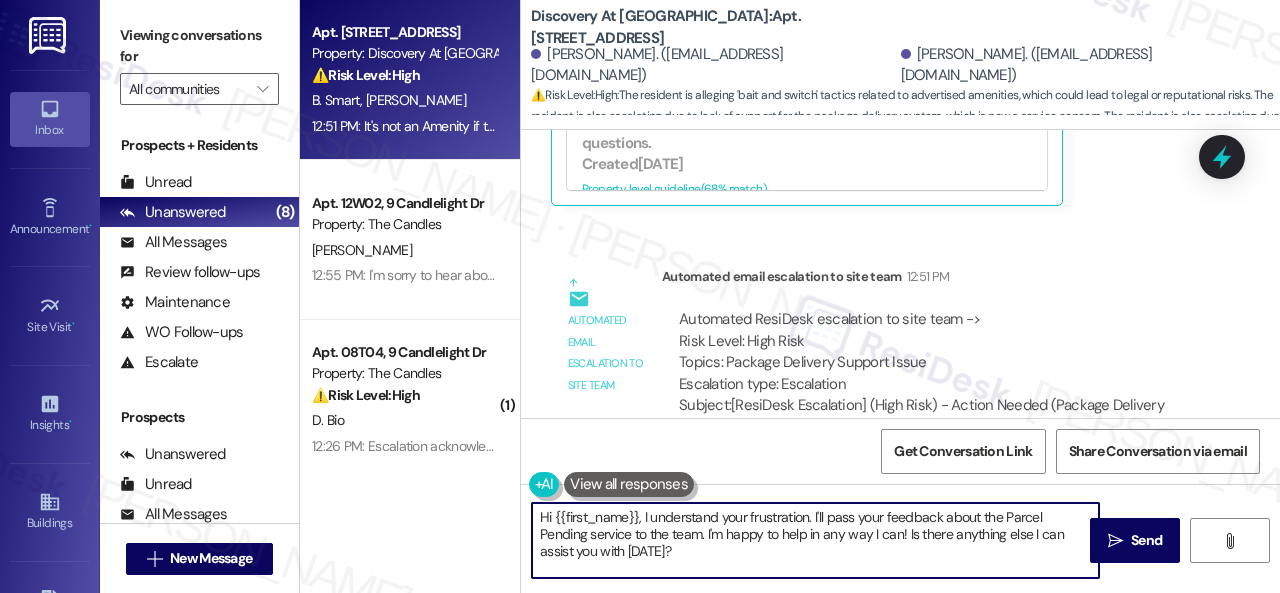drag, startPoint x: 522, startPoint y: 495, endPoint x: 444, endPoint y: 473, distance: 81.0432 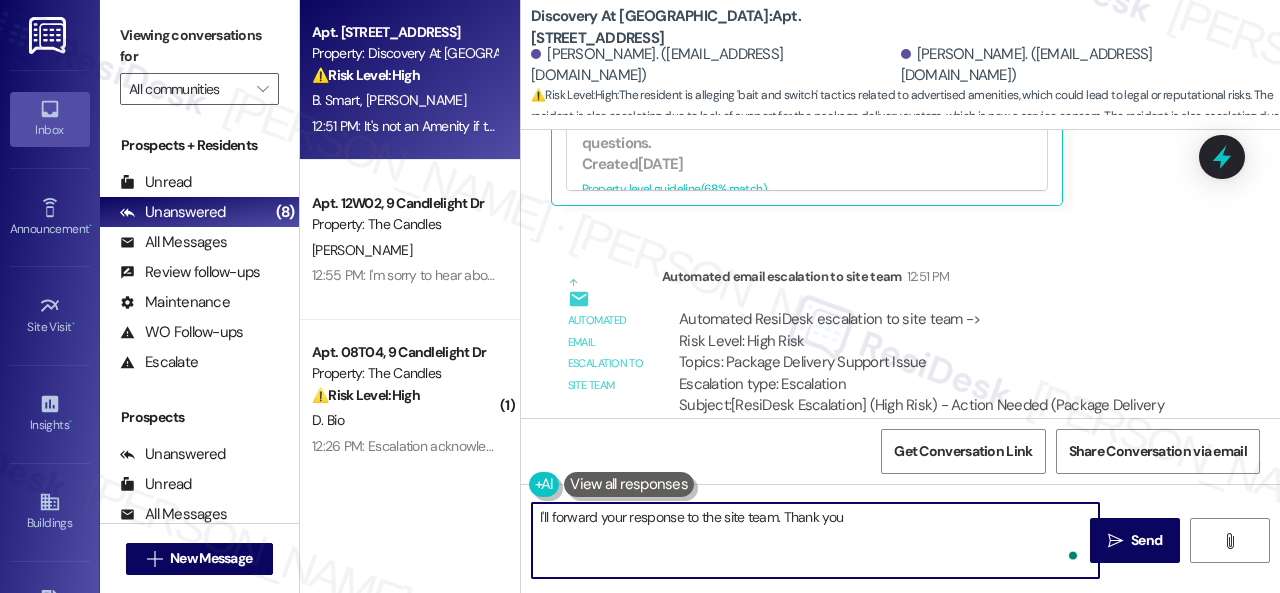 type on "I'll forward your response to the site team. Thank you." 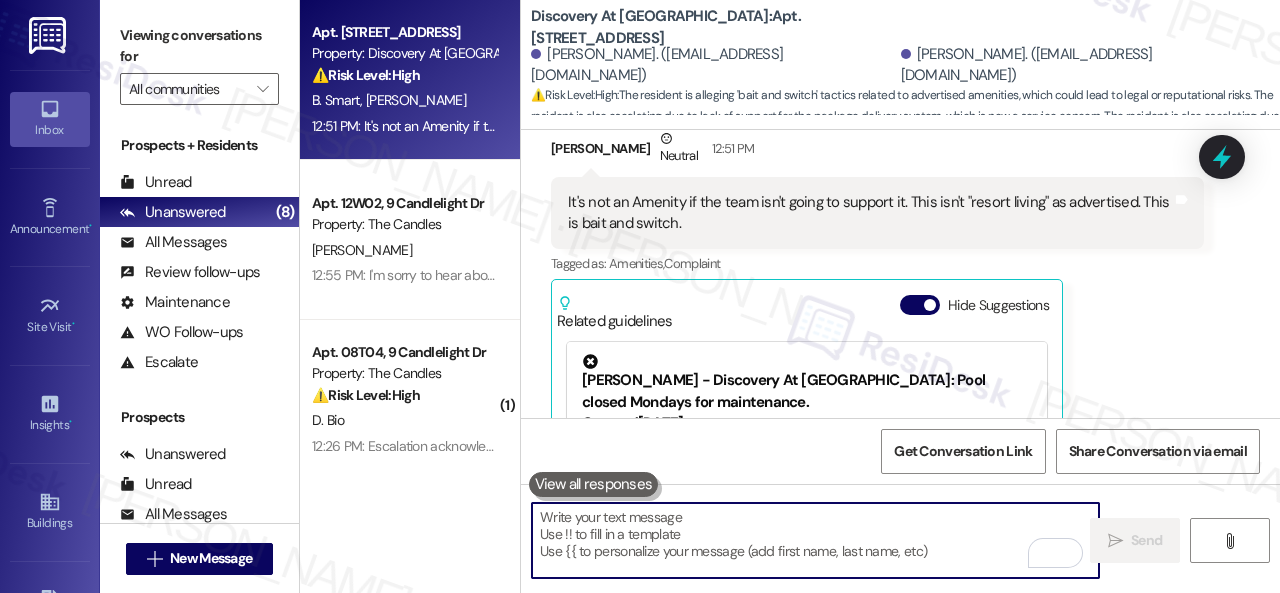 scroll, scrollTop: 12983, scrollLeft: 0, axis: vertical 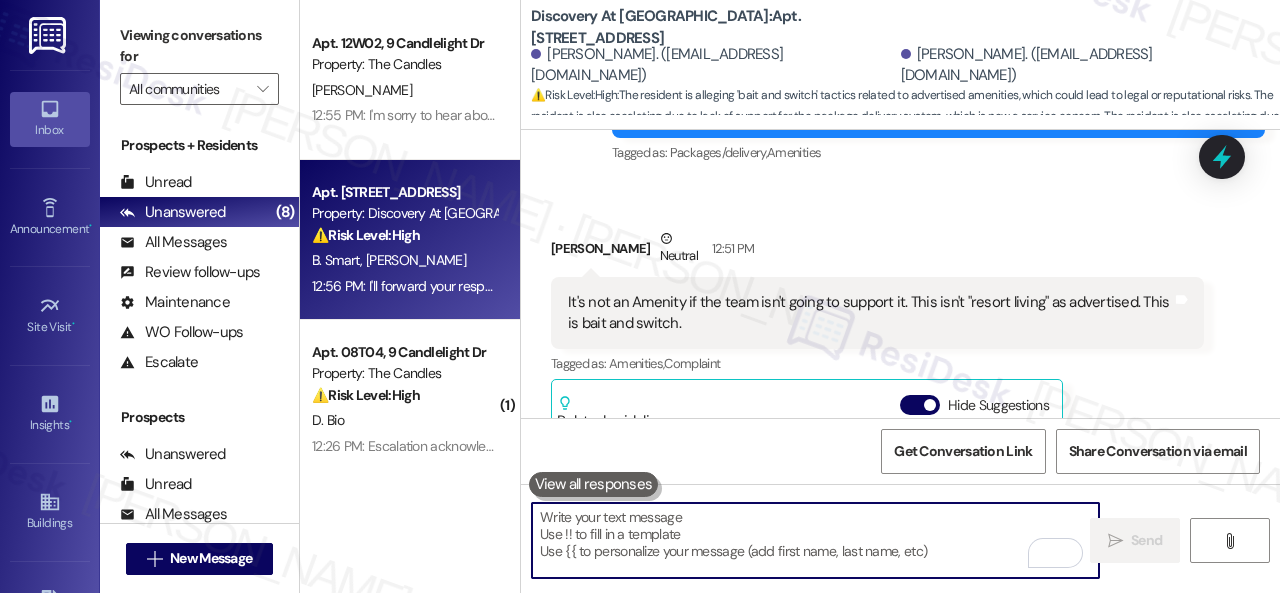 type 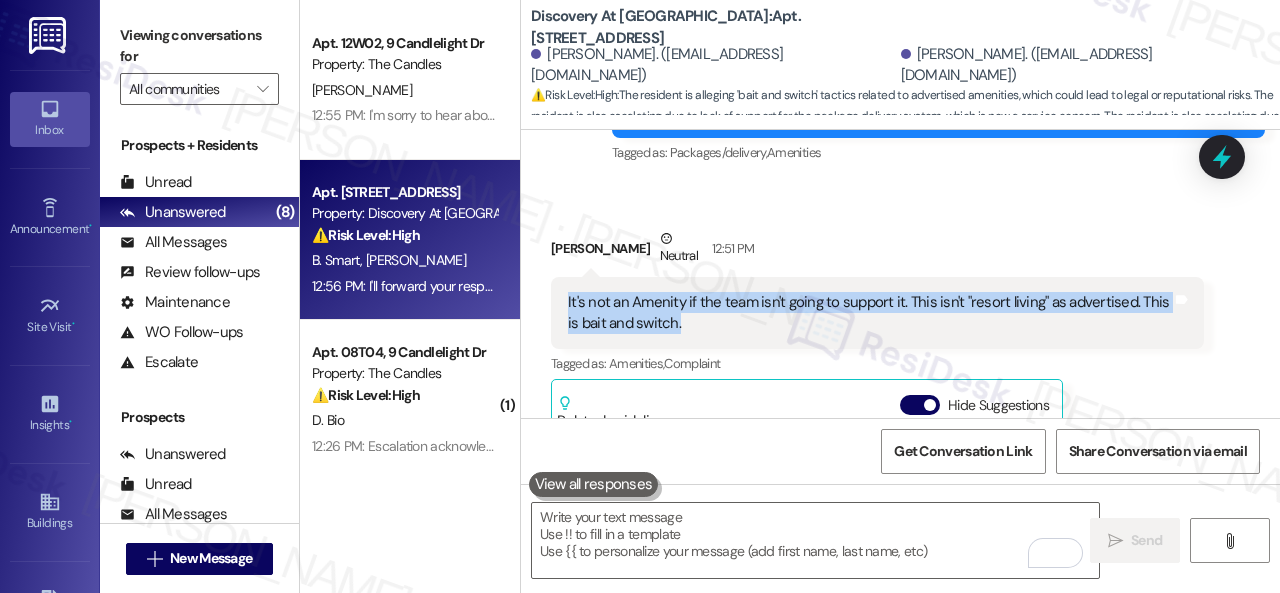 drag, startPoint x: 564, startPoint y: 233, endPoint x: 704, endPoint y: 257, distance: 142.04225 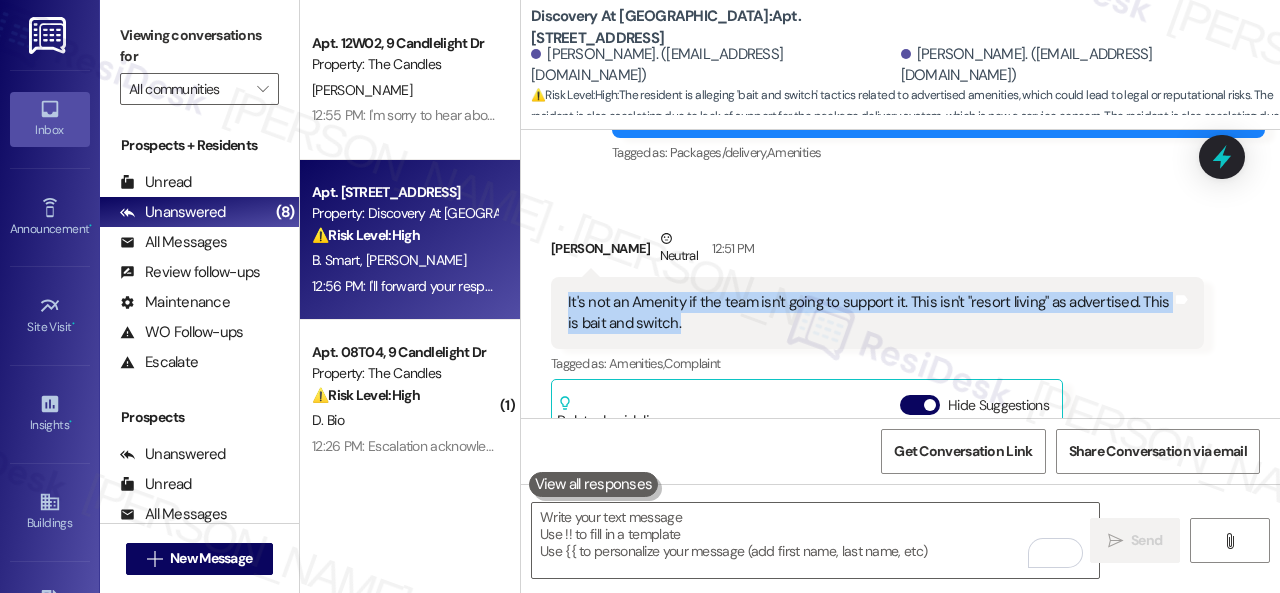 copy on "It's not an Amenity if the team isn't going to support it. This isn't "resort living" as advertised. This is bait and switch." 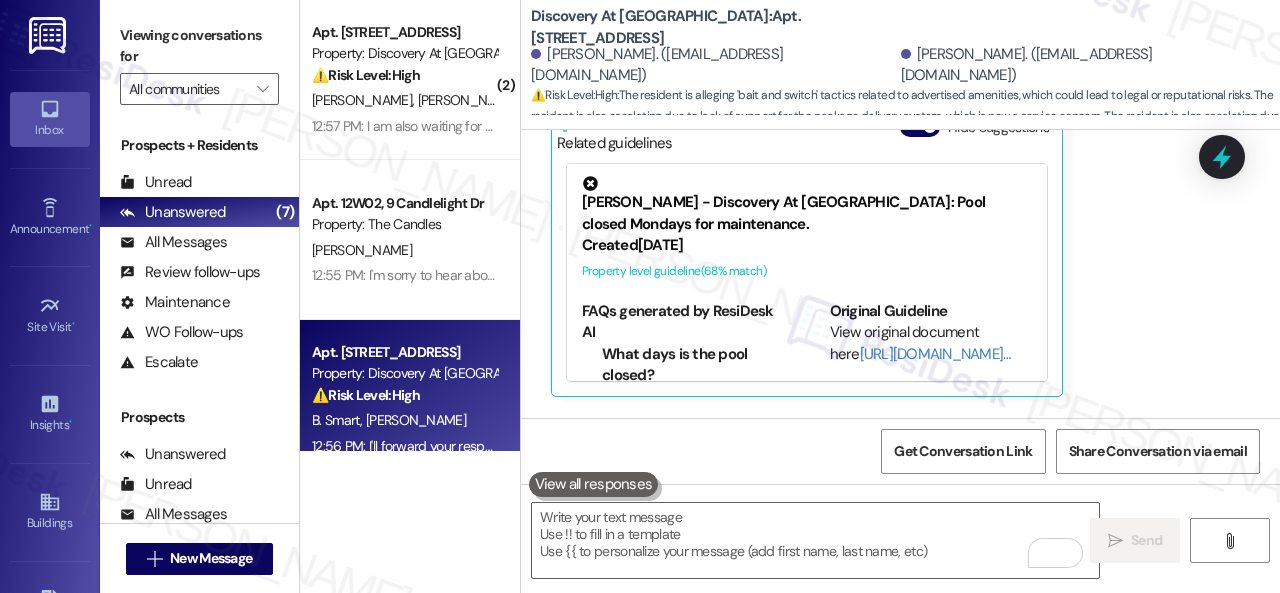 scroll, scrollTop: 13592, scrollLeft: 0, axis: vertical 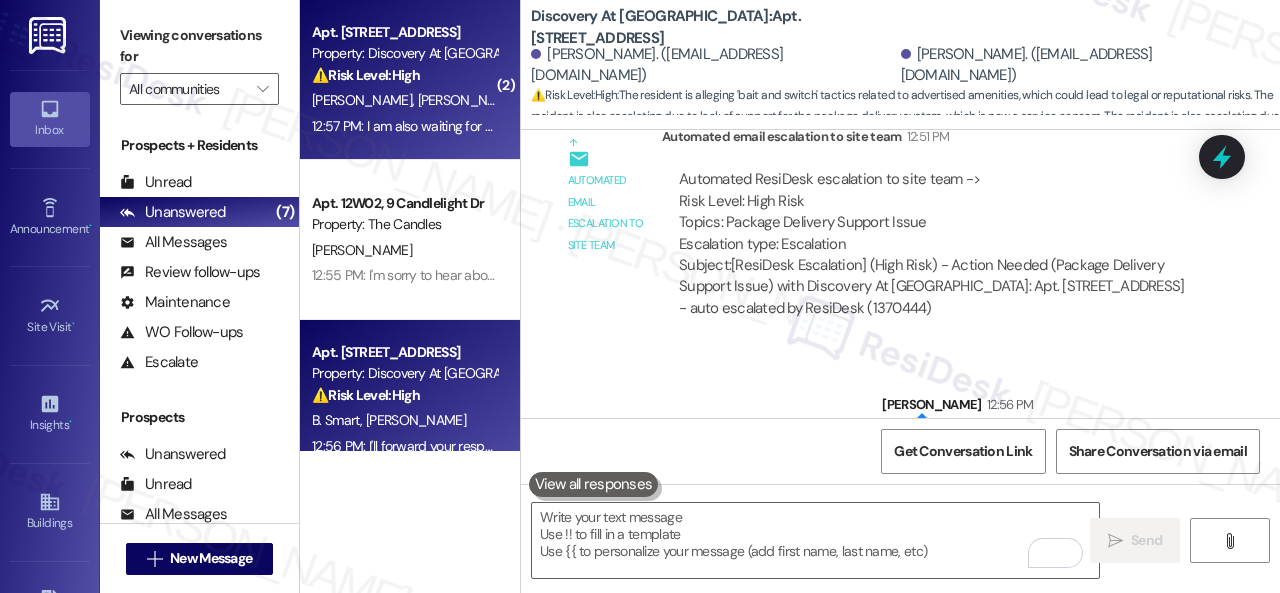 click on "⚠️  Risk Level:  High The resident is reporting a delay in the completion of a maintenance request (garbage disposal repair). The initial ticket was closed without the repair being finished, indicating a potential service failure and requiring follow-up to ensure the issue is resolved. While not an immediate emergency, a malfunctioning garbage disposal can lead to unsanitary conditions or inconvenience, warranting a Tier 2 classification." at bounding box center (404, 75) 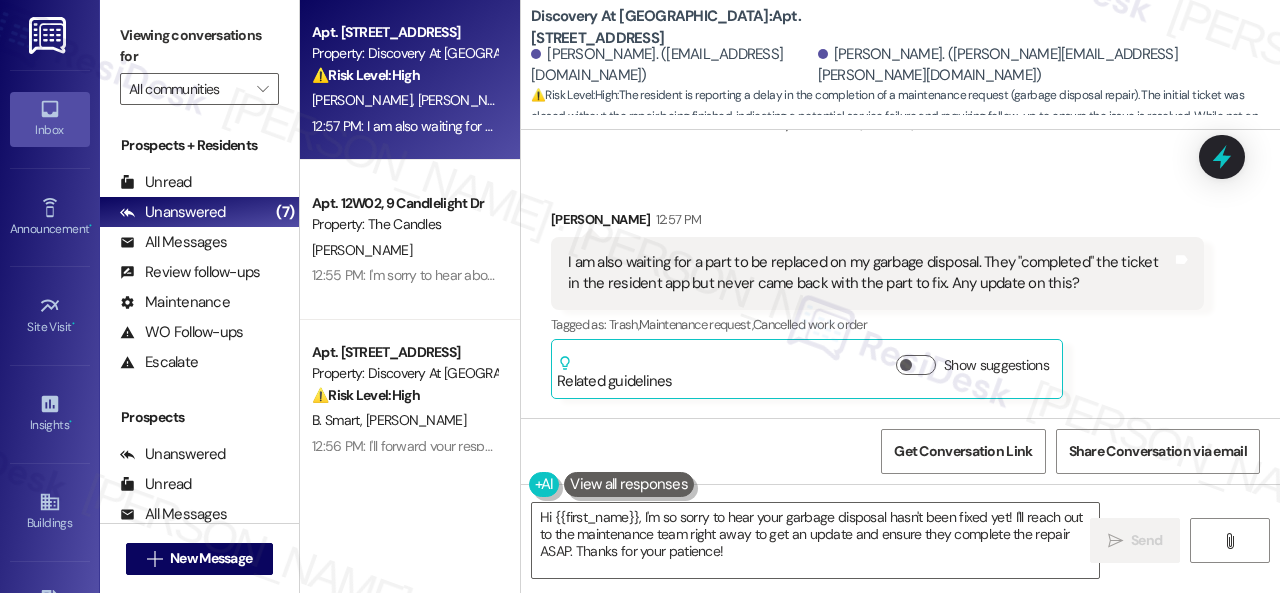 scroll, scrollTop: 5502, scrollLeft: 0, axis: vertical 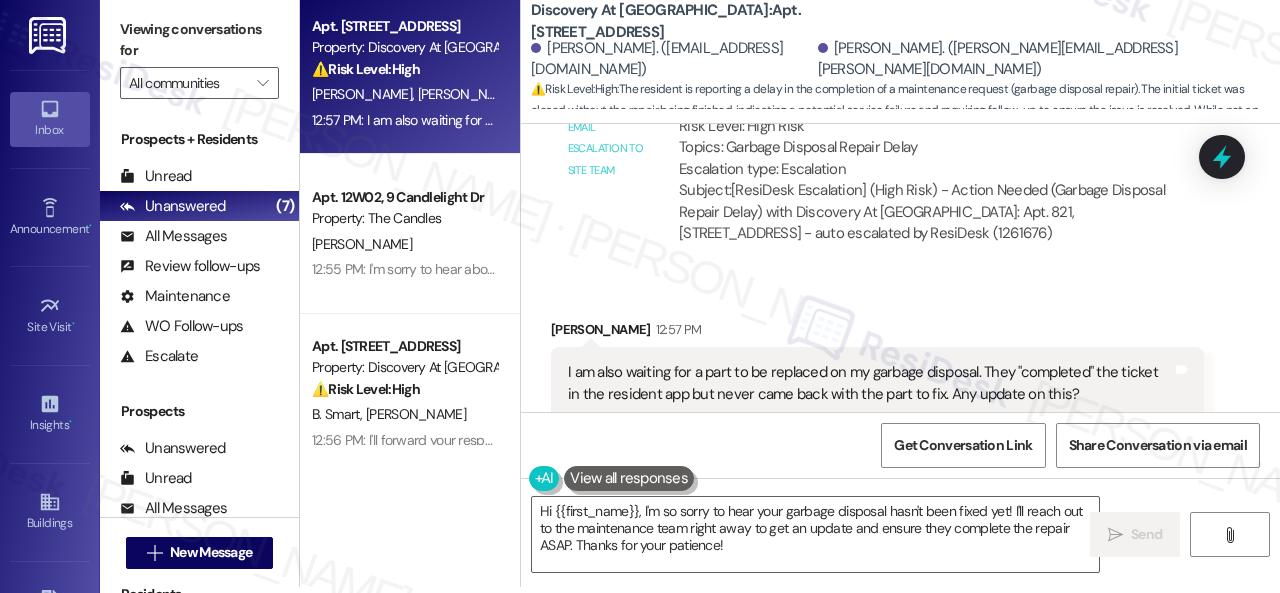 click on "Automated email escalation to site team Automated email escalation to site team 12:57 PM Automated ResiDesk escalation to site team ->
Risk Level: High Risk
Topics: Garbage Disposal Repair Delay
Escalation type: Escalation Subject:  [ResiDesk Escalation] (High Risk) - Action Needed (Garbage Disposal Repair Delay) with Discovery At Kingwood: Apt. 821, 150 Northpark Plaza Drive - auto escalated by ResiDesk (1261676)" at bounding box center [877, 156] 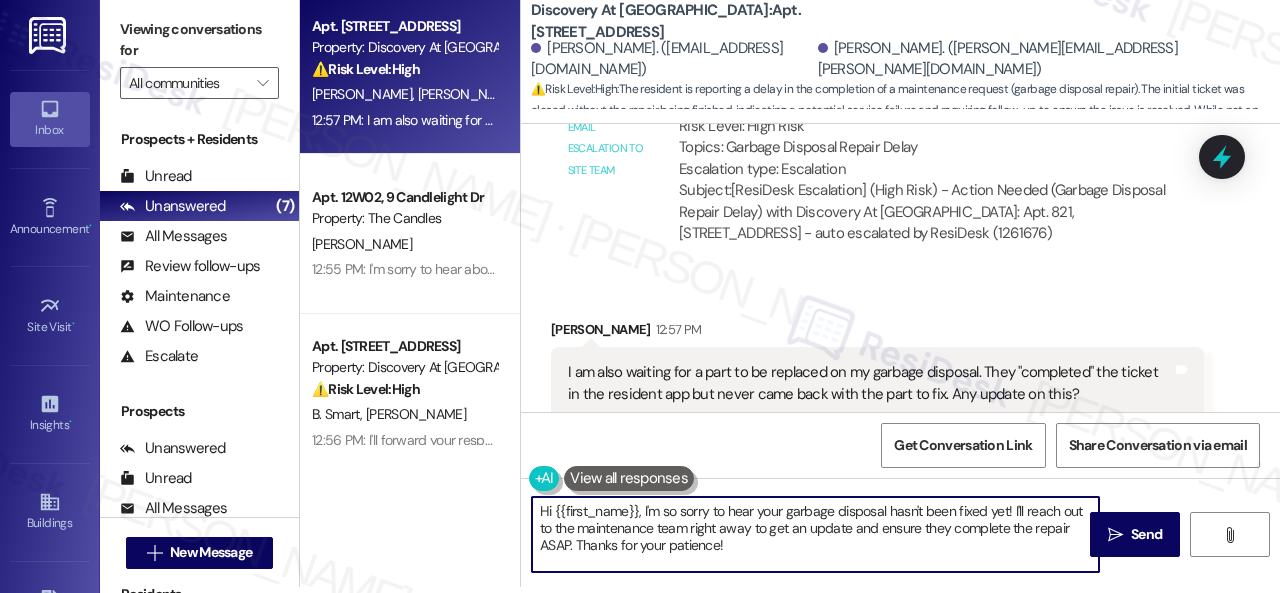 drag, startPoint x: 760, startPoint y: 543, endPoint x: 458, endPoint y: 473, distance: 310.00644 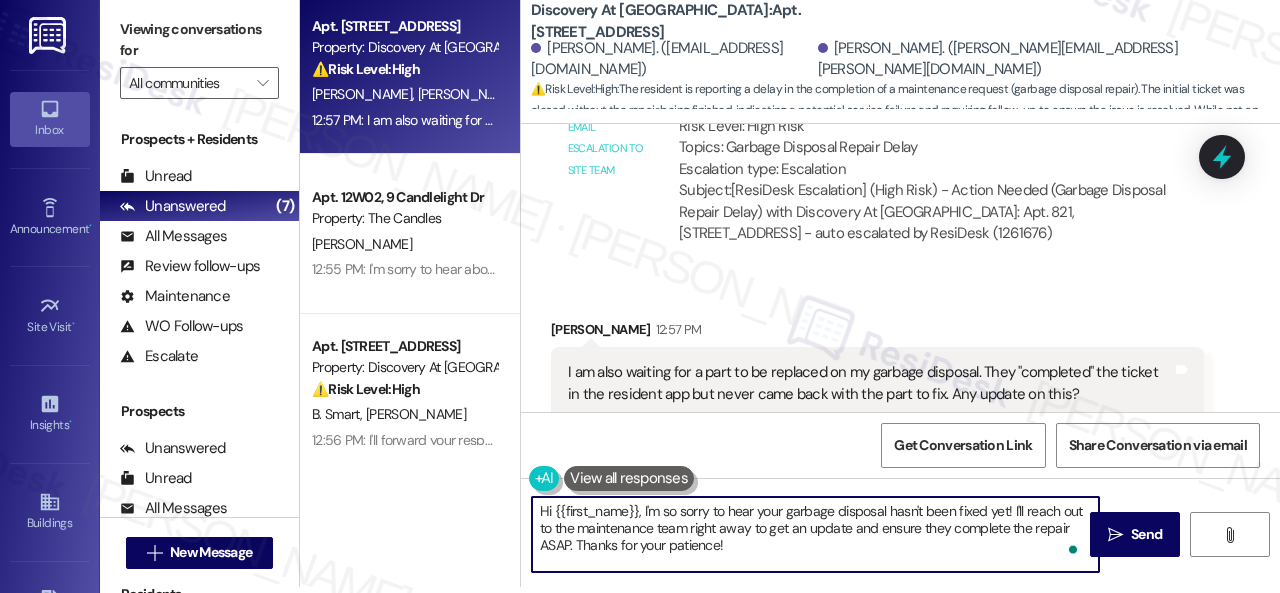 paste on "I'm sorry to hear the issue hasn't been resolved yet. We apologize for the delay and any inconvenience this may have caused. Have you already submitted a new work order? If so, may I have the work order number so I can follow up with the site team? If not, I'll be happy to submit a new work order on your behalf. Please provide as much detail as possible and include photos if available.
Note: Due to limited availability, our maintenance team isn't able to call or schedule visits in advance. By submitting a work order, you're permitting them to enter your apartment, even if you're not home. If any children may be alone during the visit, please let me know so we can inform the team." 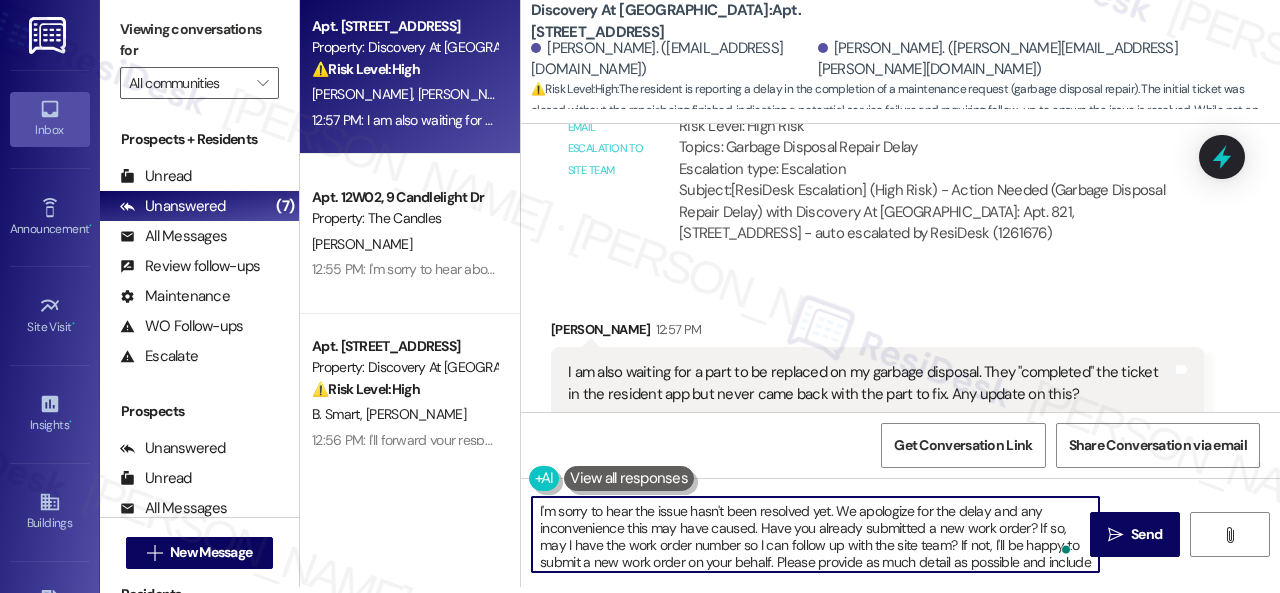 scroll, scrollTop: 102, scrollLeft: 0, axis: vertical 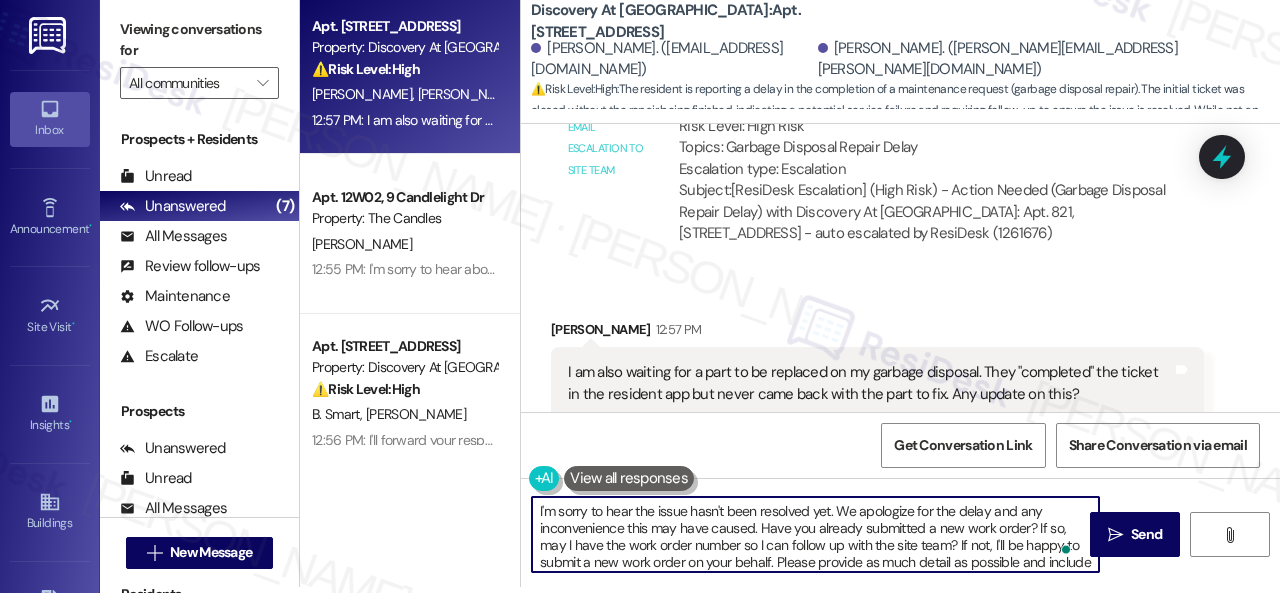 click on "I'm sorry to hear the issue hasn't been resolved yet. We apologize for the delay and any inconvenience this may have caused. Have you already submitted a new work order? If so, may I have the work order number so I can follow up with the site team? If not, I'll be happy to submit a new work order on your behalf. Please provide as much detail as possible and include photos if available.
Note: Due to limited availability, our maintenance team isn't able to call or schedule visits in advance. By submitting a work order, you're permitting them to enter your apartment, even if you're not home. If any children may be alone during the visit, please let me know so we can inform the team." at bounding box center (815, 534) 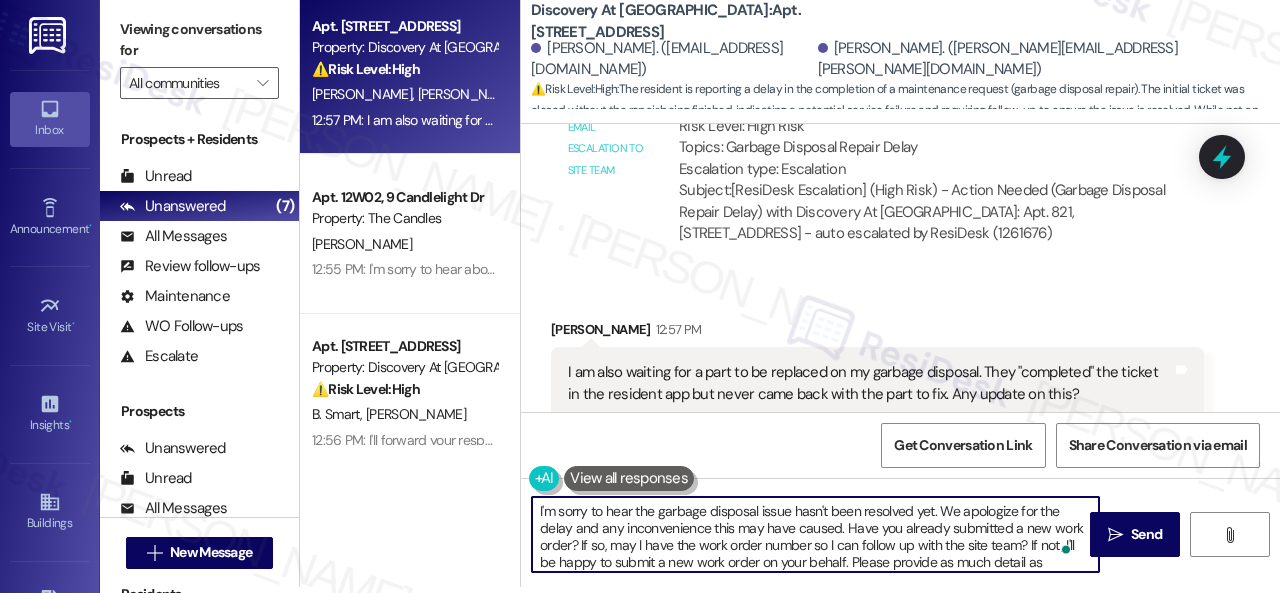 scroll, scrollTop: 100, scrollLeft: 0, axis: vertical 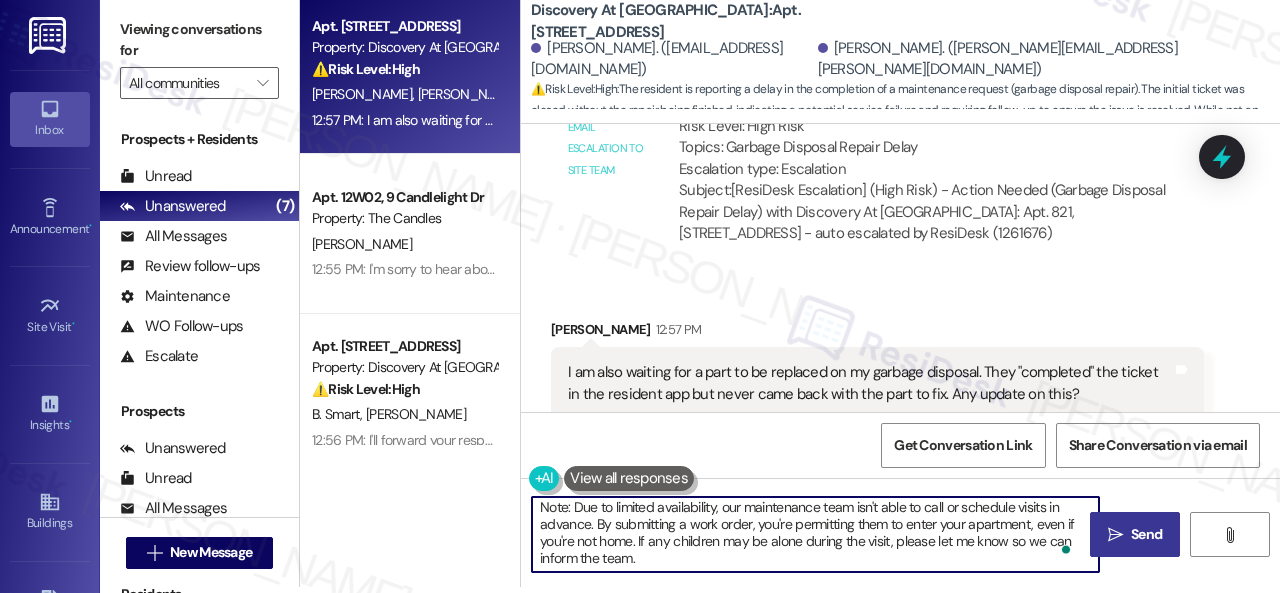 type on "I'm sorry to hear the garbage disposal issue hasn't been resolved yet. We apologize for the delay and any inconvenience this may have caused. Have you already submitted a new work order? If so, may I have the work order number so I can follow up with the site team? If not, I'll be happy to submit a new work order on your behalf. Please provide as much detail as possible and include photos if available.
Note: Due to limited availability, our maintenance team isn't able to call or schedule visits in advance. By submitting a work order, you're permitting them to enter your apartment, even if you're not home. If any children may be alone during the visit, please let me know so we can inform the team." 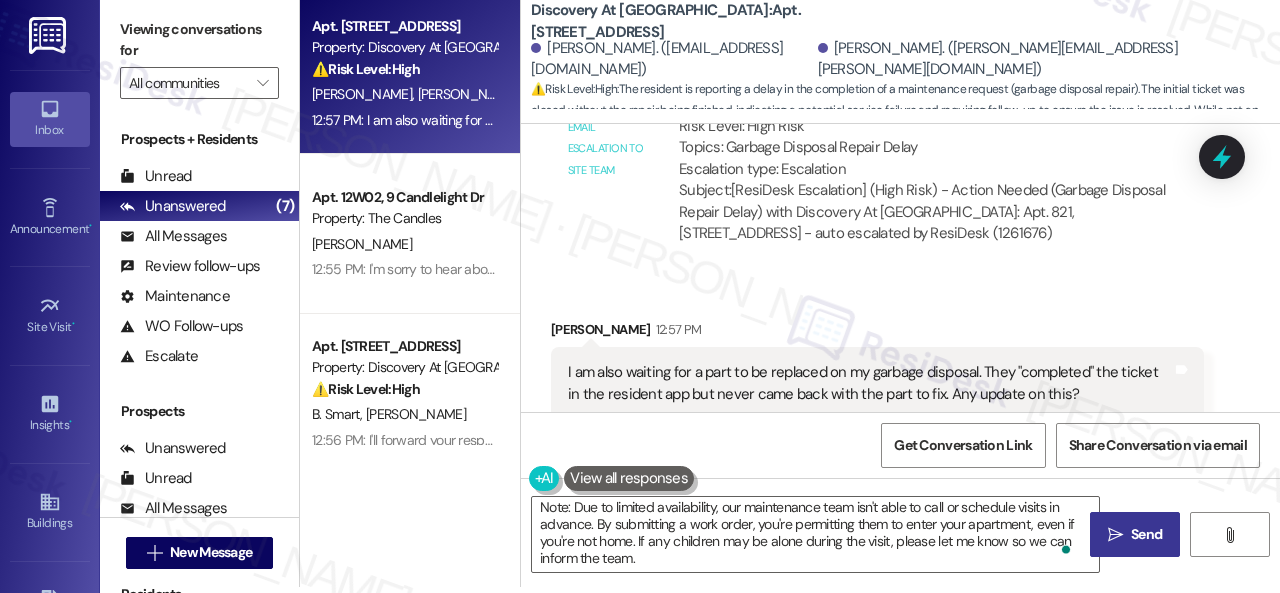click on " Send" at bounding box center (1135, 534) 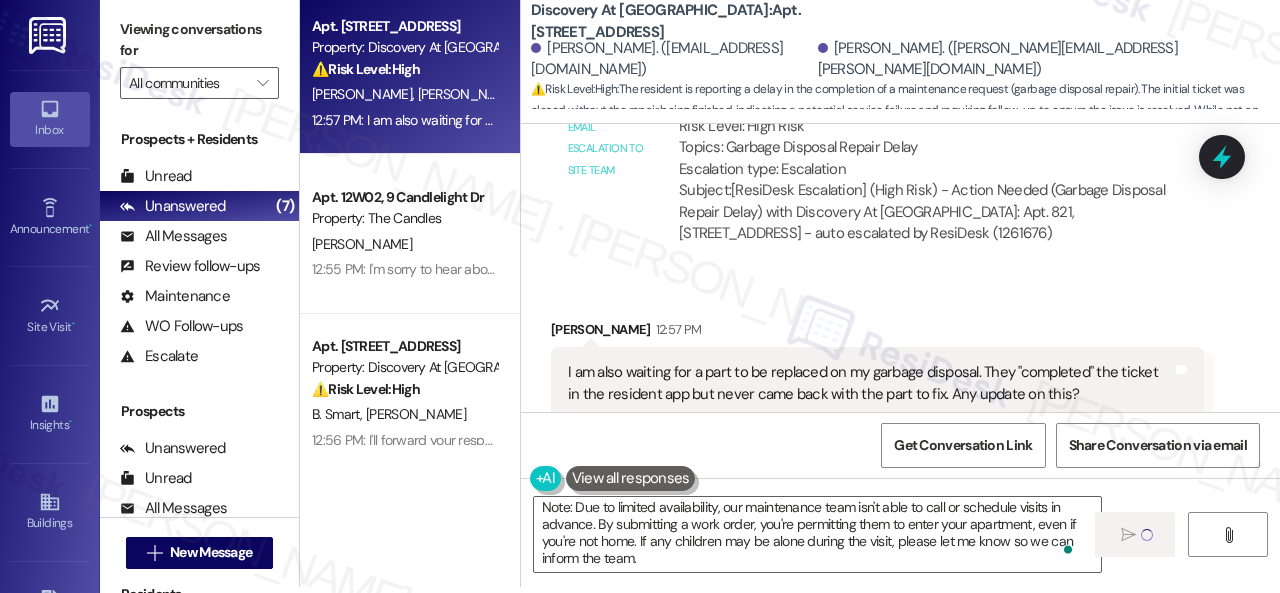 type 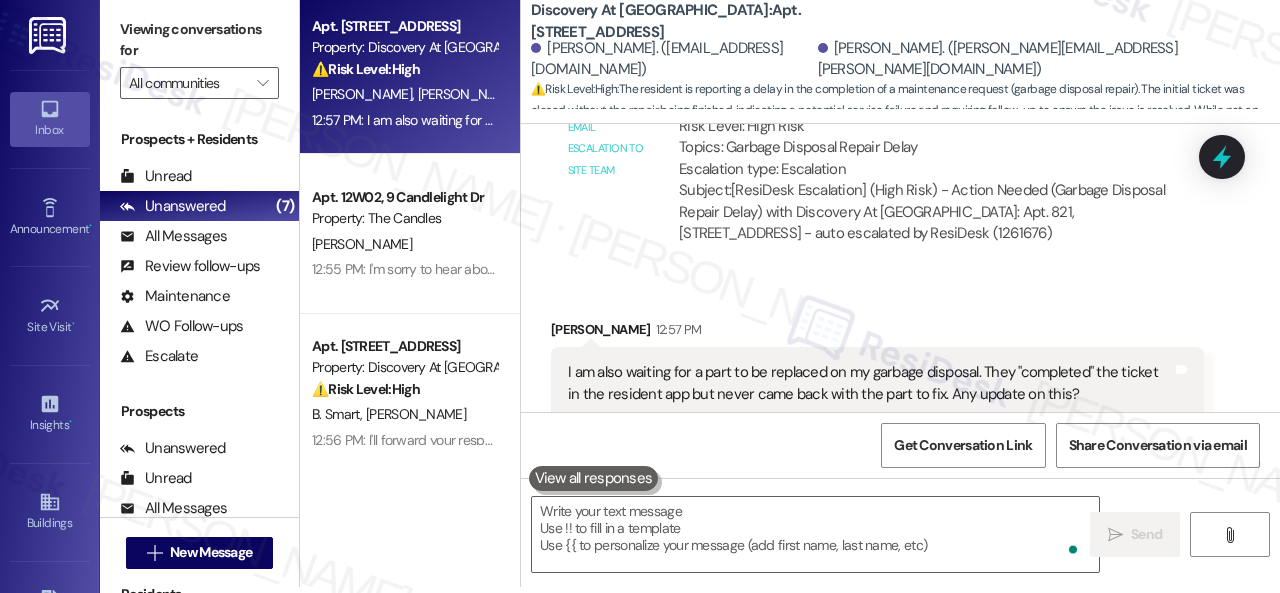 scroll, scrollTop: 0, scrollLeft: 0, axis: both 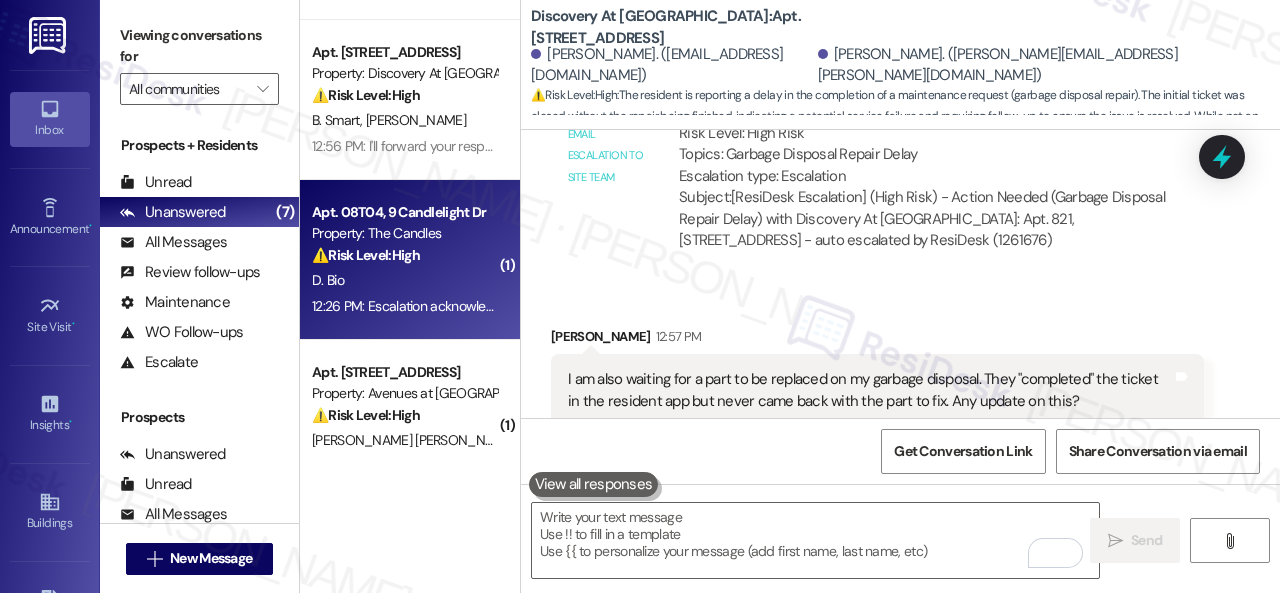 click on "D. Bio" at bounding box center (404, 280) 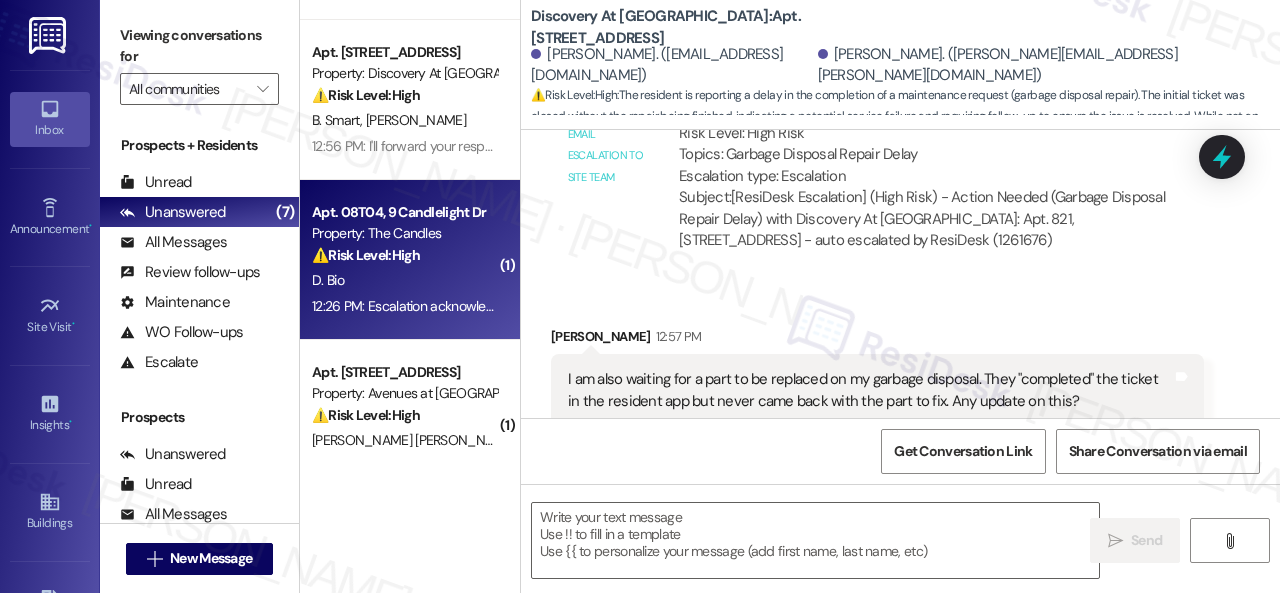type on "Fetching suggested responses. Please feel free to read through the conversation in the meantime." 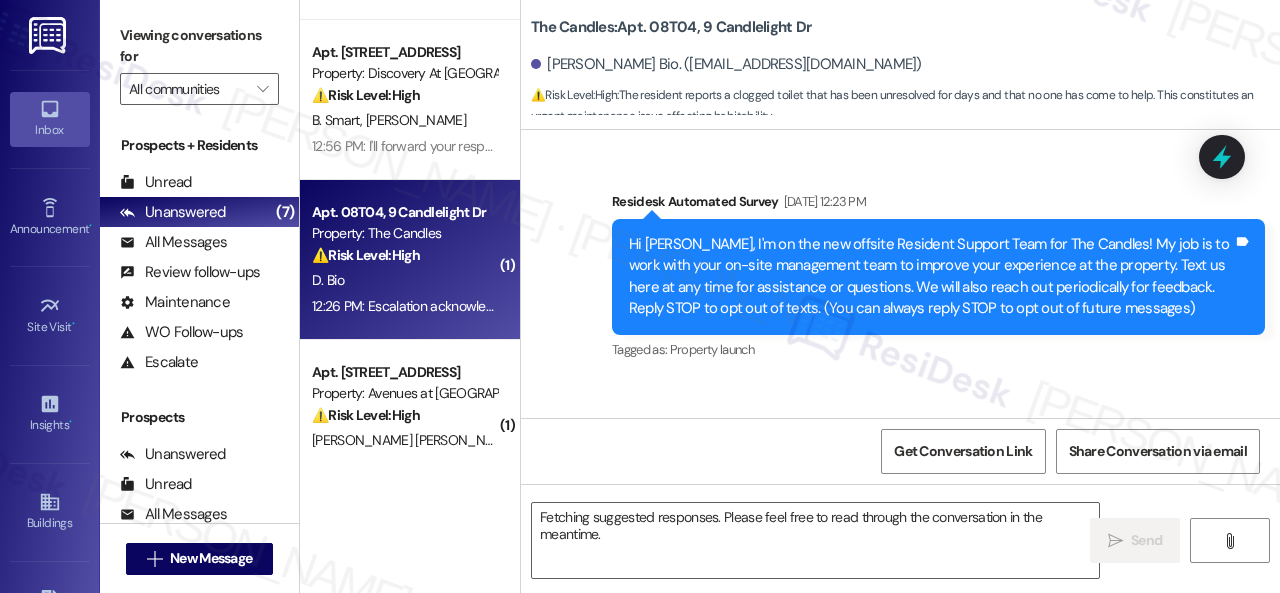 scroll, scrollTop: 22247, scrollLeft: 0, axis: vertical 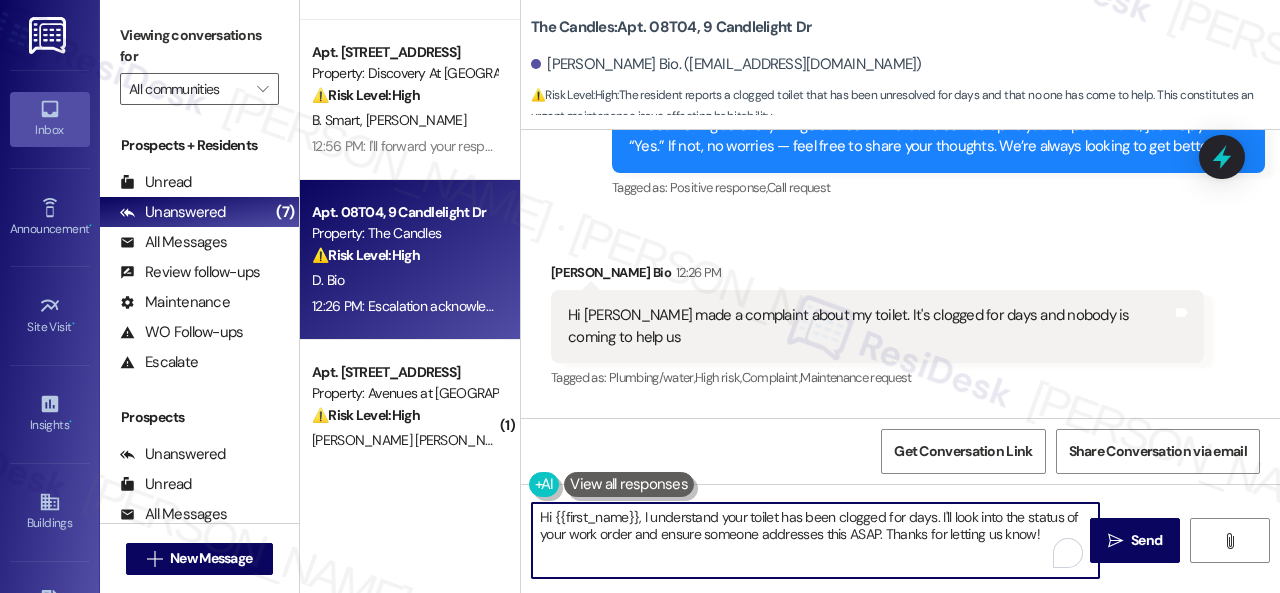 drag, startPoint x: 642, startPoint y: 519, endPoint x: 478, endPoint y: 515, distance: 164.04877 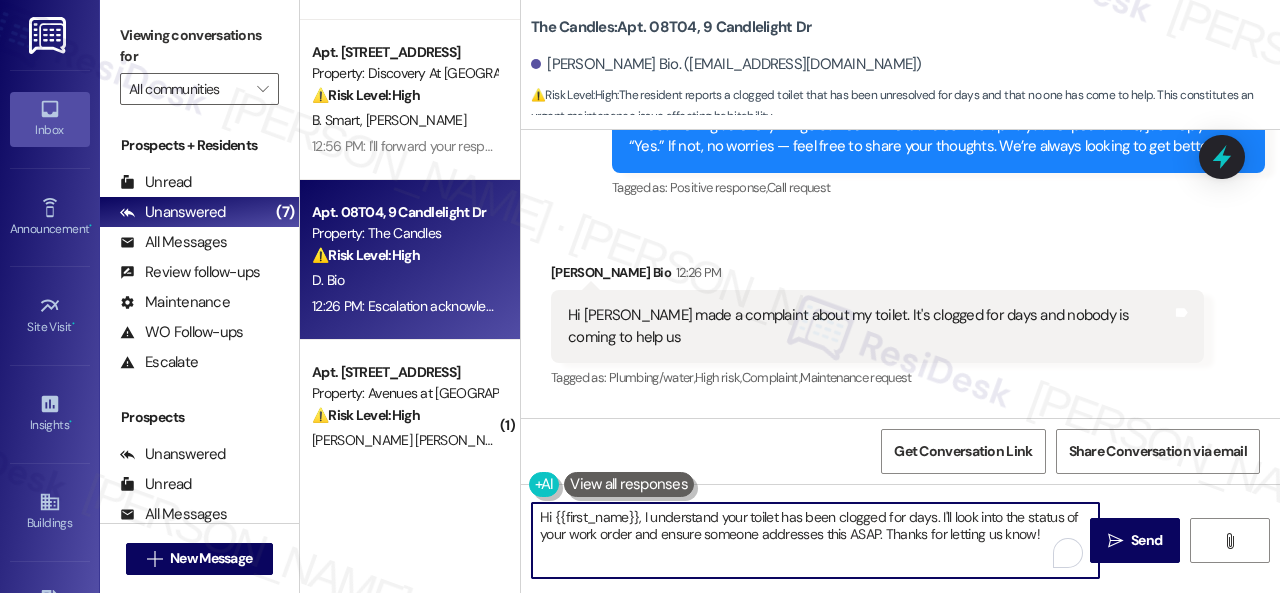 click on "Apt. 821, 150 Northpark Plaza Drive Property: Discovery At Kingwood ⚠️  Risk Level:  High The resident is reporting a delay in the completion of a maintenance request (garbage disposal repair). The initial ticket was closed without the repair being finished, indicating a potential service failure and requiring follow-up to ensure the issue is resolved. While not an immediate emergency, a malfunctioning garbage disposal can lead to unsanitary conditions or inconvenience, warranting a Tier 2 classification. K. Ferreira A. Oddo Apt. 12W02, 9 Candlelight Dr Property: The Candles M. Thompson Apt. 8310, 150 Northpark Plaza Drive Property: Discovery At Kingwood ⚠️  Risk Level:  High The resident is alleging 'bait and switch' tactics related to advertised amenities, which could lead to legal or reputational risks. The resident is also escalating due to lack of support for the package delivery system, which is now a service concern. The resident is also escalating due to non-responsiveness to smoke concerns. (" at bounding box center (790, 296) 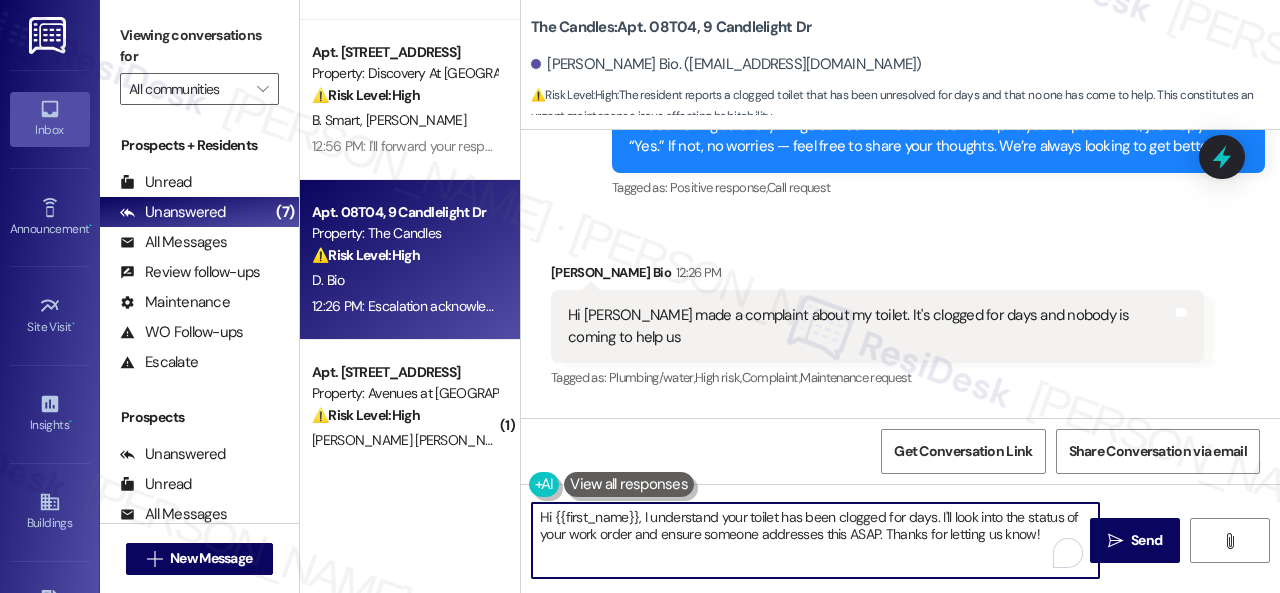 type on "I understand your toilet has been clogged for days. I'll look into the status of your work order and ensure someone addresses this ASAP. Thanks for letting us know!" 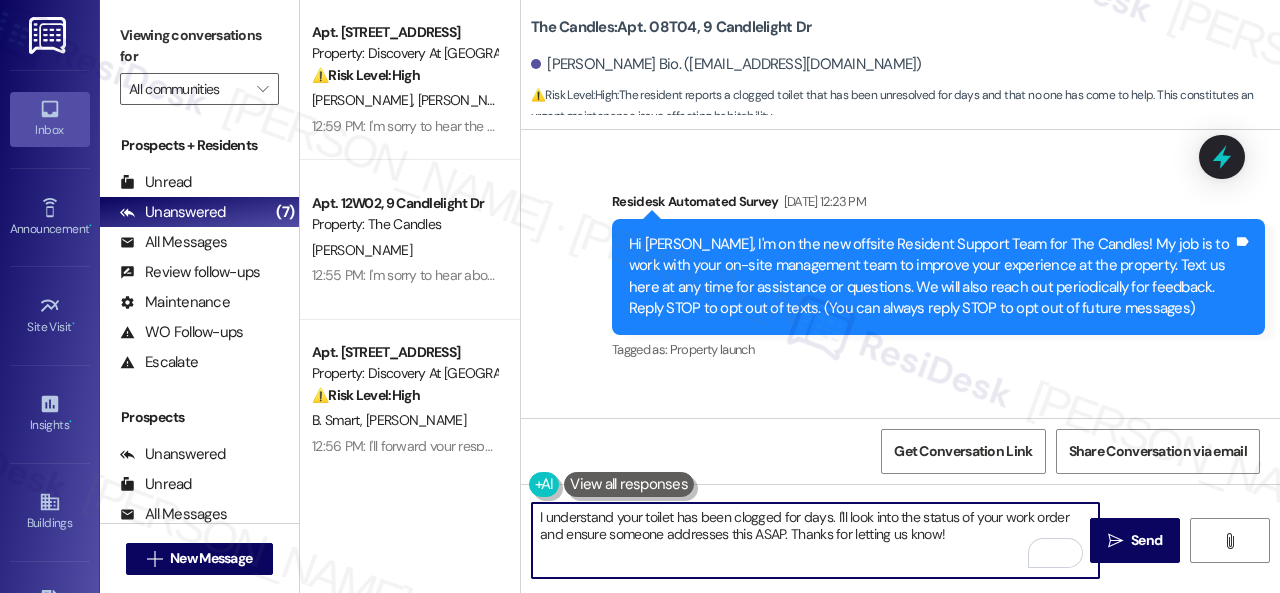 scroll, scrollTop: 0, scrollLeft: 0, axis: both 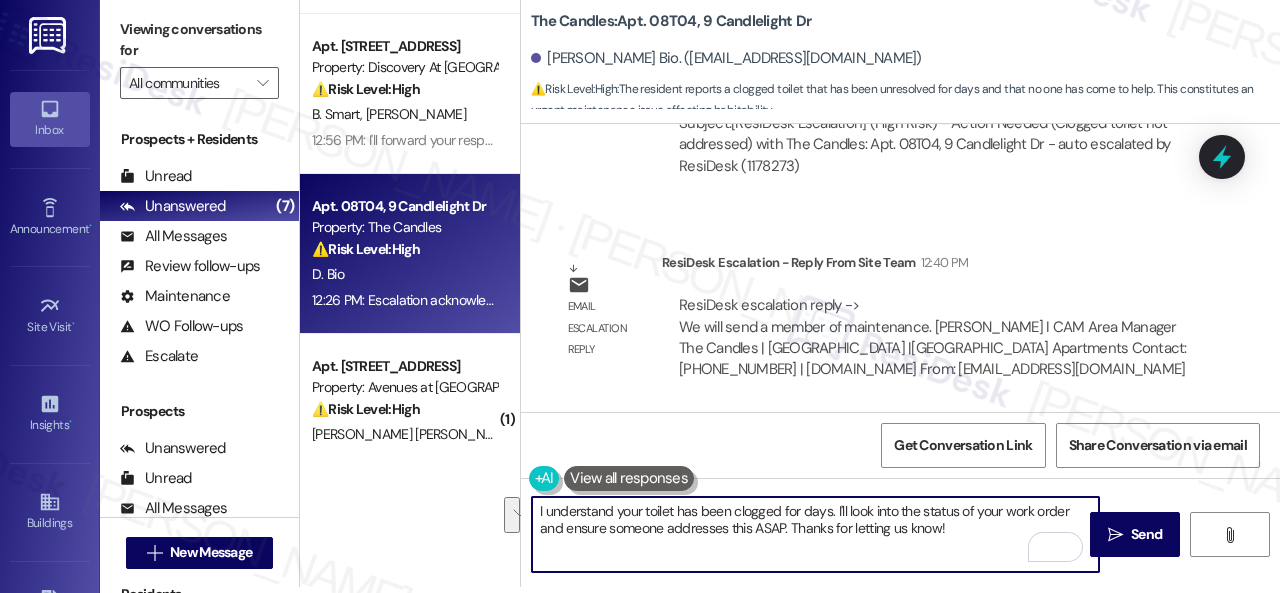 drag, startPoint x: 833, startPoint y: 517, endPoint x: 1075, endPoint y: 609, distance: 258.89767 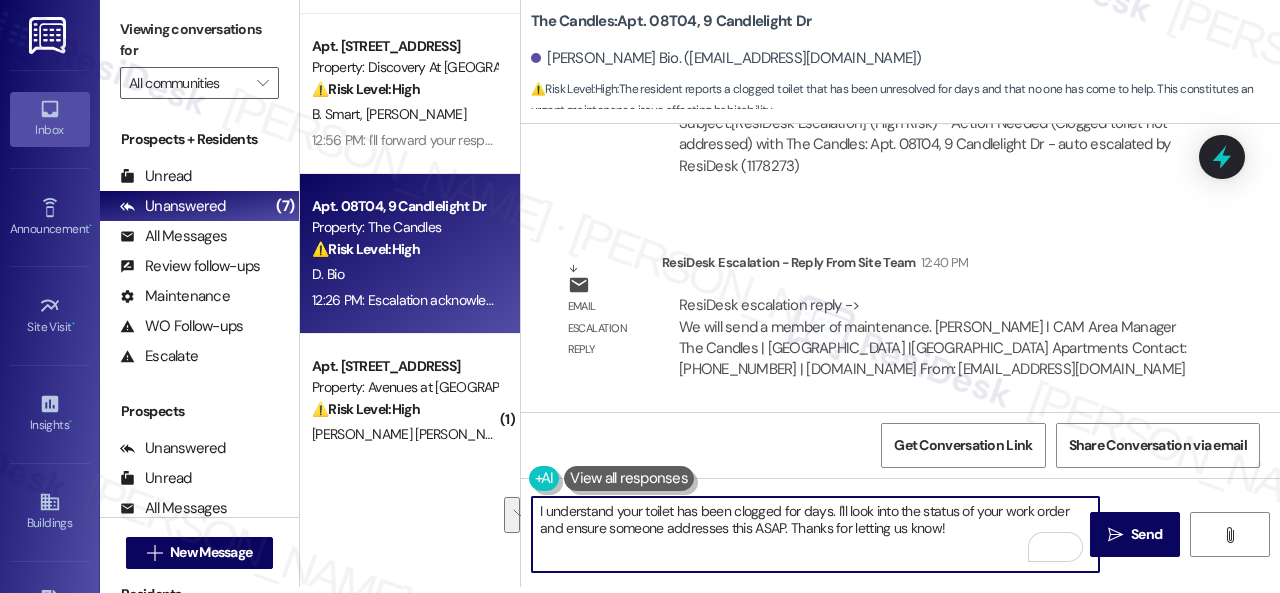 click on "Inbox   Go to Inbox Announcement   • Send A Text Announcement Site Visit   • Go to Site Visit Insights   • Go to Insights Buildings   Go to Buildings Leads   Go to Leads Templates   • Go to Templates Account   Go to Account Support   Go to Support Viewing conversations for All communities  Prospects + Residents Unread (0) Unread: Any message you haven't read yet will show up here Unanswered (7) Unanswered: ResiDesk identifies open questions and unanswered conversations so you can respond to them. All Messages (undefined) All Messages: This is your inbox. All of your tenant messages will show up here. Review follow-ups (undefined) Review follow-ups: [PERSON_NAME] identifies open review candidates and conversations so you can respond to them. Maintenance (undefined) Maintenance: ResiDesk identifies conversations around maintenance or work orders from the last 14 days so you can respond to them. WO Follow-ups (undefined) Escalate (undefined) Prospects Unanswered (0) Unread (0) All Messages (undefined) (0)" at bounding box center [640, 296] 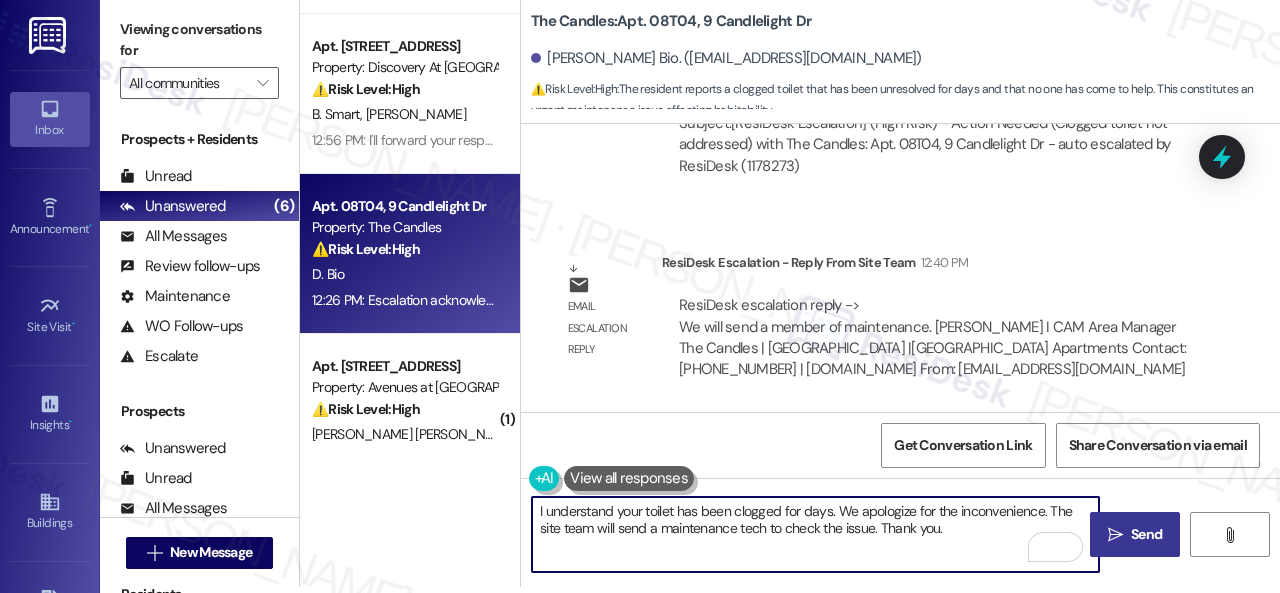 type on "I understand your toilet has been clogged for days. We apologize for the inconvenience. The site team will send a maintenance tech to check the issue. Thank you." 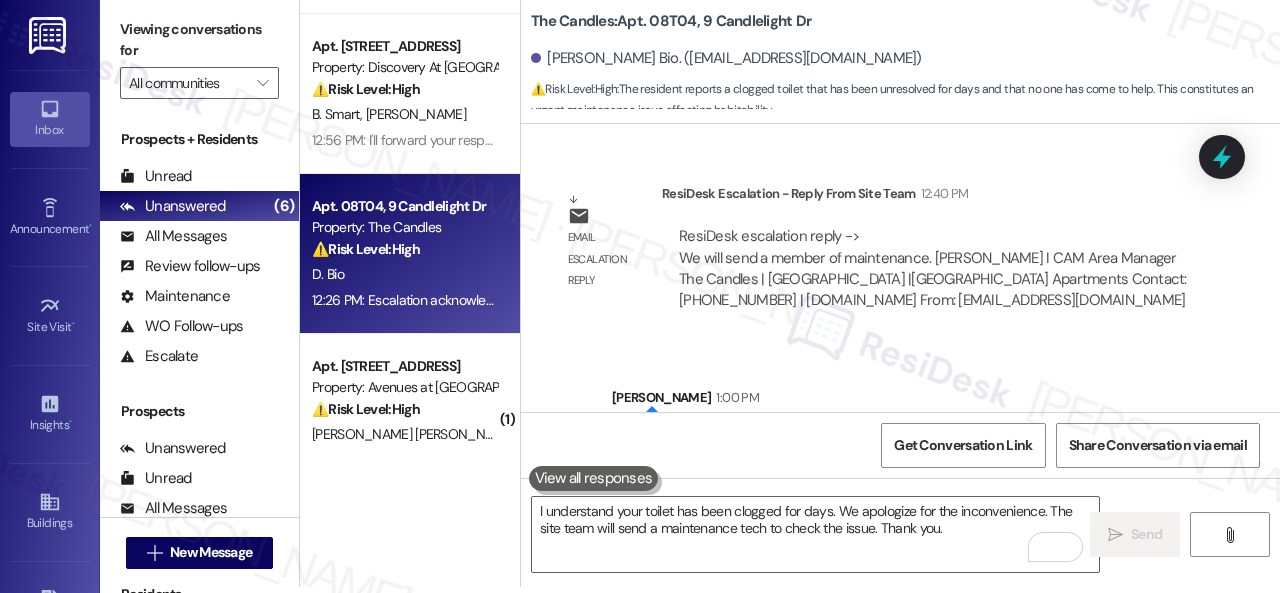 scroll, scrollTop: 0, scrollLeft: 0, axis: both 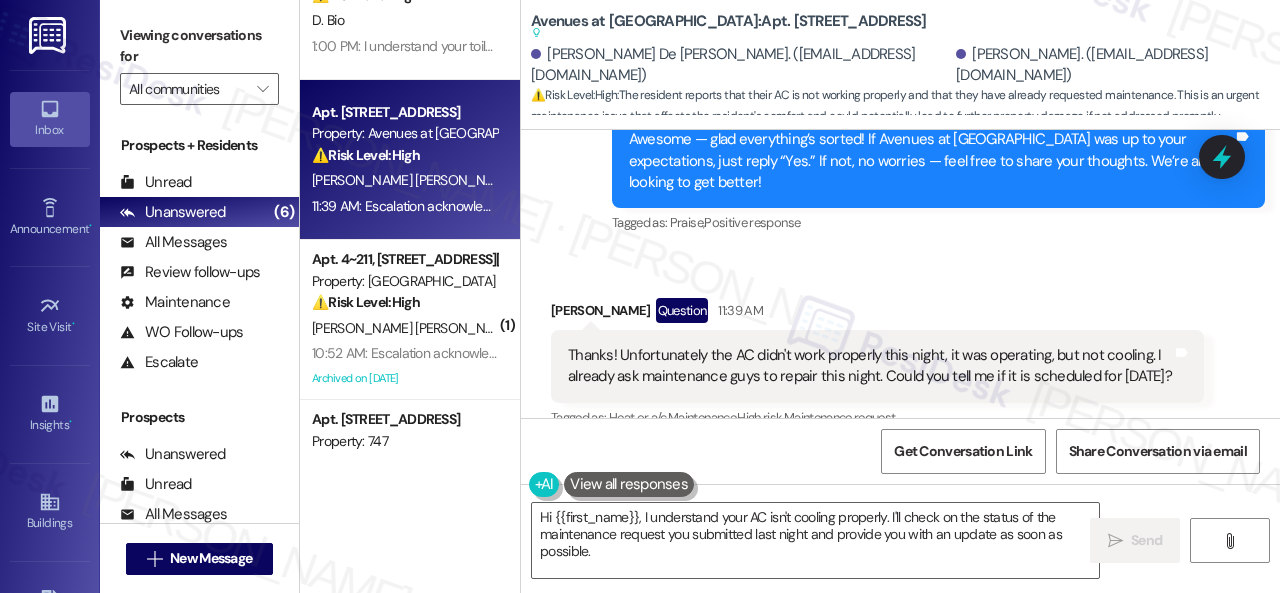 click on "Received via SMS [PERSON_NAME] Question 11:39 AM Thanks! Unfortunately the AC didn't work properly this night, it was operating, but not cooling. I already ask maintenance guys to repair this night. Could you tell me if it is scheduled for [DATE]? Tags and notes Tagged as:   Heat or a/c ,  Click to highlight conversations about Heat or a/c Maintenance ,  Click to highlight conversations about Maintenance High risk ,  Click to highlight conversations about High risk Maintenance request Click to highlight conversations about Maintenance request  Related guidelines Hide Suggestions ResiDesk guideline: Follow-up for Heat or a/c   Guideline If the resident complains about their heat, ask if they are getting hot air, cold air or any air from the vents.  Please keep in mind this is only relevant if the resident has forced hot air produced by a furnace.   1  suggestion  for next step (Click to fill) ' Happy to help! Is there any air coming out of the vents and is it hot or cold? ' Created  [DATE]" at bounding box center [900, 617] 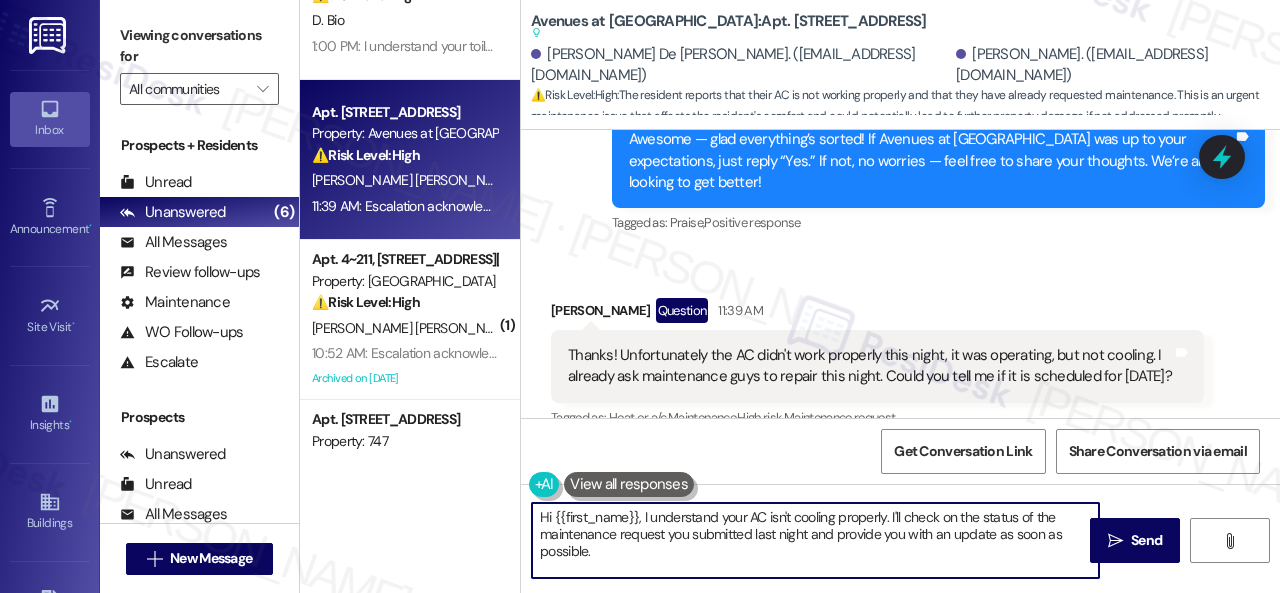 drag, startPoint x: 642, startPoint y: 516, endPoint x: 488, endPoint y: 515, distance: 154.00325 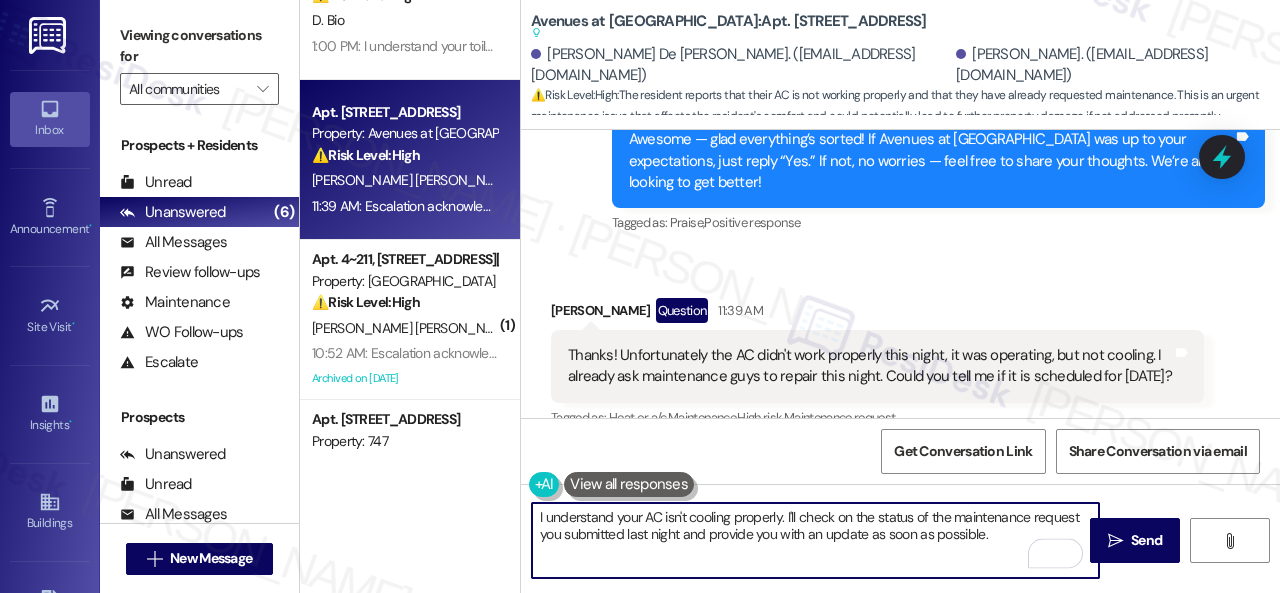 drag, startPoint x: 782, startPoint y: 512, endPoint x: 990, endPoint y: 536, distance: 209.38004 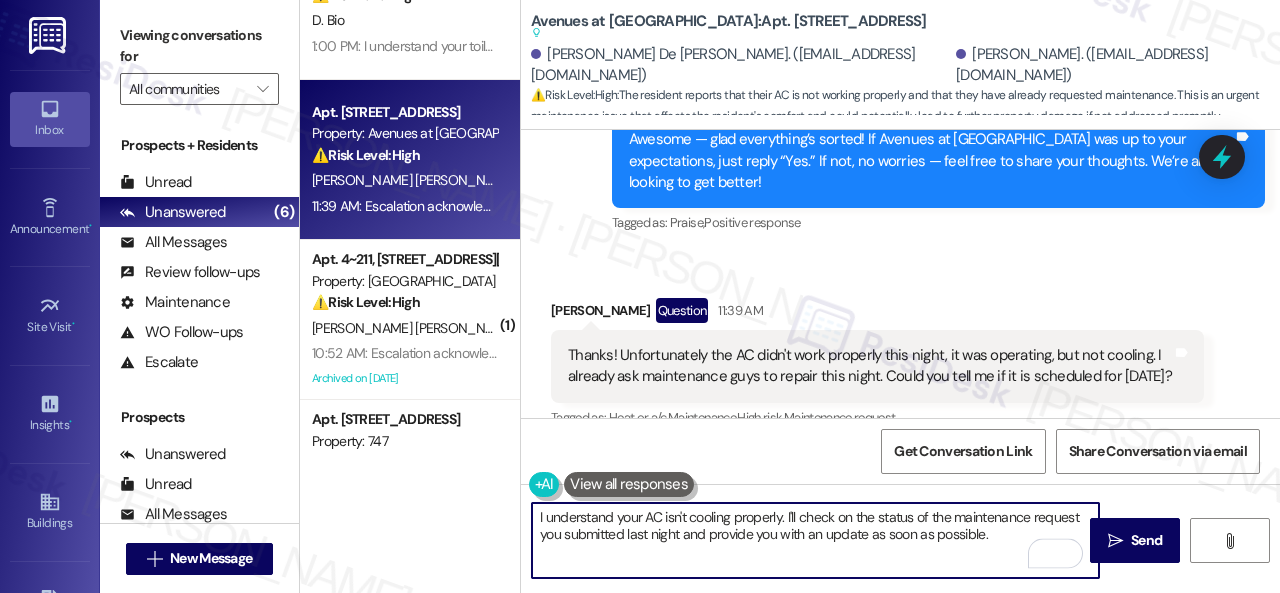 click on "I understand your AC isn't cooling properly. I'll check on the status of the maintenance request you submitted last night and provide you with an update as soon as possible." at bounding box center (815, 540) 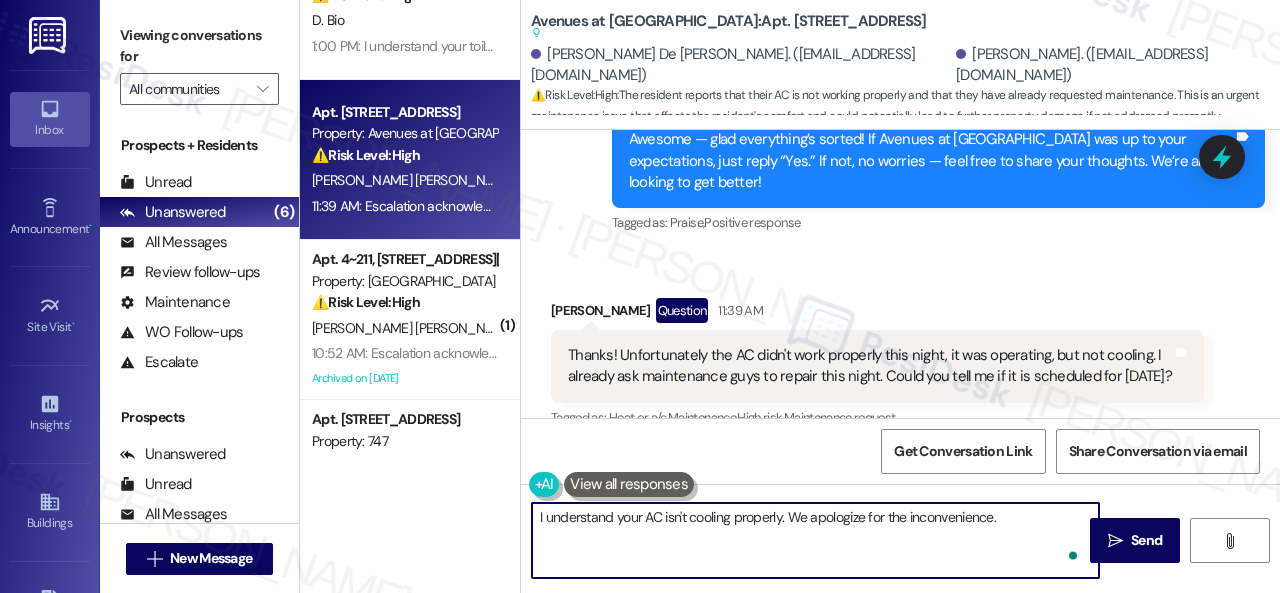 paste on "Do you have a maintenance request for the issue? If so, is the work order still open/active? If it is, please provide the work order number, and I'll gladly follow up with the site team immediately. Thank you!" 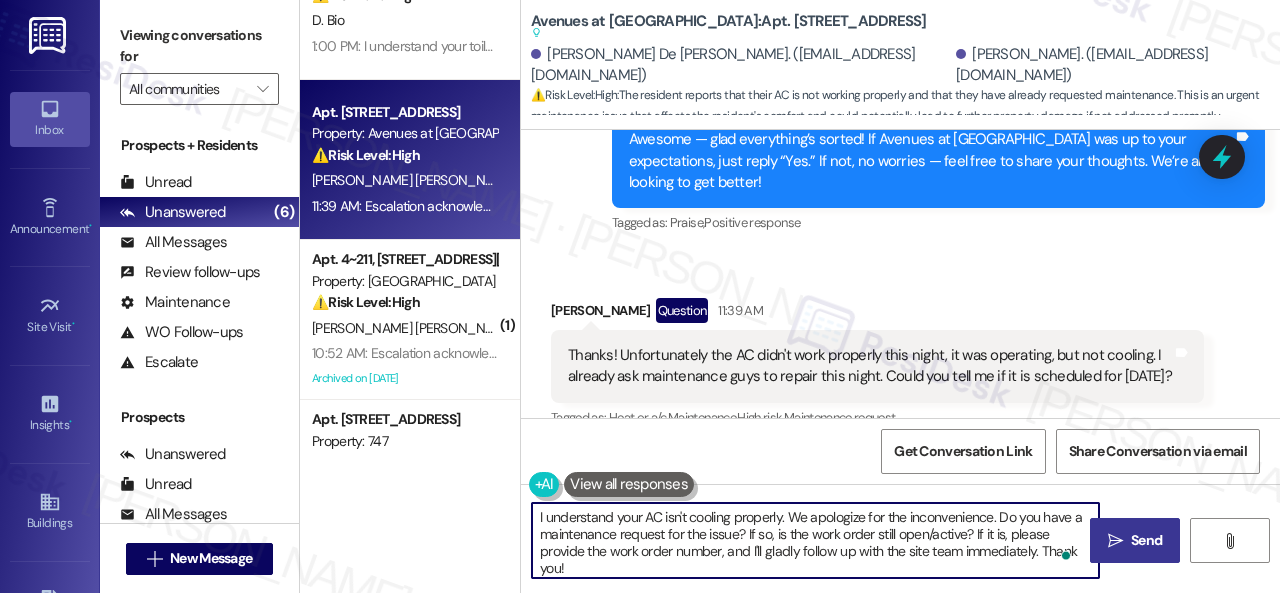 type on "I understand your AC isn't cooling properly. We apologize for the inconvenience. Do you have a maintenance request for the issue? If so, is the work order still open/active? If it is, please provide the work order number, and I'll gladly follow up with the site team immediately. Thank you!" 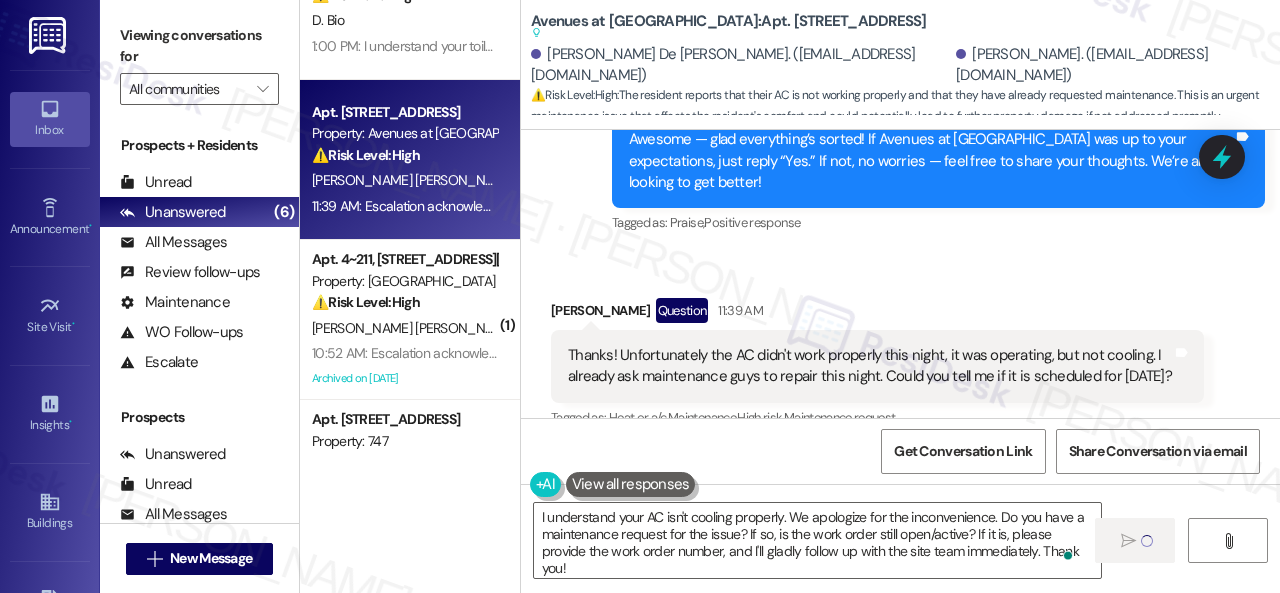 type 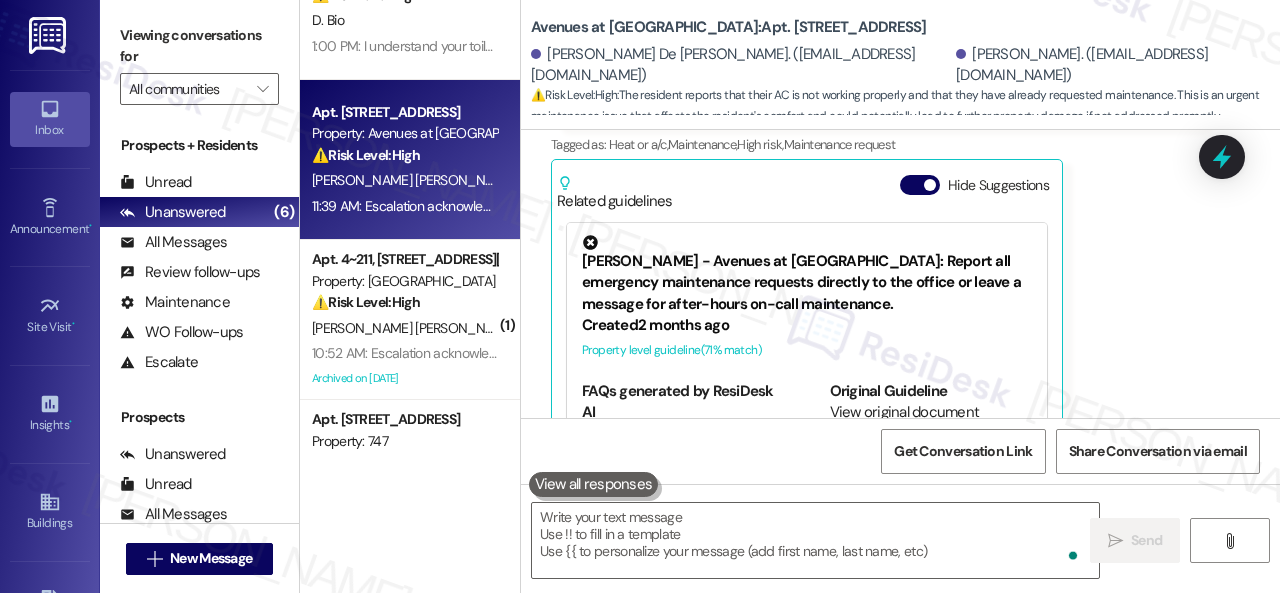 scroll, scrollTop: 928, scrollLeft: 0, axis: vertical 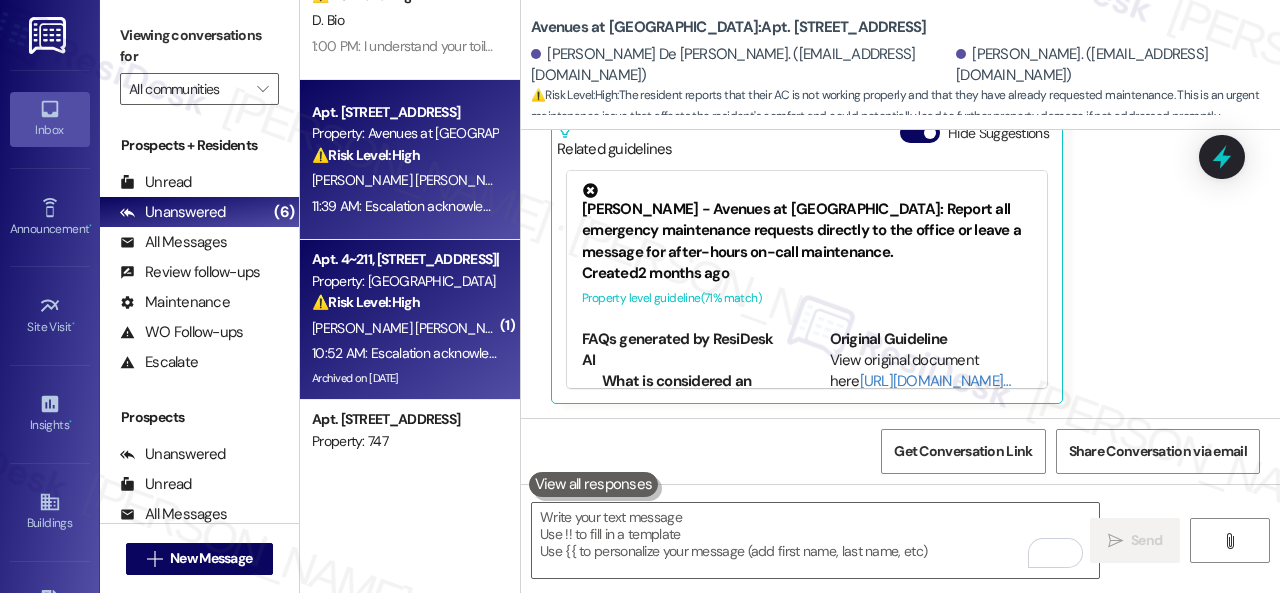 click on "⚠️  Risk Level:  High The resident reports that their A/C is not working. This is an urgent general maintenance issue, especially during hot weather, as it affects the habitability of the unit." at bounding box center [404, 302] 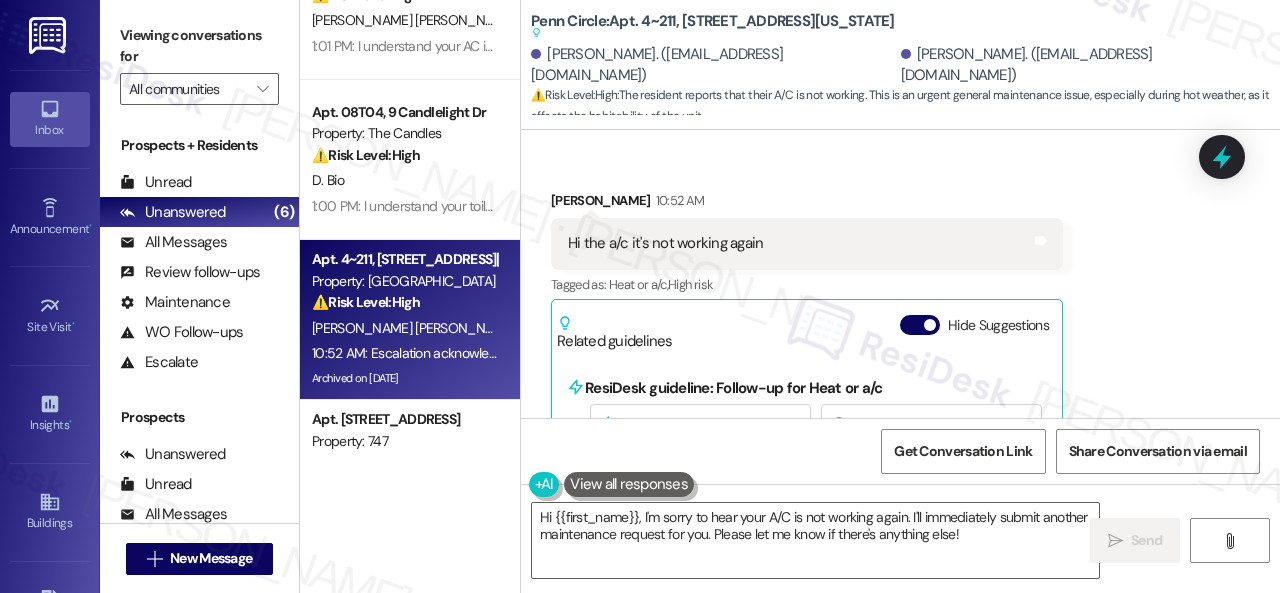 scroll, scrollTop: 21648, scrollLeft: 0, axis: vertical 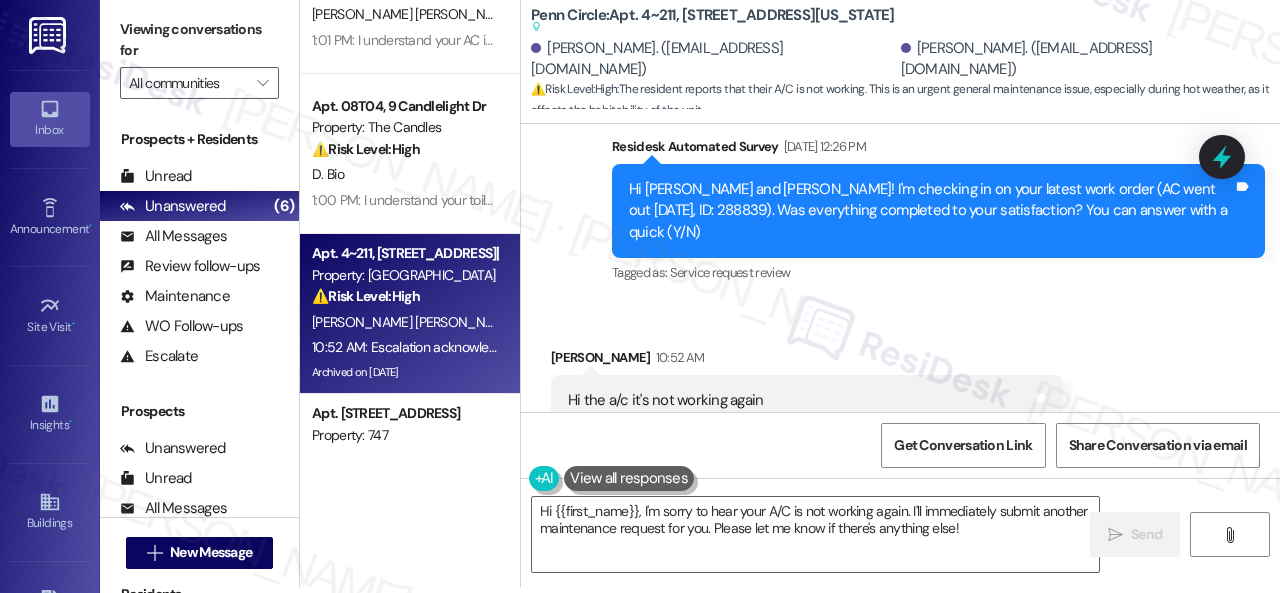 click on "Received via SMS Luis Duncan Meza 10:52 AM Hi the a/c it's not working again   Tags and notes Tagged as:   Heat or a/c ,  Click to highlight conversations about Heat or a/c High risk Click to highlight conversations about High risk  Related guidelines Hide Suggestions ResiDesk guideline: Follow-up for Heat or a/c   Guideline If the resident complains about their heat, ask if they are getting hot air, cold air or any air from the vents.  Please keep in mind this is only relevant if the resident has forced hot air produced by a furnace.   1  suggestion  for next step (Click to fill) ' Happy to help! Is there any air coming out of the vents and is it hot or cold? ' Click to use this message in your reply" at bounding box center (807, 549) 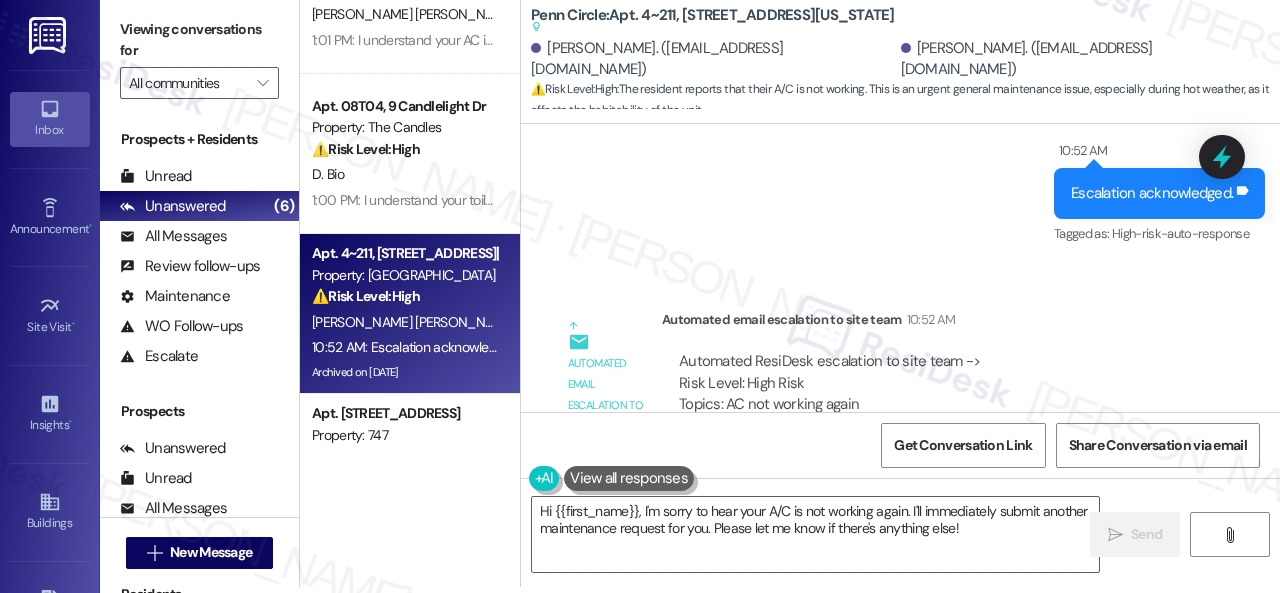 scroll, scrollTop: 22048, scrollLeft: 0, axis: vertical 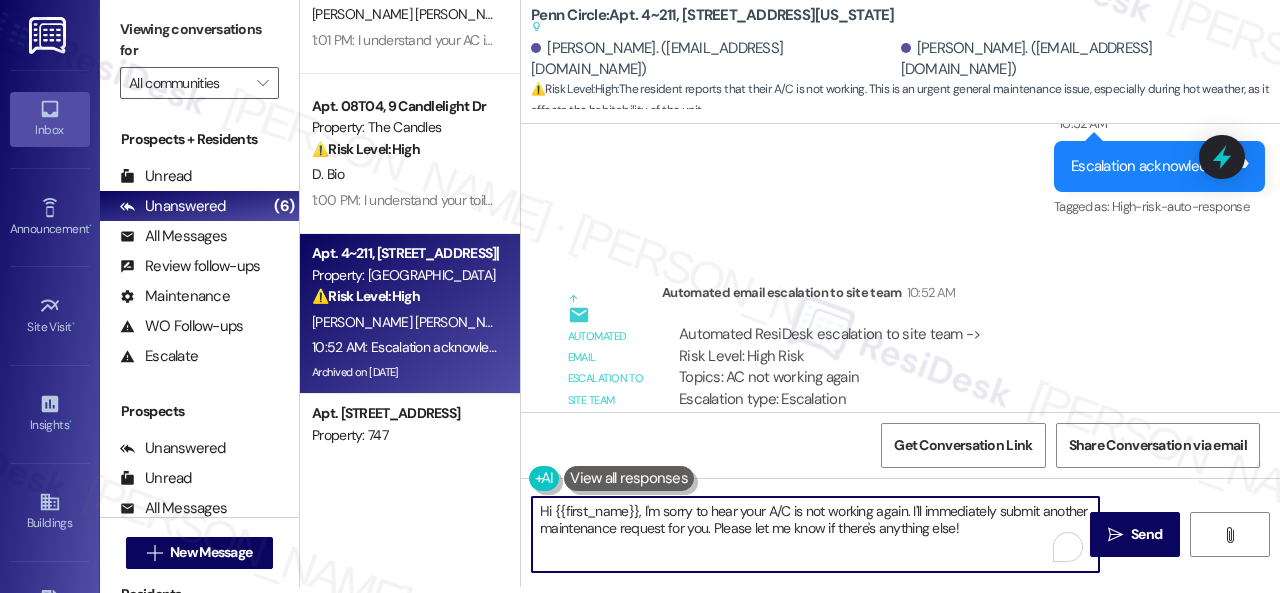 drag, startPoint x: 944, startPoint y: 525, endPoint x: 519, endPoint y: 409, distance: 440.54626 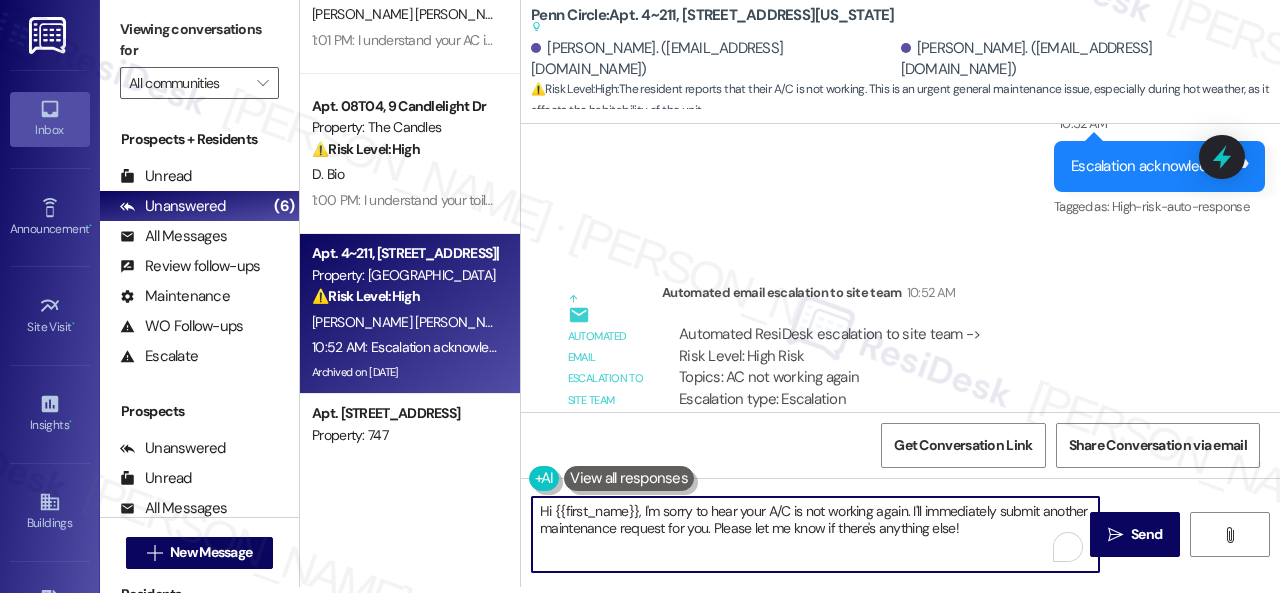 click on "( 1 ) Apt. 329, 1400 Nicollet Ave Property: Marquee 🔧  Risk Level:  Medium The resident is clarifying the appropriate number to call for noise complaints at night. While noise complaints can be disruptive, there's no indication of an immediate emergency, lease violation, or policy failure. The resident's final message confirms resolution. L. Barrett 12:53 PM: Looks like that's right! Just talked with Rob. Thanks 12:53 PM: Looks like that's right! Just talked with Rob. Thanks Apt. 821, 150 Northpark Plaza Drive Property: Discovery At Kingwood ⚠️  Risk Level:  High The resident is reporting a delay in the completion of a maintenance request (garbage disposal repair). The initial ticket was closed without the repair being finished, indicating a potential service failure and requiring follow-up to ensure the issue is resolved. While not an immediate emergency, a malfunctioning garbage disposal can lead to unsanitary conditions or inconvenience, warranting a Tier 2 classification. K. Ferreira A. Oddo ⚠️" at bounding box center [790, 290] 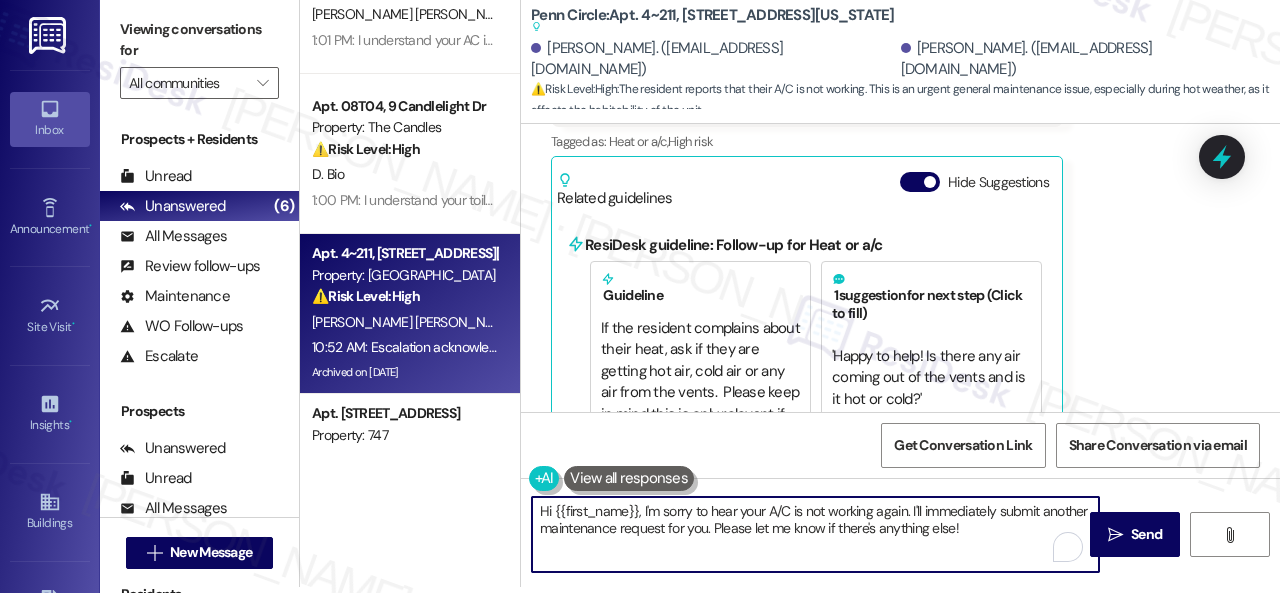 scroll, scrollTop: 21348, scrollLeft: 0, axis: vertical 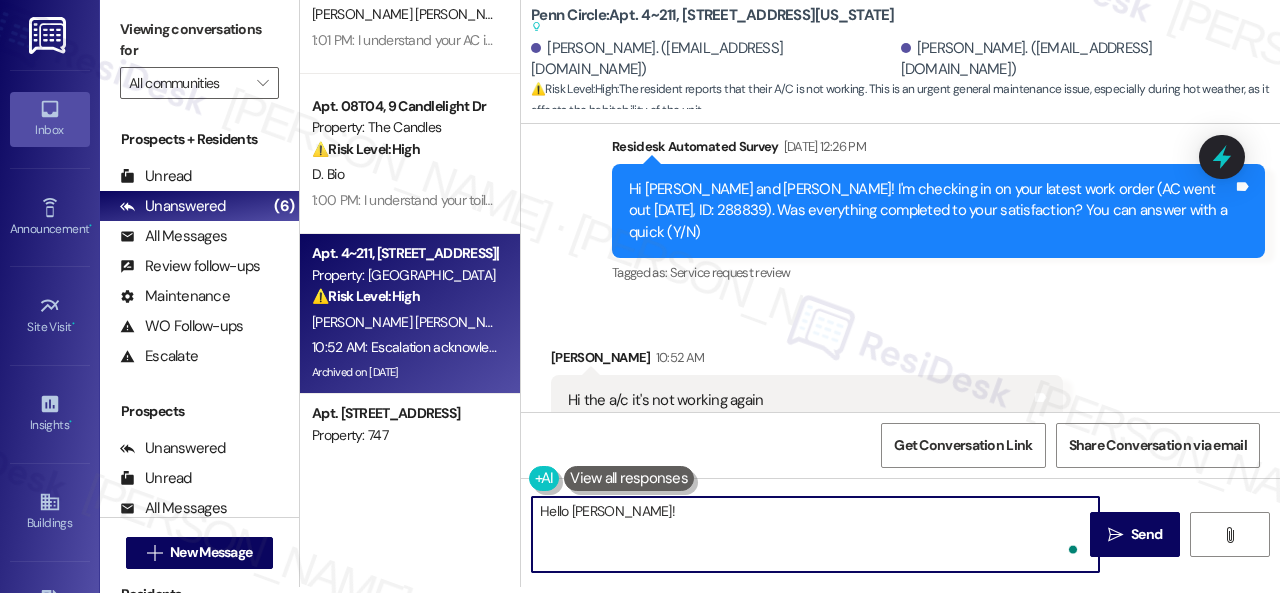 paste on "I'm sorry to hear about the AC issue. We apologize for any inconvenience this may have caused. Is there a work order for the issue already? If so, may I have the work order number so I can follow up with the site team? If not, I'll be happy to submit a work order on your behalf. Is your AC running but not blowing cold air, or is it not turning on at all? Any specific details or photos would be helpful.
Note: Due to limited availability, our maintenance team isn't able to call or schedule visits in advance. By submitting a work order, you're permitting them to enter your apartment, even if you're not home. If any children may be alone during the visit, please let me know so we can inform the team." 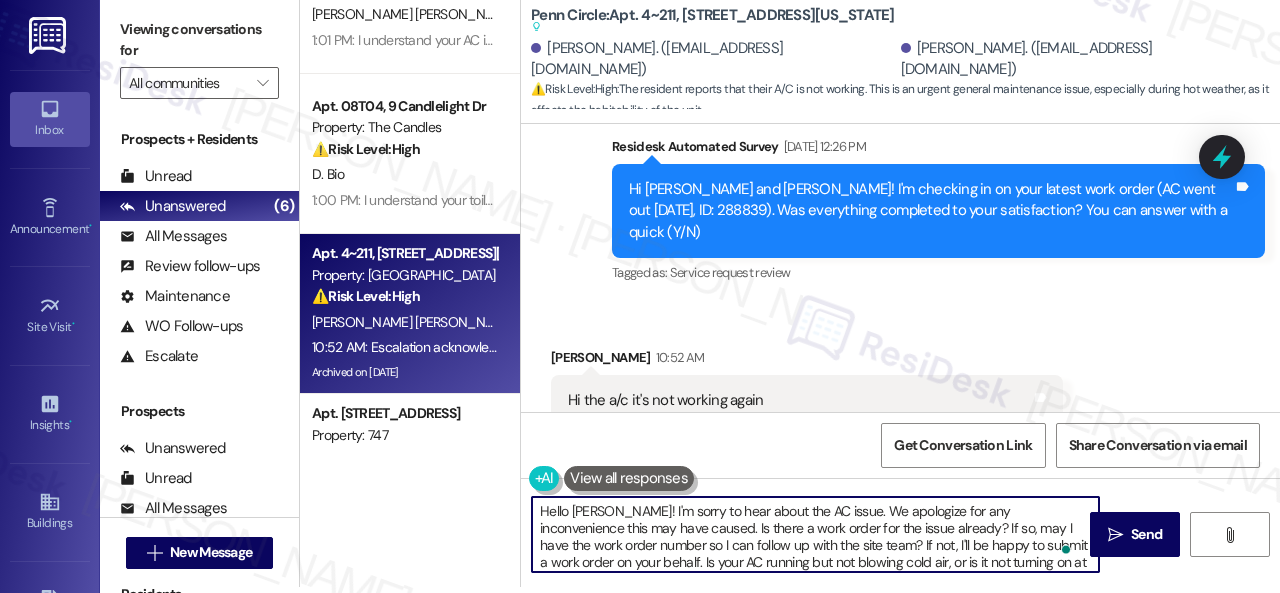 scroll, scrollTop: 102, scrollLeft: 0, axis: vertical 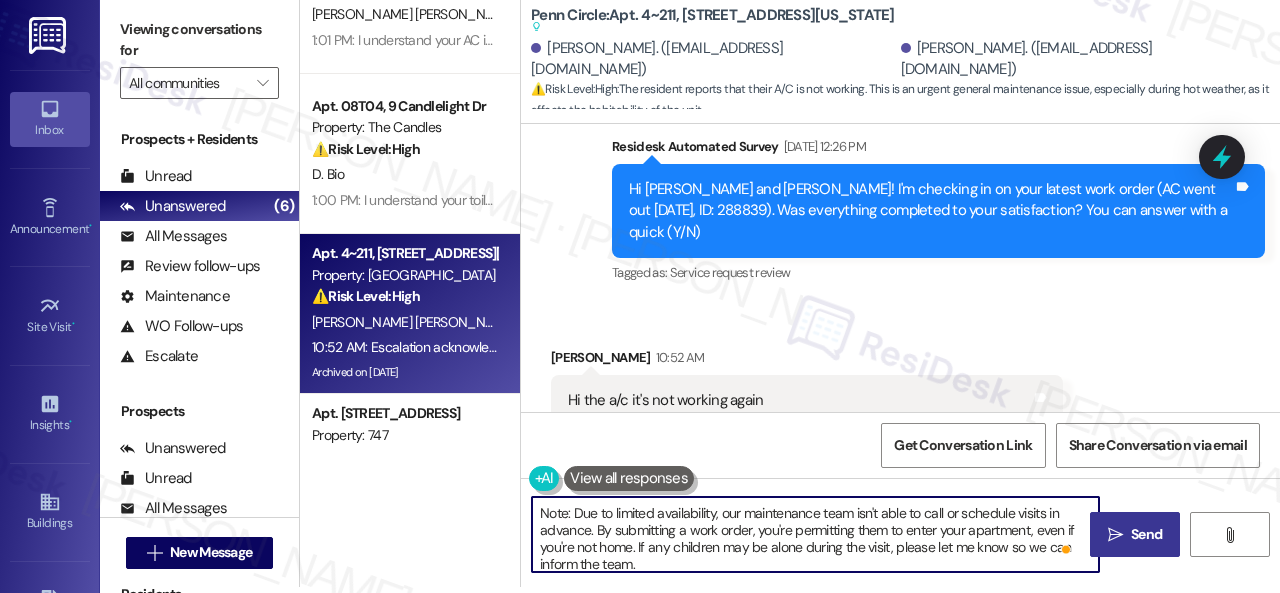 type on "Hello Luis! I'm sorry to hear about the AC issue. We apologize for any inconvenience this may have caused. Is there a work order for the issue already? If so, may I have the work order number so I can follow up with the site team? If not, I'll be happy to submit a work order on your behalf. Is your AC running but not blowing cold air, or is it not turning on at all? Any specific details or photos would be helpful.
Note: Due to limited availability, our maintenance team isn't able to call or schedule visits in advance. By submitting a work order, you're permitting them to enter your apartment, even if you're not home. If any children may be alone during the visit, please let me know so we can inform the team." 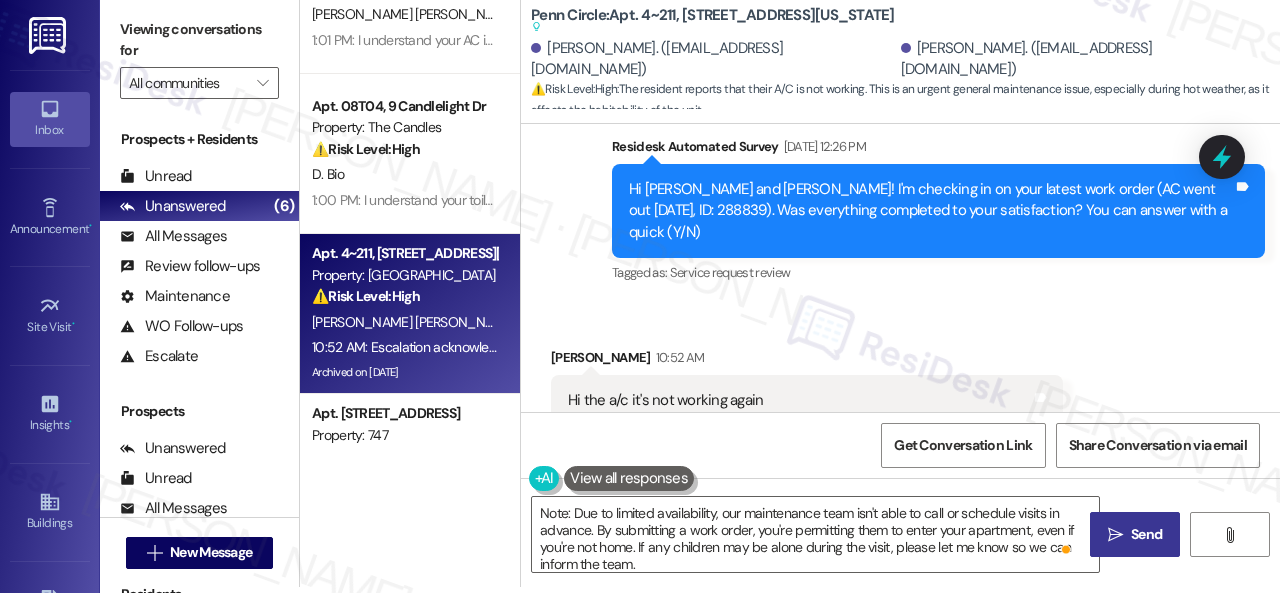 click on "Send" at bounding box center (1146, 534) 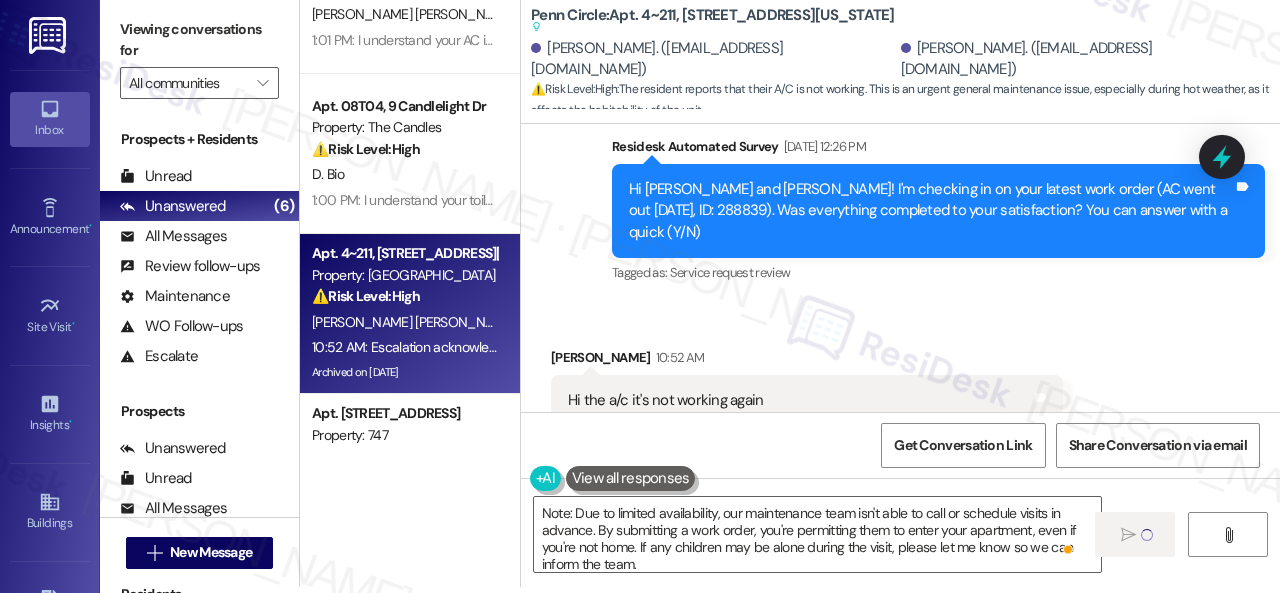 type 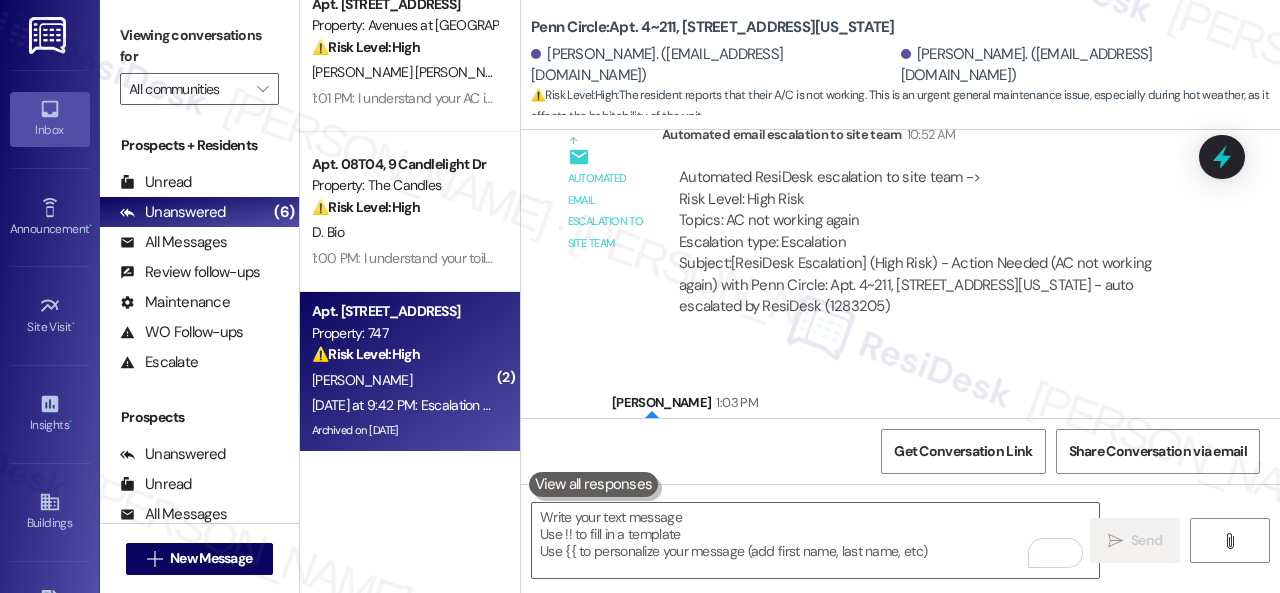 click on "[PERSON_NAME]" at bounding box center (404, 380) 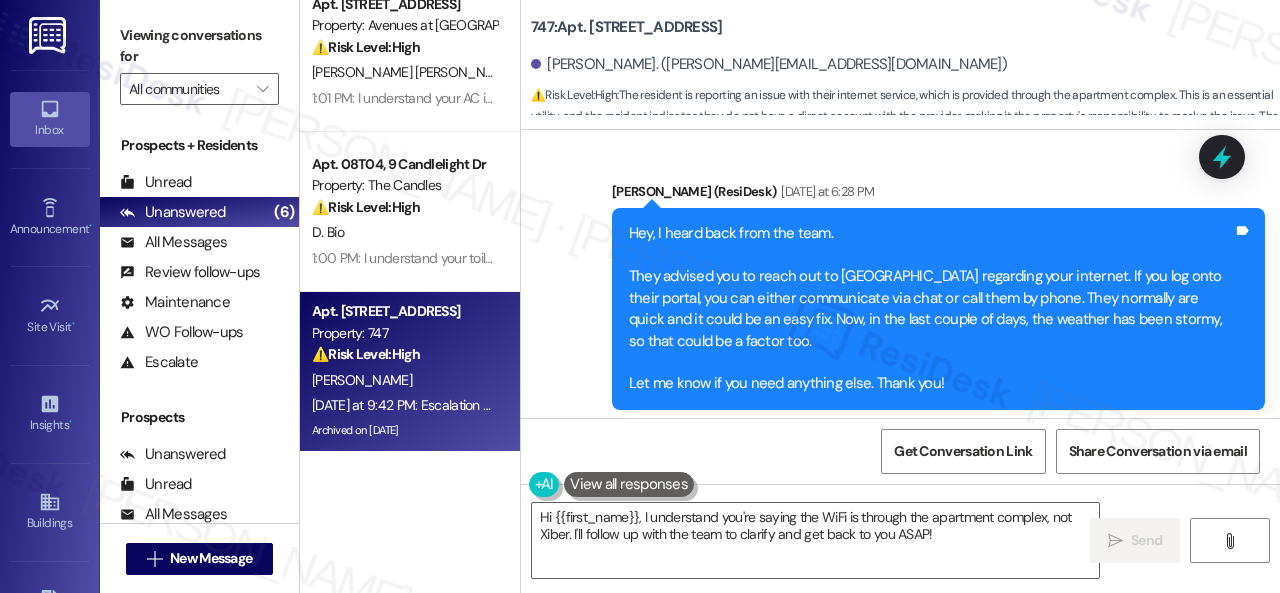 click on "747:  Apt. 509, 747 N College Ave" at bounding box center (626, 27) 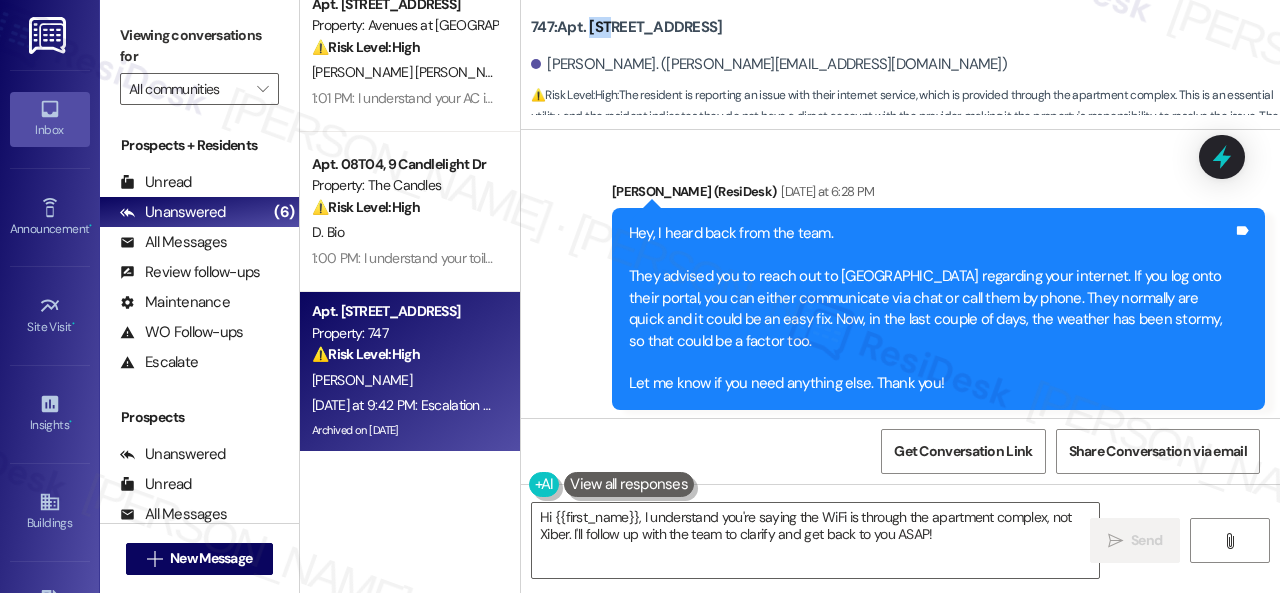 click on "747:  Apt. 509, 747 N College Ave" at bounding box center [626, 27] 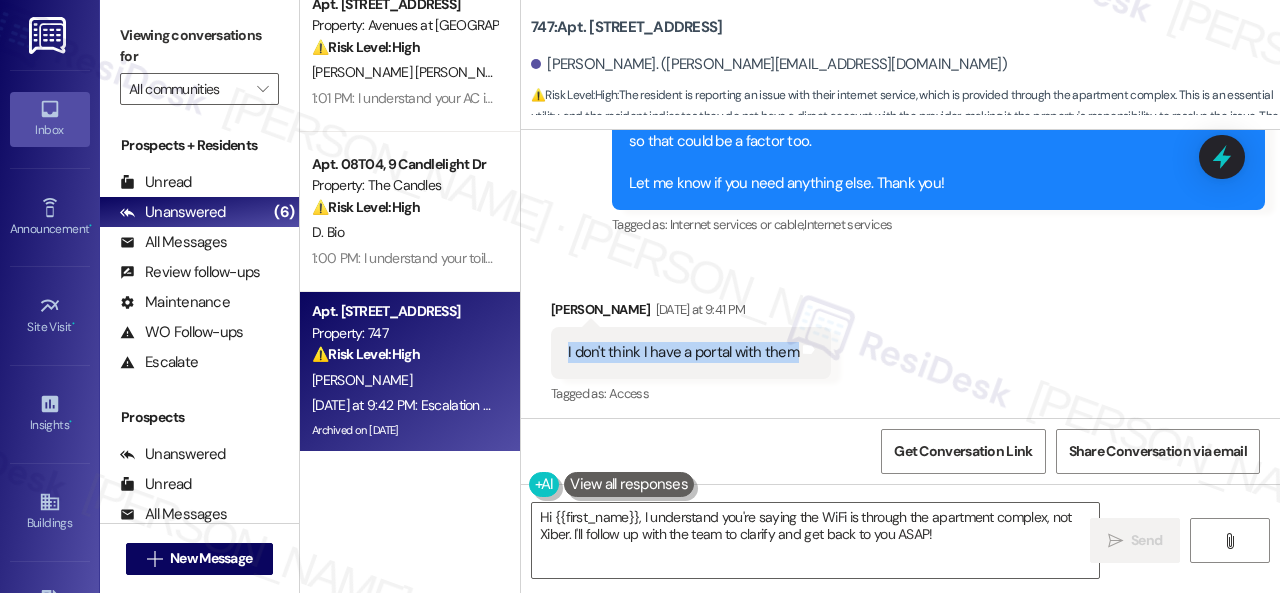 drag, startPoint x: 553, startPoint y: 285, endPoint x: 792, endPoint y: 292, distance: 239.1025 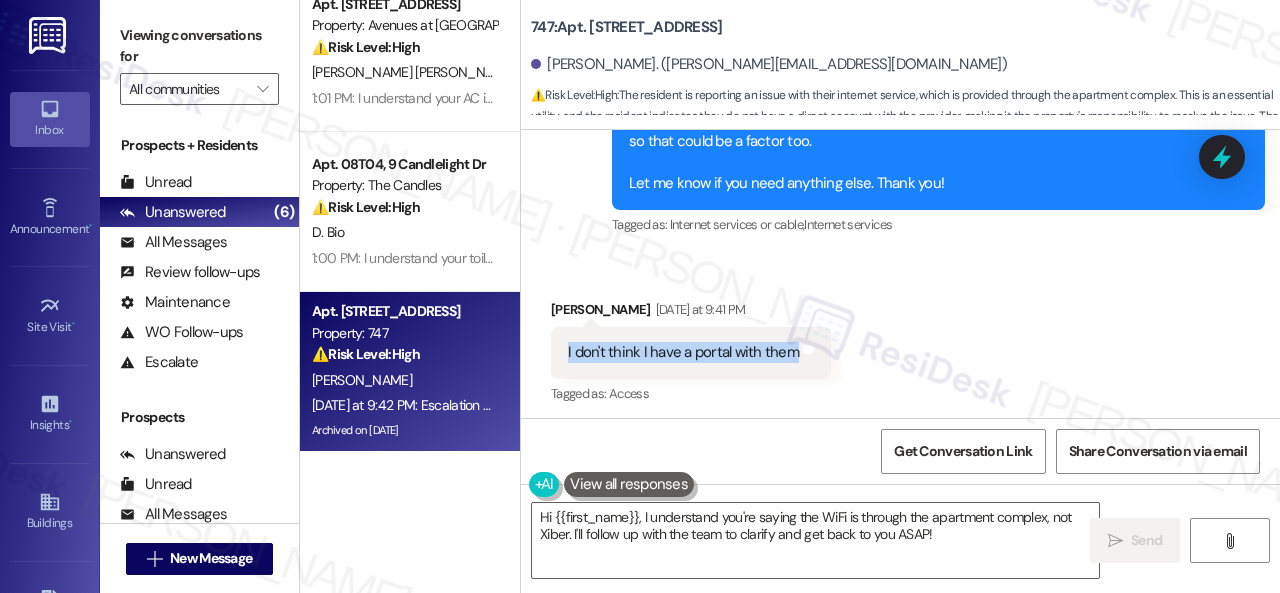 copy on "I don't think I have a portal with them" 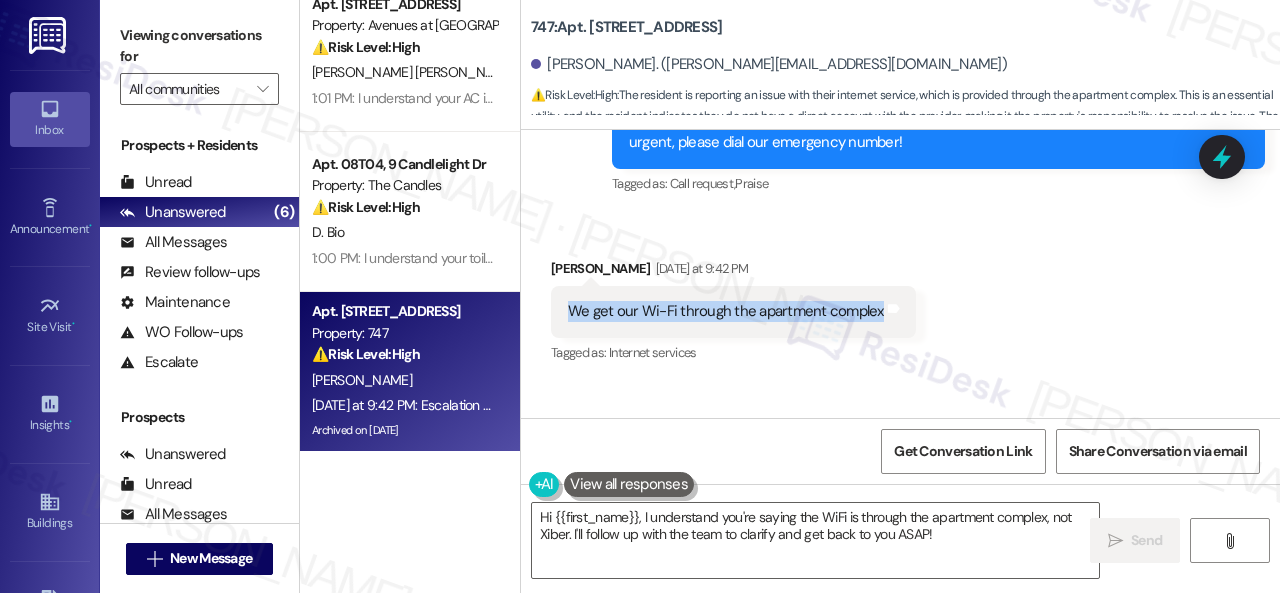 drag, startPoint x: 562, startPoint y: 245, endPoint x: 874, endPoint y: 247, distance: 312.0064 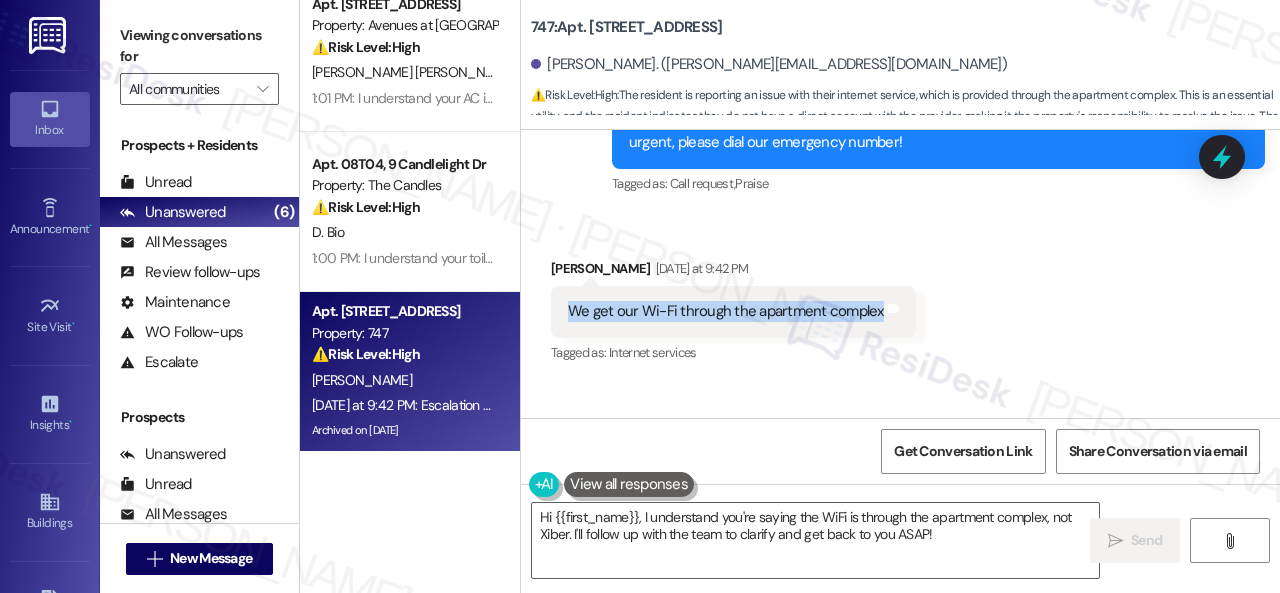 copy on "We get our Wi-Fi through the apartment complex" 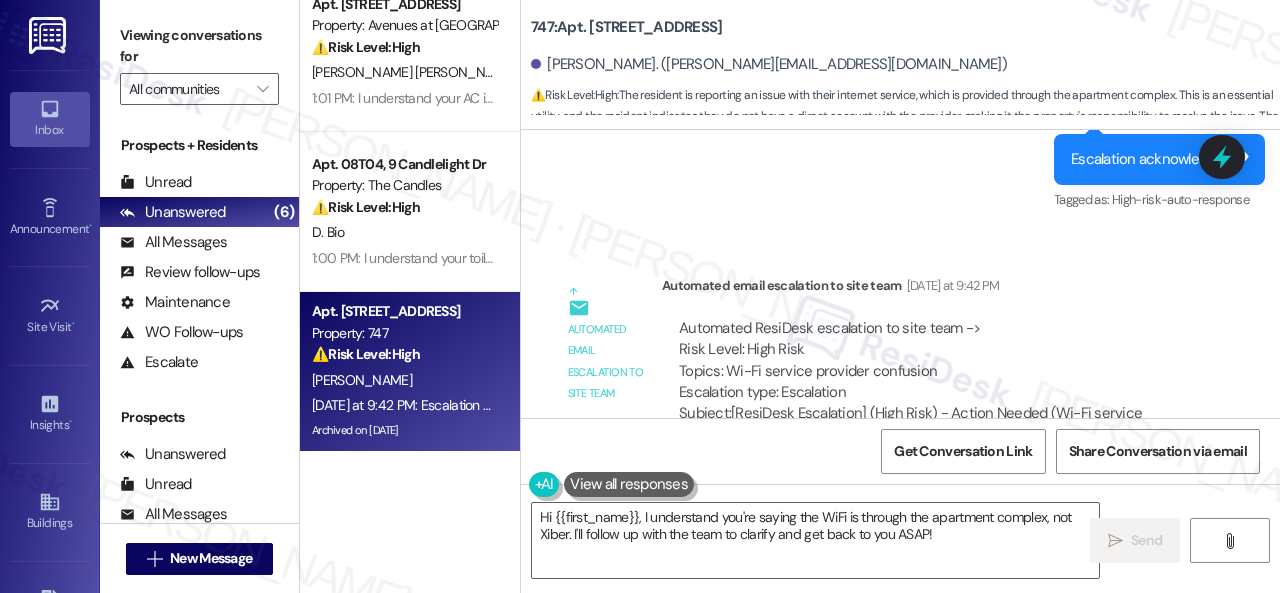 scroll, scrollTop: 13136, scrollLeft: 0, axis: vertical 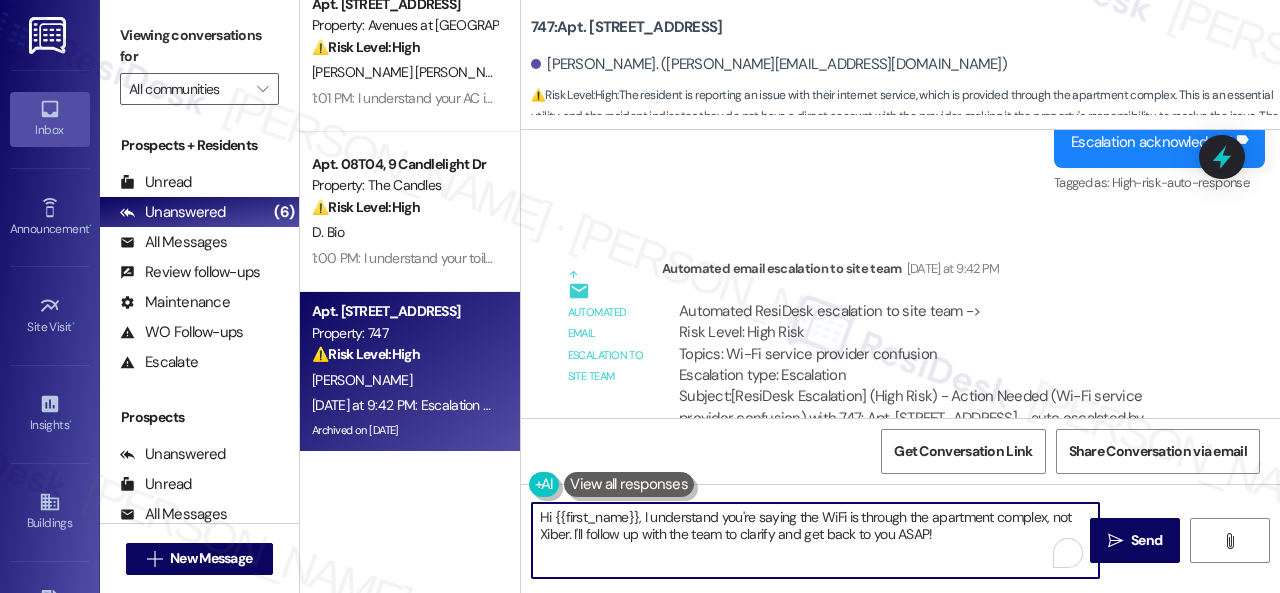 drag, startPoint x: 642, startPoint y: 518, endPoint x: 496, endPoint y: 519, distance: 146.00342 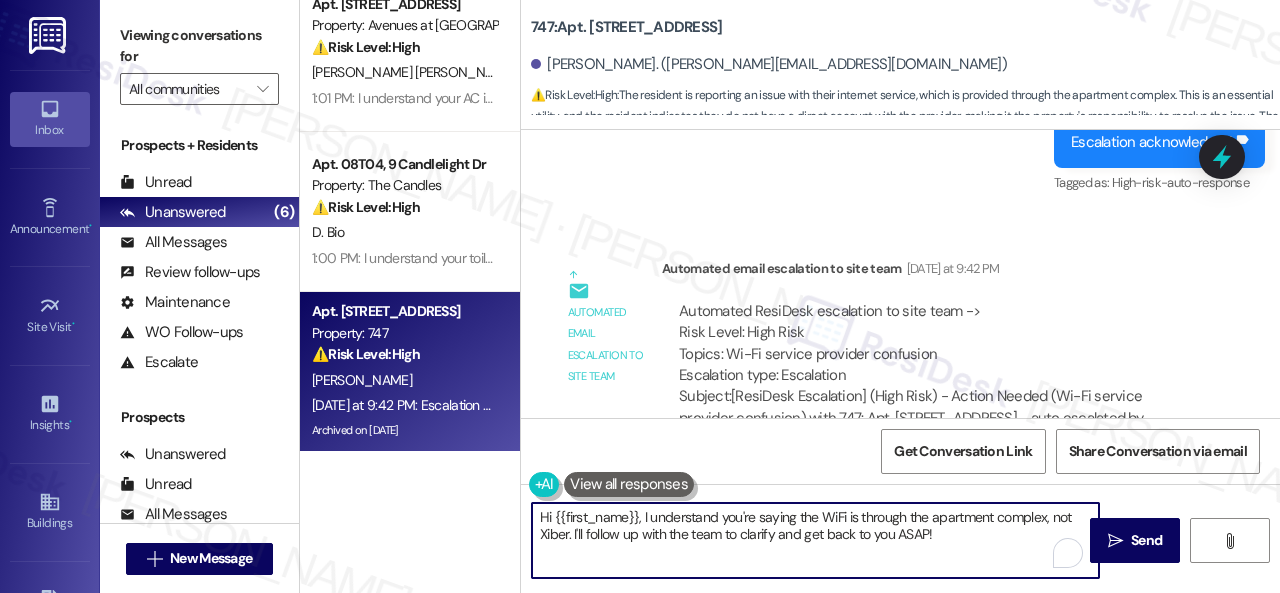 click on "Apt. 4~211, 12415 Pennsylvania Street Property: Penn Circle ⚠️  Risk Level:  High The resident reports that their A/C is not working. This is an urgent general maintenance issue, especially during hot weather, as it affects the habitability of the unit. L. Esquea Suarez L. Duncan Meza 1:03 PM: Hello Luis! I'm sorry to hear about the AC issue. We apologize for any inconvenience this may have caused. Is there a work order for the issue already? If so, may I have the work order number so I can follow up with the site team? If not, I'll be happy to submit a work order on your behalf. Is your AC running but not blowing cold air, or is it not turning on at all? Any specific details or photos would be helpful.
Note: Due to limited availability, our maintenance team isn't able to call or schedule visits in advance. By submitting a work order, you're permitting them to enter your apartment, even if you're not home. If any children may be alone during the visit, please let me know so we can inform the team. ⚠️" at bounding box center [790, 296] 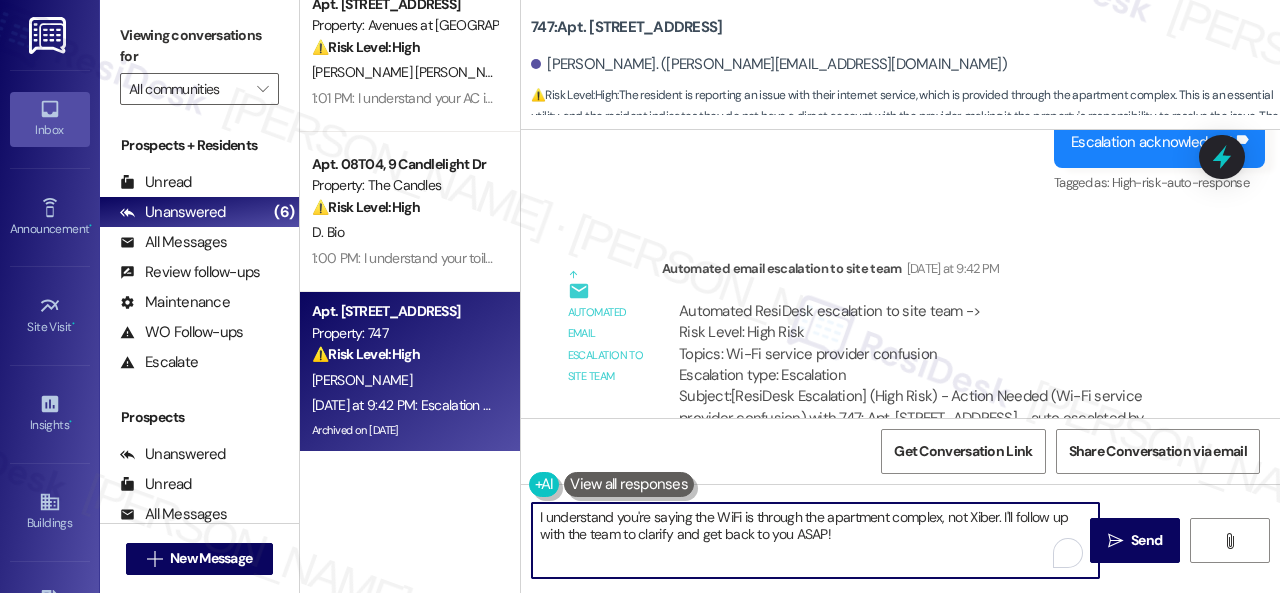 click on "I understand you're saying the WiFi is through the apartment complex, not Xiber. I'll follow up with the team to clarify and get back to you ASAP!" at bounding box center [815, 540] 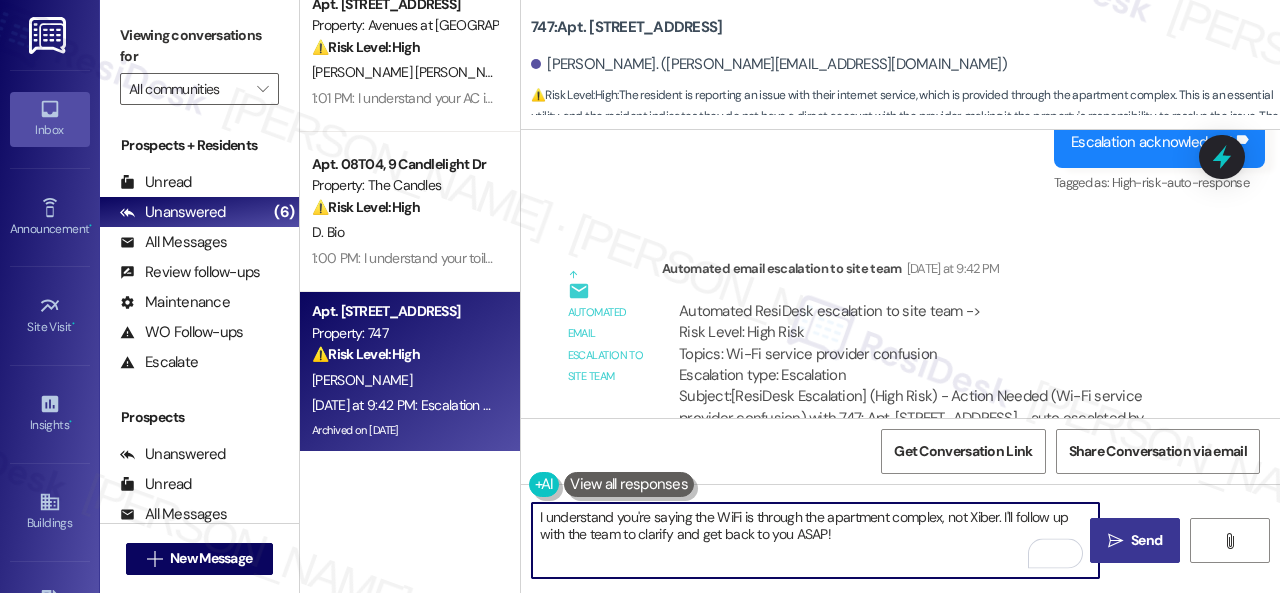 type on "I understand you're saying the WiFi is through the apartment complex, not Xiber. I'll follow up with the team to clarify and get back to you ASAP!" 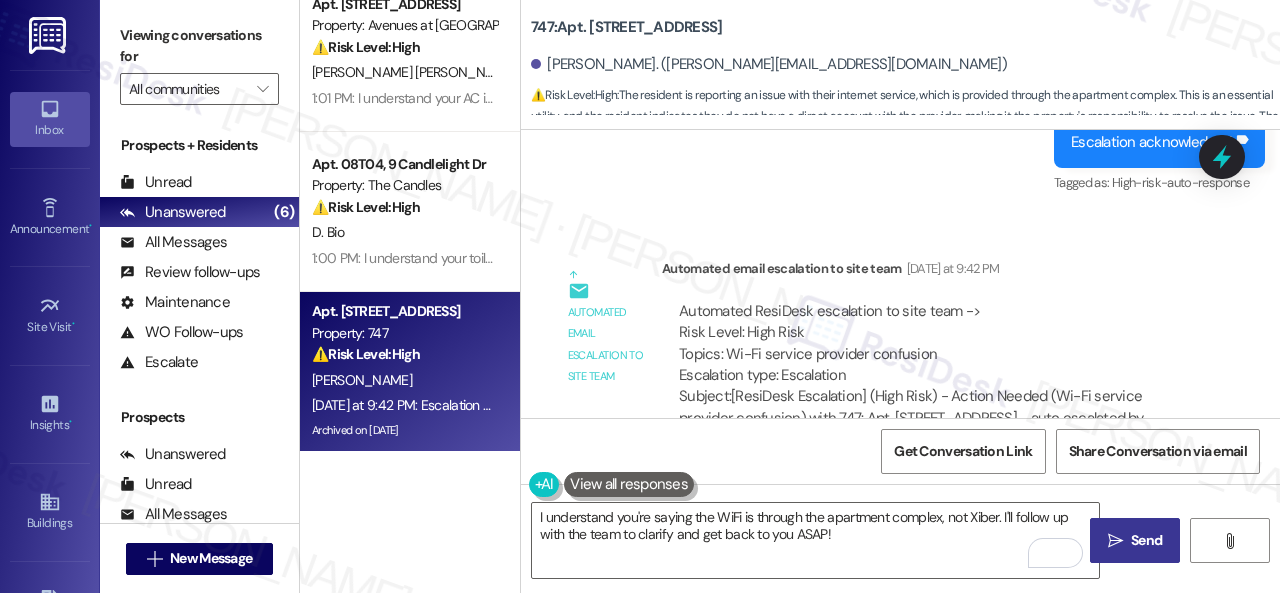 click on "Send" at bounding box center (1146, 540) 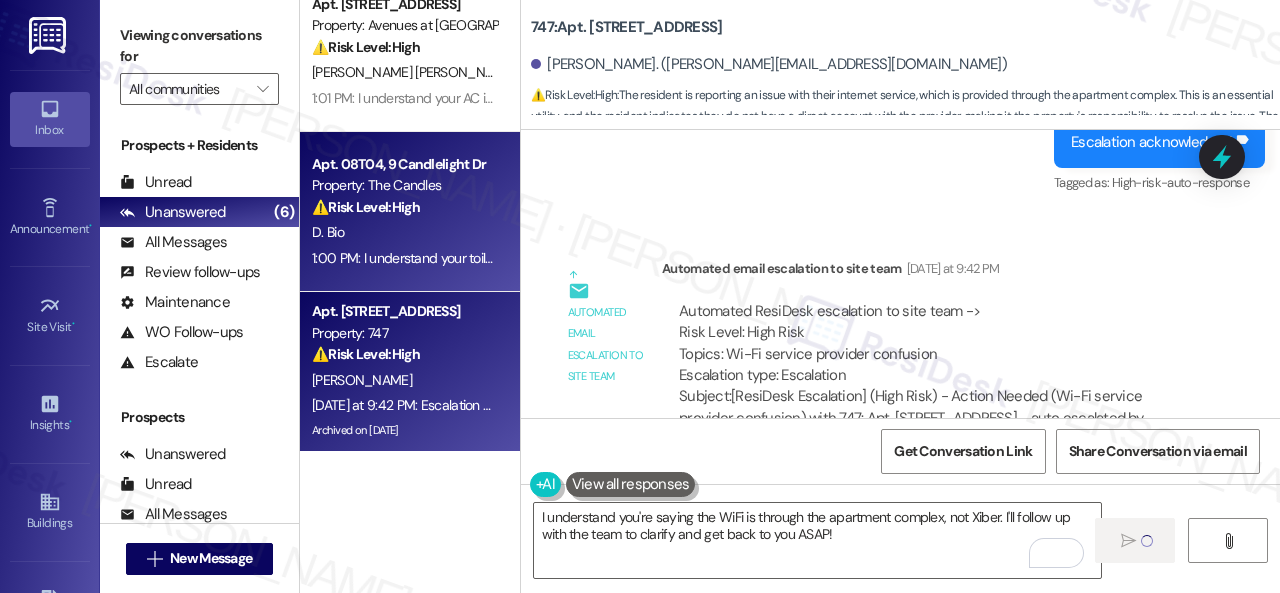 type 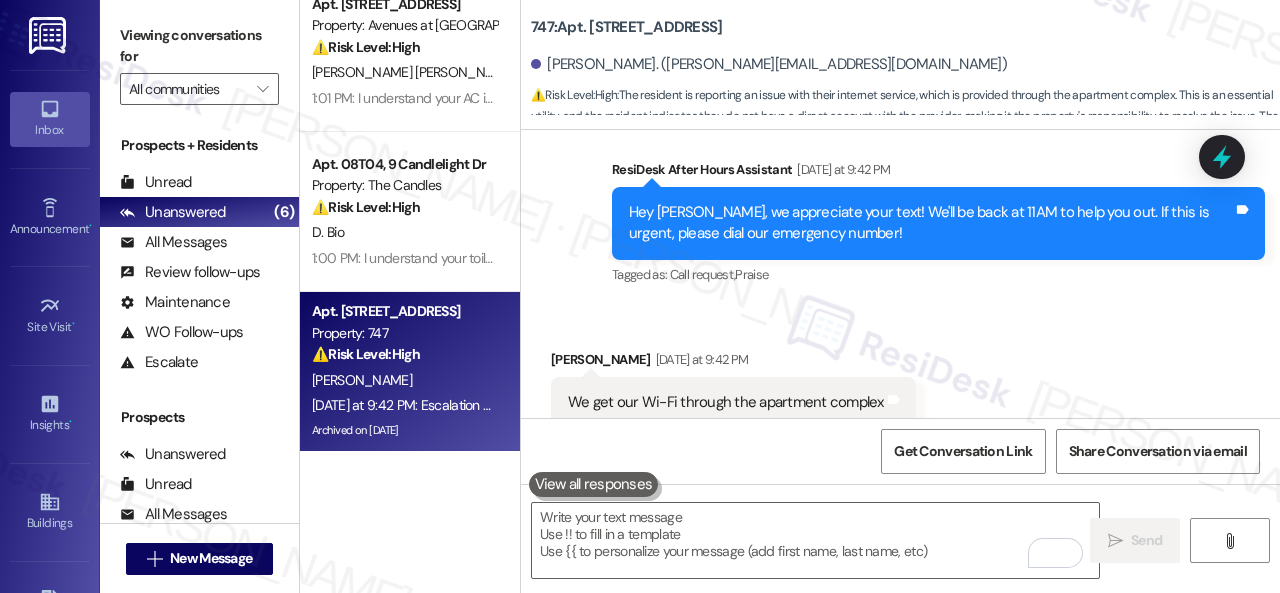 scroll, scrollTop: 12698, scrollLeft: 0, axis: vertical 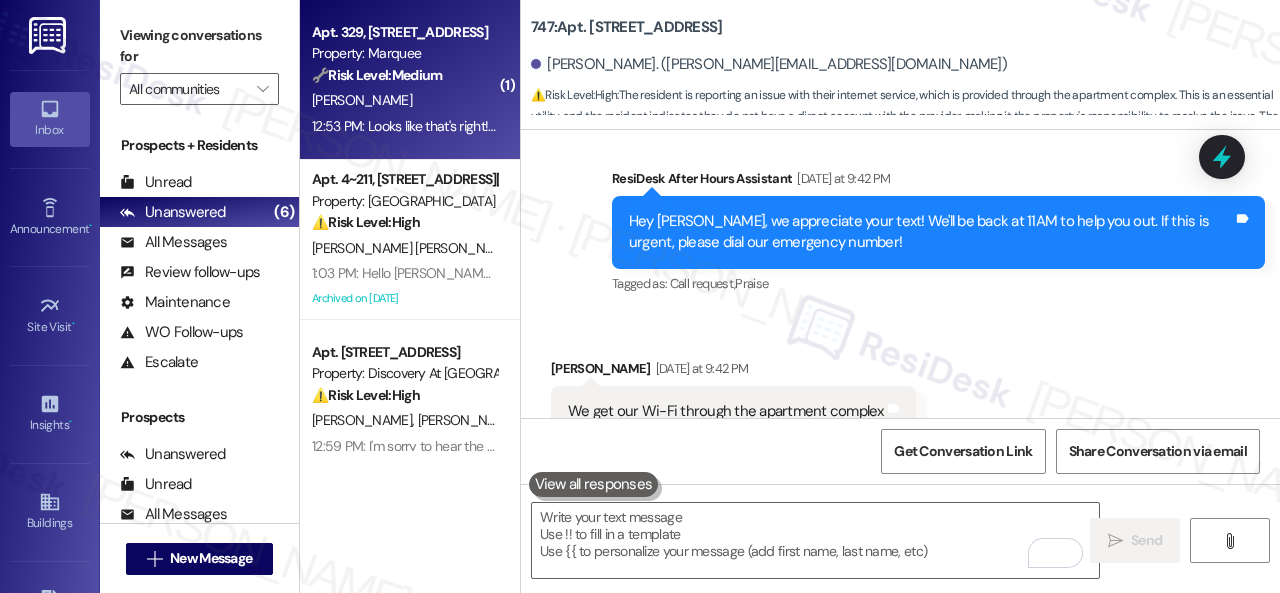 click on "[PERSON_NAME]" at bounding box center [404, 100] 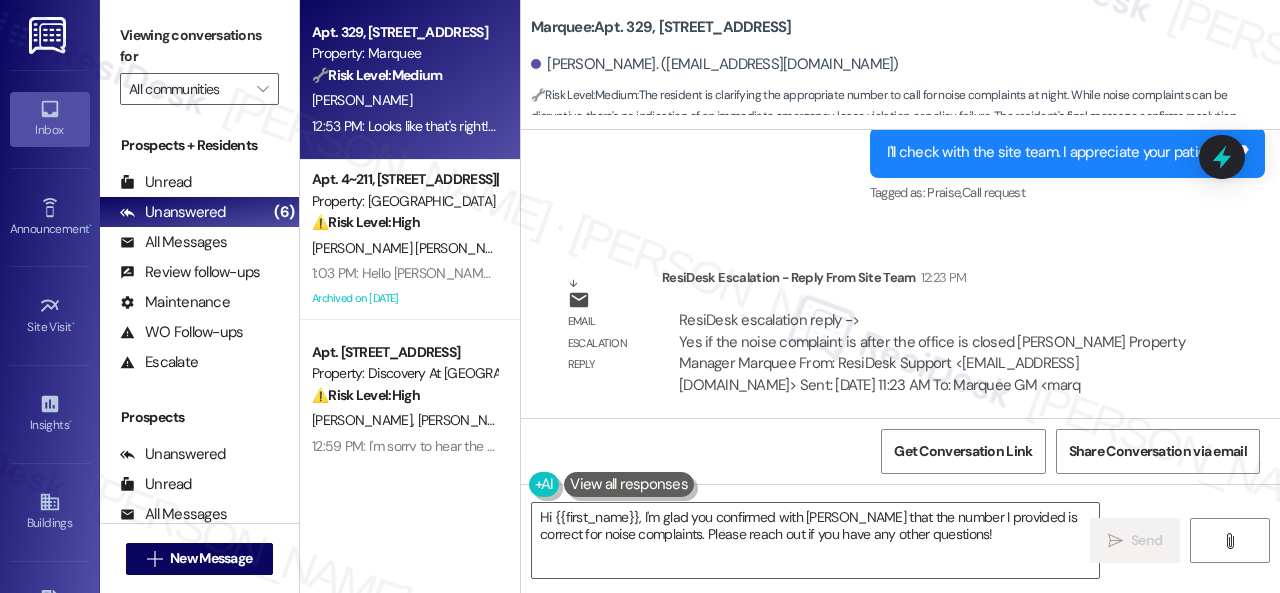 scroll, scrollTop: 9094, scrollLeft: 0, axis: vertical 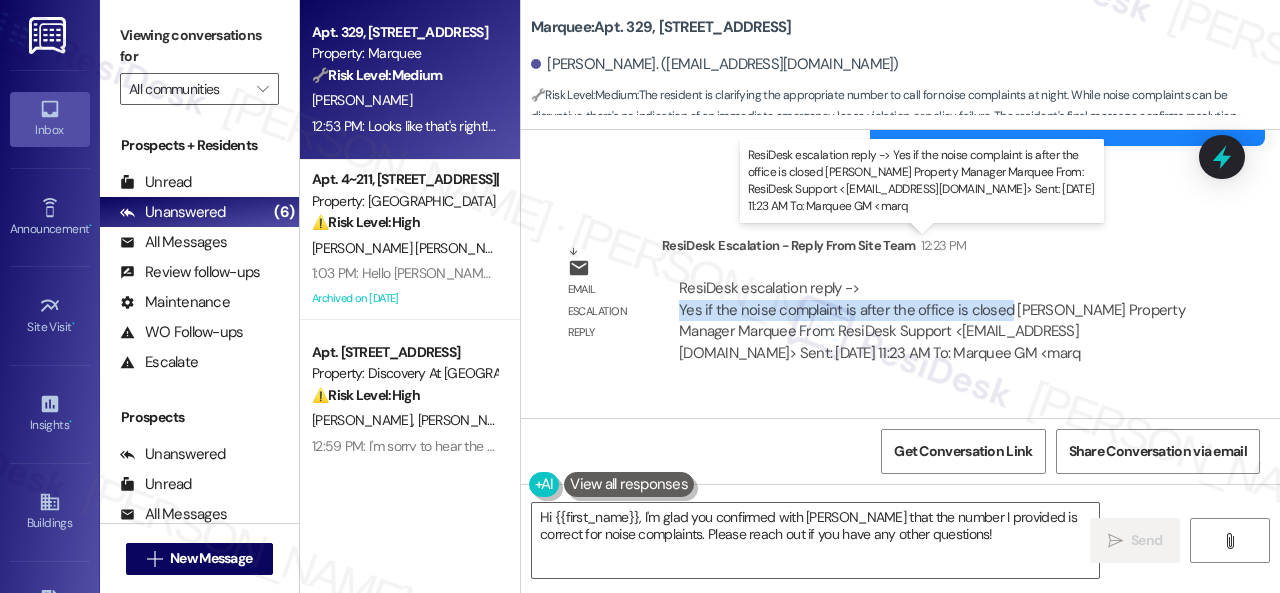 drag, startPoint x: 680, startPoint y: 267, endPoint x: 999, endPoint y: 261, distance: 319.05643 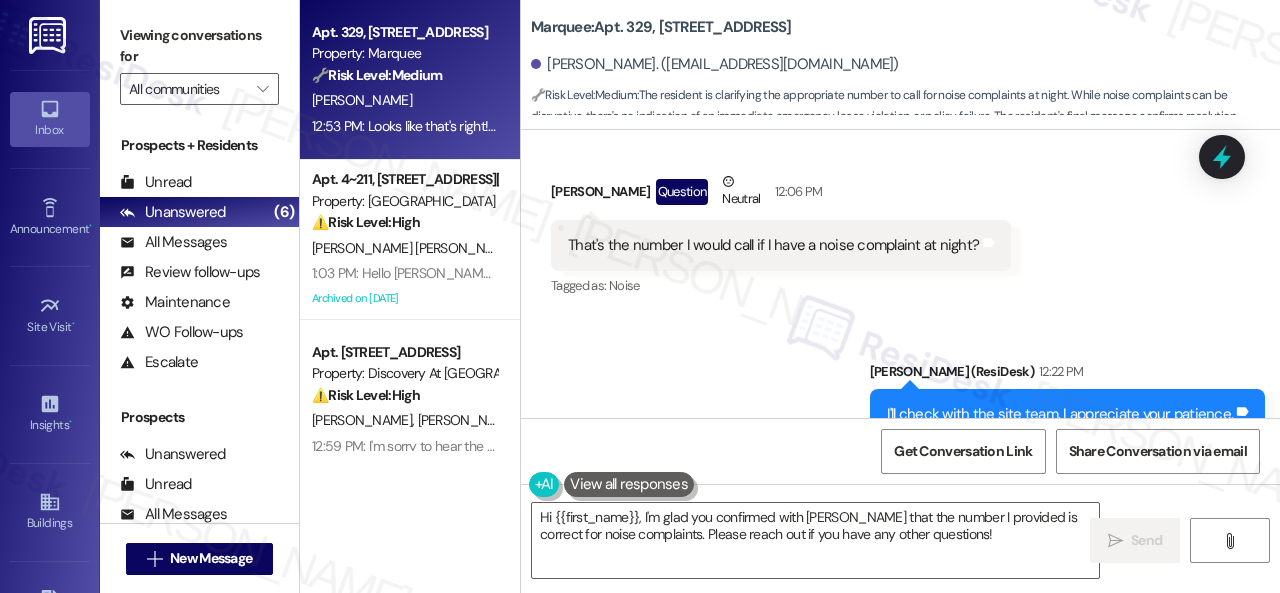 scroll, scrollTop: 8794, scrollLeft: 0, axis: vertical 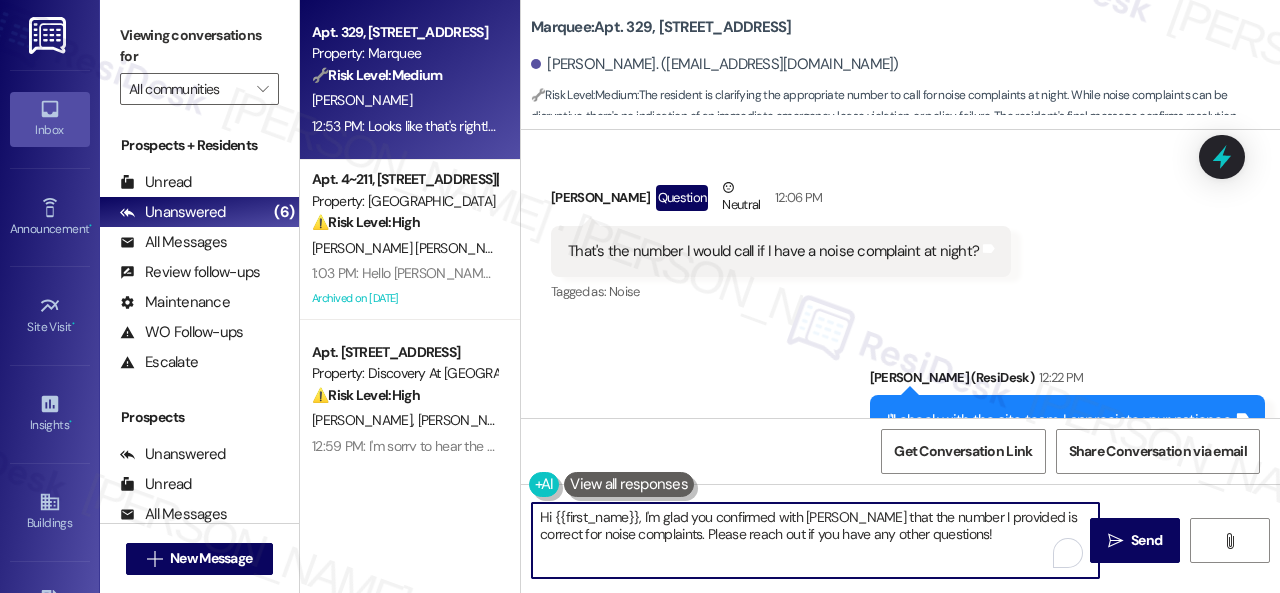 drag, startPoint x: 498, startPoint y: 471, endPoint x: 432, endPoint y: 471, distance: 66 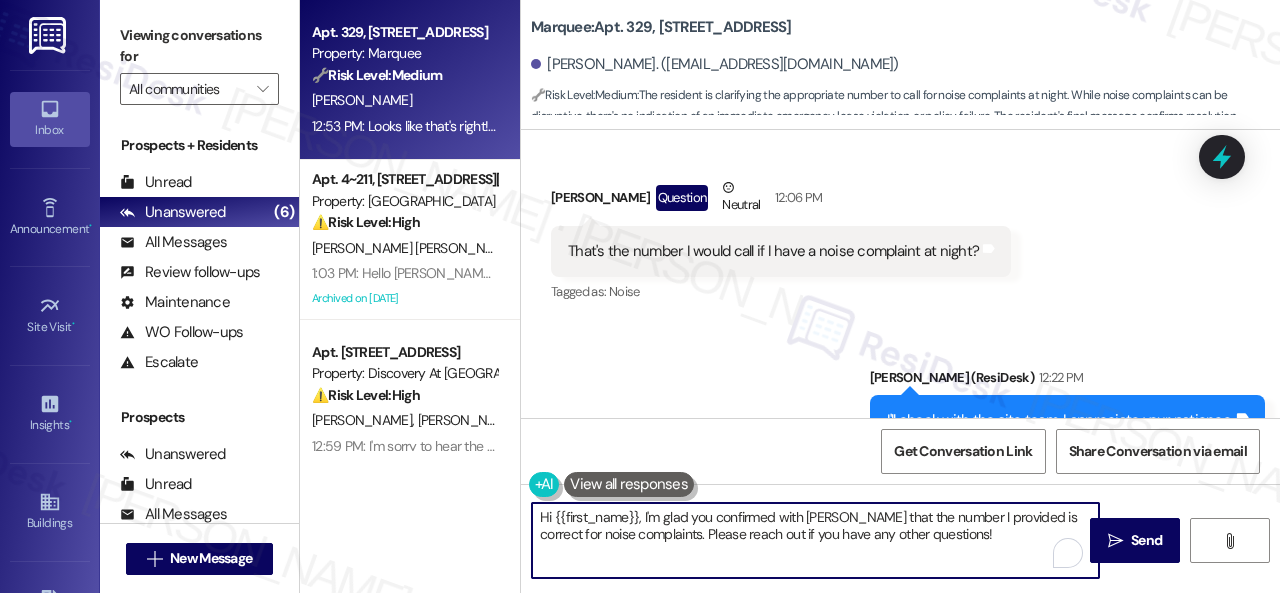 click on "Apt. 329, 1400 Nicollet Ave Property: Marquee 🔧  Risk Level:  Medium The resident is clarifying the appropriate number to call for noise complaints at night. While noise complaints can be disruptive, there's no indication of an immediate emergency, lease violation, or policy failure. The resident's final message confirms resolution. L. Barrett 12:53 PM: Looks like that's right! Just talked with Rob. Thanks 12:53 PM: Looks like that's right! Just talked with Rob. Thanks Apt. 4~211, 12415 Pennsylvania Street Property: Penn Circle ⚠️  Risk Level:  High The resident reports that their A/C is not working. This is an urgent general maintenance issue, especially during hot weather, as it affects the habitability of the unit. L. Esquea Suarez L. Duncan Meza Archived on 11/06/2024 Apt. 821, 150 Northpark Plaza Drive Property: Discovery At Kingwood ⚠️  Risk Level:  High K. Ferreira A. Oddo Apt. 16101, 12501 Broadway St Property: Avenues at Shadow Creek ⚠️  Risk Level:  High P. Leite Nobrega ⚠️ High" at bounding box center [790, 296] 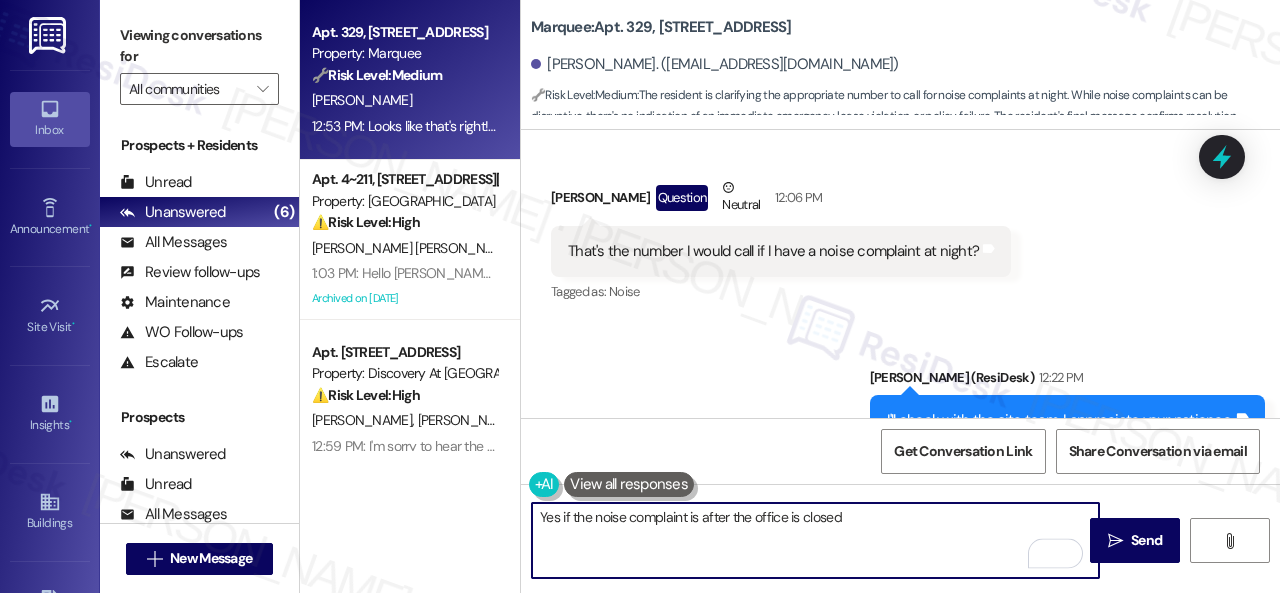 click on "Yes if the noise complaint is after the office is closed" at bounding box center [815, 540] 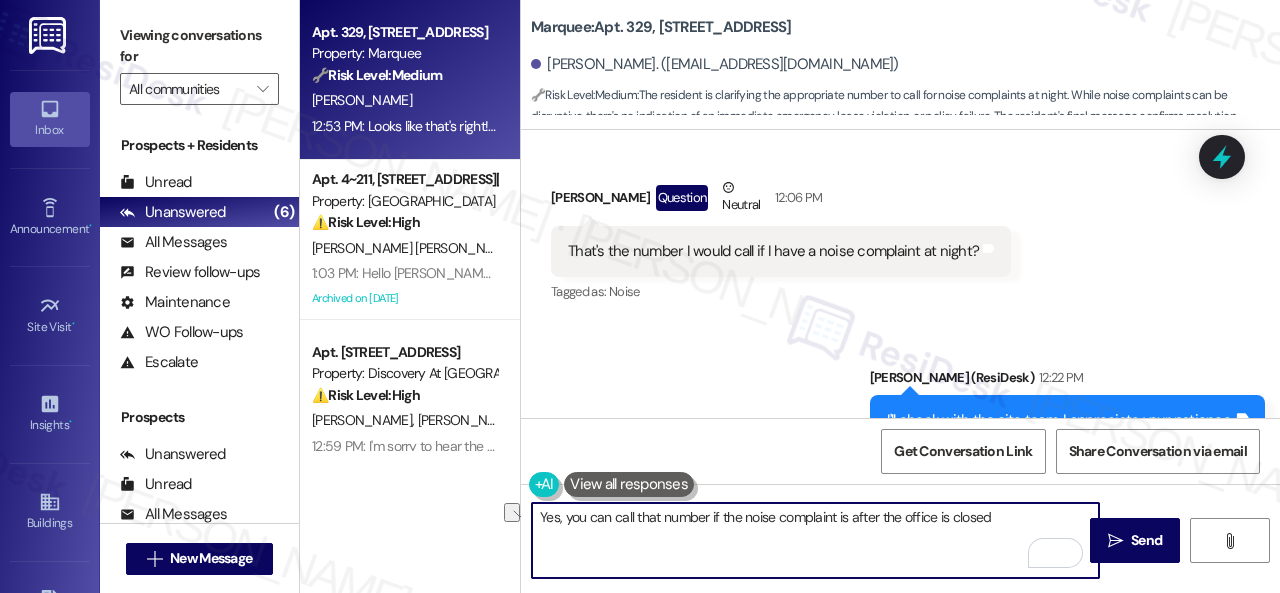drag, startPoint x: 878, startPoint y: 517, endPoint x: 997, endPoint y: 517, distance: 119 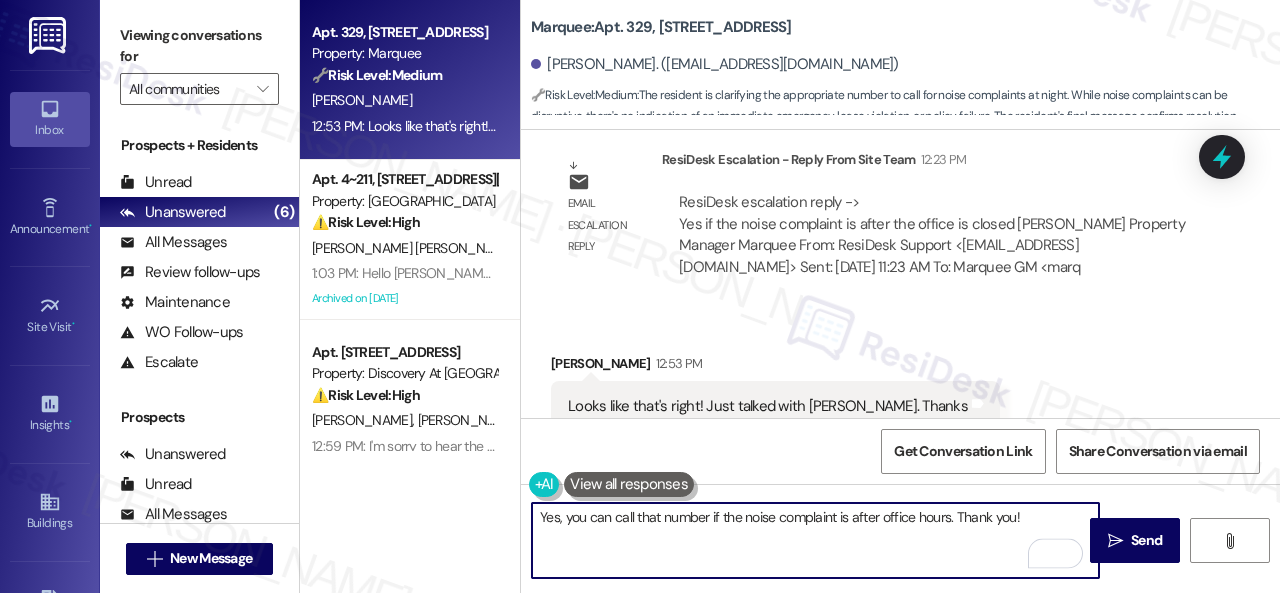 scroll, scrollTop: 9195, scrollLeft: 0, axis: vertical 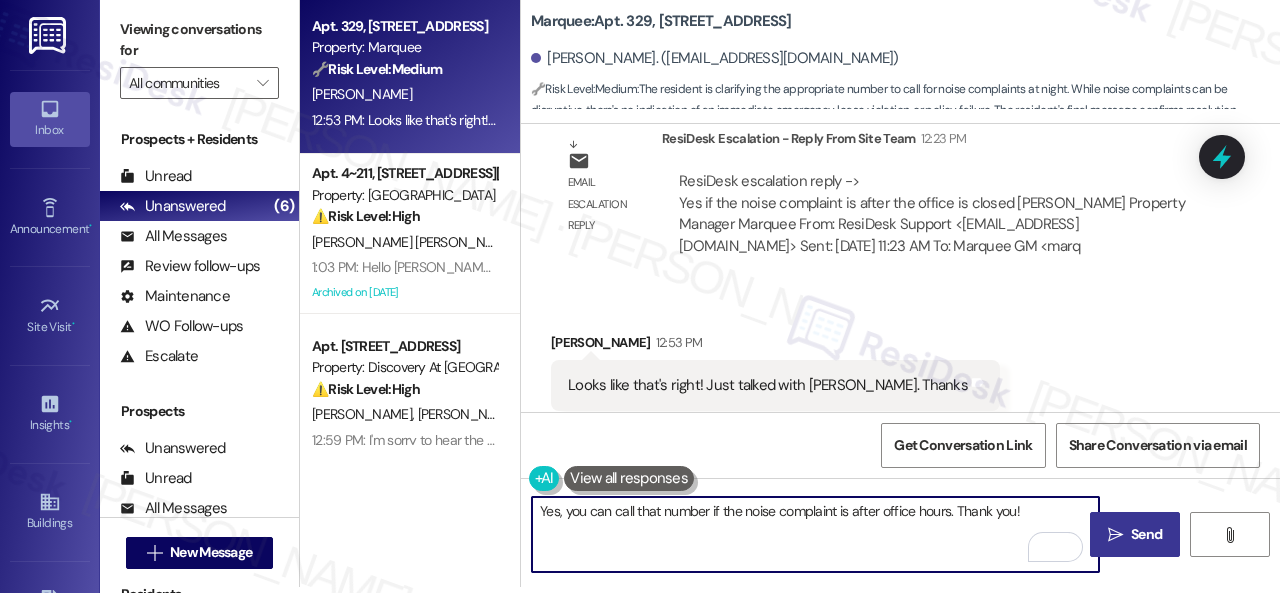 type on "Yes, you can call that number if the noise complaint is after office hours. Thank you!" 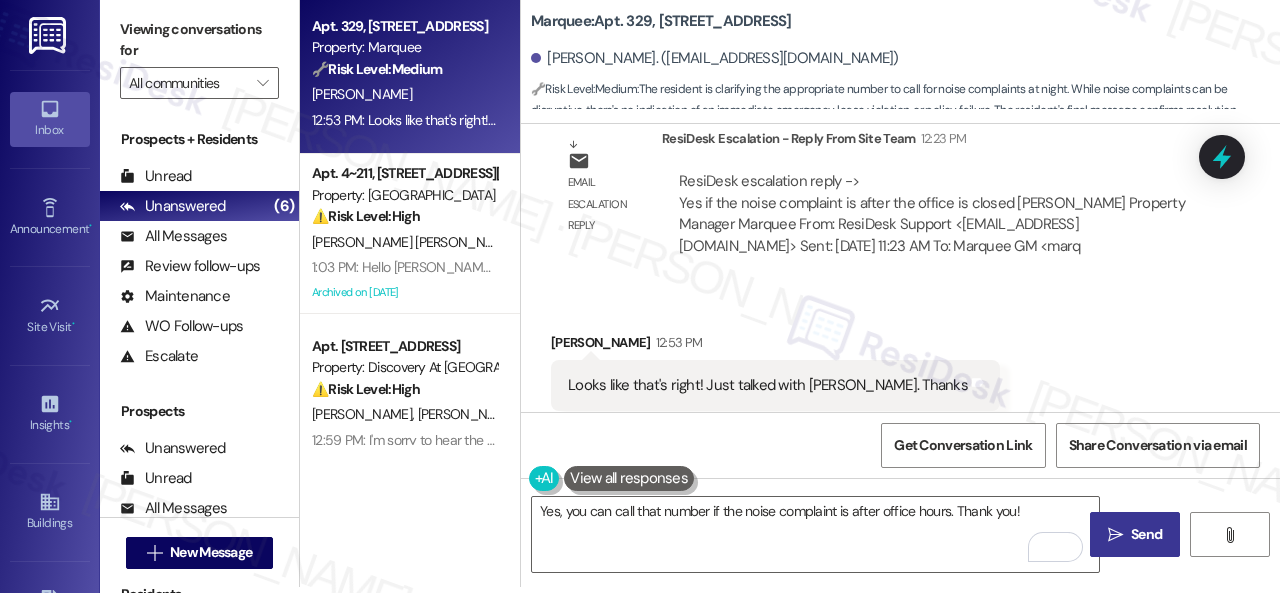click on "Send" at bounding box center [1146, 534] 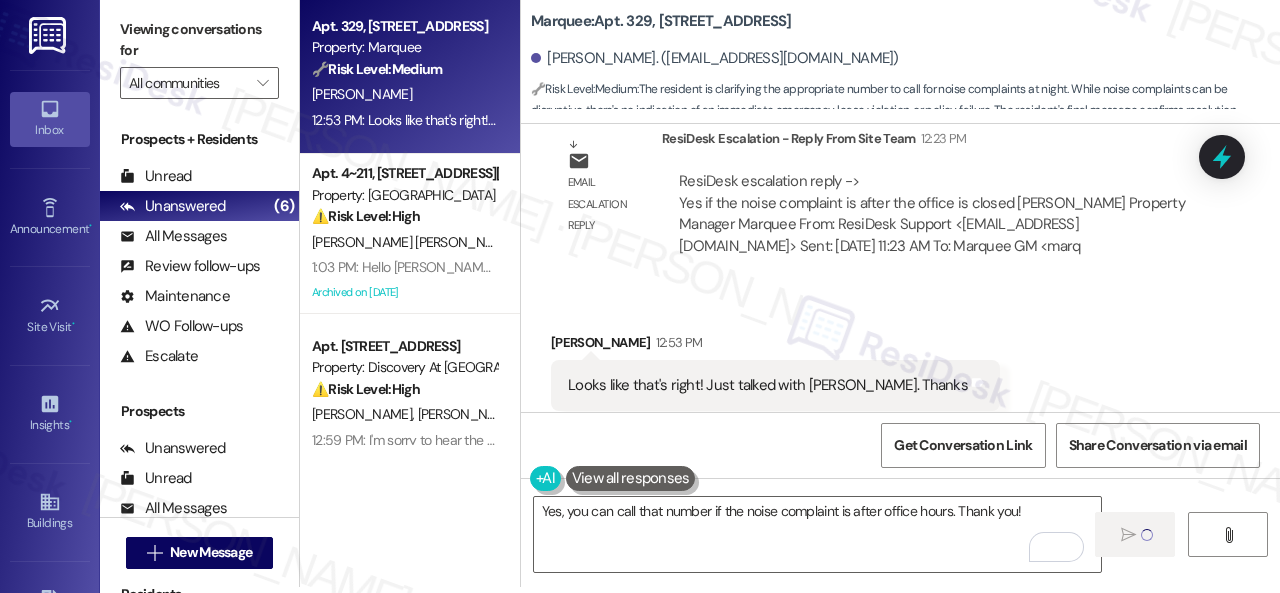 type 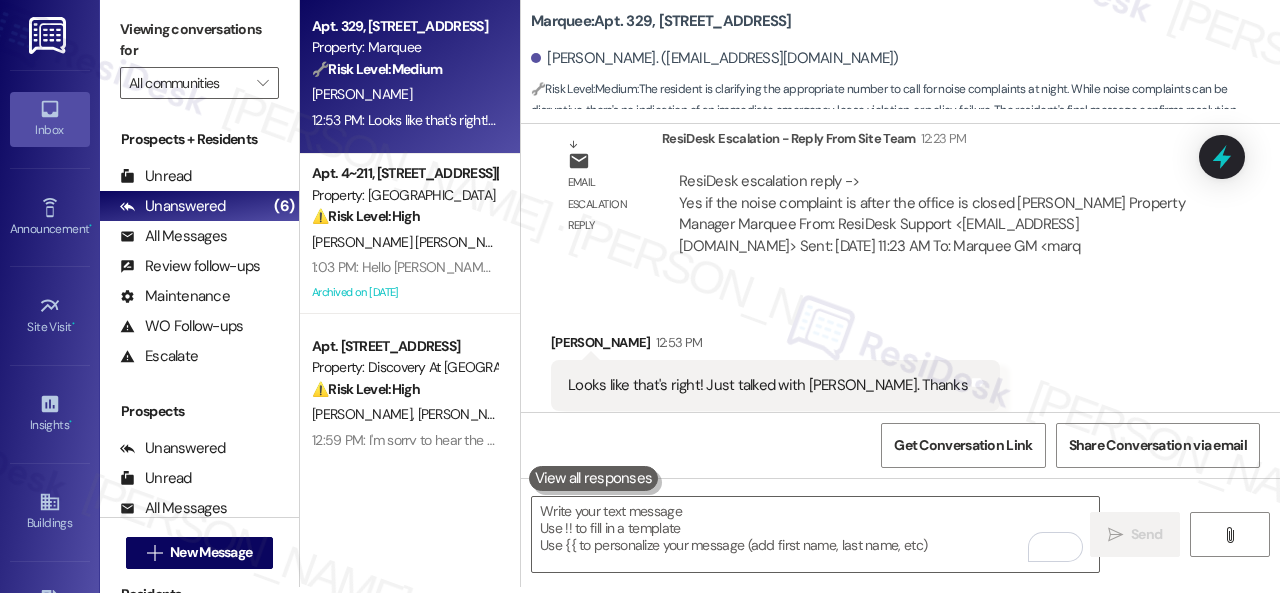 scroll, scrollTop: 0, scrollLeft: 0, axis: both 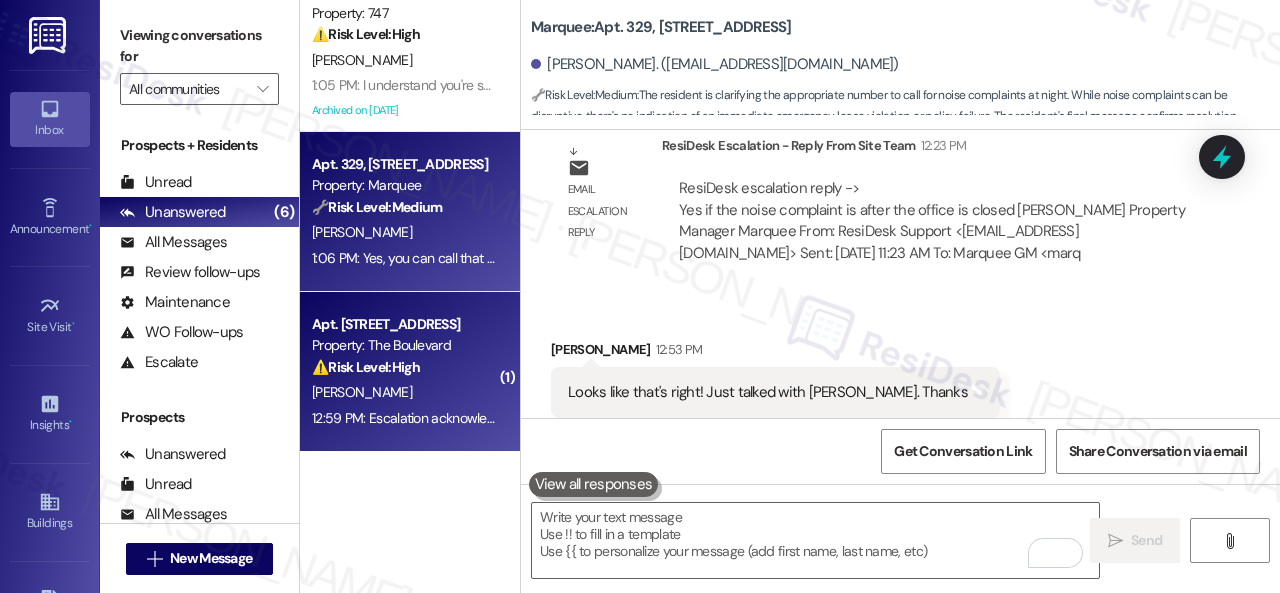 click on "12:59 PM: Escalation acknowledged. 12:59 PM: Escalation acknowledged." at bounding box center (416, 418) 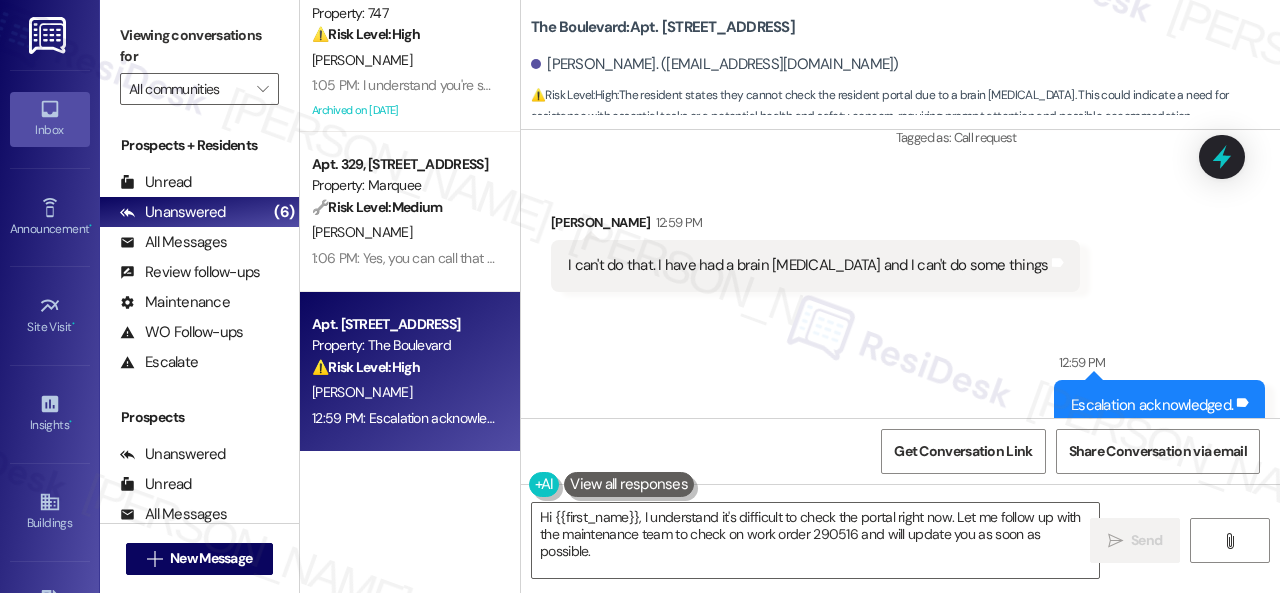 scroll, scrollTop: 24454, scrollLeft: 0, axis: vertical 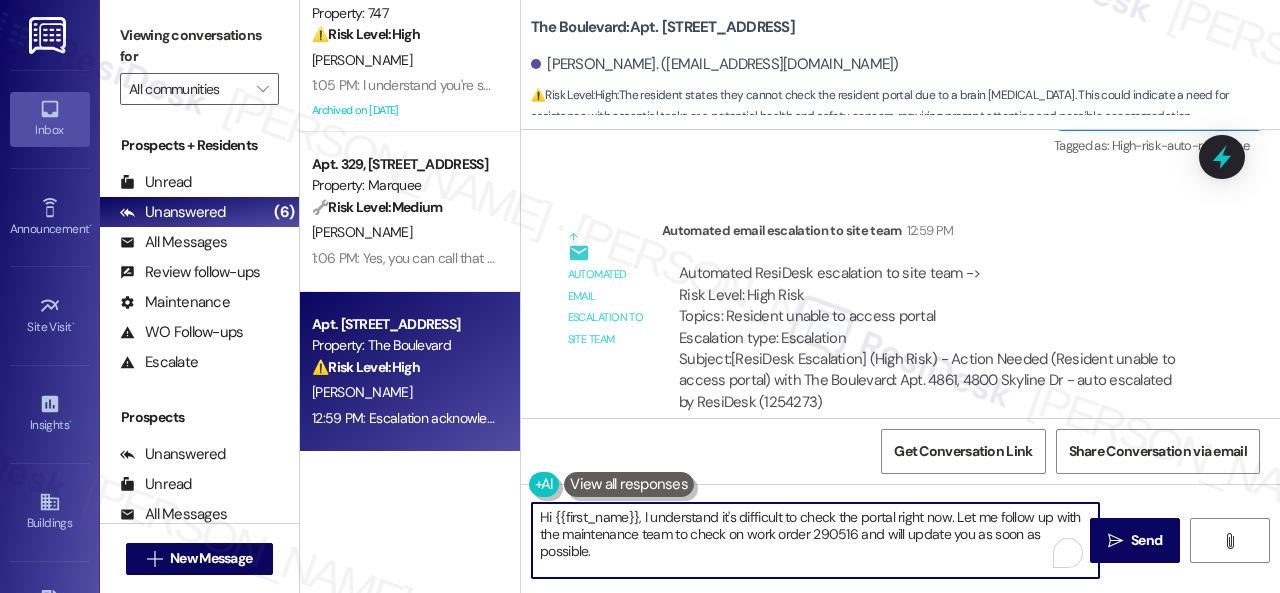 drag, startPoint x: 614, startPoint y: 561, endPoint x: 514, endPoint y: 507, distance: 113.64858 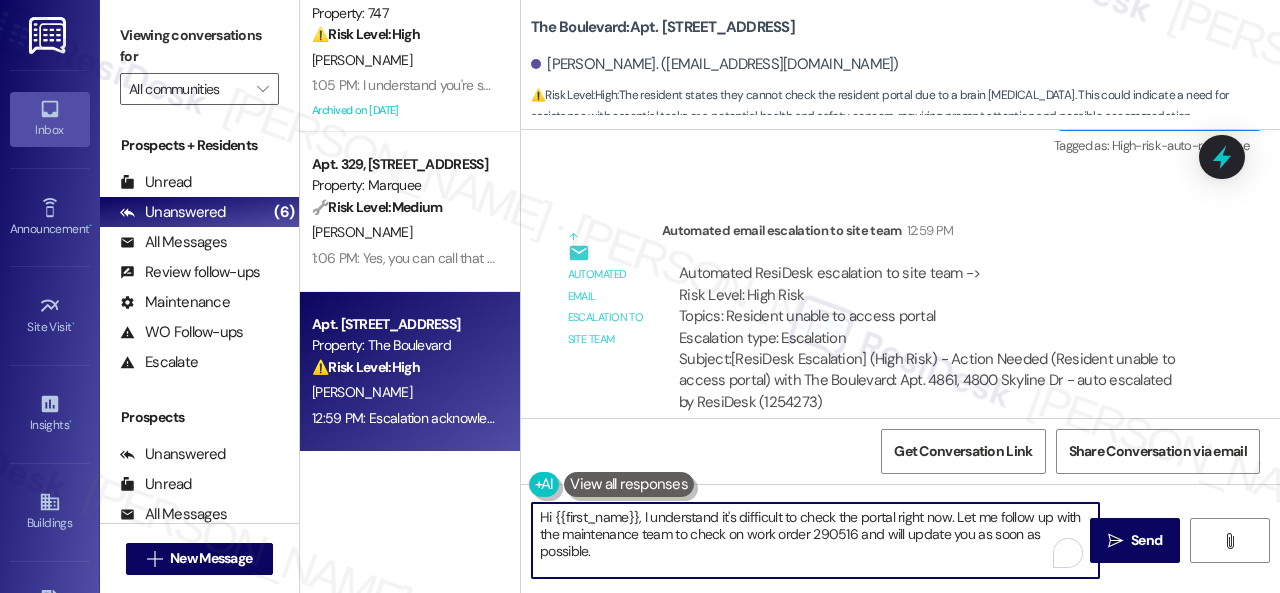 click on "( 1 ) Apt. 8310, 150 Northpark Plaza Drive Property: Discovery At Kingwood ⚠️  Risk Level:  High The resident is escalating due to perceived lack of support for an amenity (Parcel Pending), claiming 'bait and switch' and unresponsiveness from the local team. This raises concerns about customer satisfaction, potential lease violations related to advertised amenities, and possible reputational risk. The resident's frustration and escalation to regional leadership indicate a need for prompt attention to mitigate further dissatisfaction. B. Smart J. Wang 1:02 PM: I feel that's a waste of time. The local management team has put their head in the sand when it comes to supporting residents  1:02 PM: I feel that's a waste of time. The local management team has put their head in the sand when it comes to supporting residents  Apt. 509, 747 N College Ave Property: 747 ⚠️  Risk Level:  High M. Thompson Archived on 06/05/2025 Apt. 329, 1400 Nicollet Ave Property: Marquee 🔧  Risk Level:  Medium L. Barrett High" at bounding box center (790, 296) 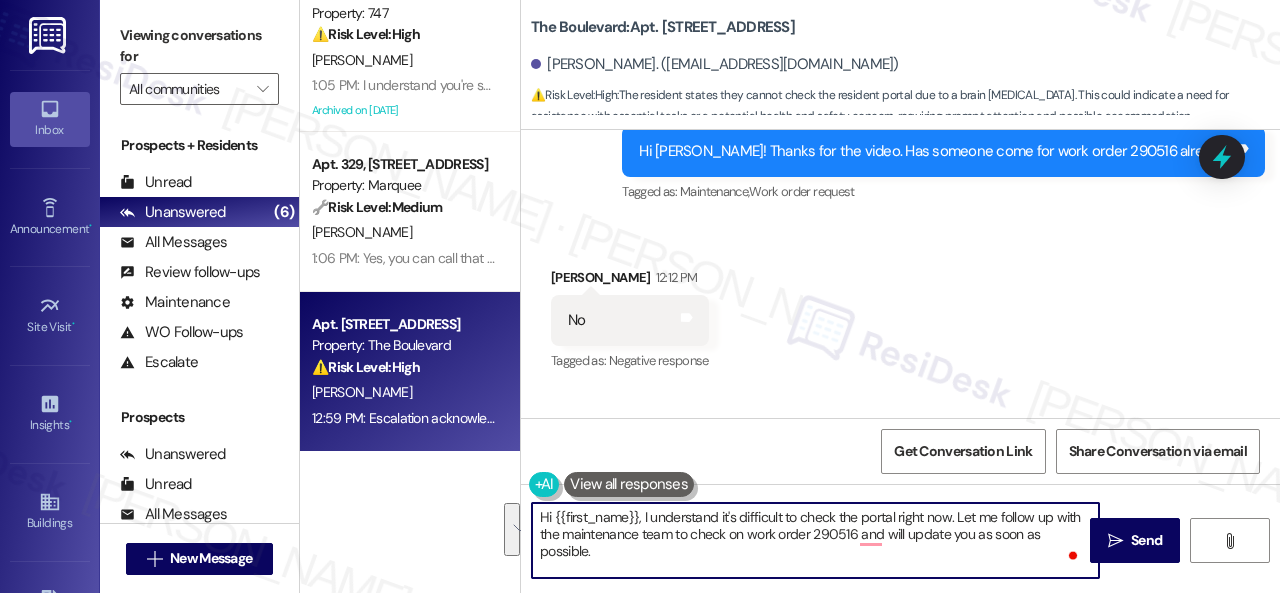scroll, scrollTop: 23354, scrollLeft: 0, axis: vertical 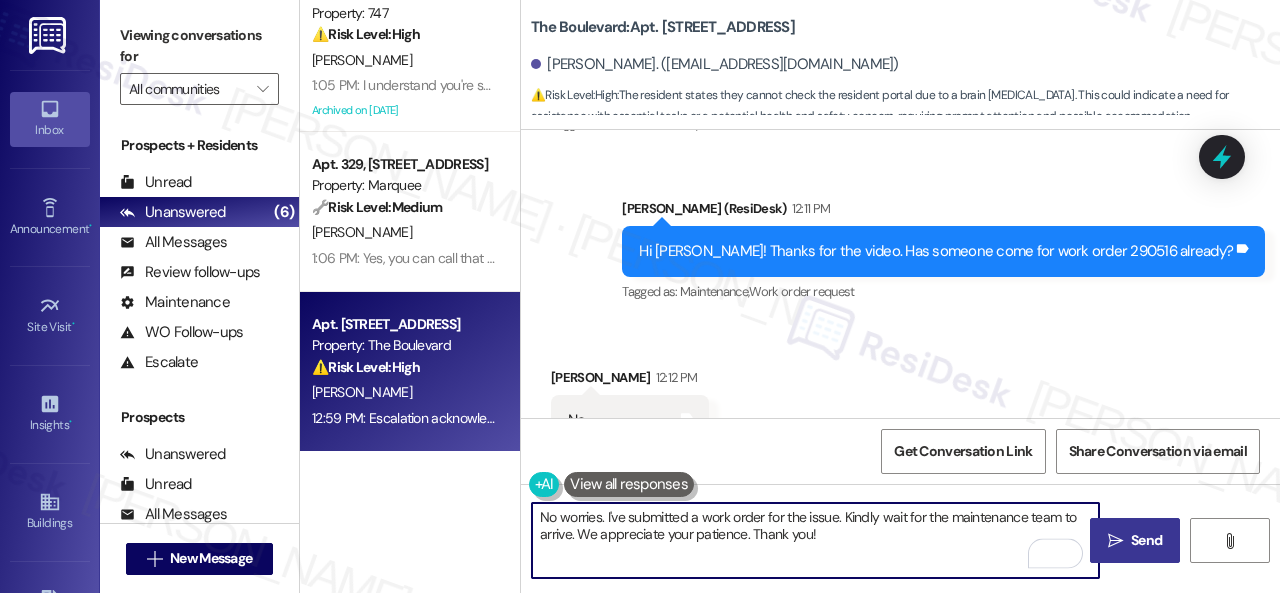 type on "No worries. I've submitted a work order for the issue. Kindly wait for the maintenance team to arrive. We appreciate your patience. Thank you!" 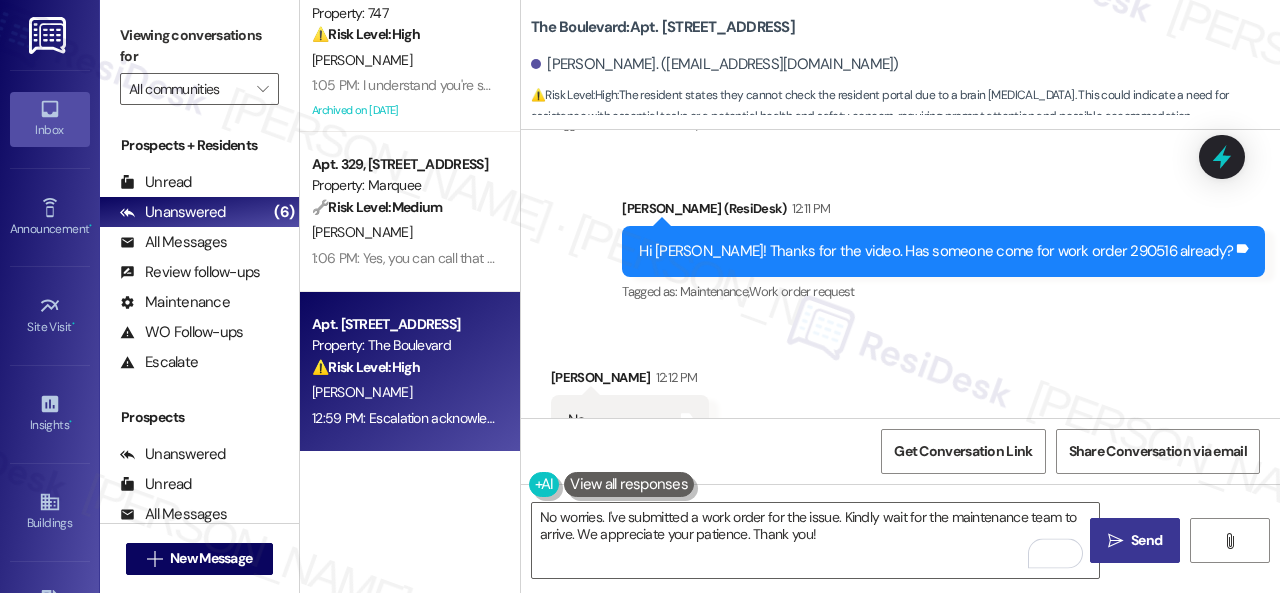 click on " Send" at bounding box center [1135, 540] 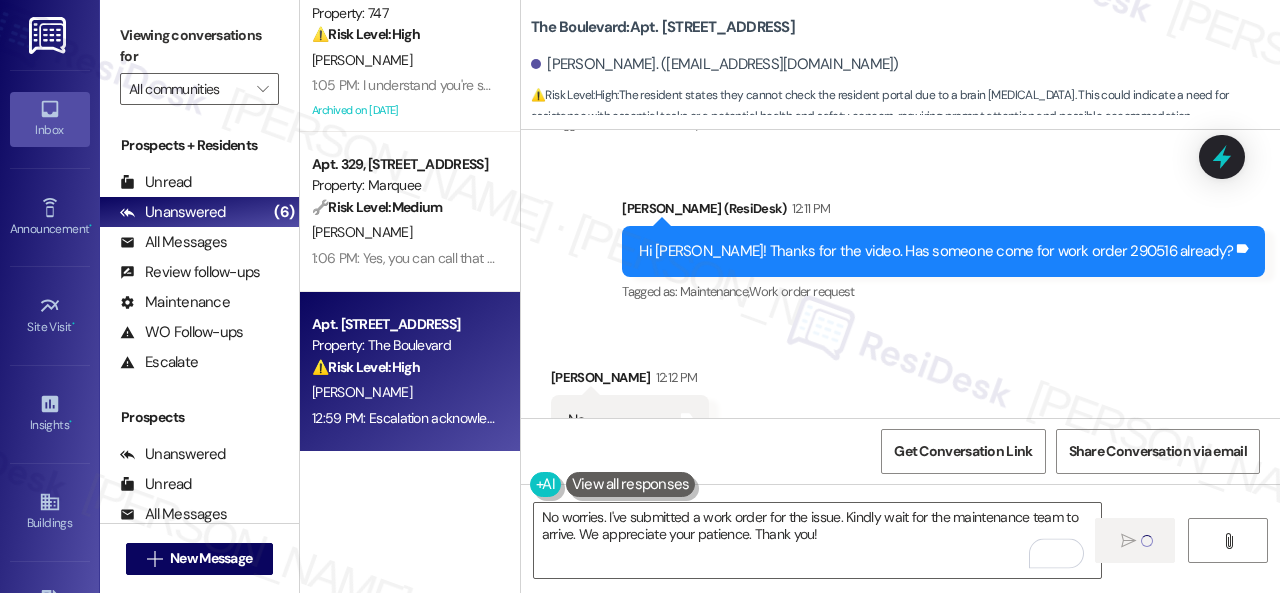 type 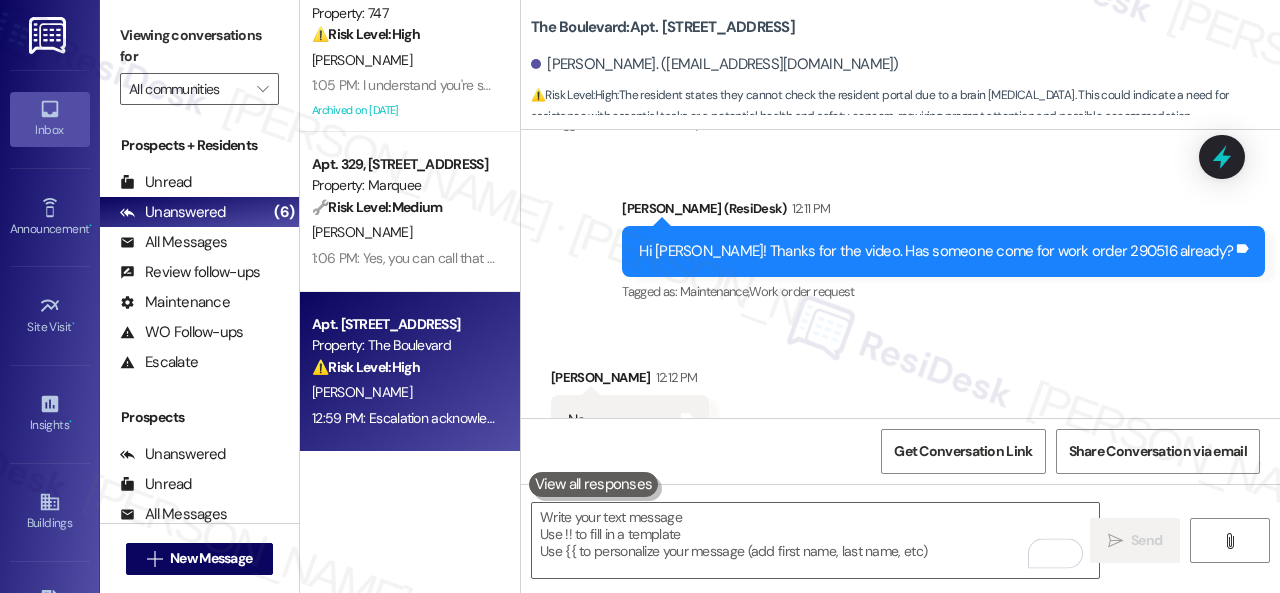 scroll, scrollTop: 24016, scrollLeft: 0, axis: vertical 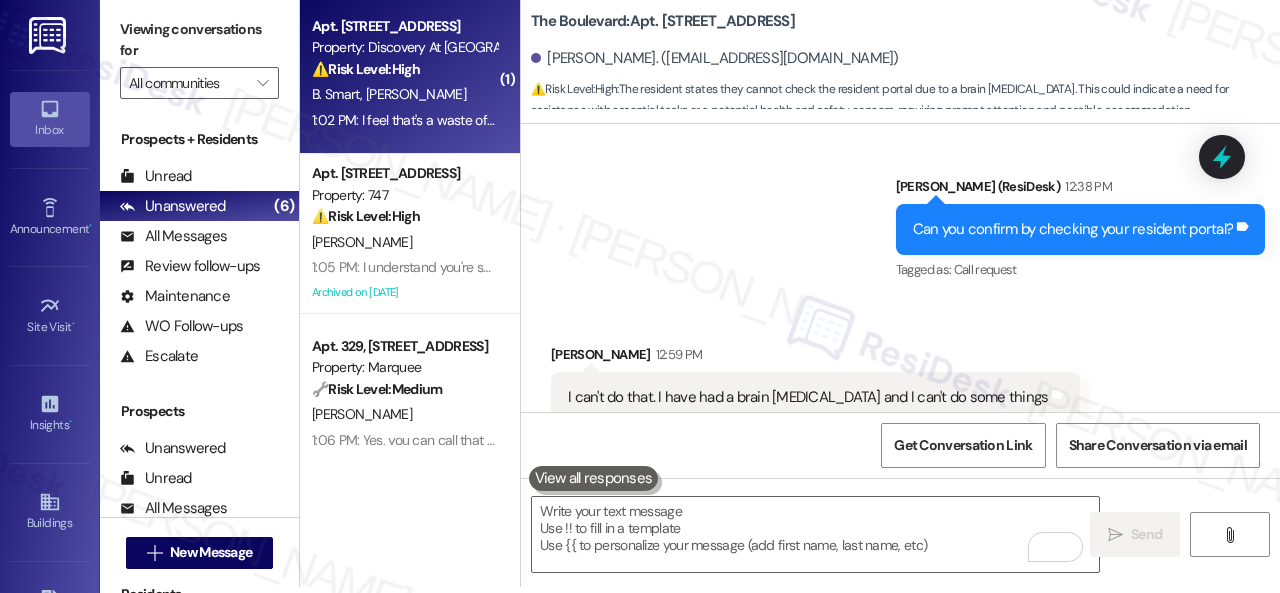 click on "B. Smart J. Wang" at bounding box center [404, 94] 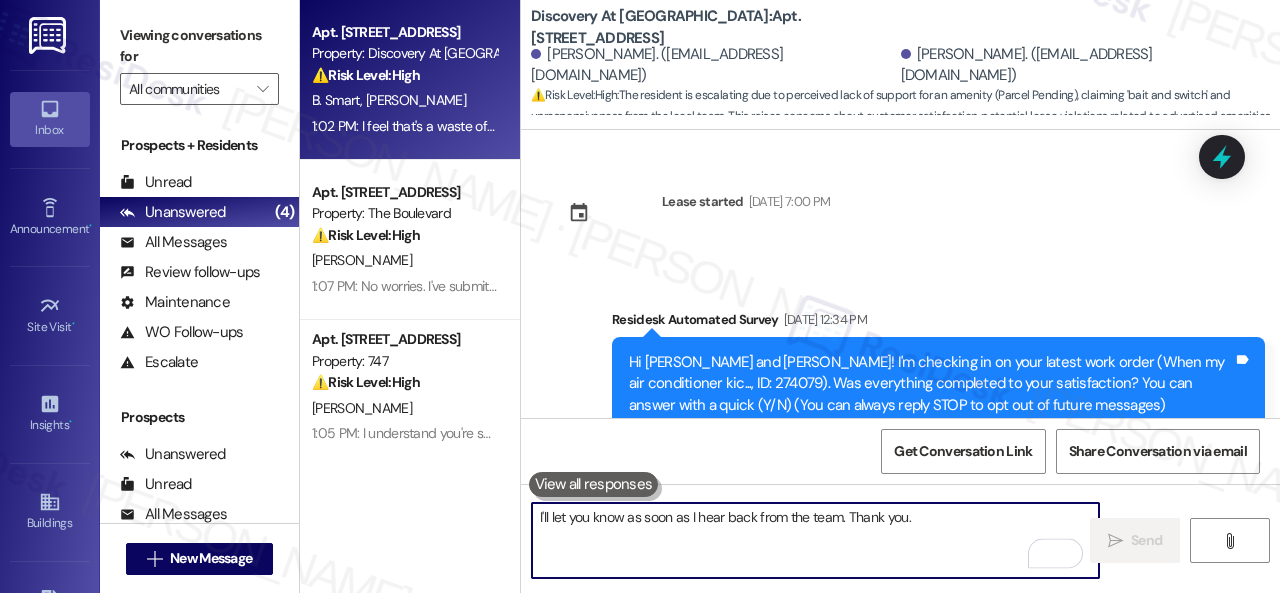 scroll, scrollTop: 0, scrollLeft: 0, axis: both 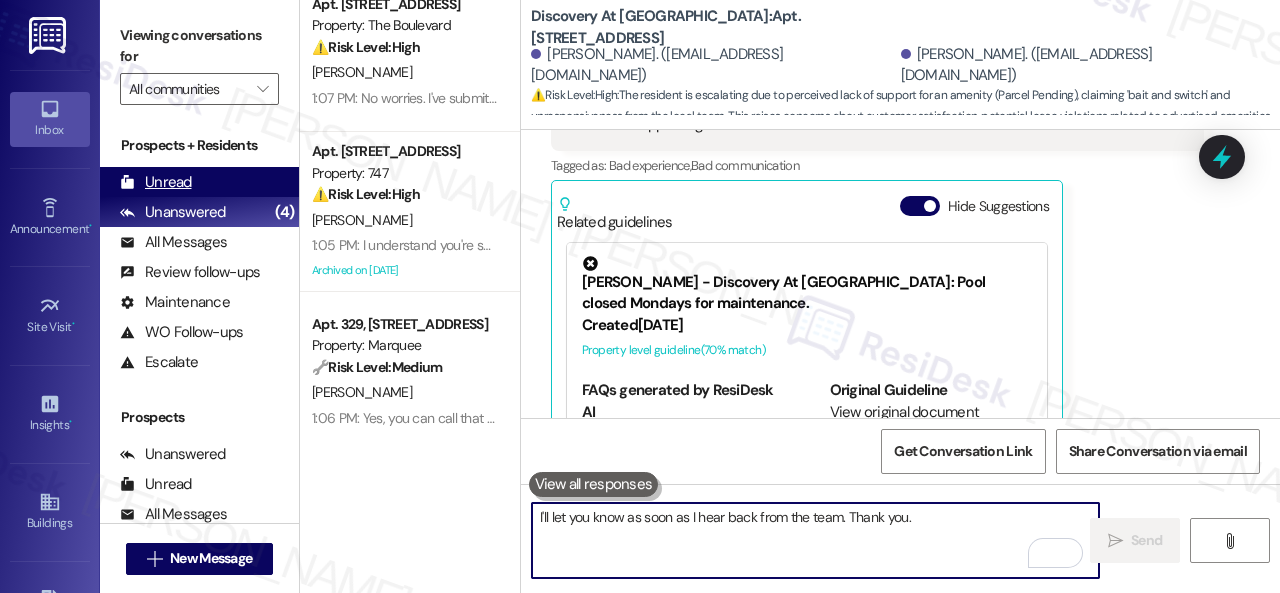 type 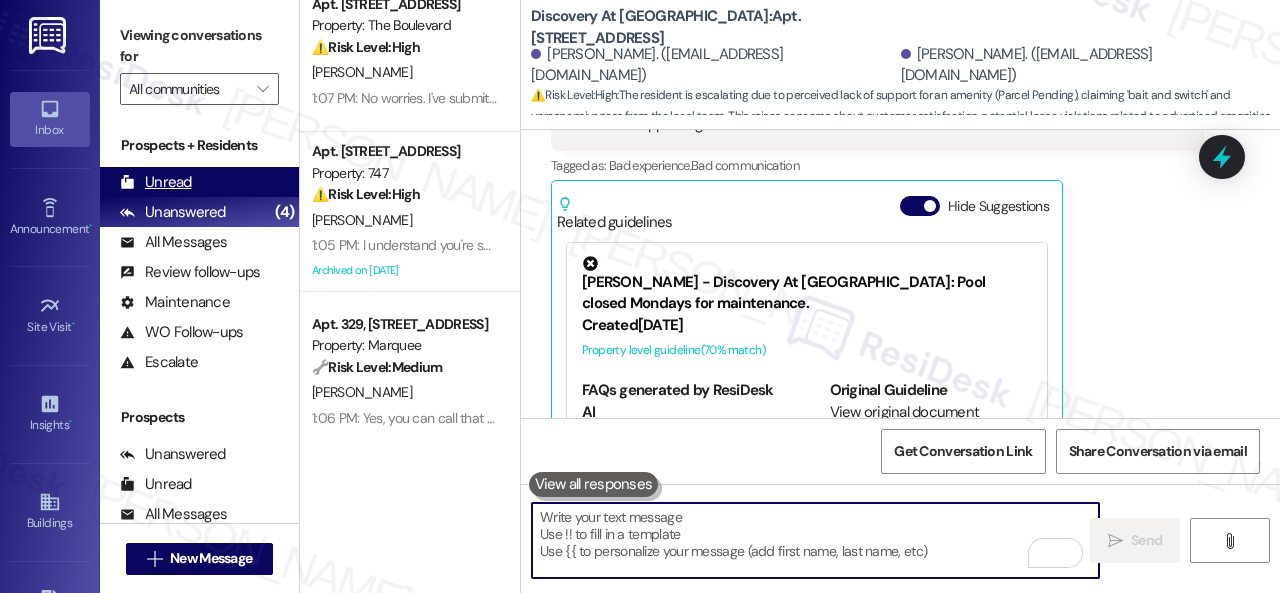 click on "Unread" at bounding box center (156, 182) 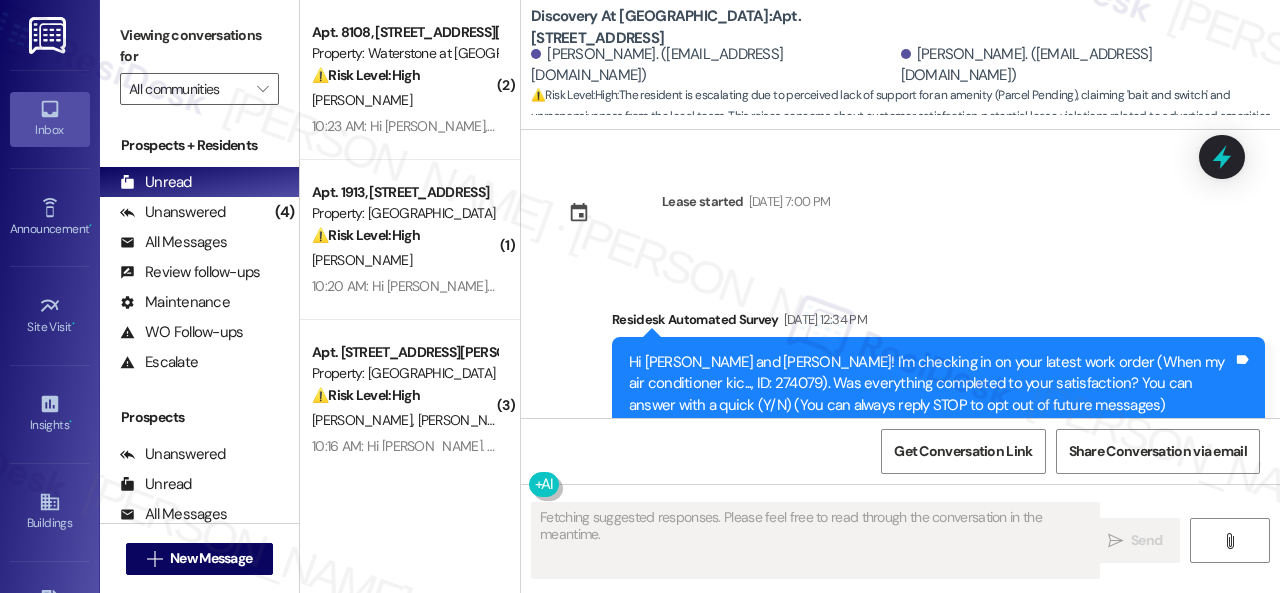 type on "Fetching suggested responses. Please feel free to read through the conversation in the meantime." 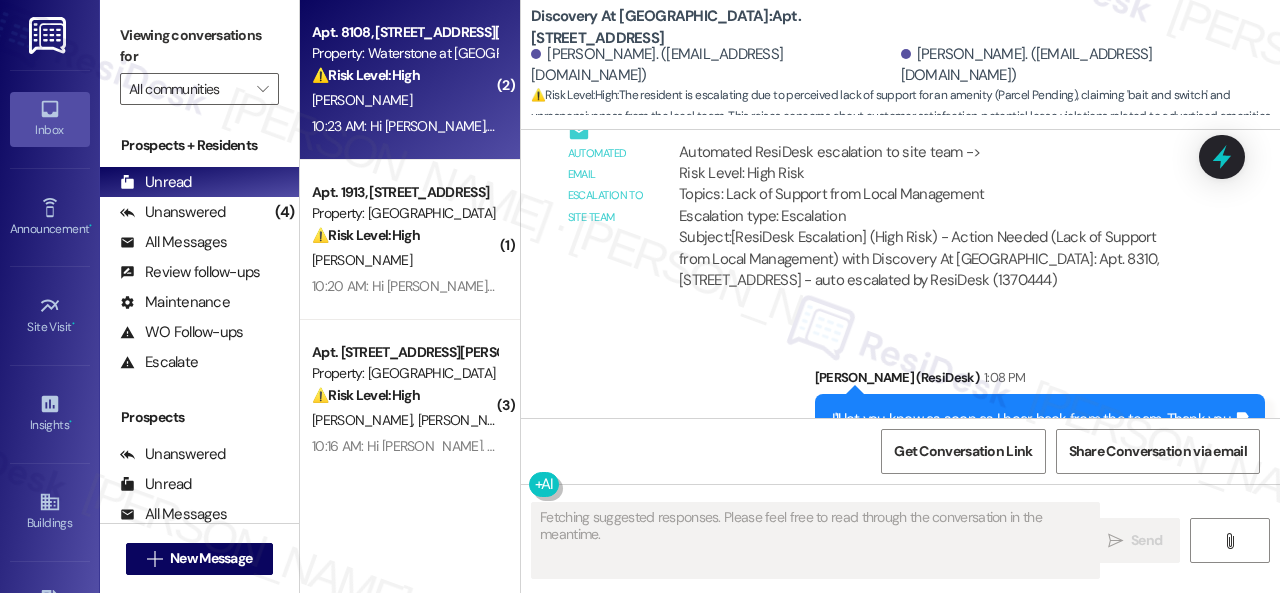 click on "⚠️  Risk Level:  High The resident reports pests (including possible roaches) and dirty water from the washer. Pest control and appliance malfunctions fall under urgent general maintenance and risk mitigation." at bounding box center [404, 75] 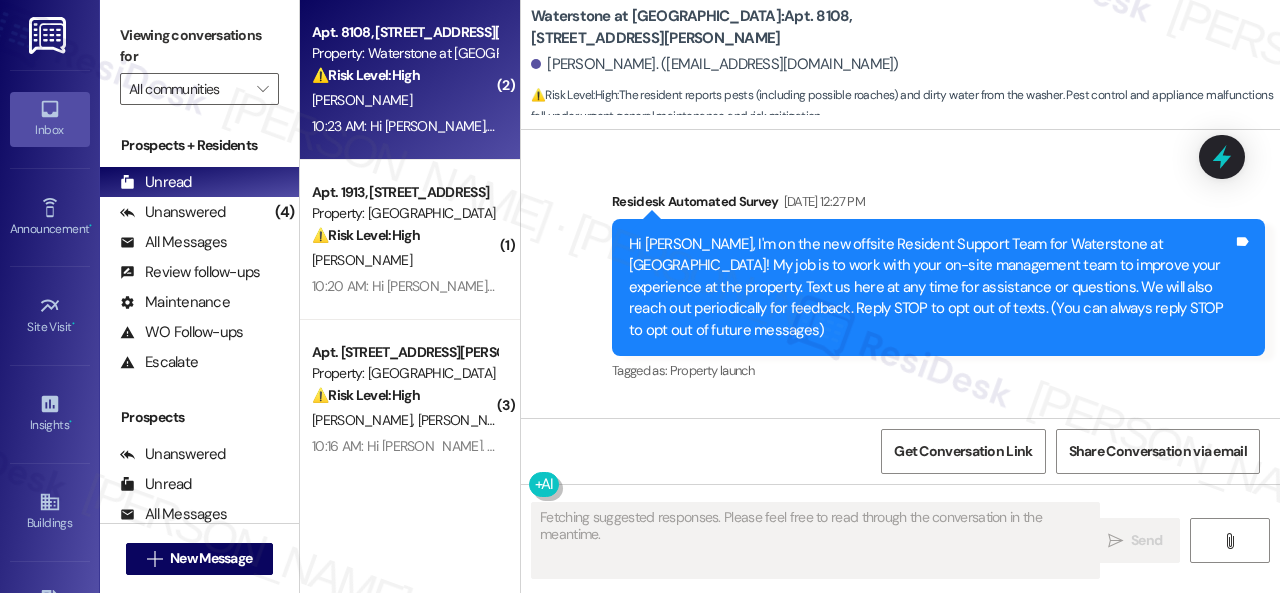 scroll, scrollTop: 16178, scrollLeft: 0, axis: vertical 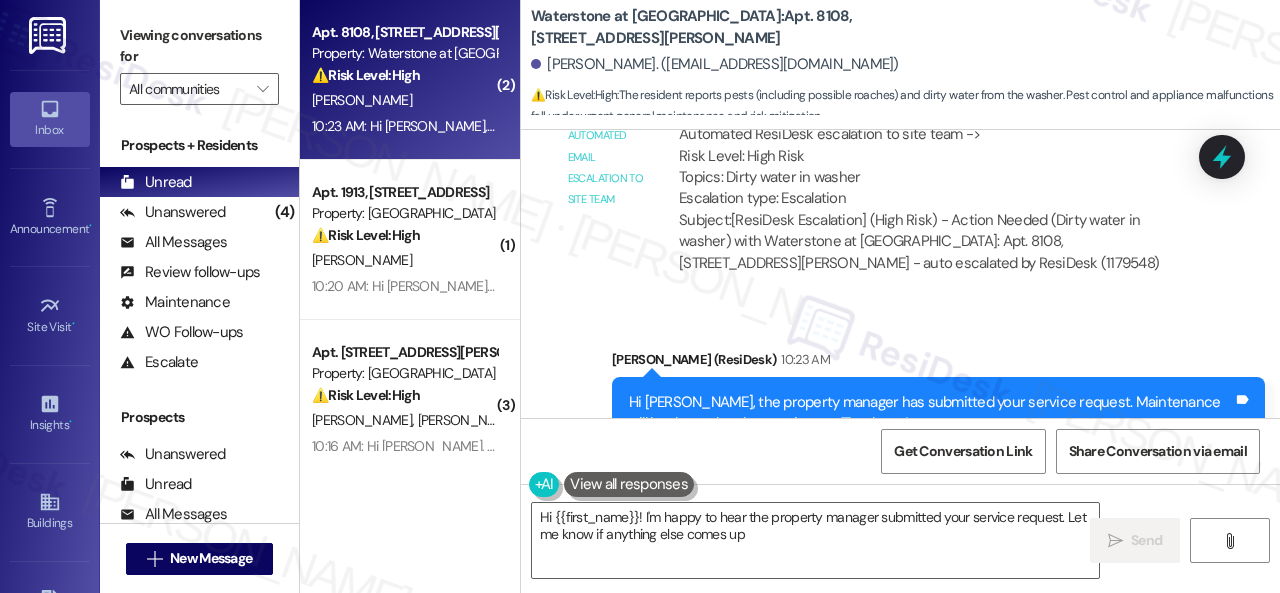 type on "Hi {{first_name}}! I'm happy to hear the property manager submitted your service request. Let me know if anything else comes up!" 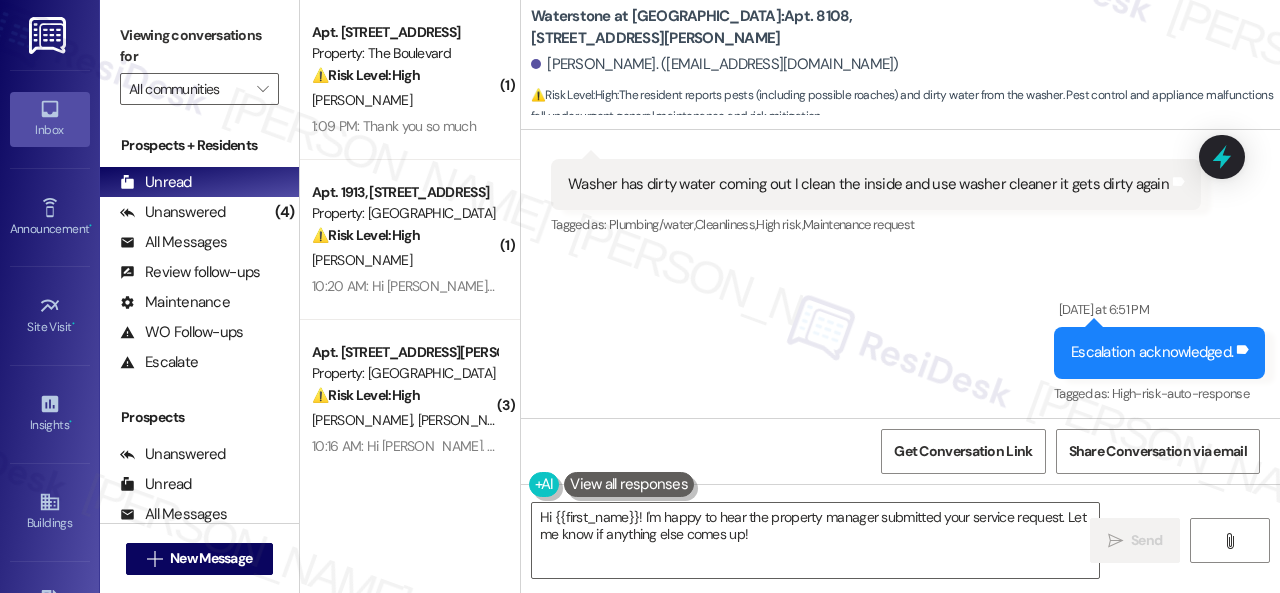 scroll, scrollTop: 15678, scrollLeft: 0, axis: vertical 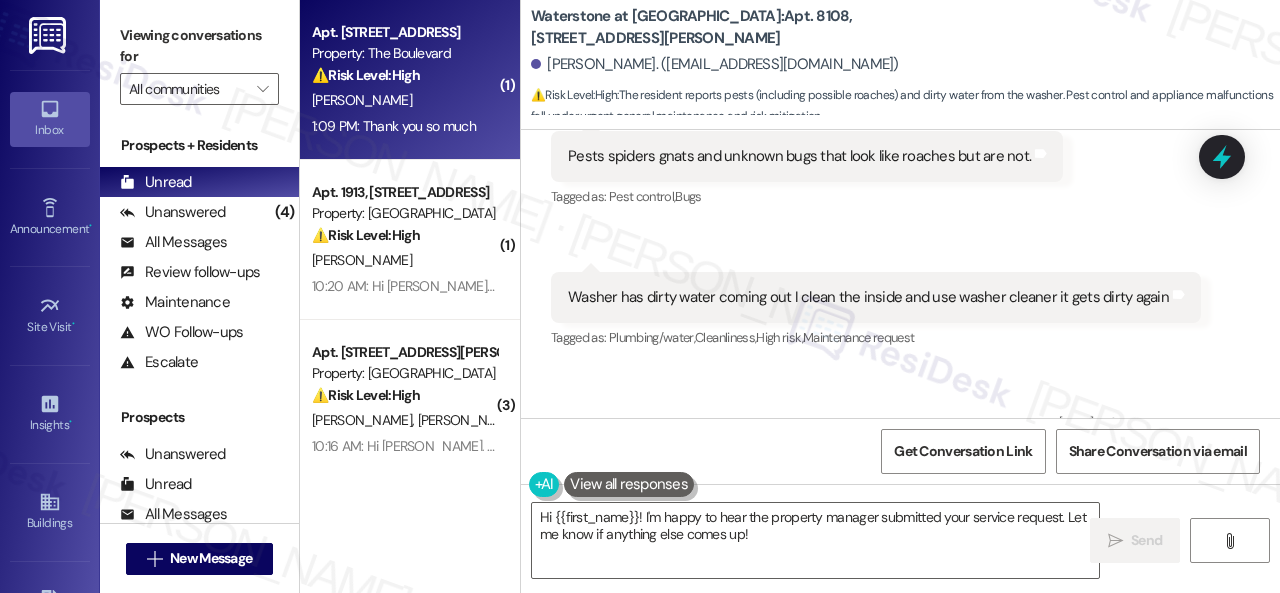 click on "[PERSON_NAME]" at bounding box center (404, 100) 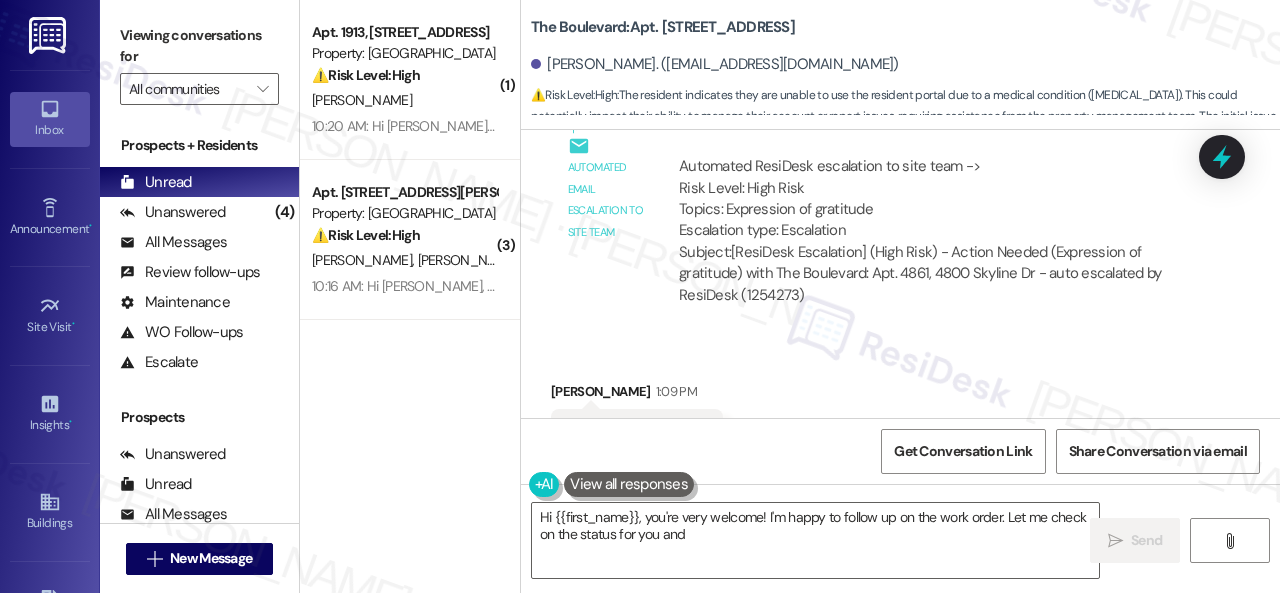 scroll, scrollTop: 25220, scrollLeft: 0, axis: vertical 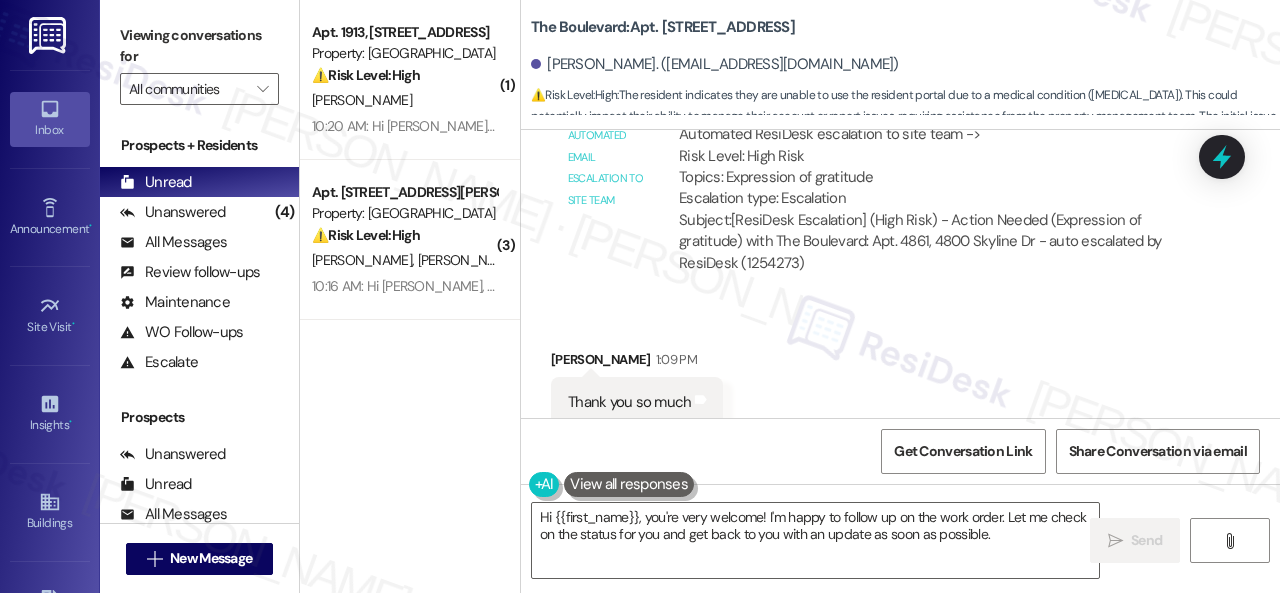 click on "Hi {{first_name}}, you're very welcome! I'm happy to follow up on the work order. Let me check on the status for you and get back to you with an update as soon as possible." at bounding box center (815, 540) 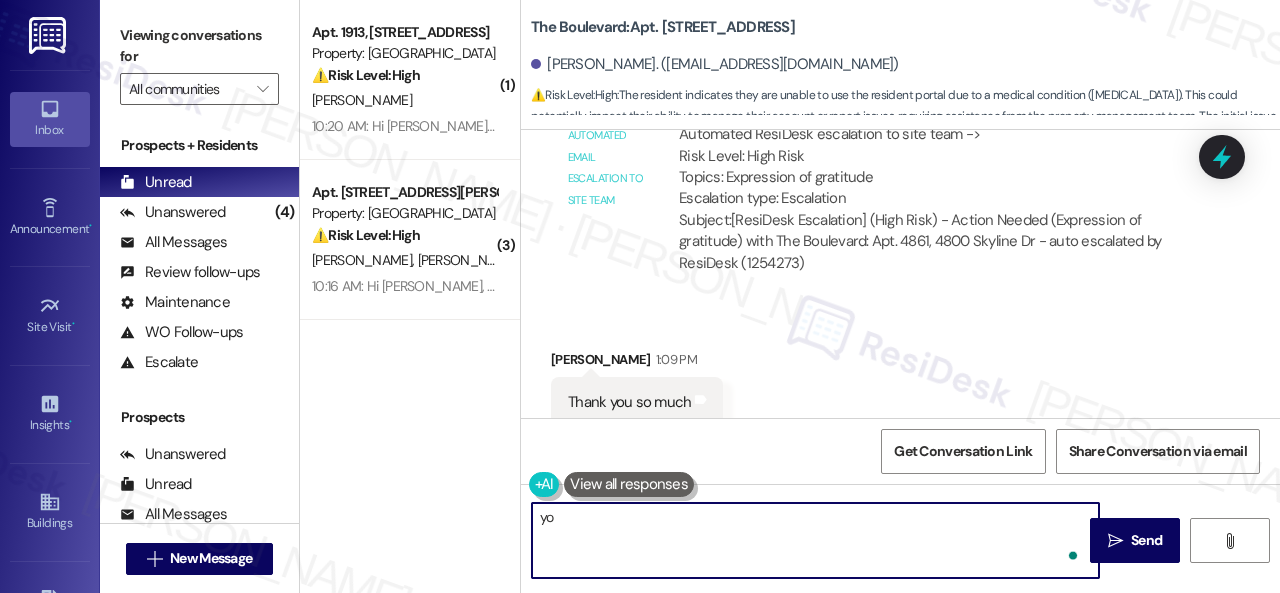 type on "y" 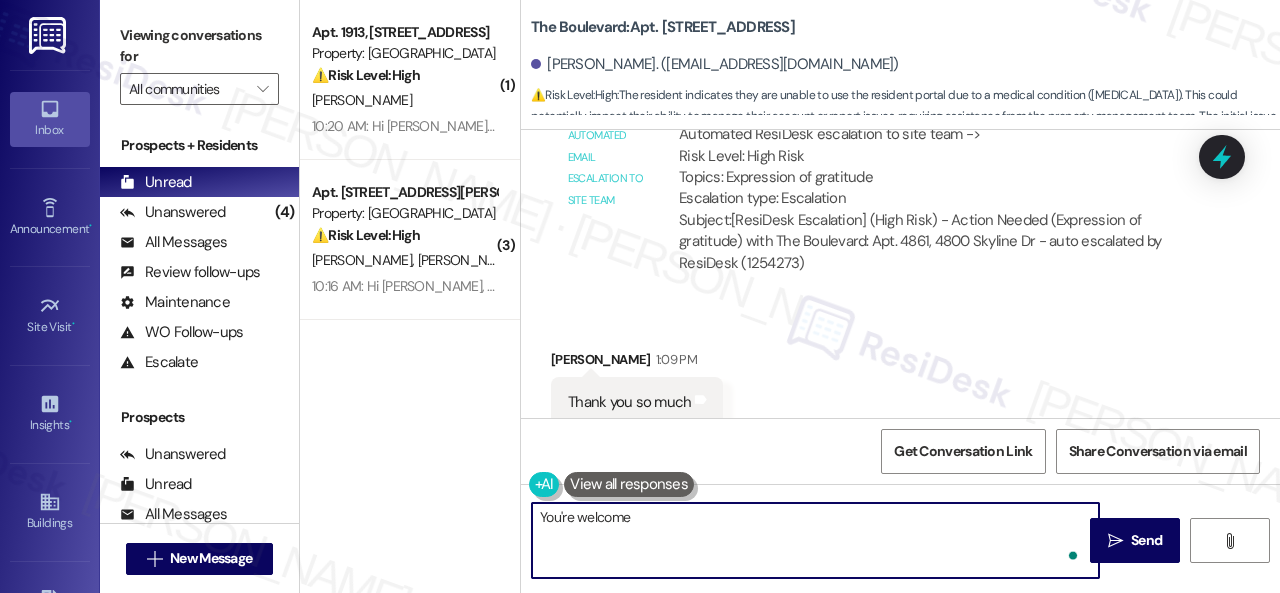type on "You're welcome!" 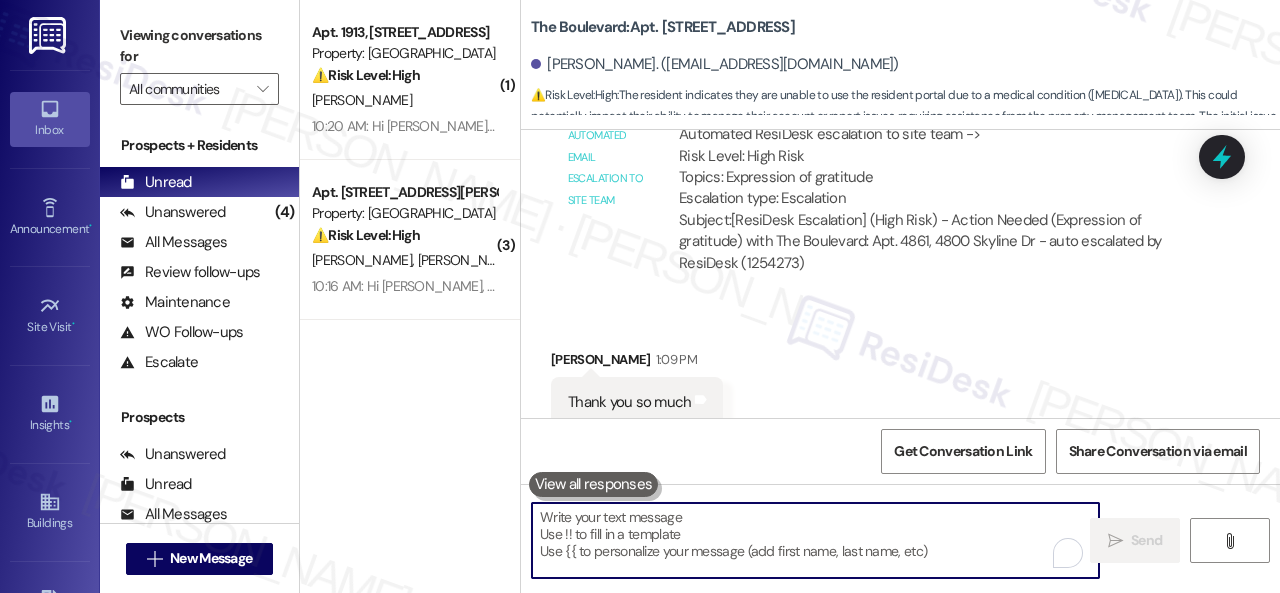 scroll, scrollTop: 25219, scrollLeft: 0, axis: vertical 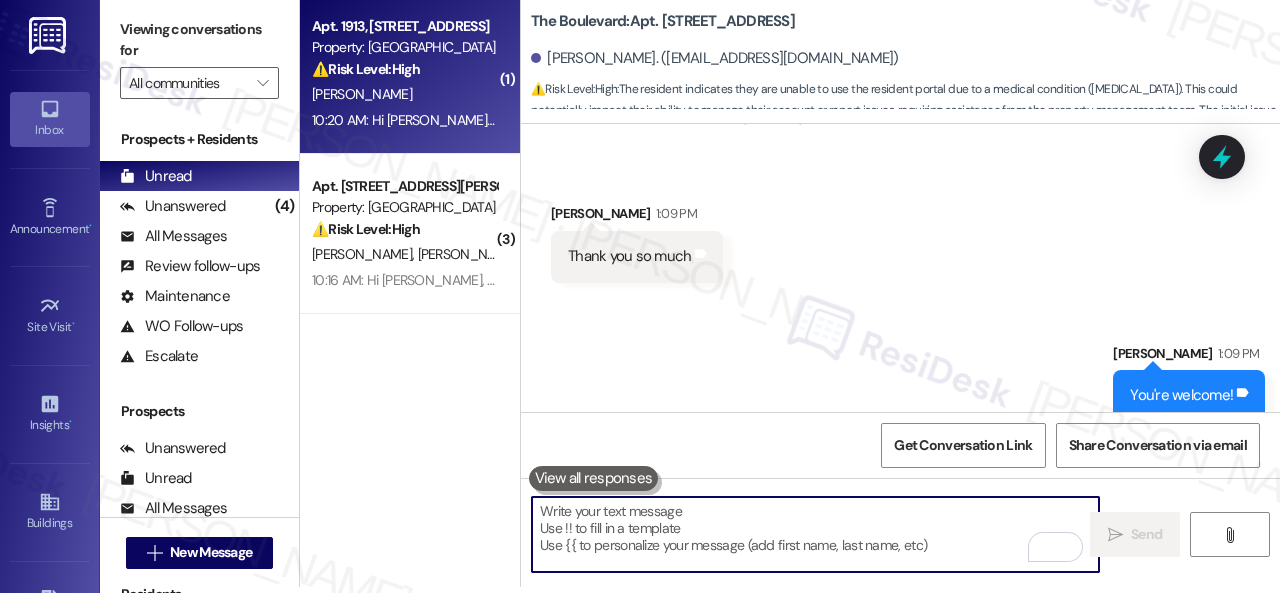 type 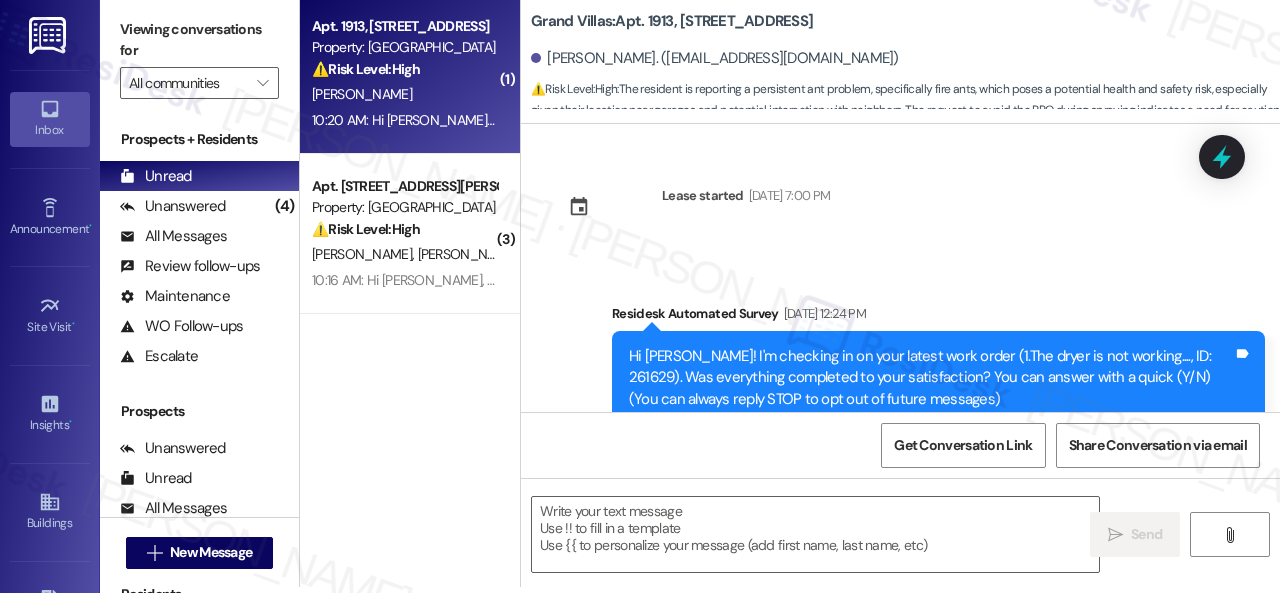scroll, scrollTop: 0, scrollLeft: 0, axis: both 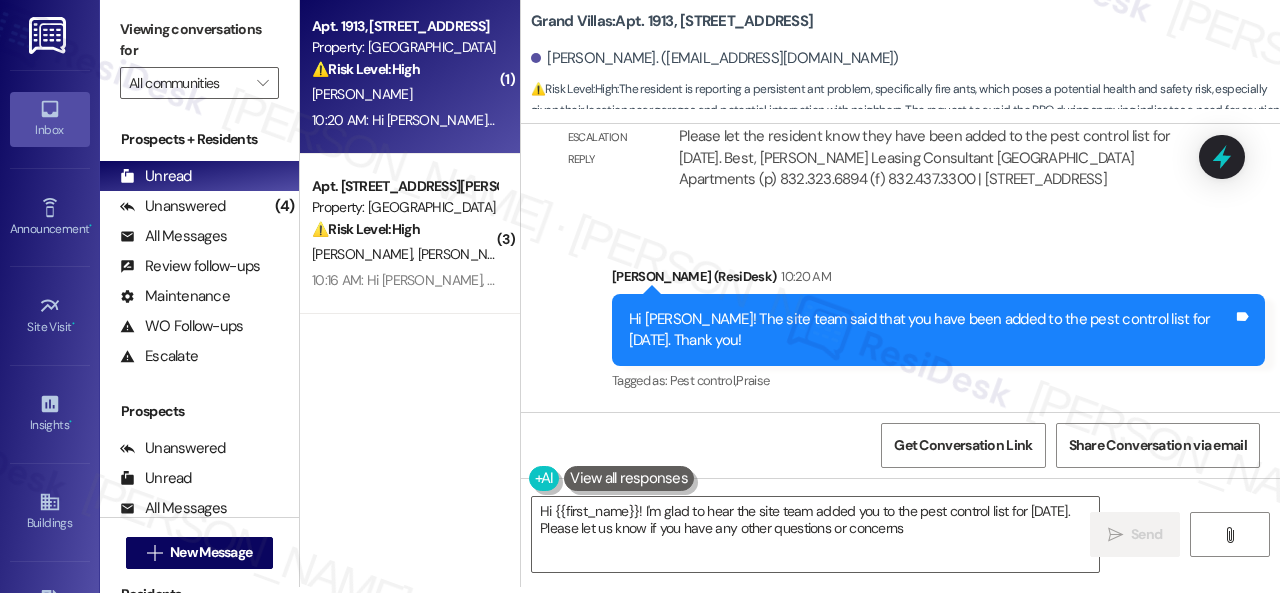 type on "Hi {{first_name}}! I'm glad to hear the site team added you to the pest control list for today. Please let us know if you have any other questions or concerns!" 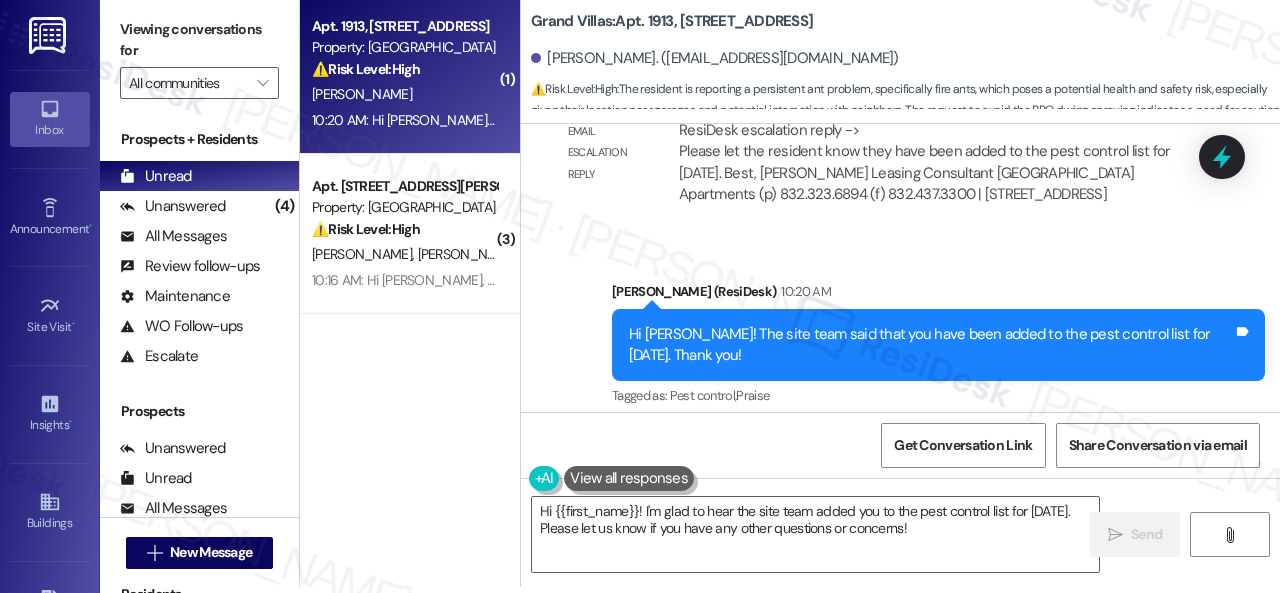 scroll, scrollTop: 4262, scrollLeft: 0, axis: vertical 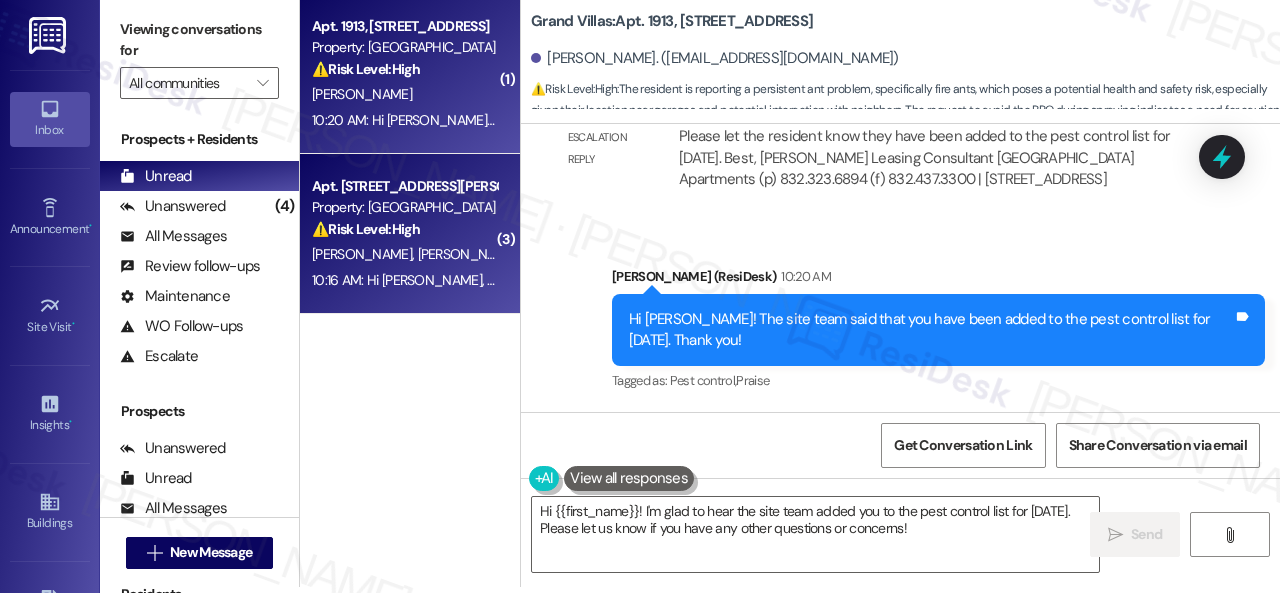 click on "⚠️  Risk Level:  High The resident reports not having access to their apartment after three weeks, which is a security and habitability concern. The resident expresses frustration, and the subsequent message indicates escalation and a request for the emergency number, suggesting a heightened sense of urgency and potential safety concerns." at bounding box center [404, 229] 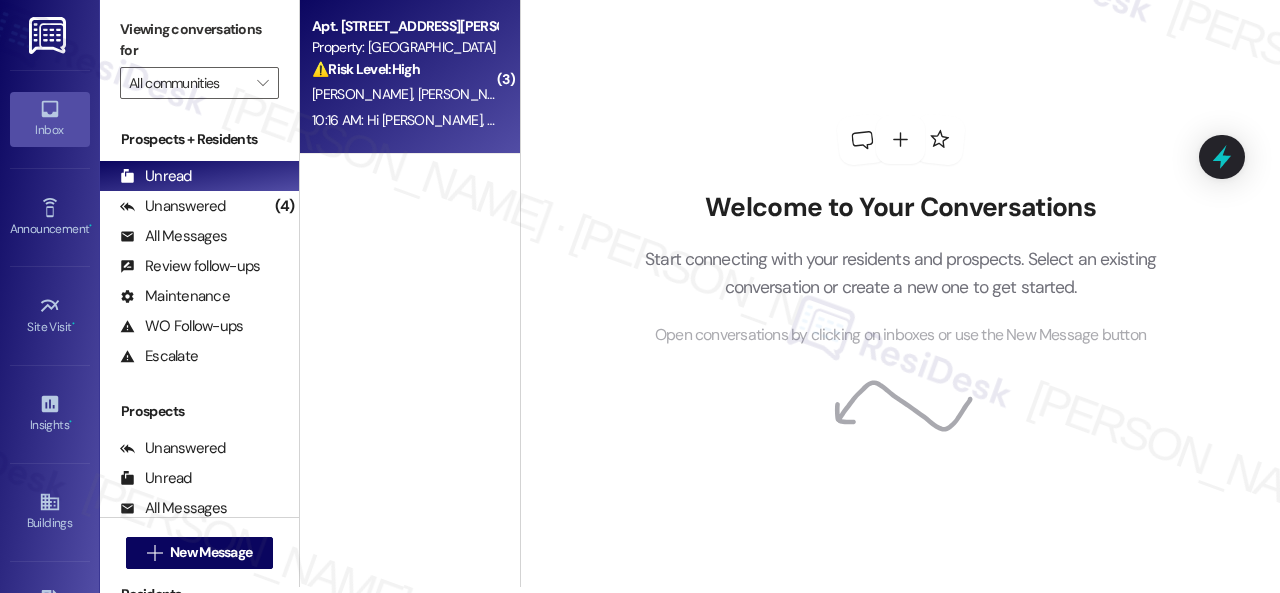 click on "K. Wolfenbarker" at bounding box center [468, 94] 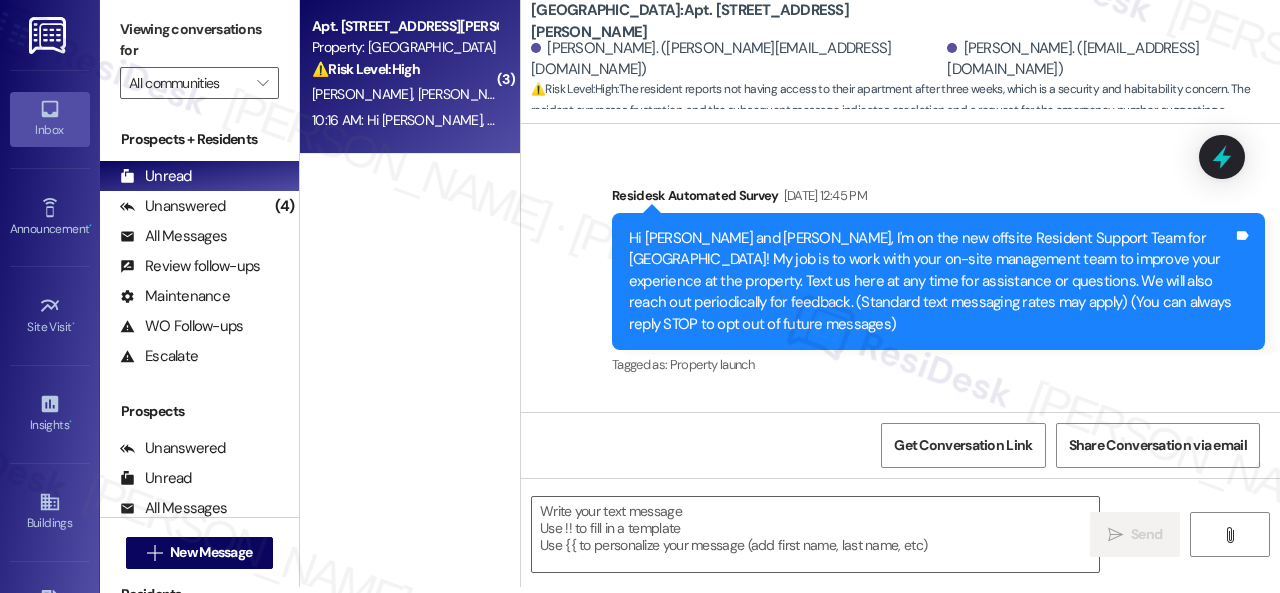 scroll, scrollTop: 0, scrollLeft: 0, axis: both 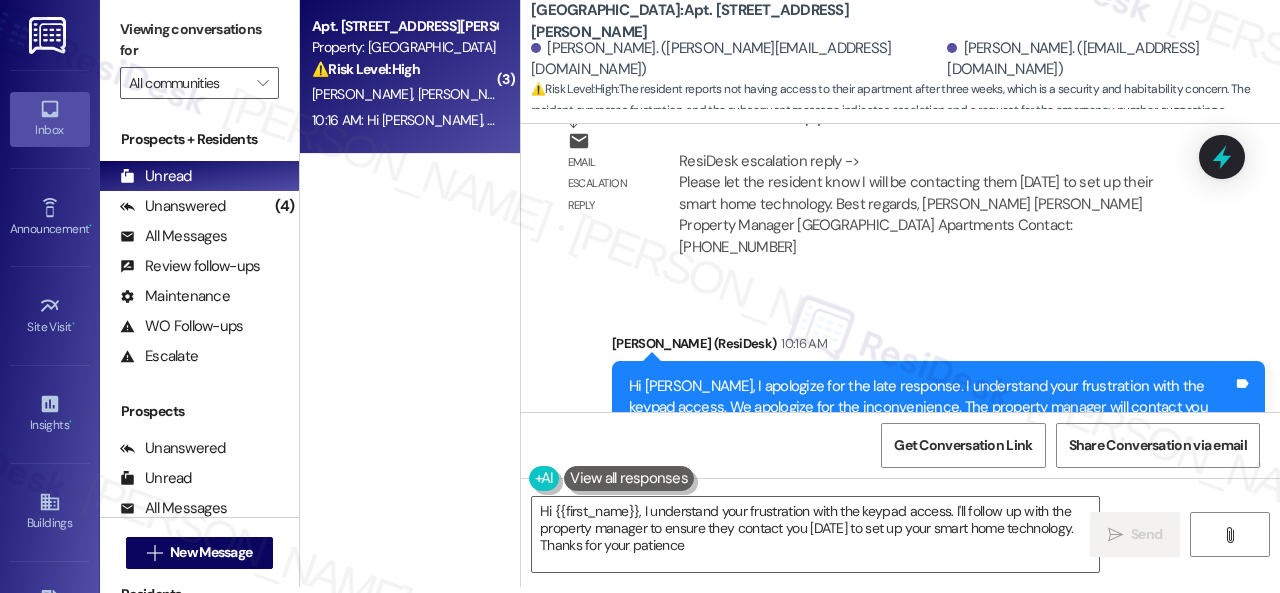 type on "Hi {{first_name}}, I understand your frustration with the keypad access. I'll follow up with the property manager to ensure they contact you today to set up your smart home technology. Thanks for your patience!" 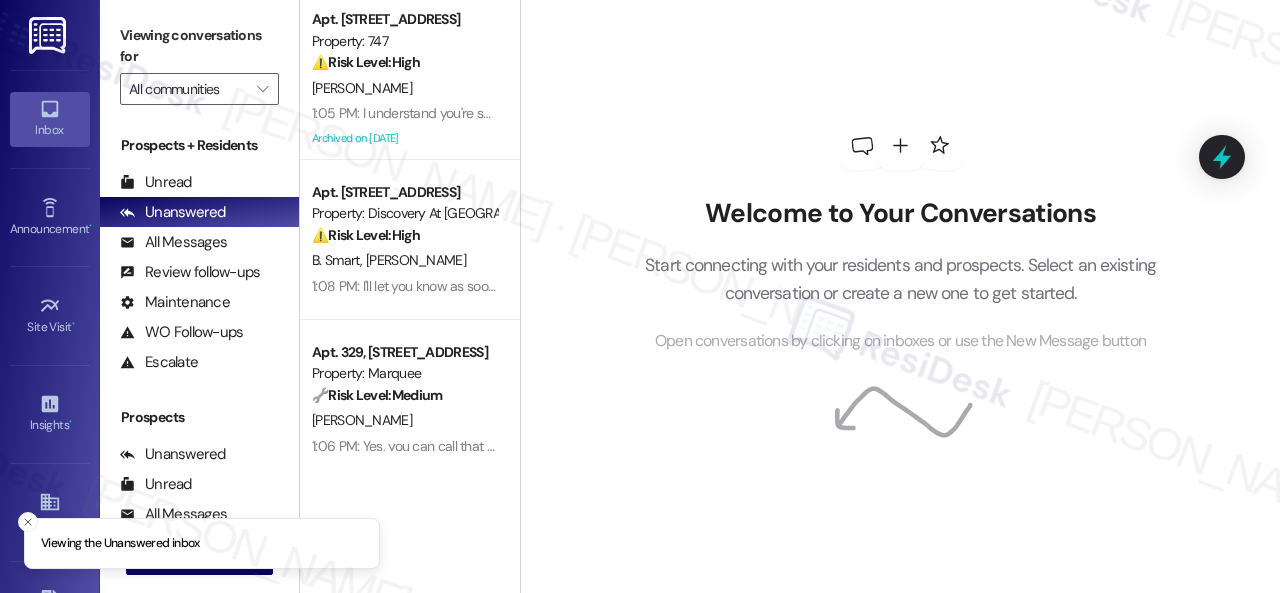 scroll, scrollTop: 0, scrollLeft: 0, axis: both 